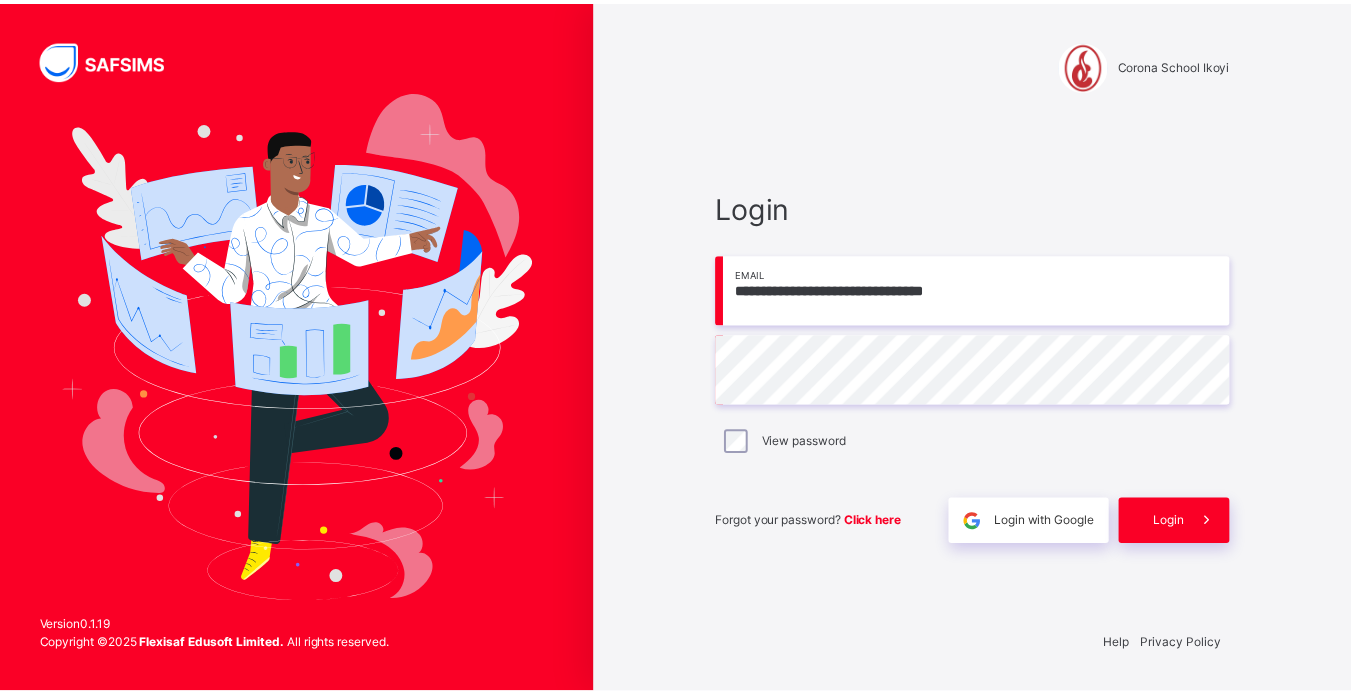 scroll, scrollTop: 0, scrollLeft: 0, axis: both 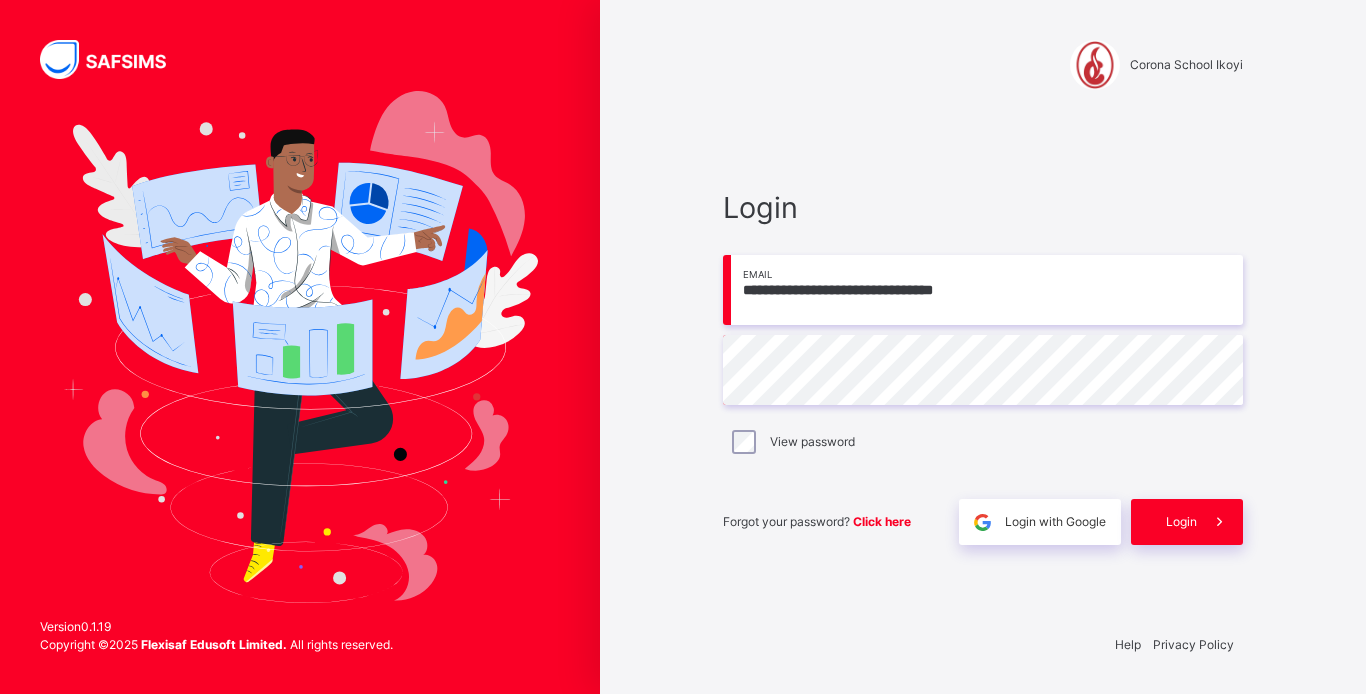 click on "Login" at bounding box center [1181, 522] 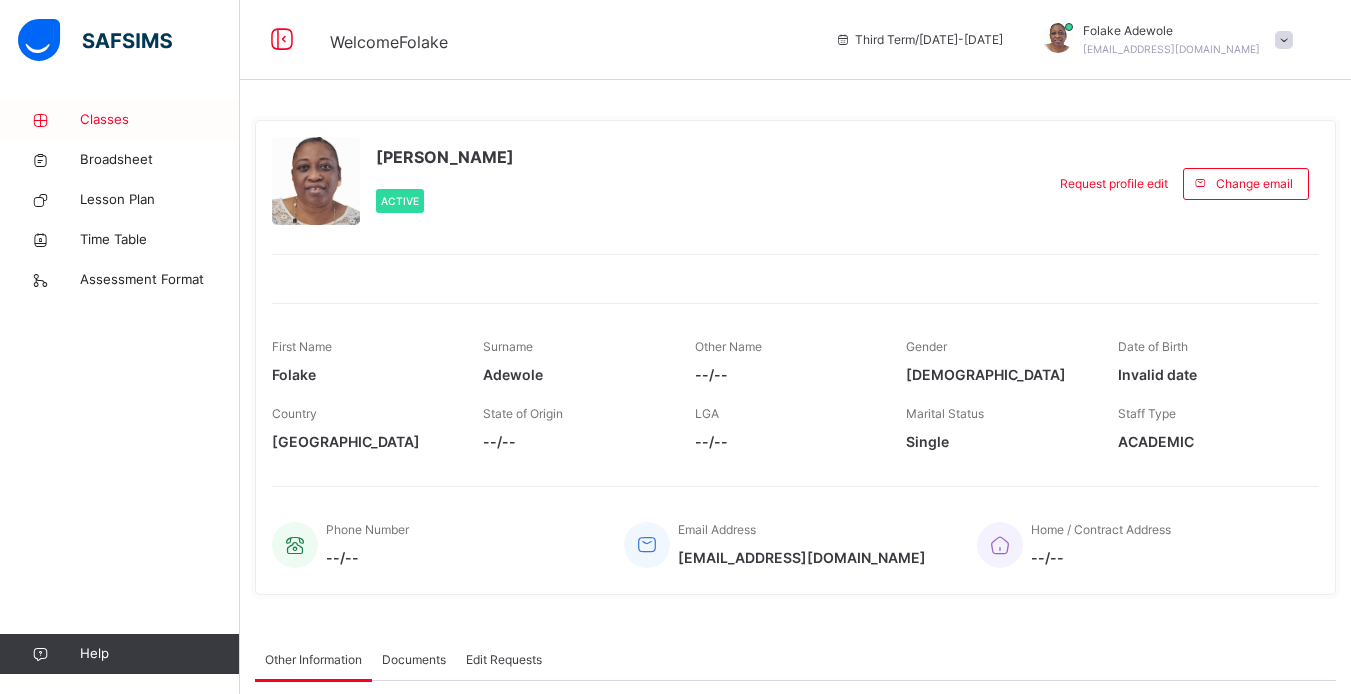 click on "Classes" at bounding box center [160, 120] 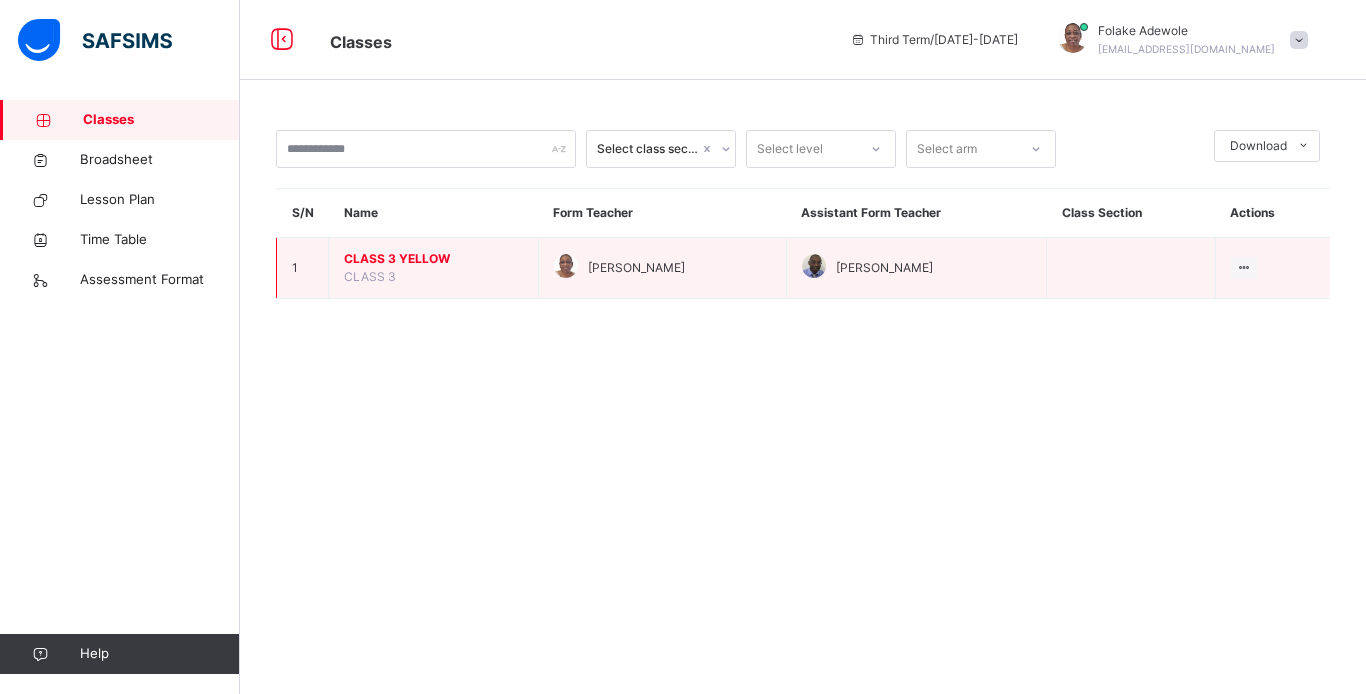 click on "CLASS 3   YELLOW" at bounding box center [433, 259] 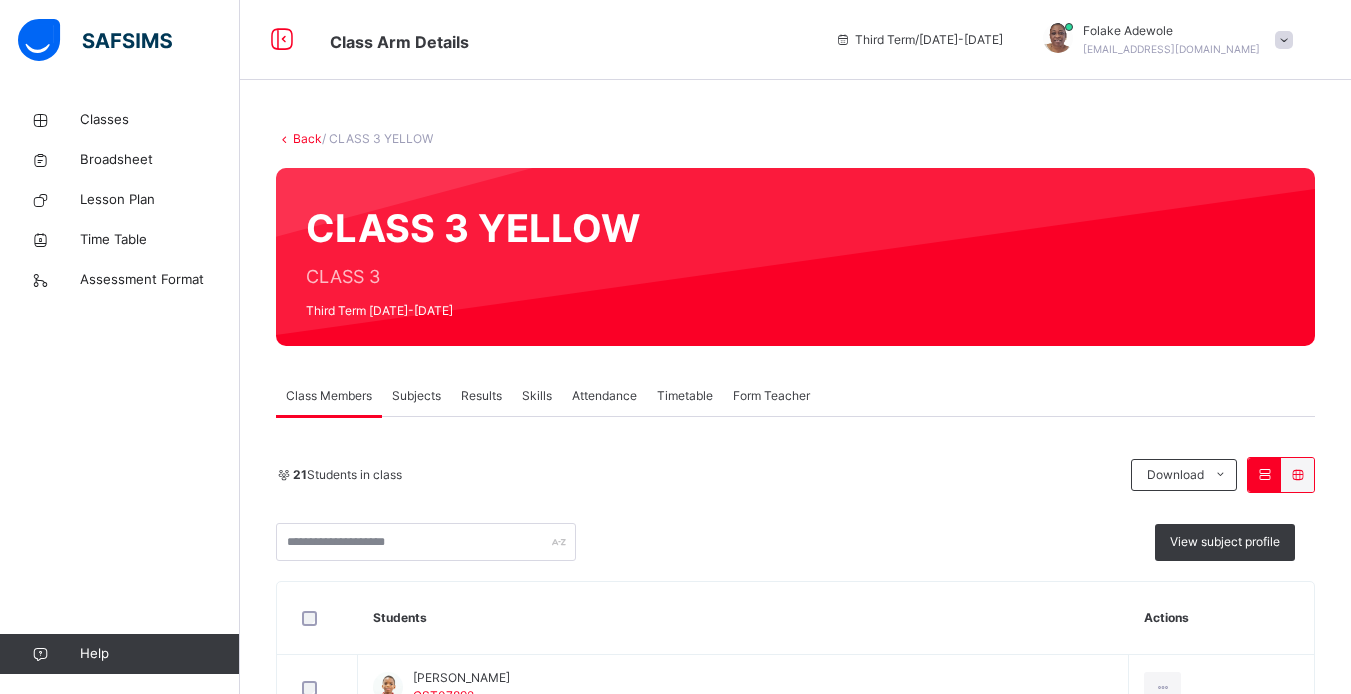click on "Subjects" at bounding box center [416, 396] 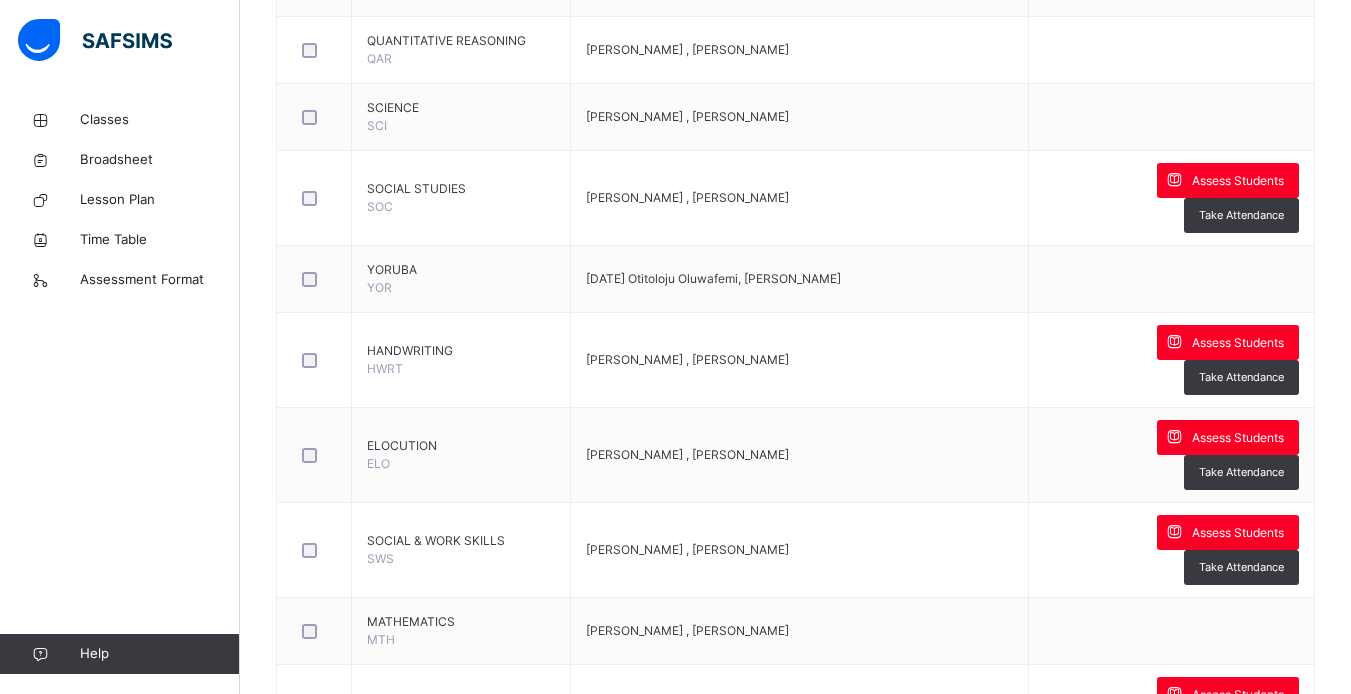 scroll, scrollTop: 976, scrollLeft: 0, axis: vertical 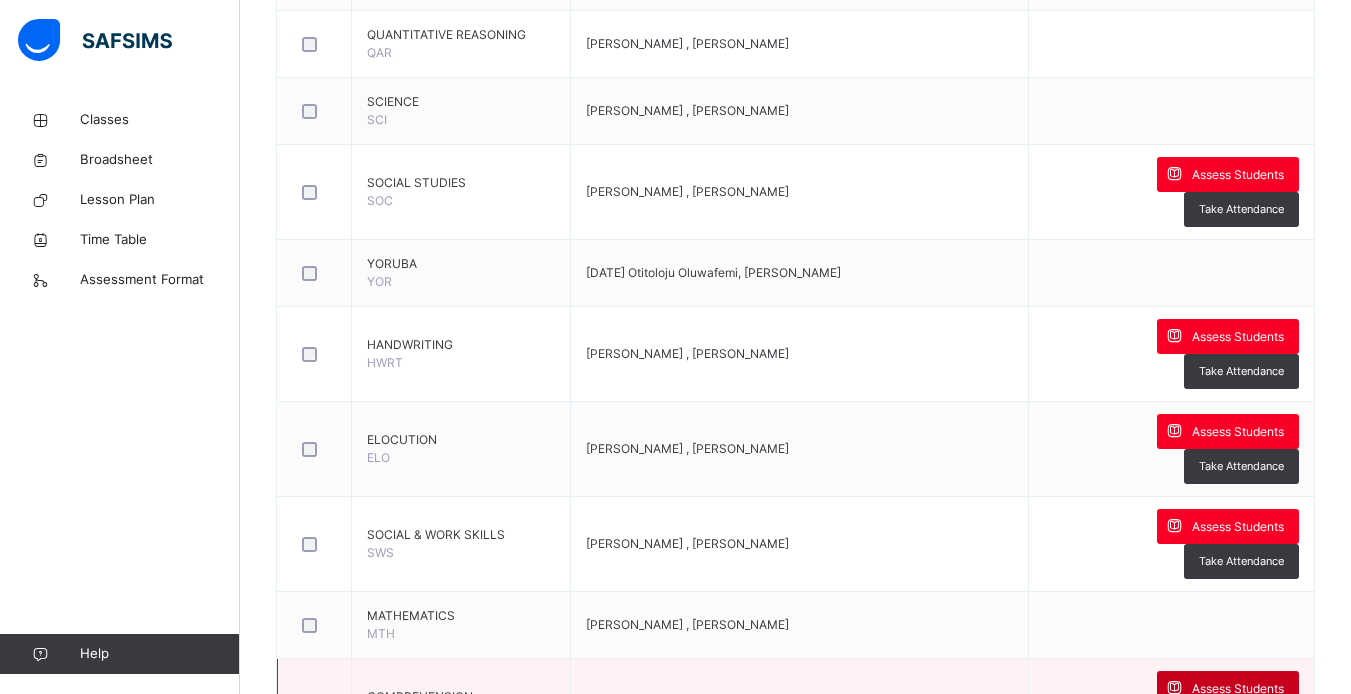 click on "Assess Students" at bounding box center [1238, 689] 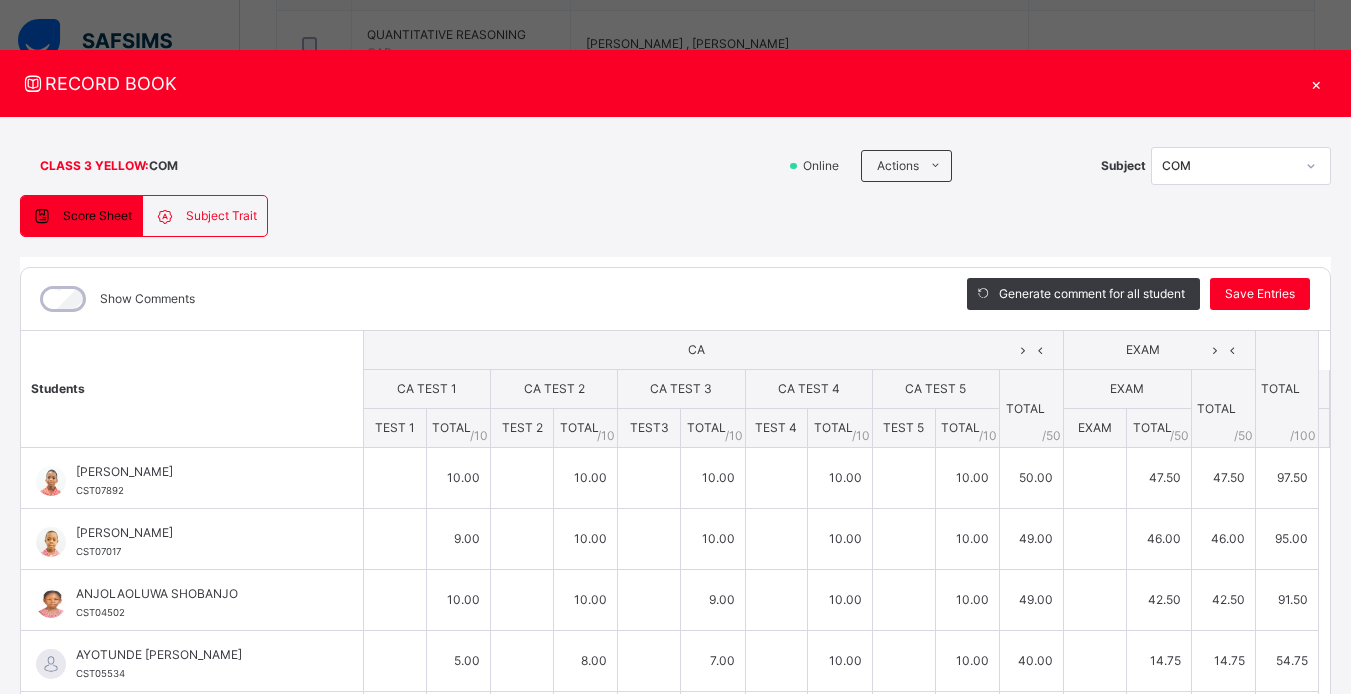 type on "**" 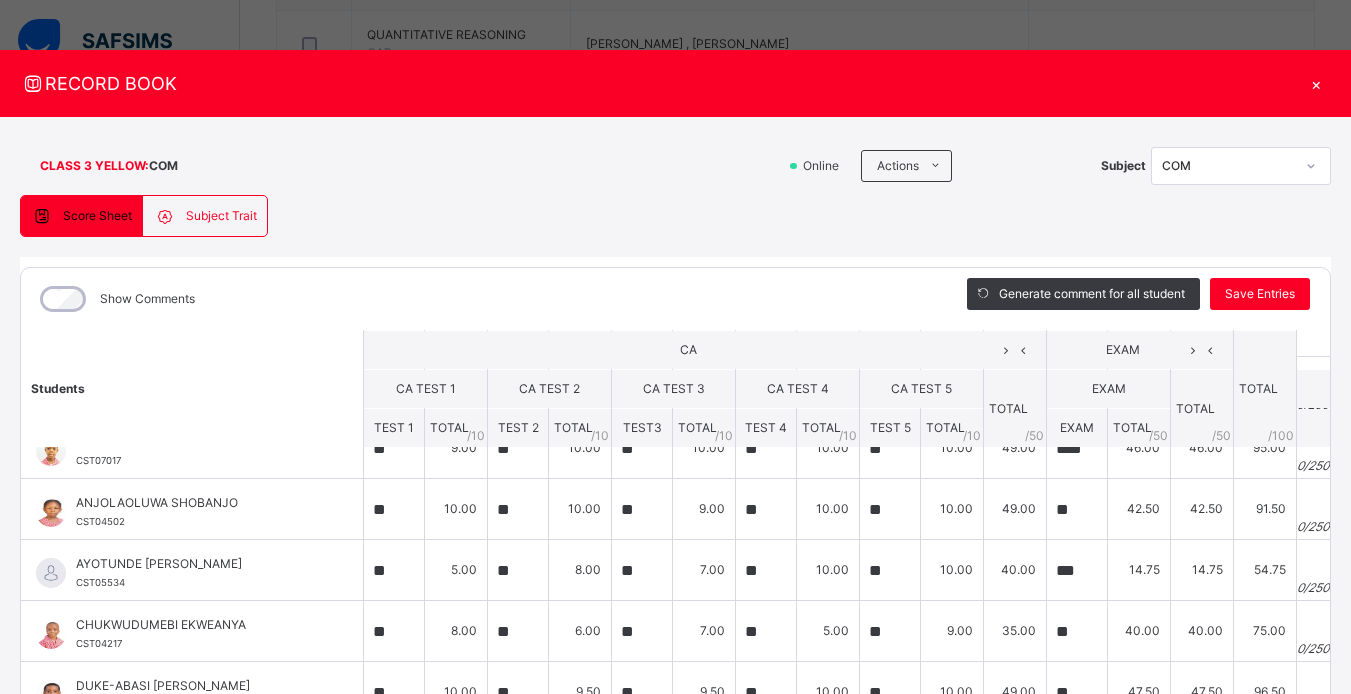 scroll, scrollTop: 0, scrollLeft: 0, axis: both 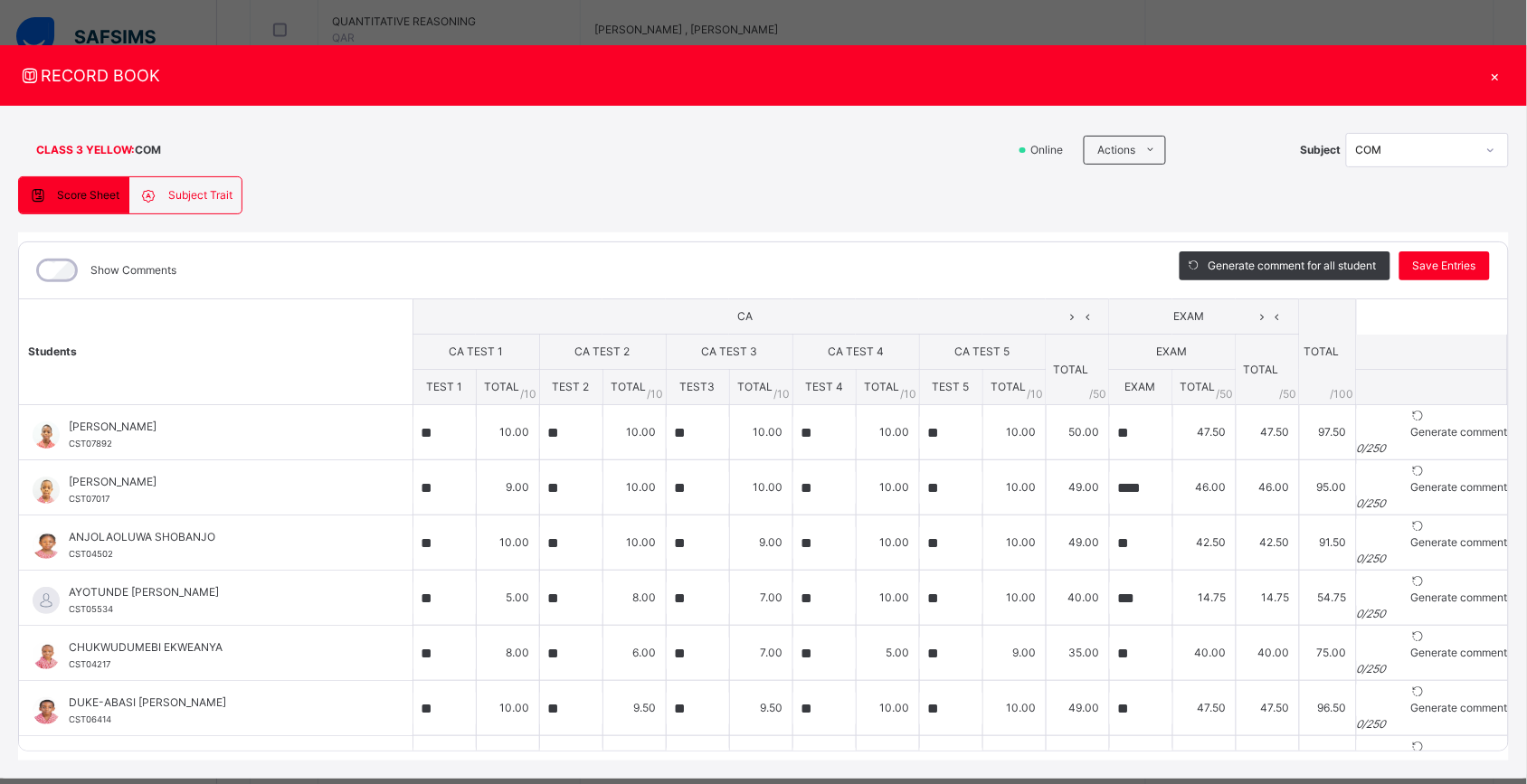 drag, startPoint x: 1100, startPoint y: 0, endPoint x: 1475, endPoint y: 178, distance: 415.10119 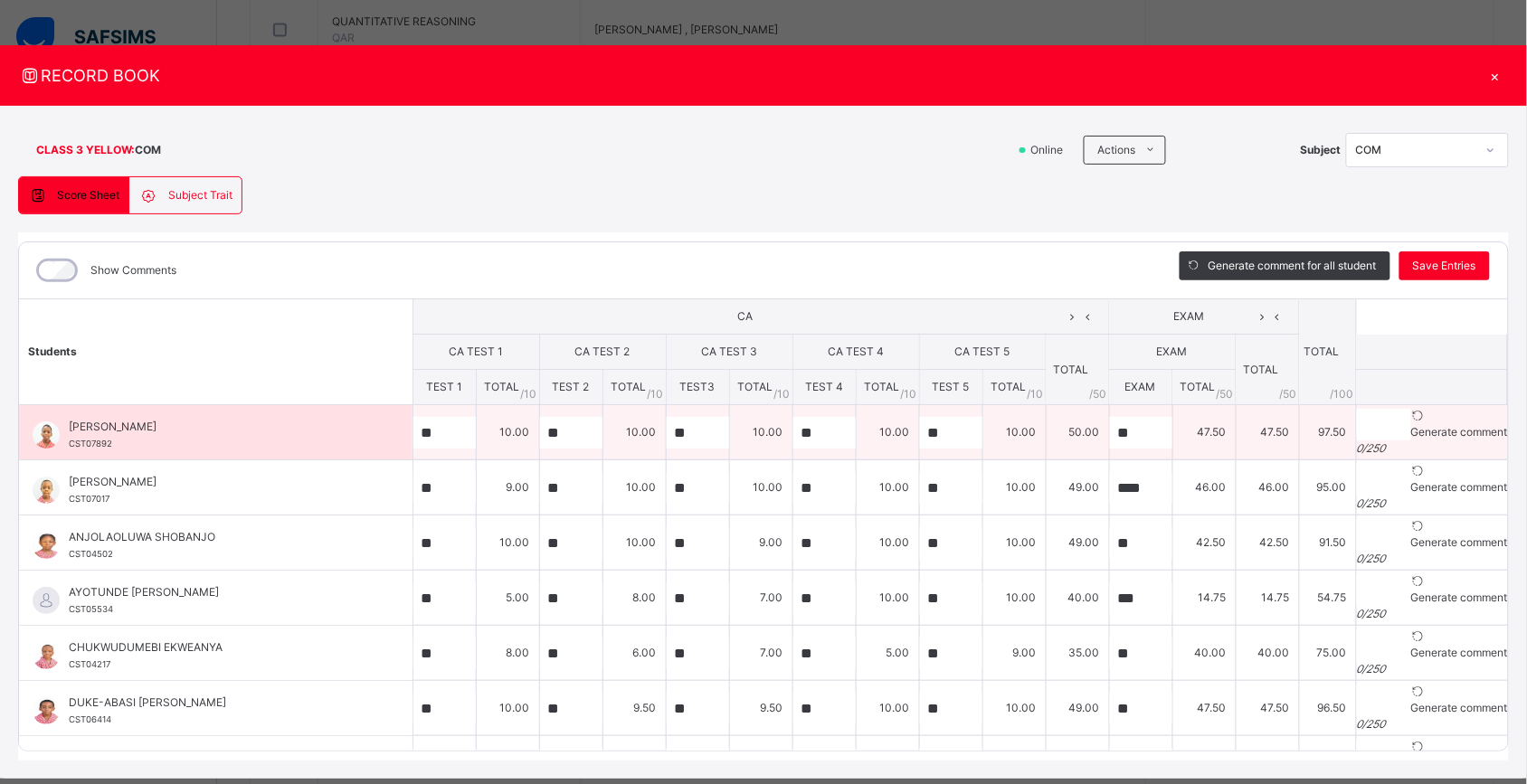 click on "[PERSON_NAME] CST07892" at bounding box center [220, 435] 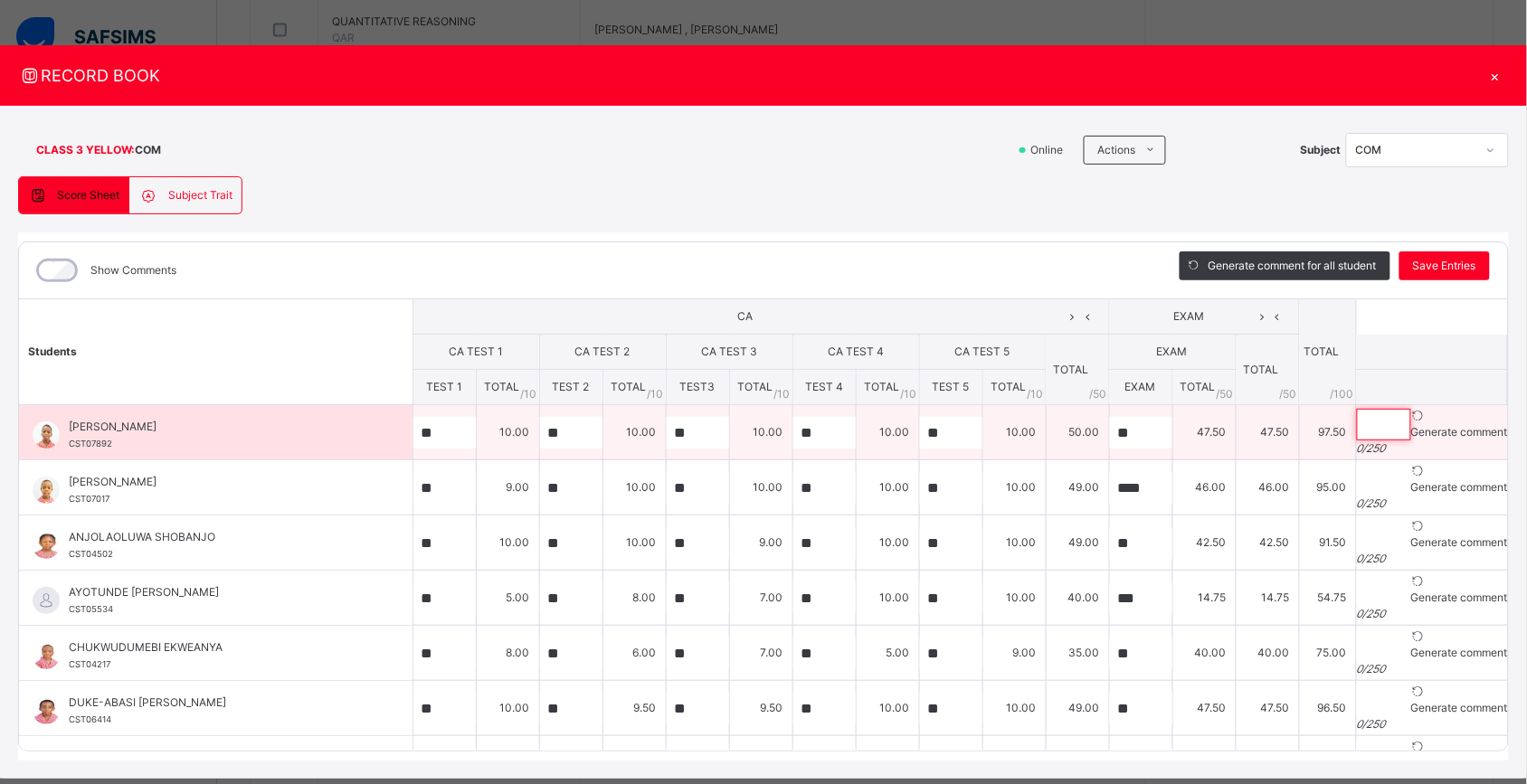 click at bounding box center [1384, 424] 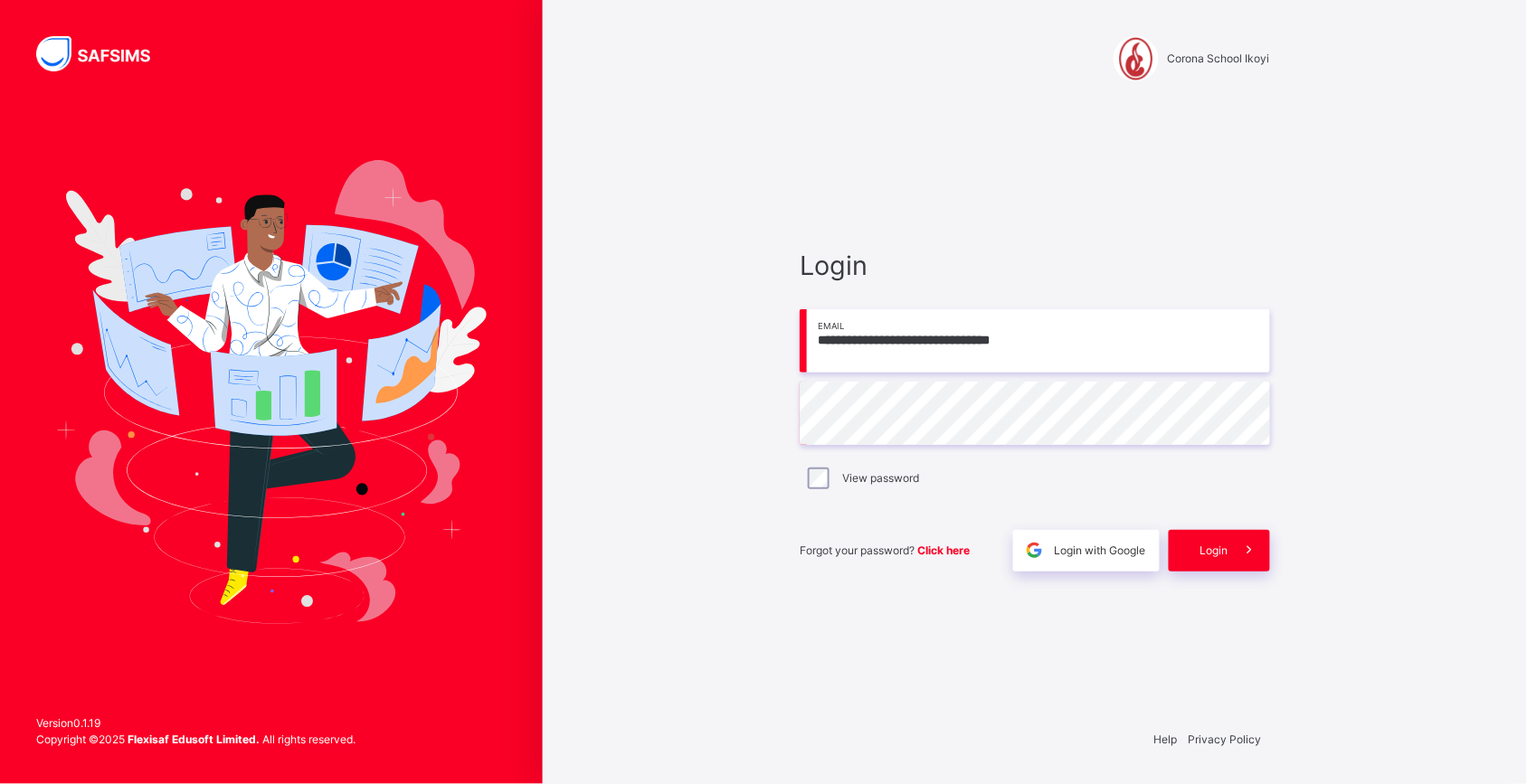 scroll, scrollTop: 0, scrollLeft: 0, axis: both 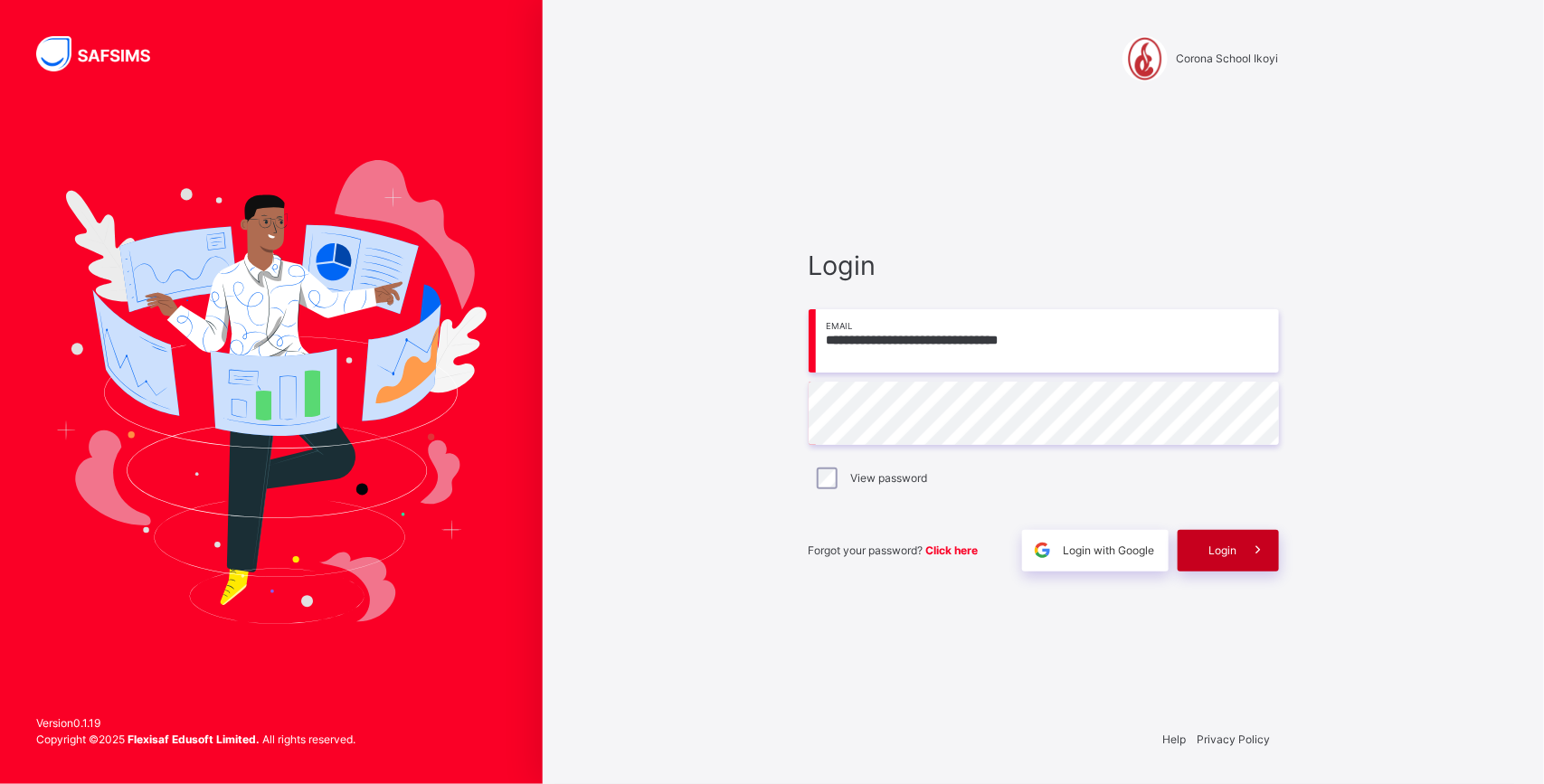 click on "Login" at bounding box center [1223, 551] 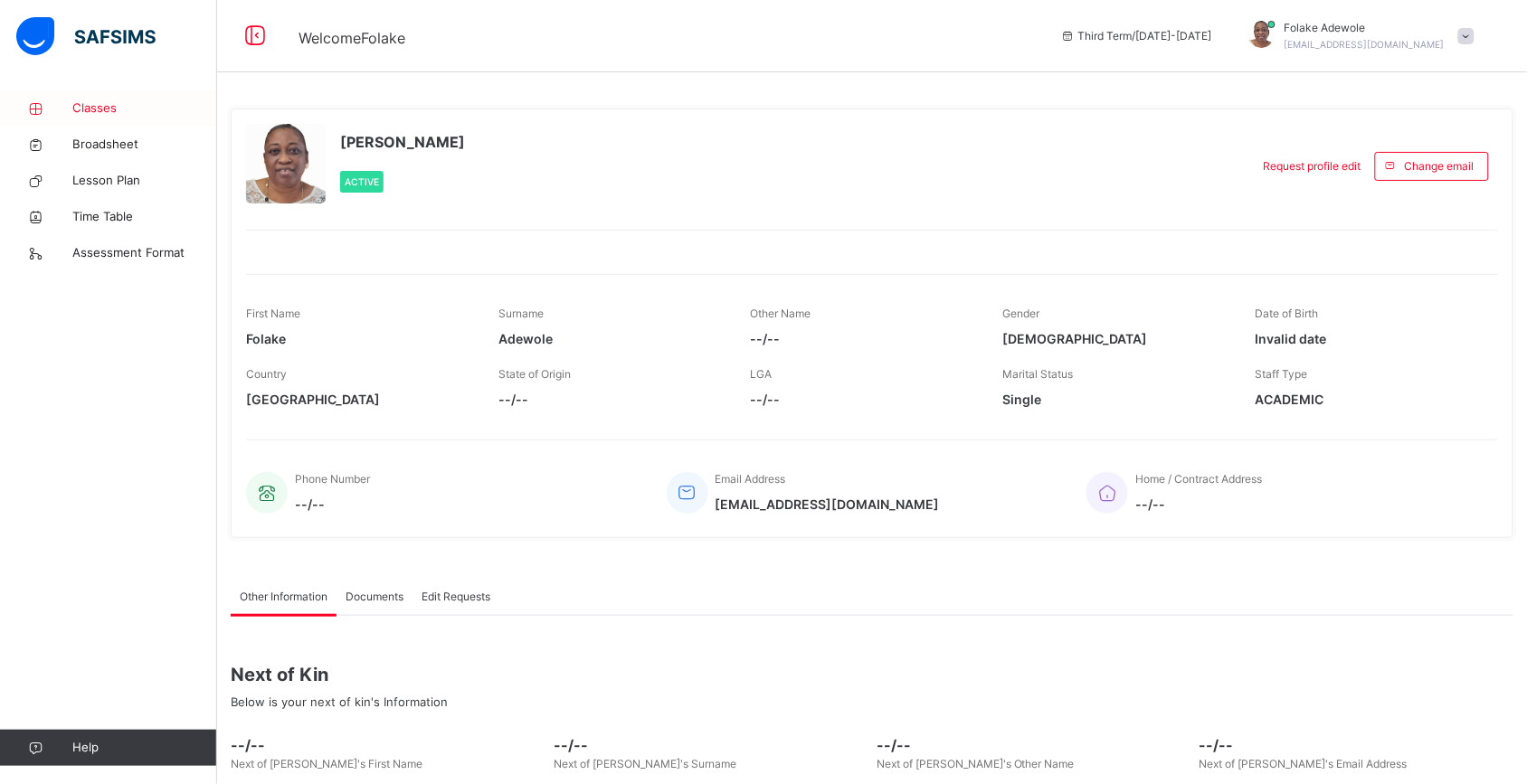 click on "Classes" at bounding box center (145, 109) 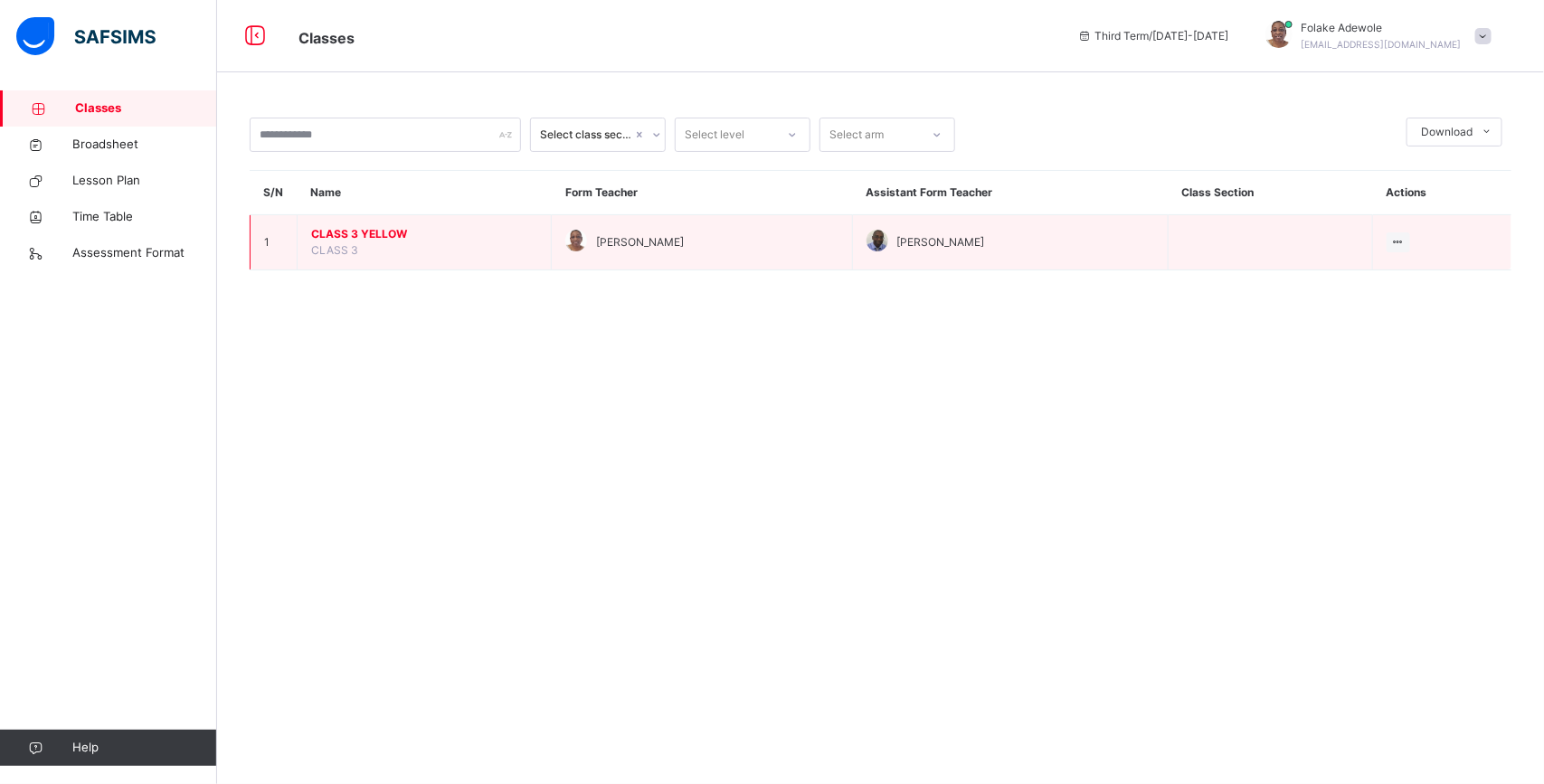 click on "CLASS 3   YELLOW" at bounding box center [424, 234] 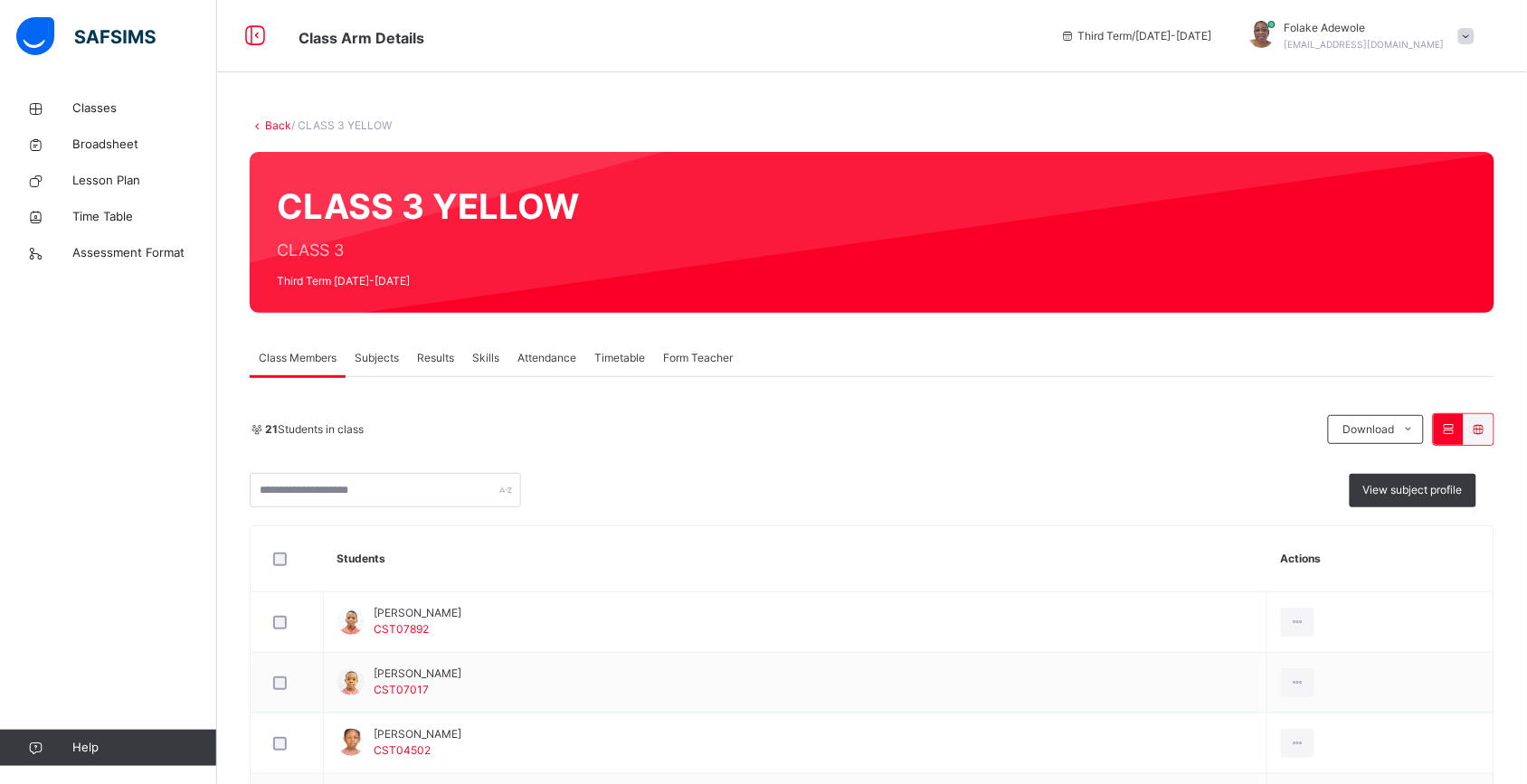click on "Subjects" at bounding box center [376, 358] 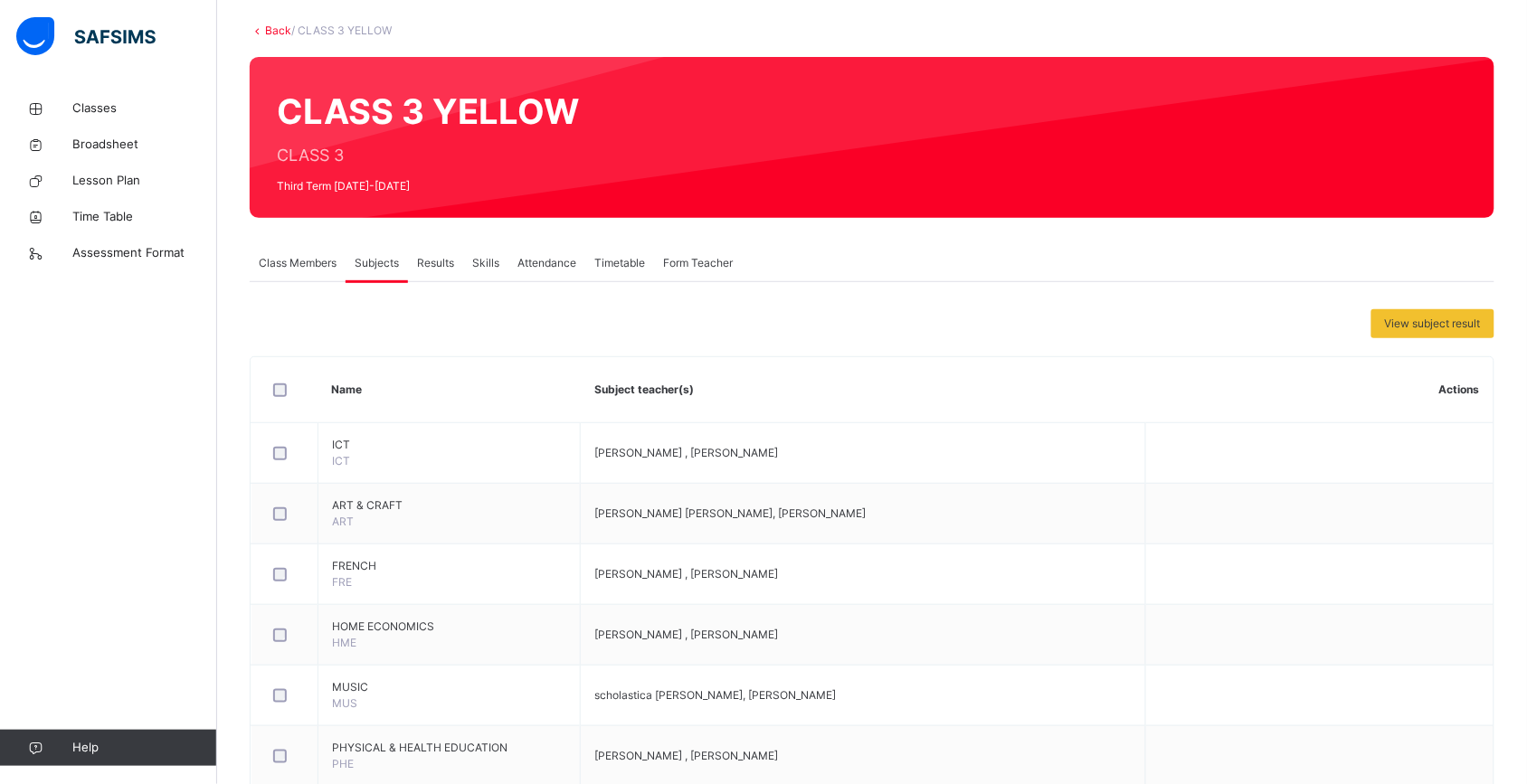 scroll, scrollTop: 97, scrollLeft: 0, axis: vertical 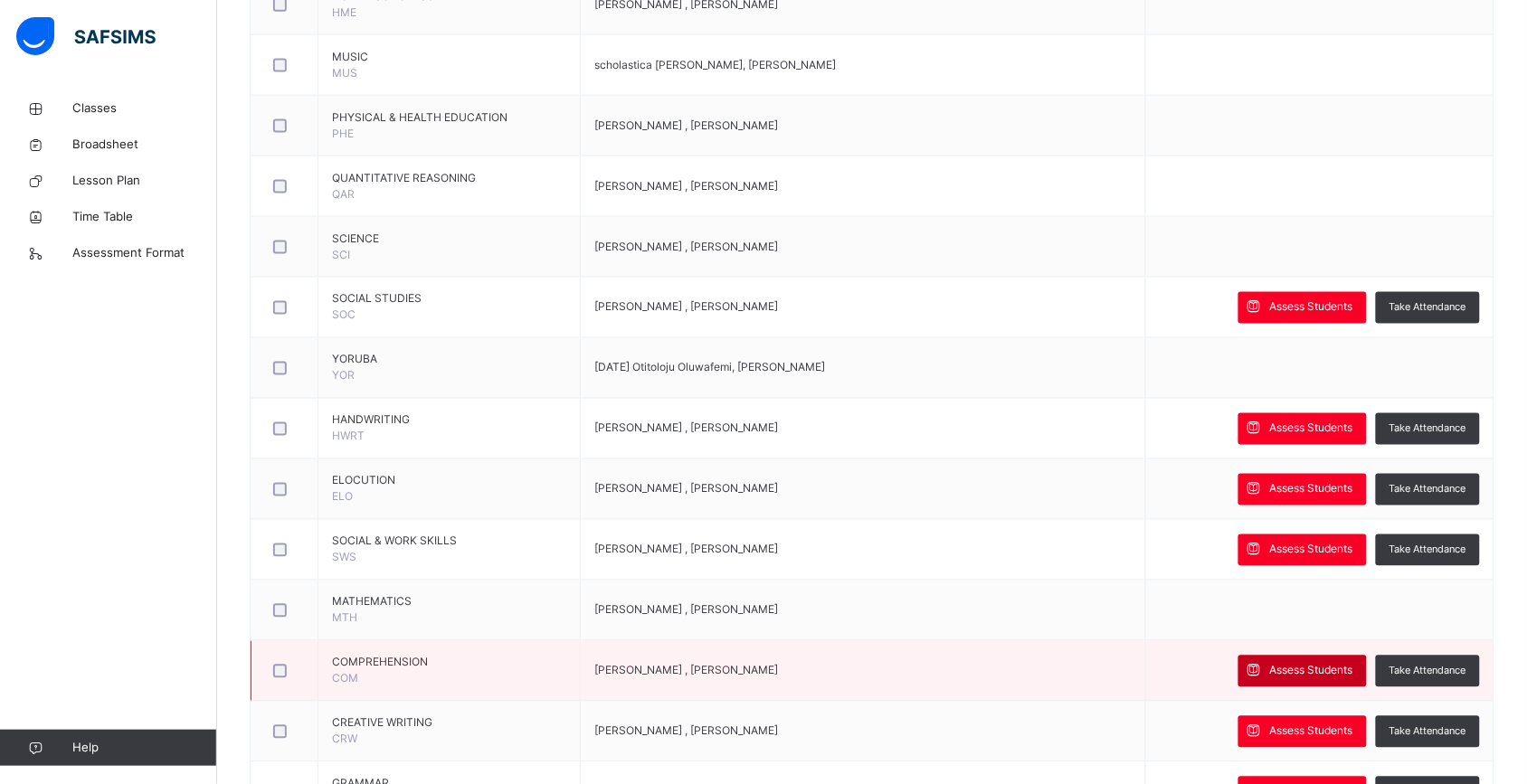 click on "Assess Students" at bounding box center [1312, 671] 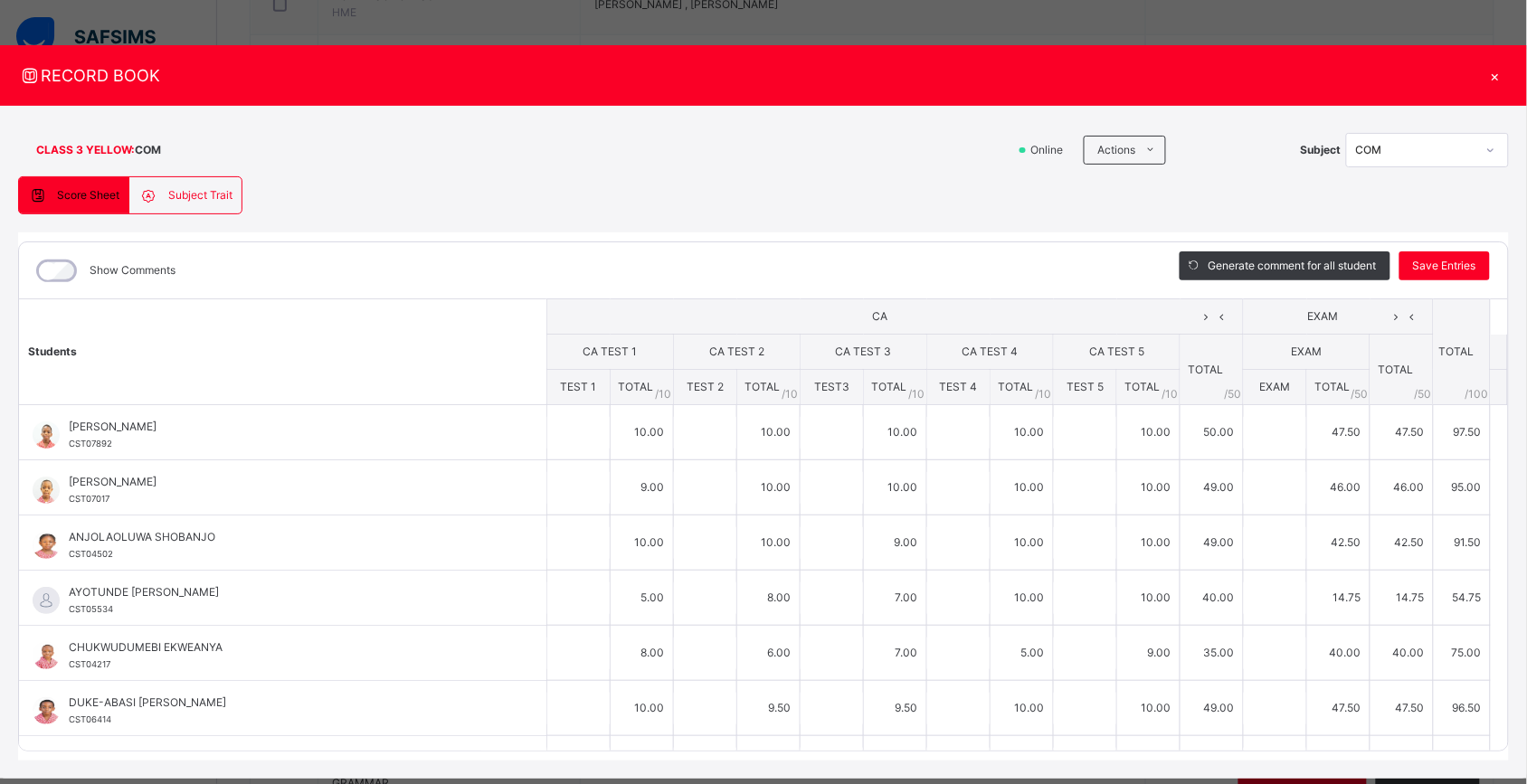 type on "**" 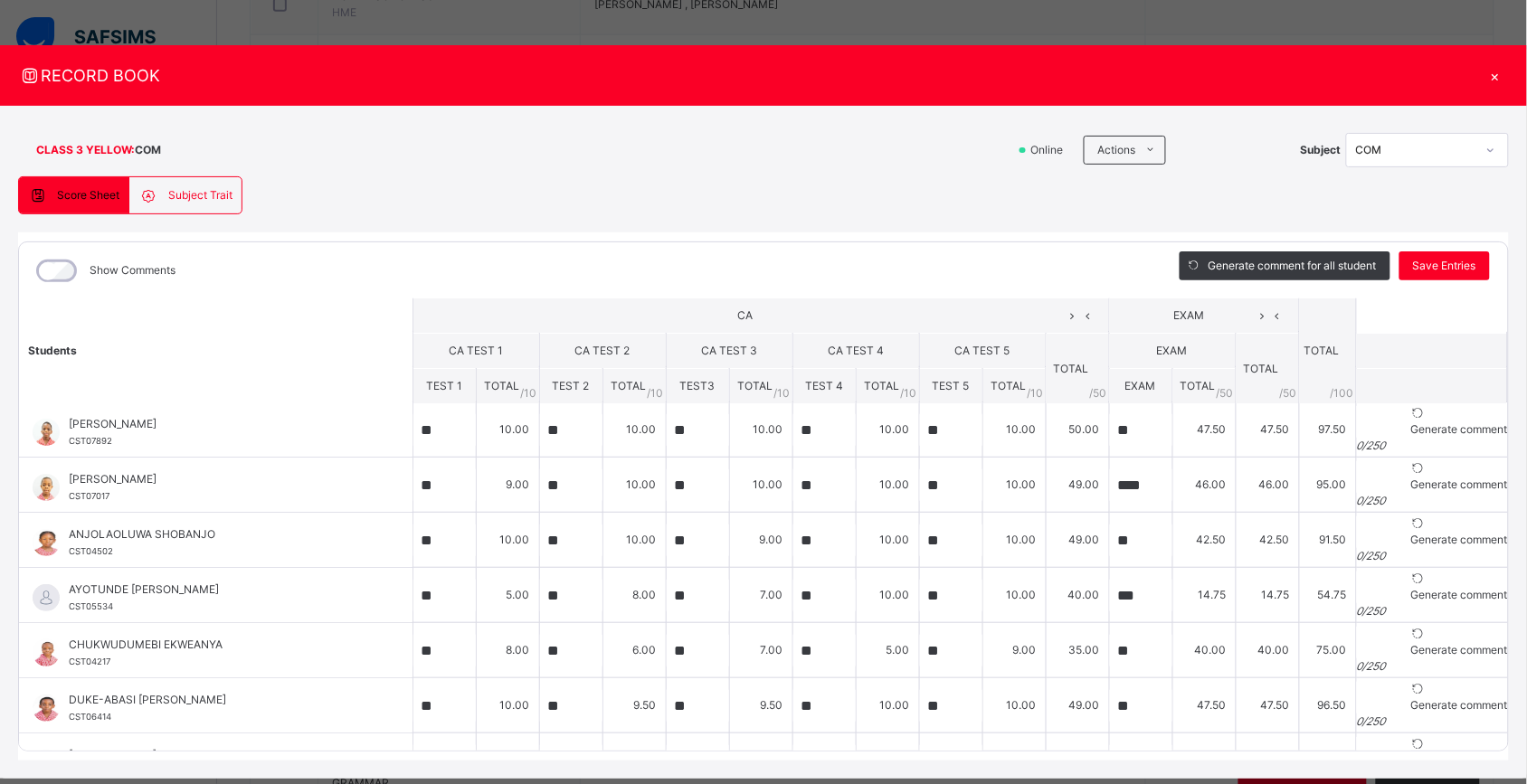 scroll, scrollTop: 0, scrollLeft: 0, axis: both 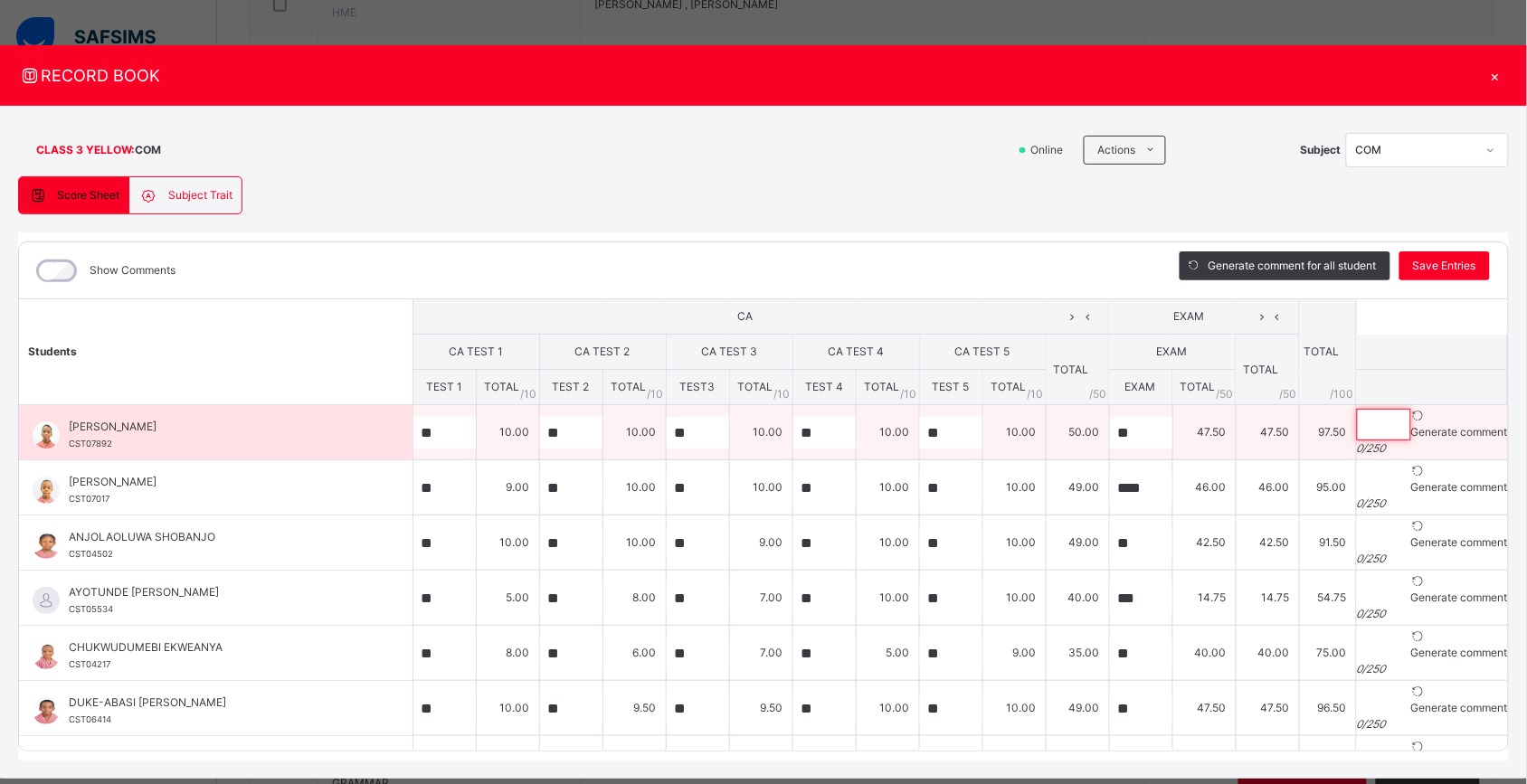click at bounding box center (1384, 424) 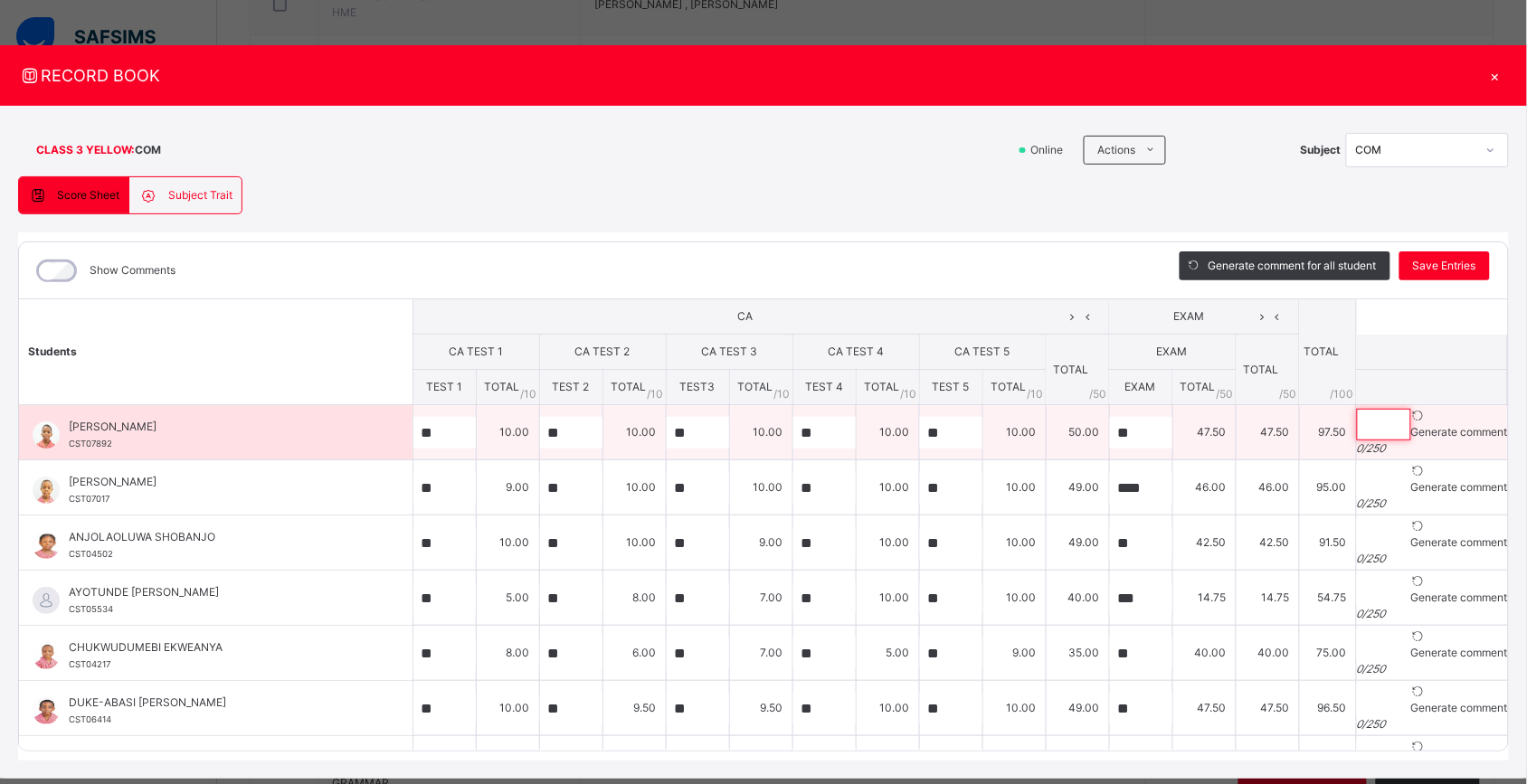 paste on "**********" 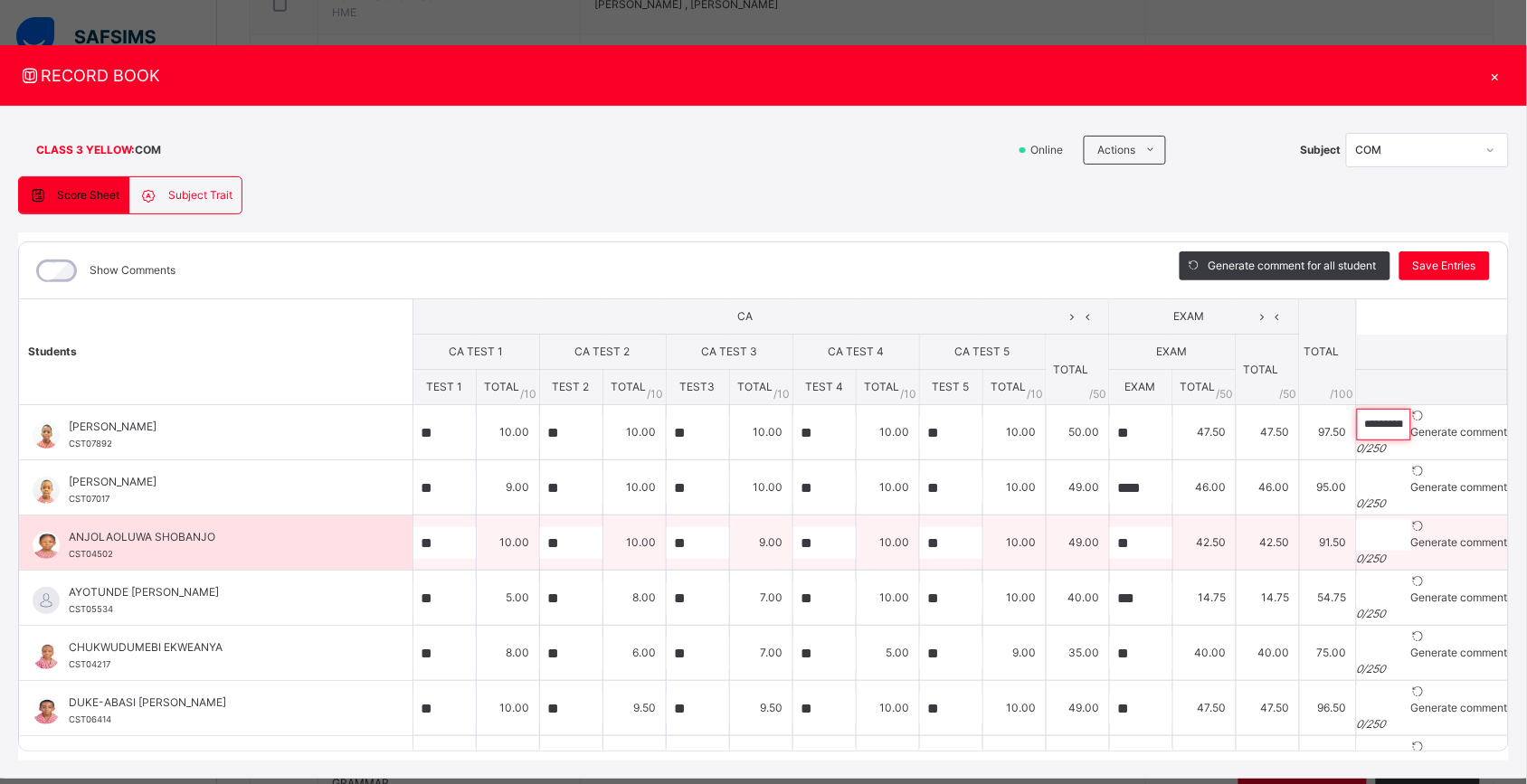 scroll, scrollTop: 0, scrollLeft: 625, axis: horizontal 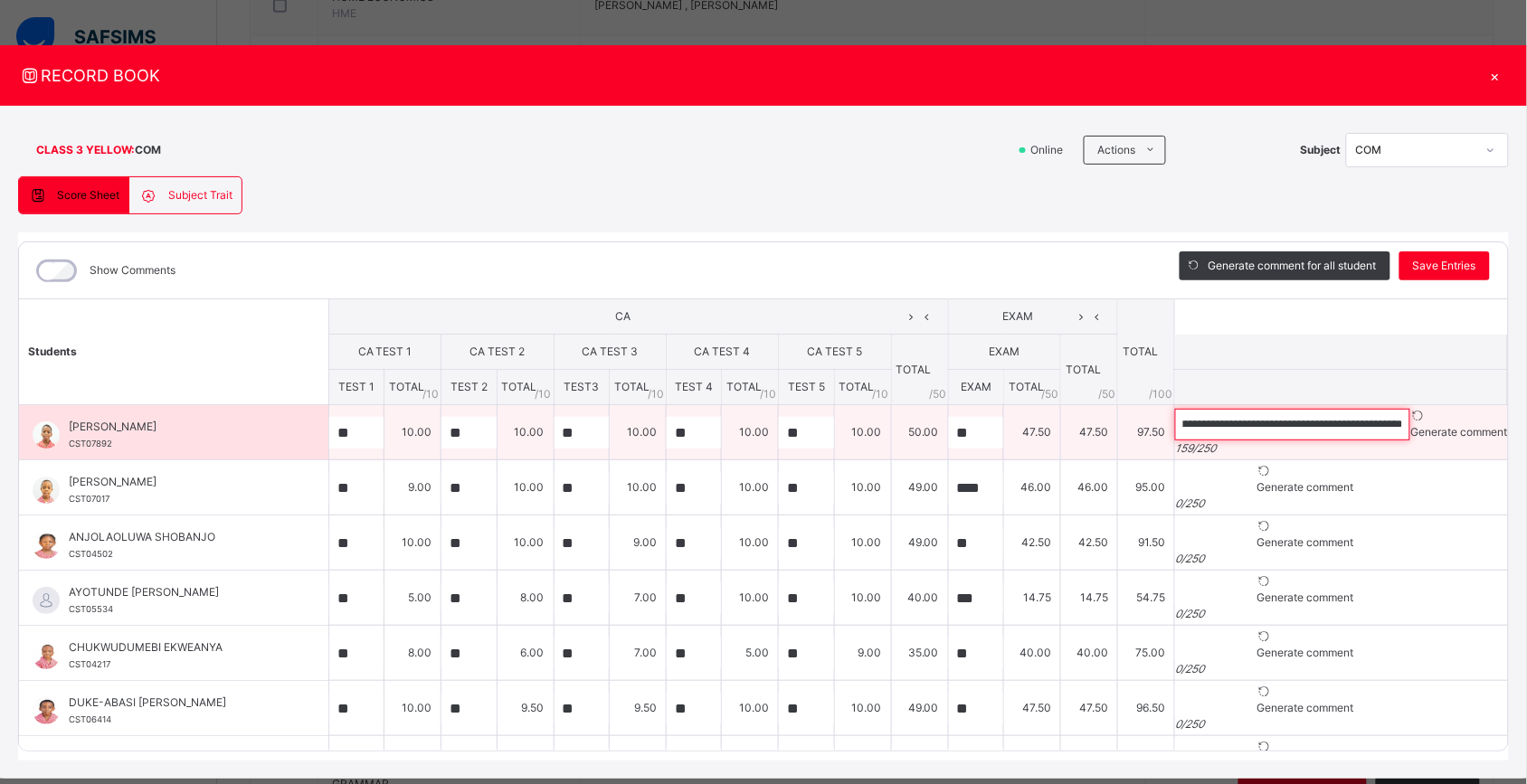drag, startPoint x: 1348, startPoint y: 0, endPoint x: 1371, endPoint y: 432, distance: 432.6118 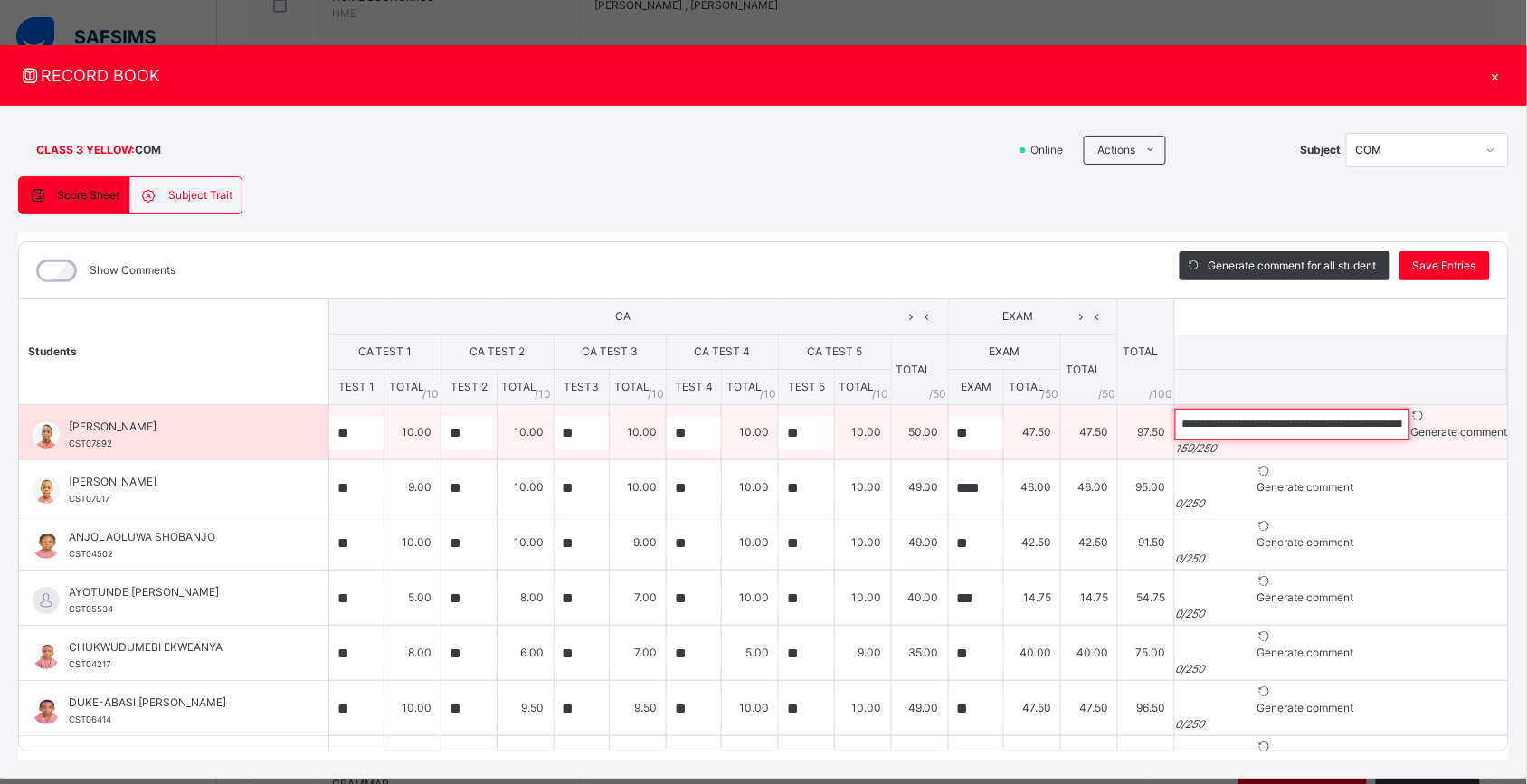 scroll, scrollTop: 0, scrollLeft: 0, axis: both 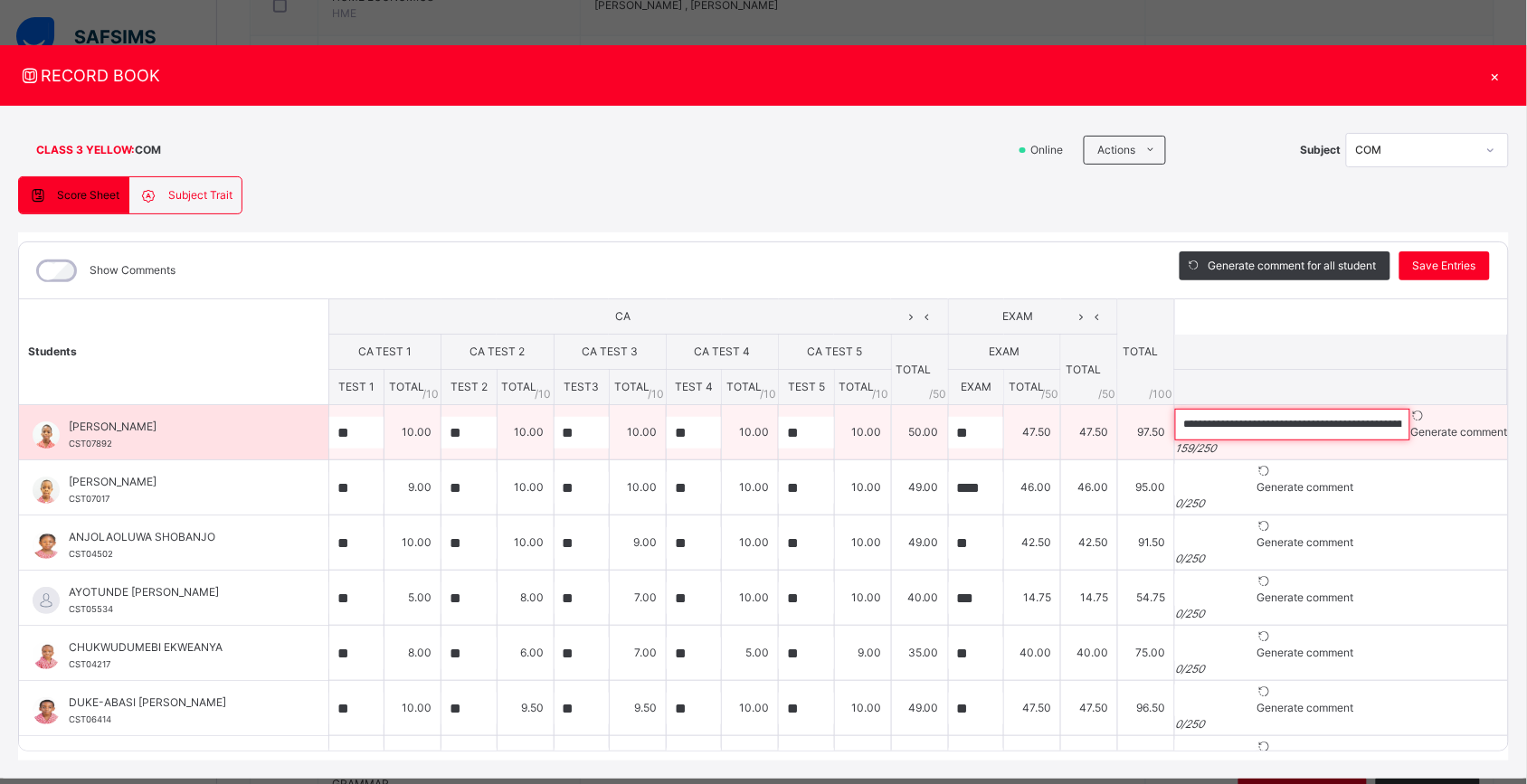 click on "**********" at bounding box center [1293, 424] 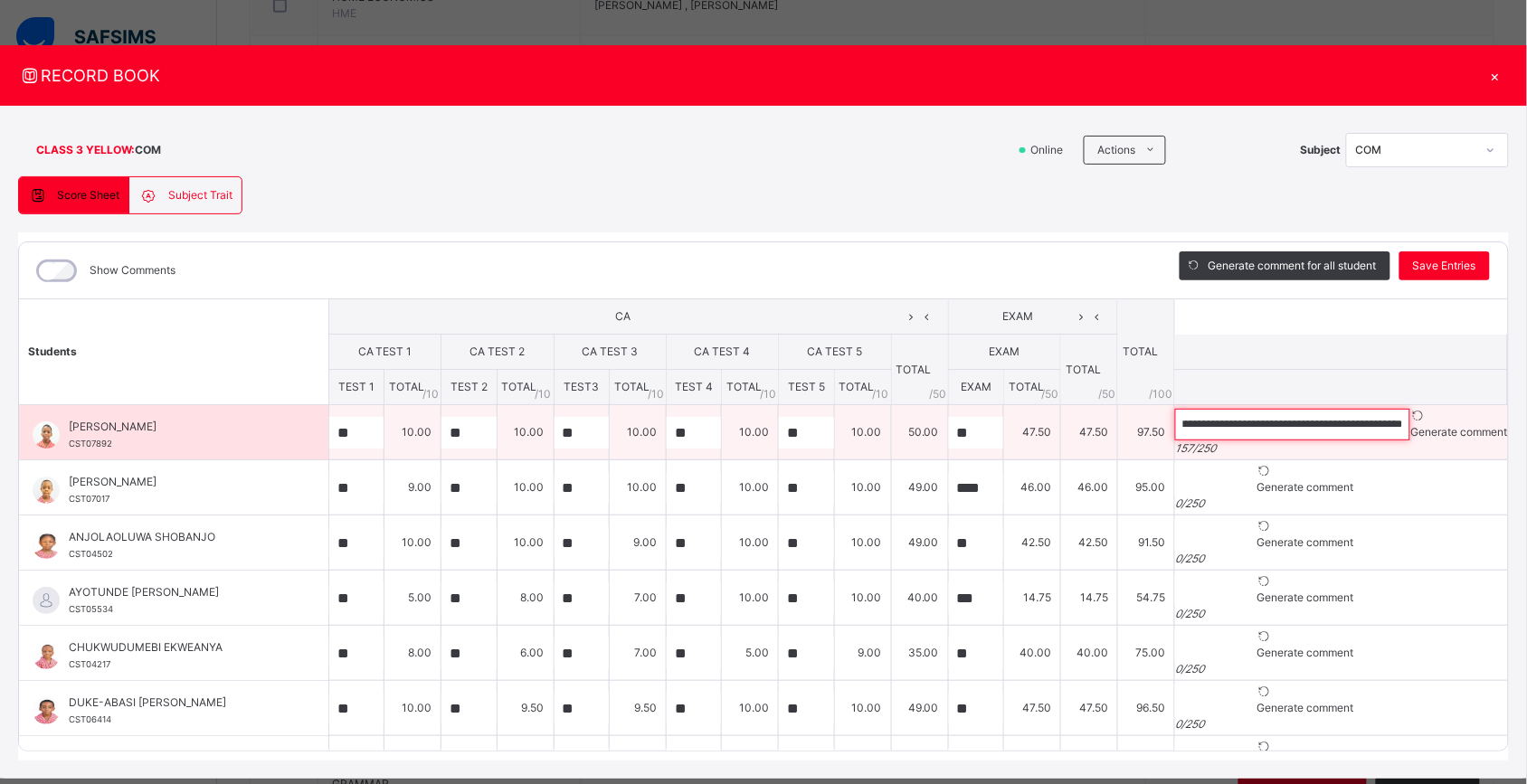 scroll, scrollTop: 0, scrollLeft: 612, axis: horizontal 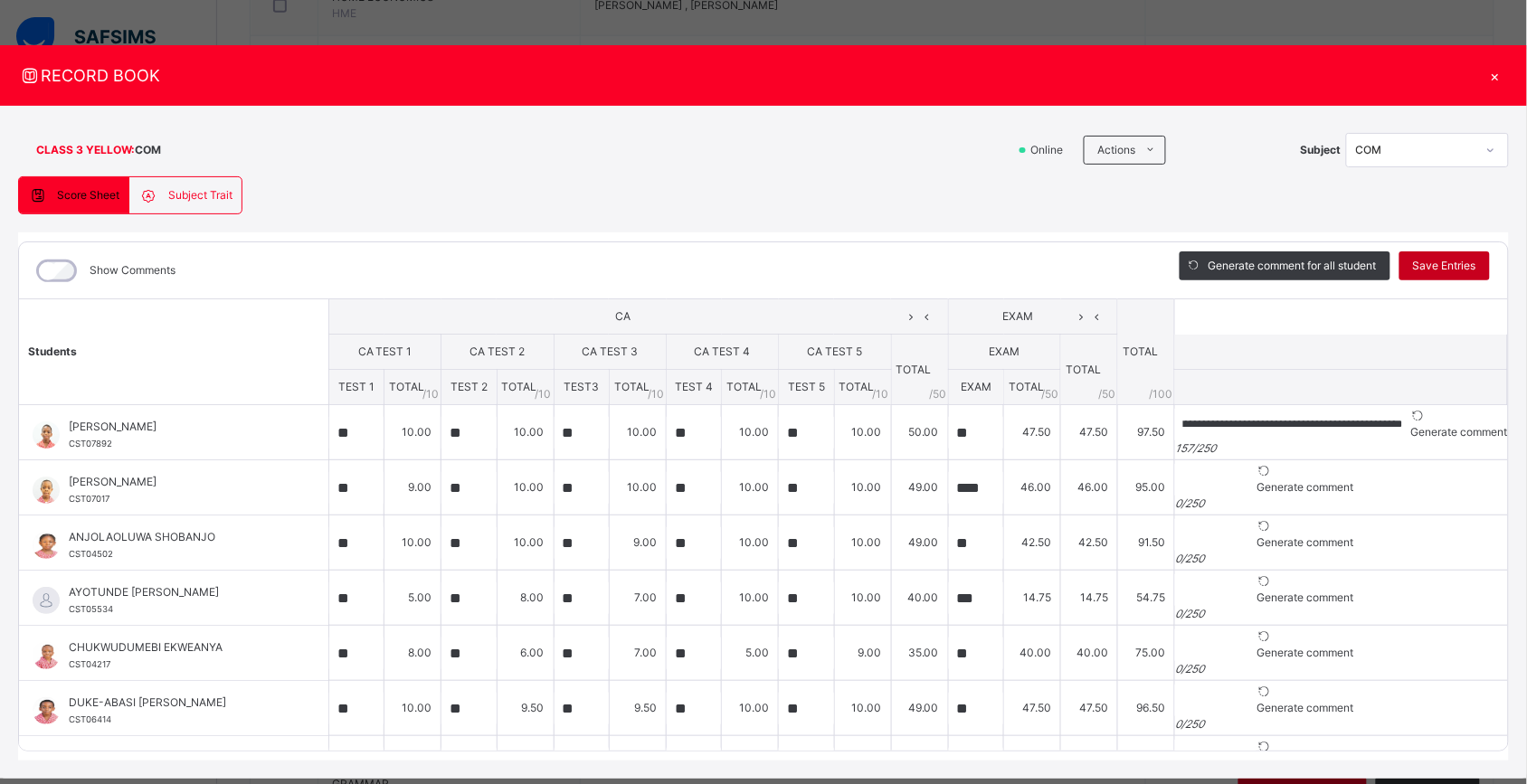 click on "Save Entries" at bounding box center [1445, 266] 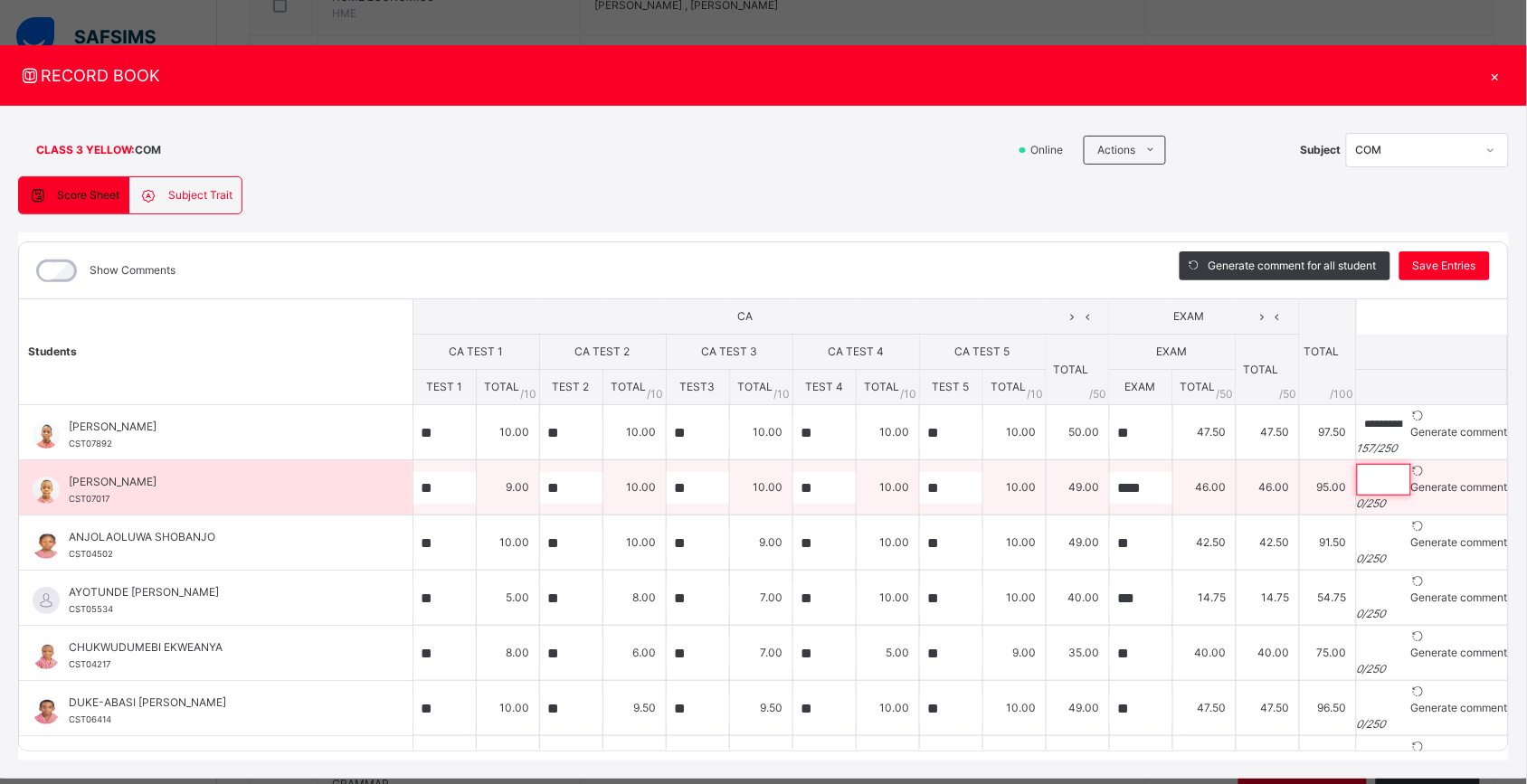 click at bounding box center (1384, 479) 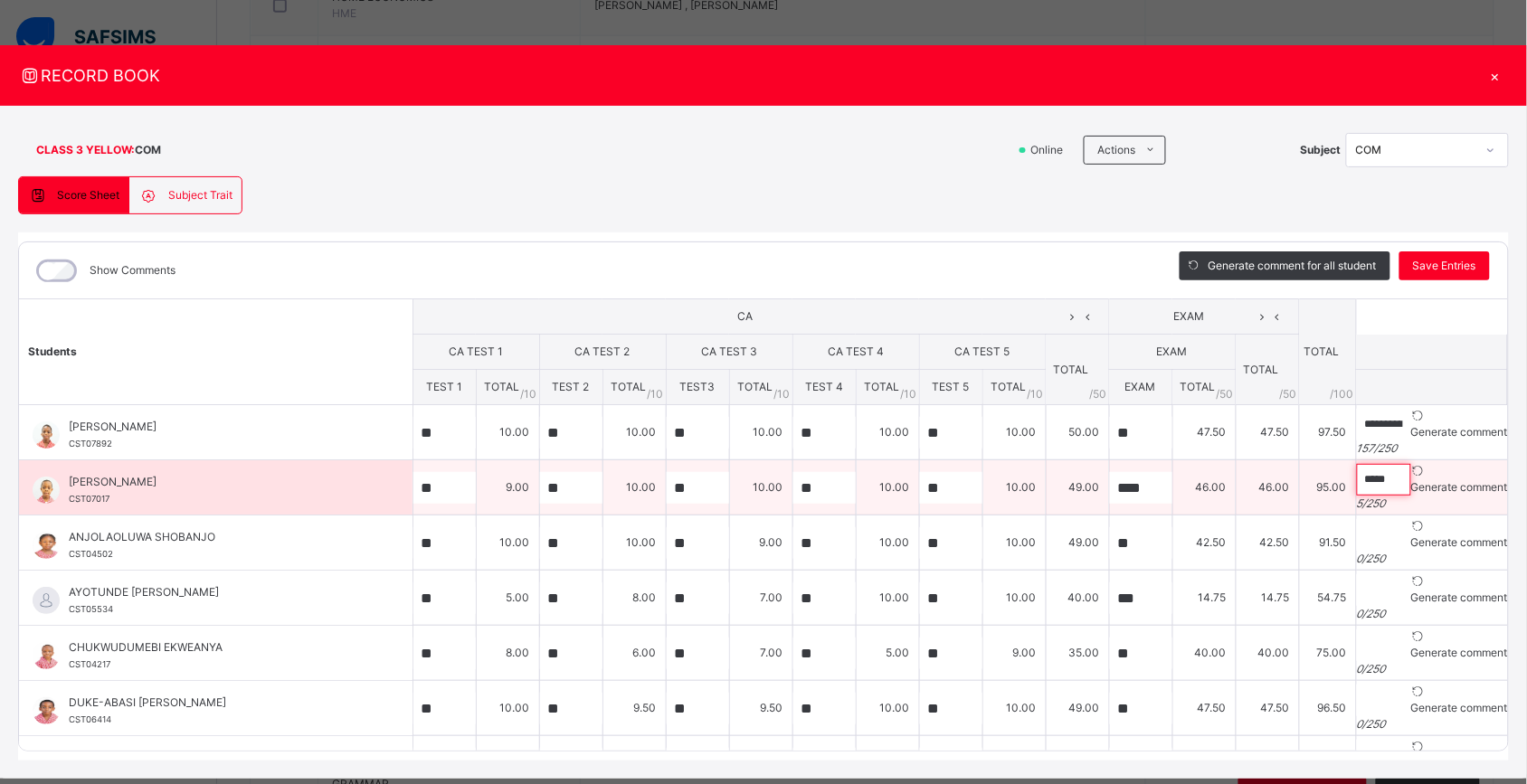 paste on "**********" 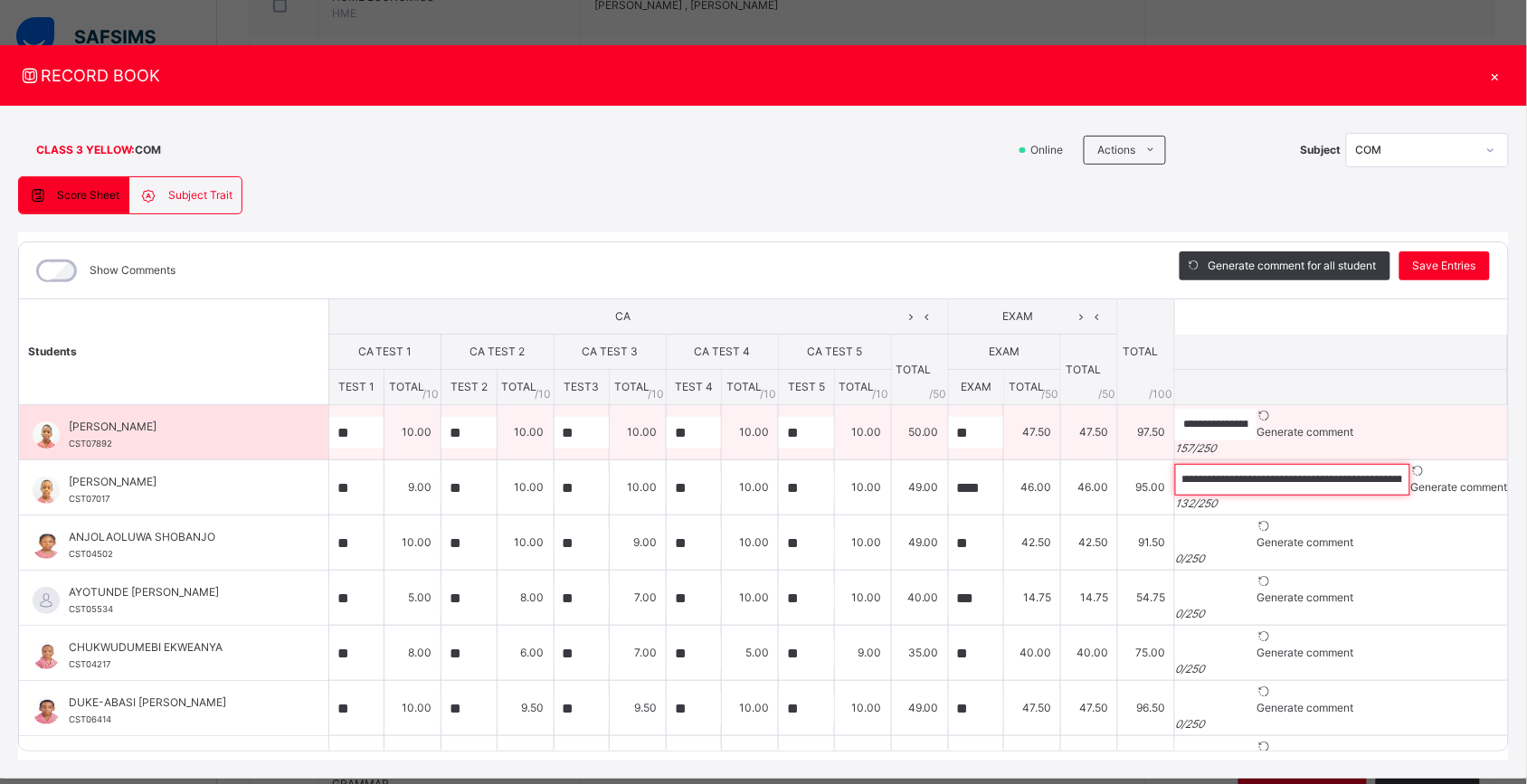 scroll, scrollTop: 0, scrollLeft: 0, axis: both 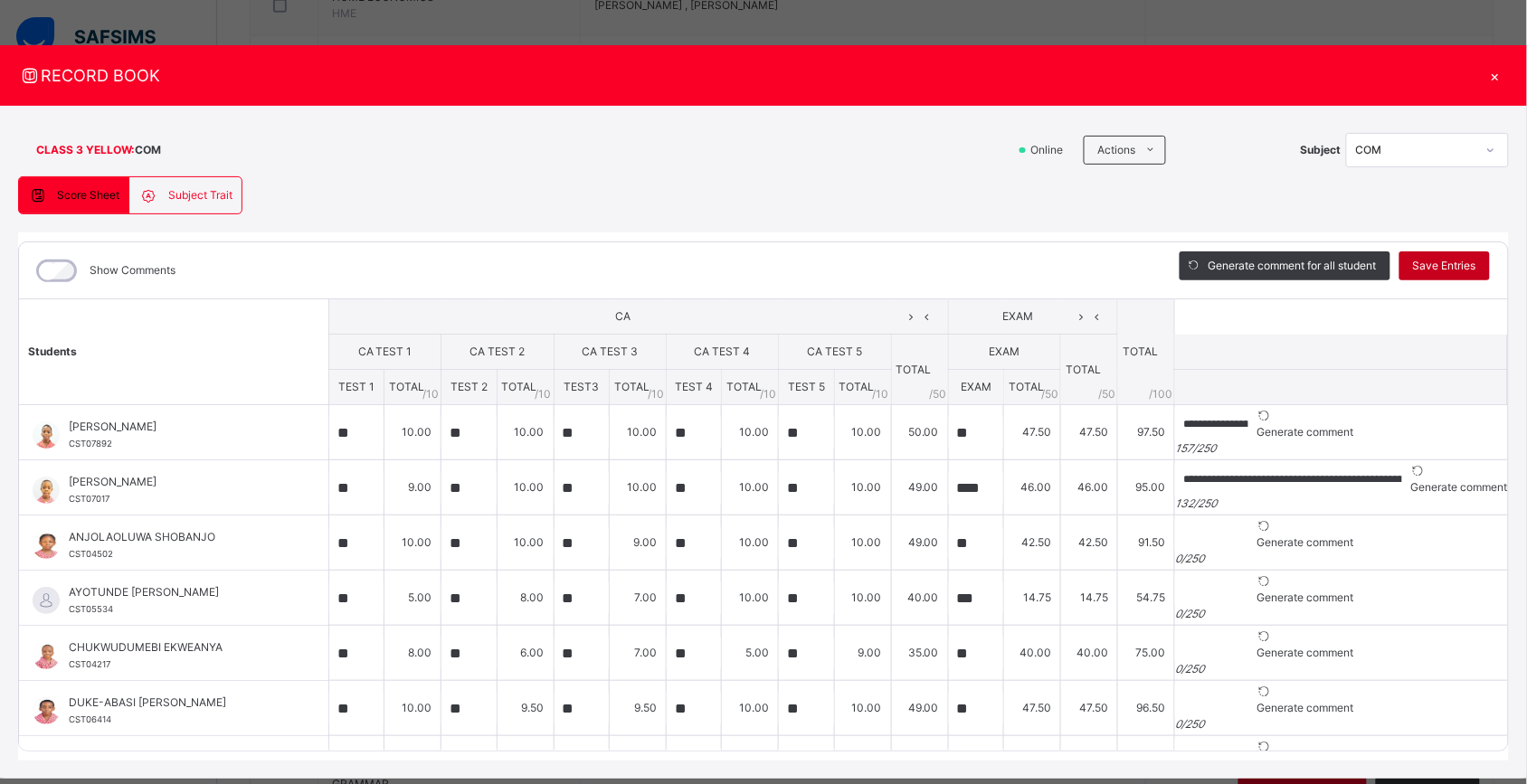 click on "Save Entries" at bounding box center [1445, 266] 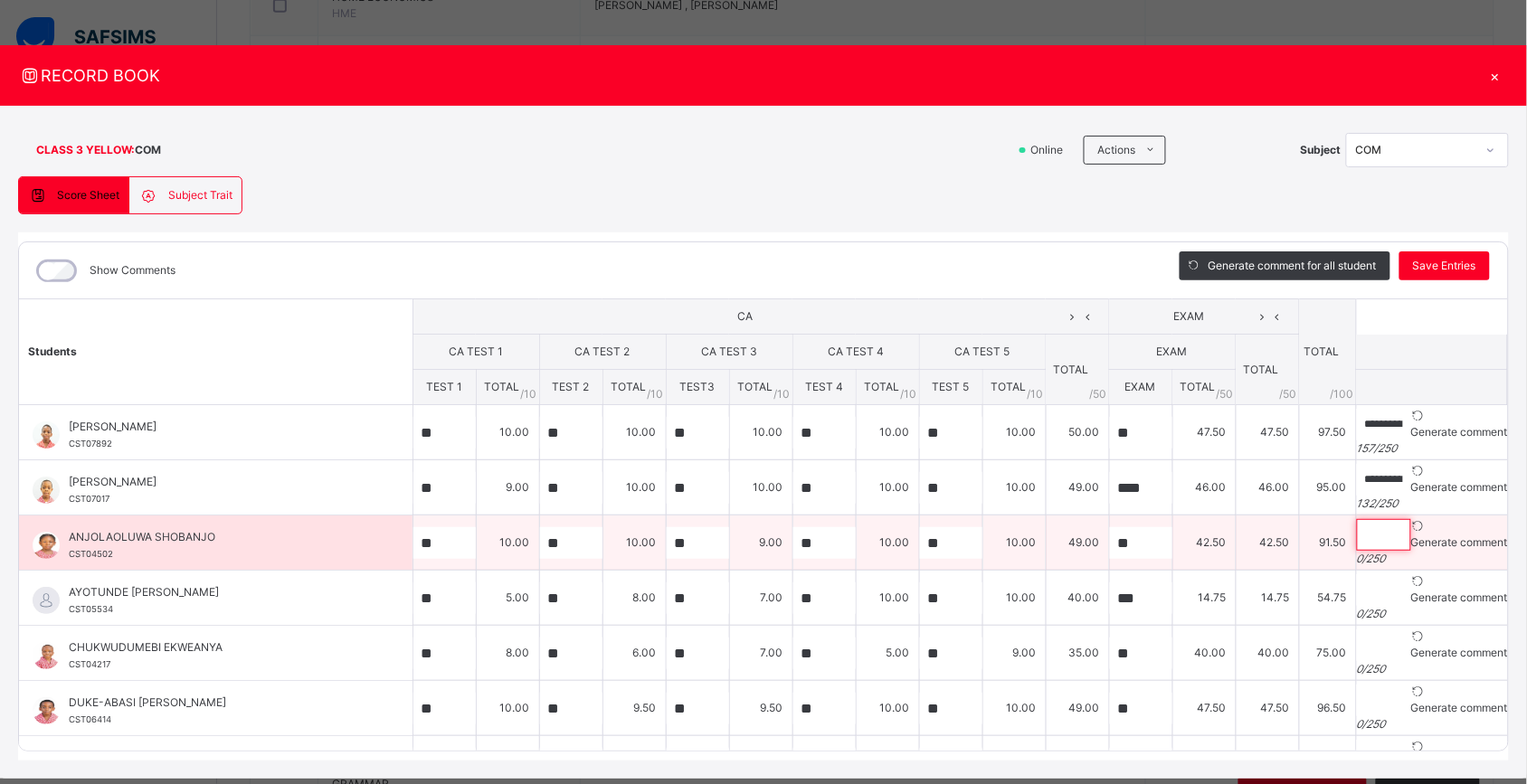 click at bounding box center (1384, 534) 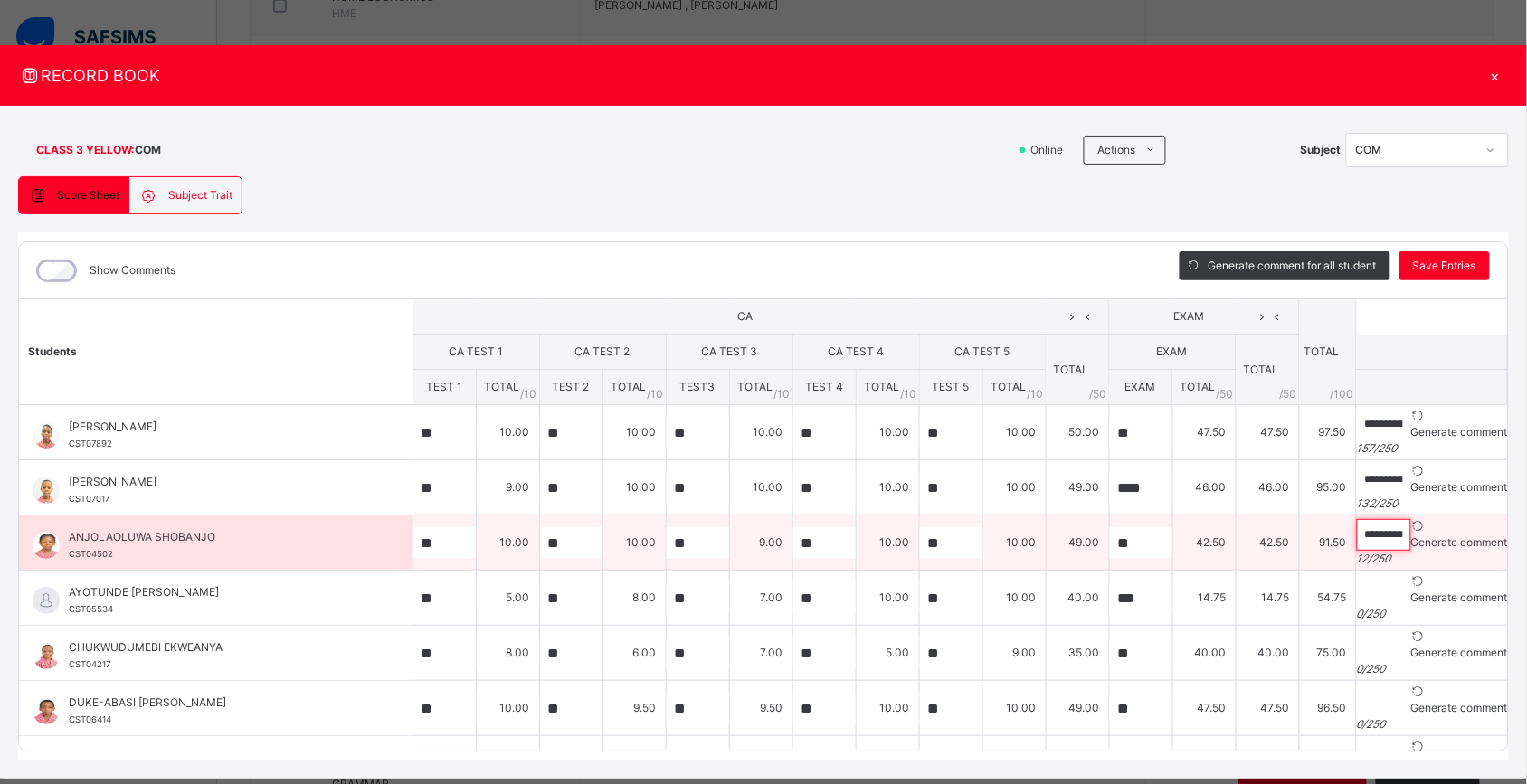paste on "**********" 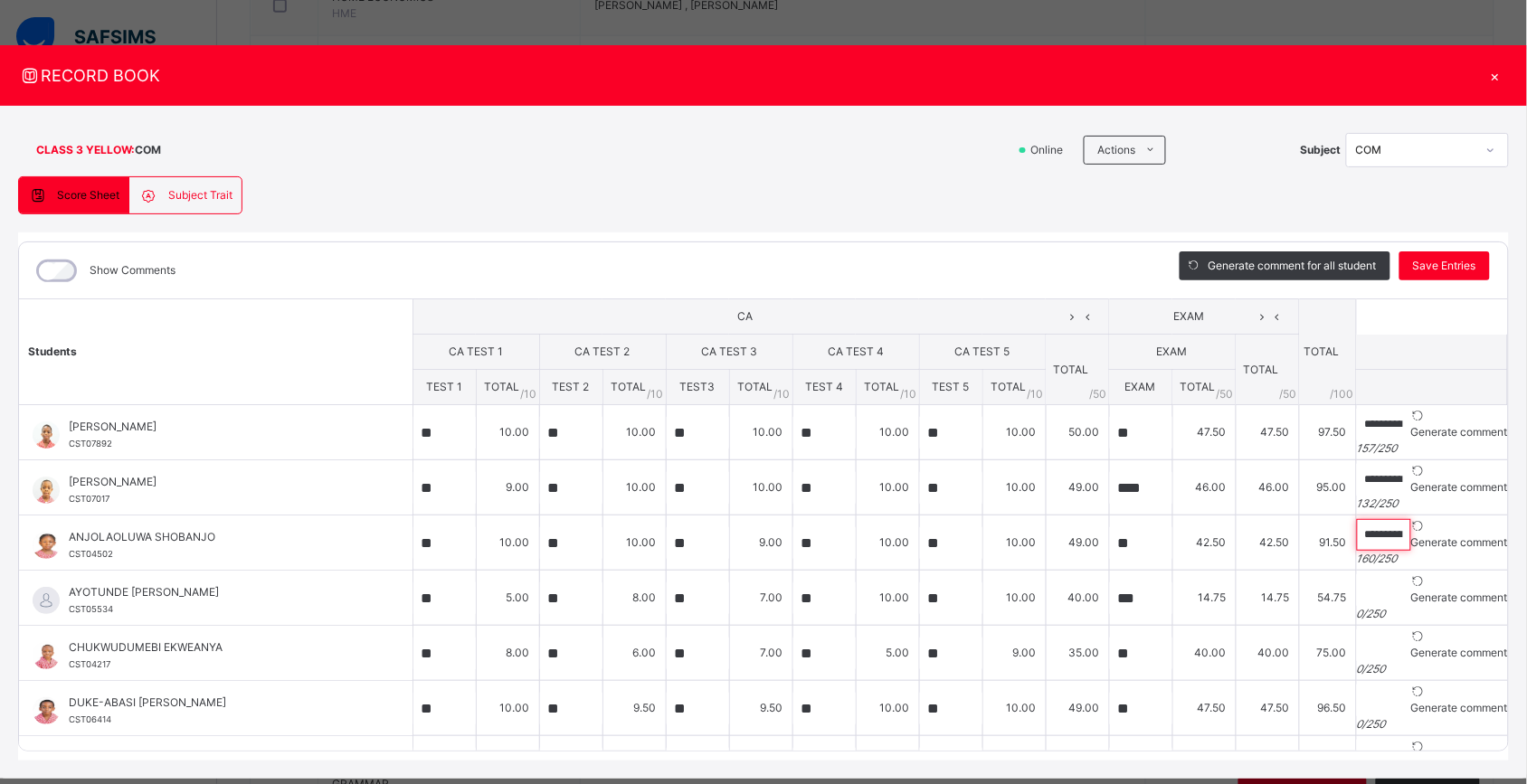 scroll, scrollTop: 0, scrollLeft: 607, axis: horizontal 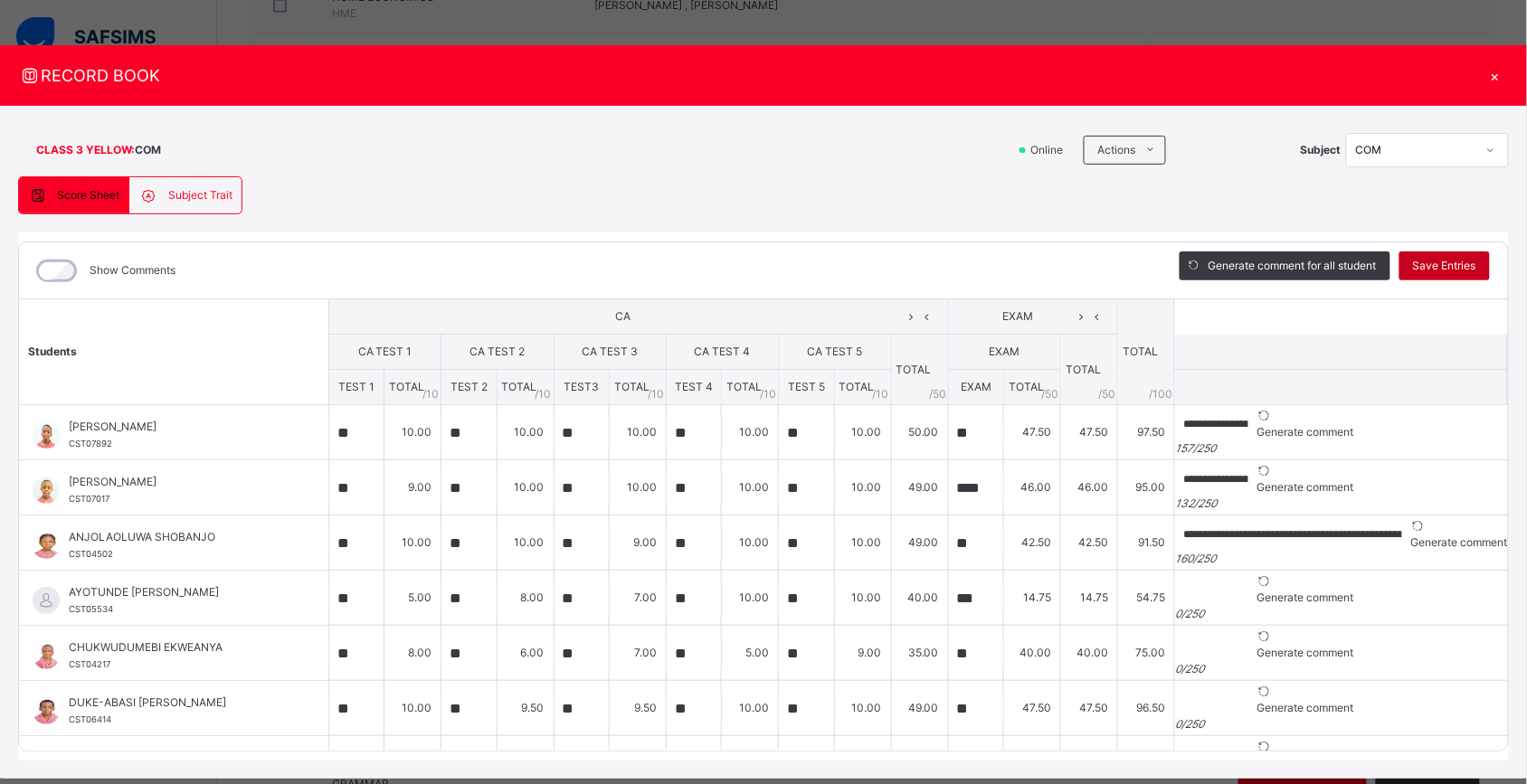 click on "Save Entries" at bounding box center (1445, 266) 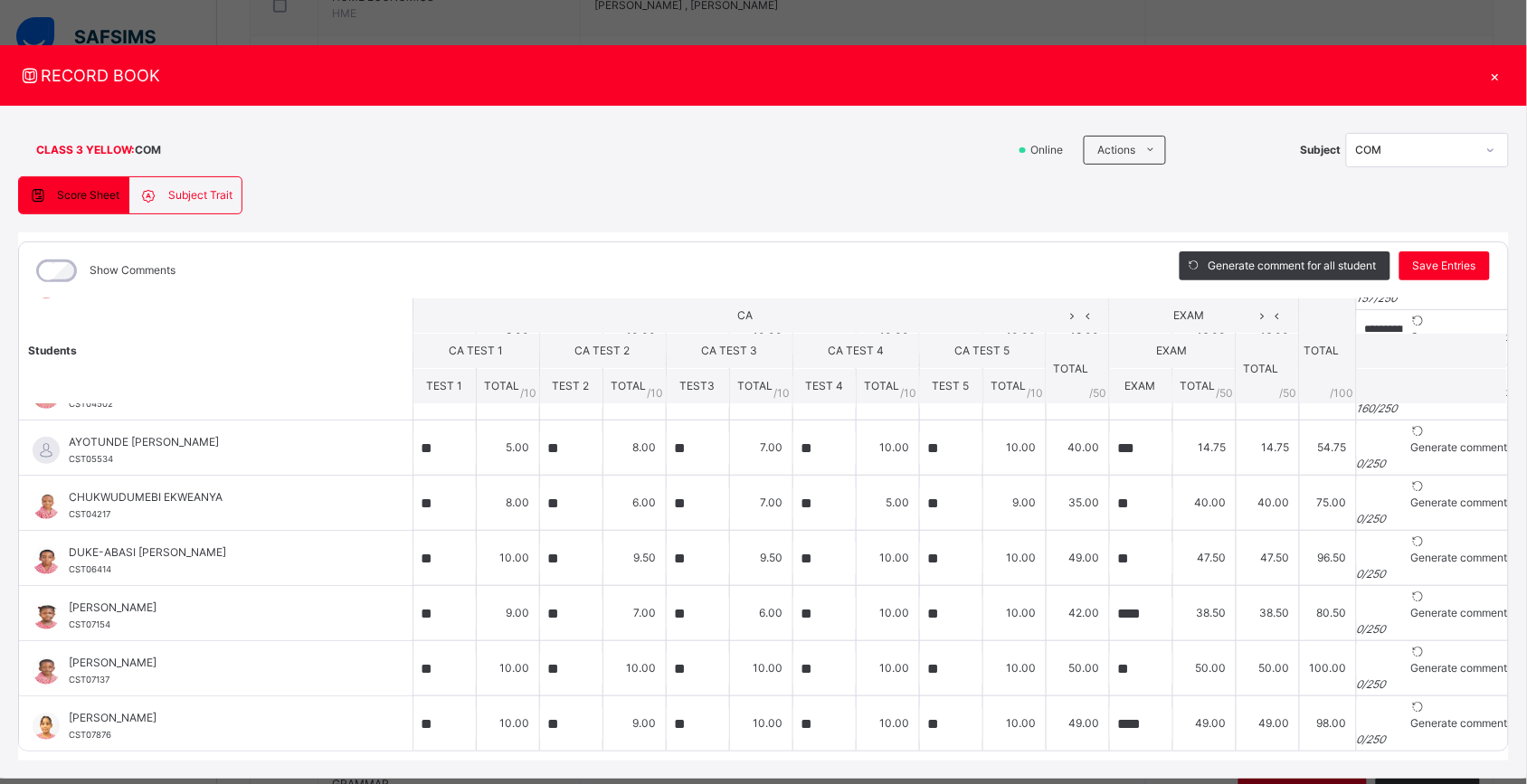 scroll, scrollTop: 158, scrollLeft: 0, axis: vertical 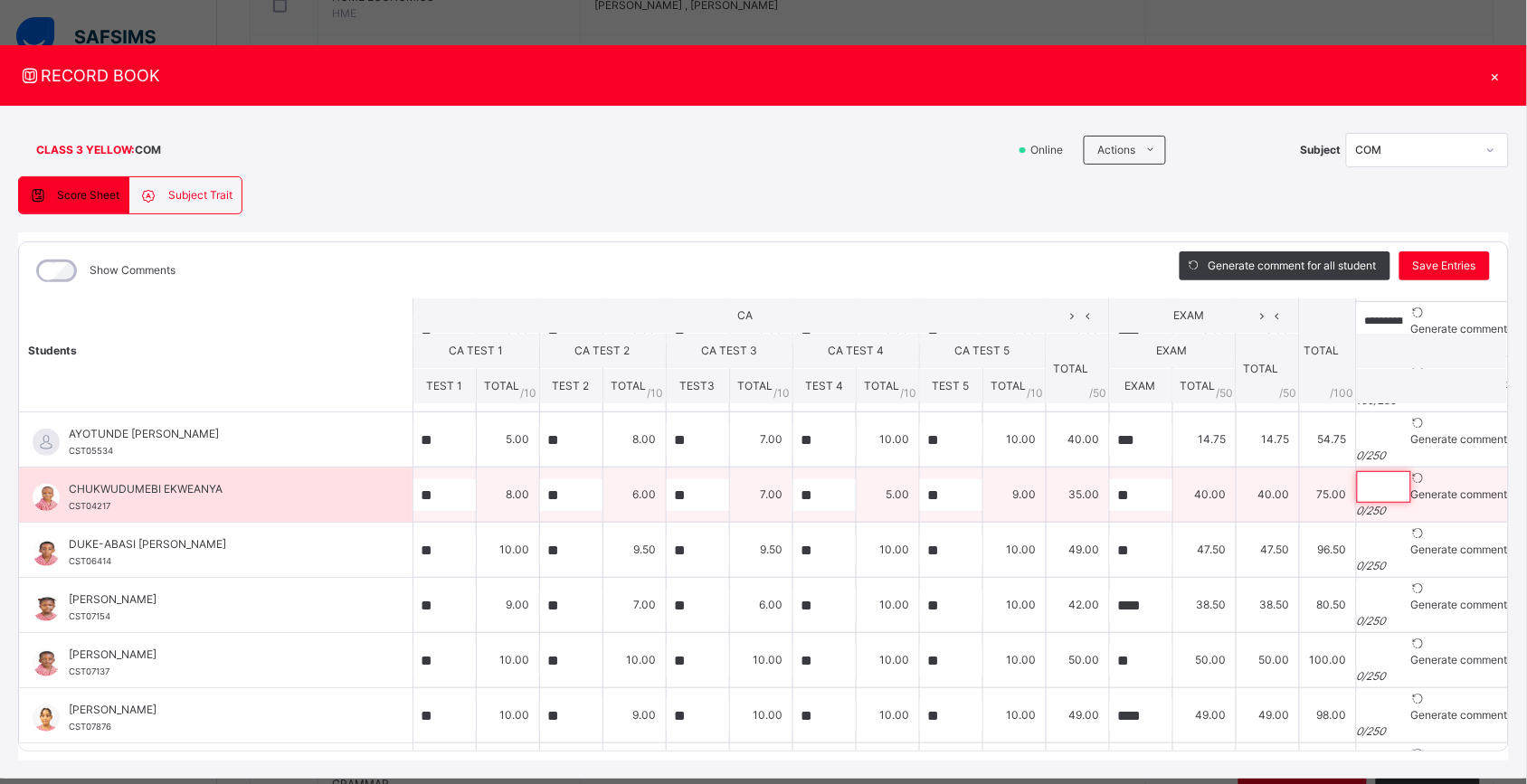 click at bounding box center [1384, 486] 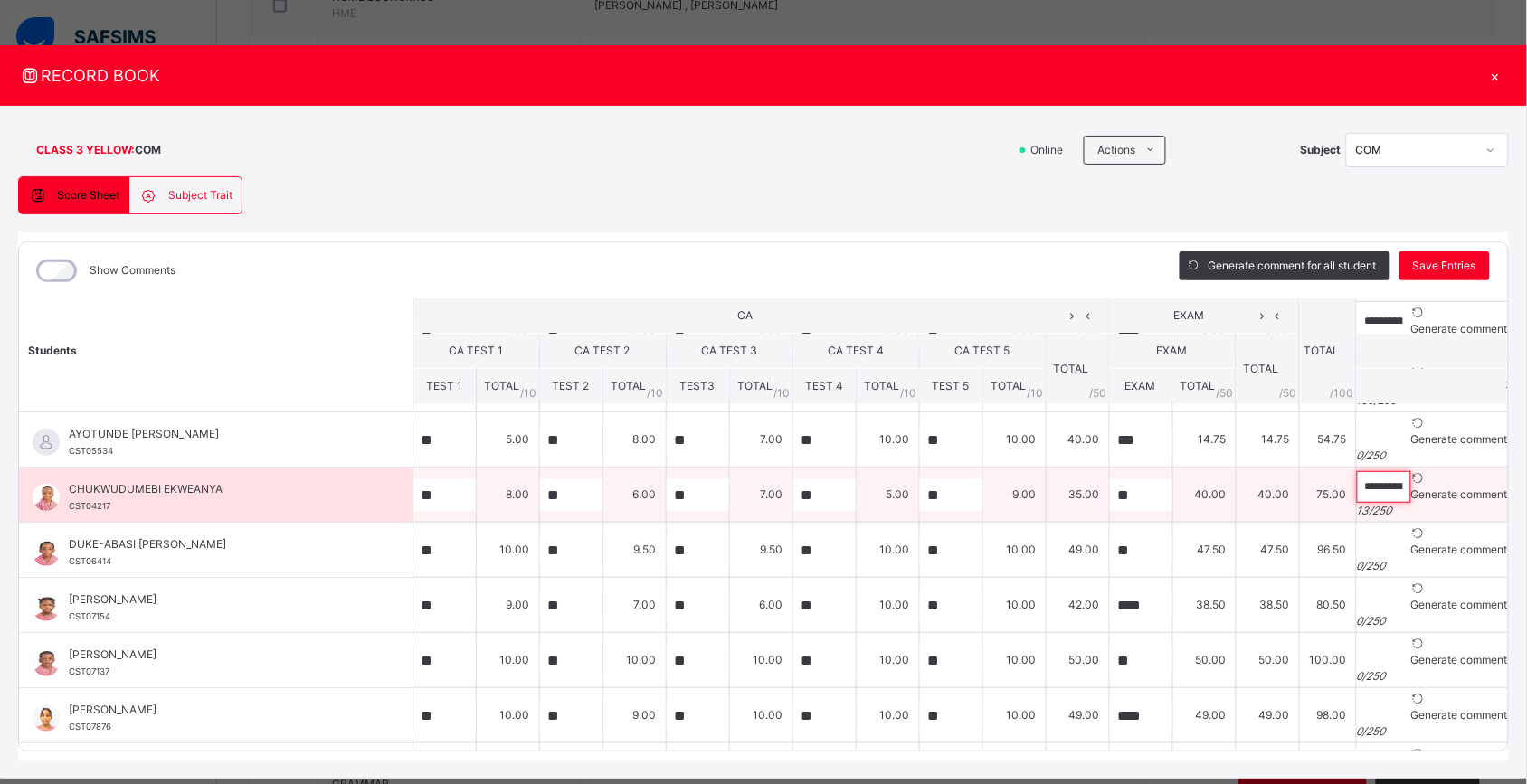 paste on "**********" 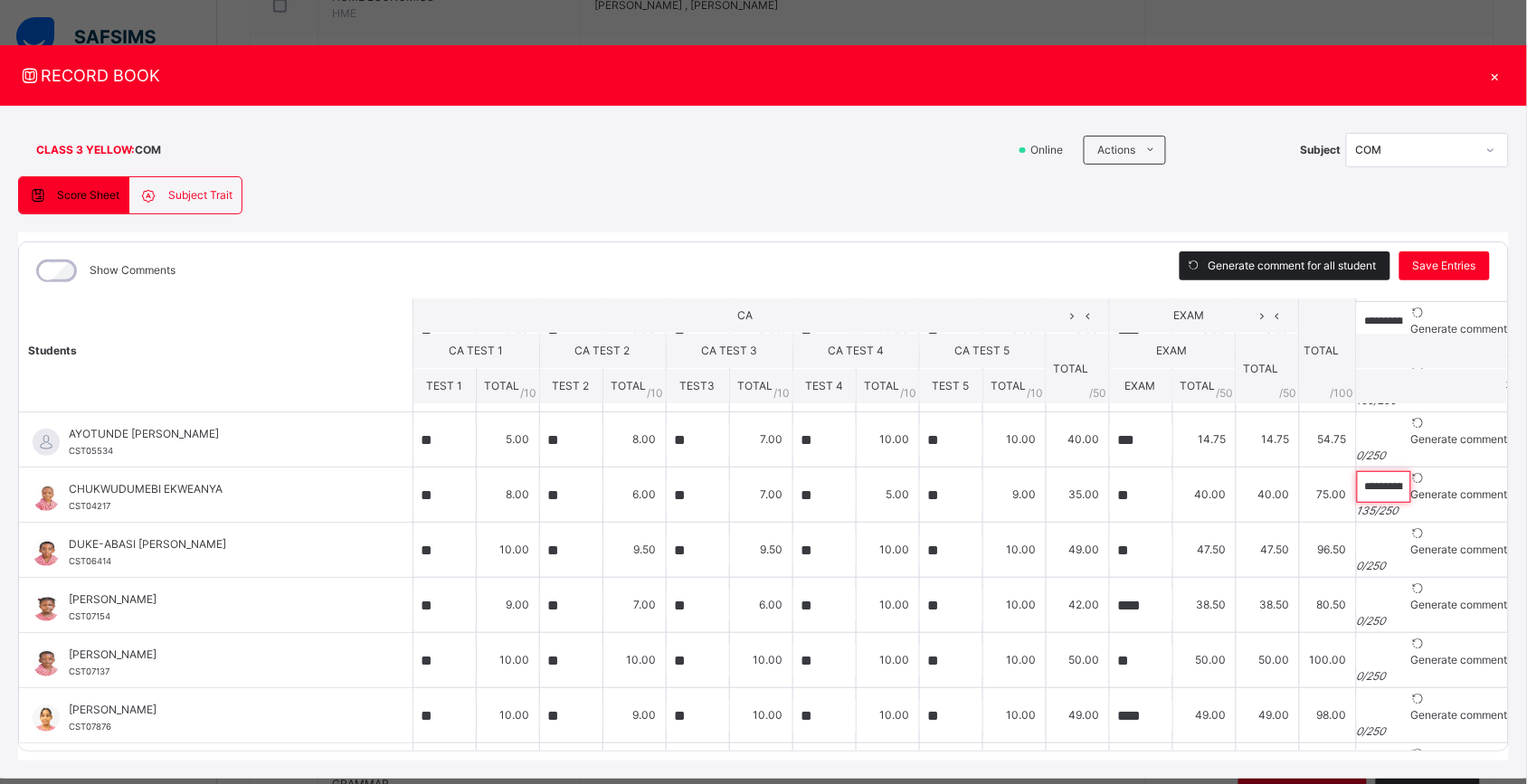scroll, scrollTop: 0, scrollLeft: 477, axis: horizontal 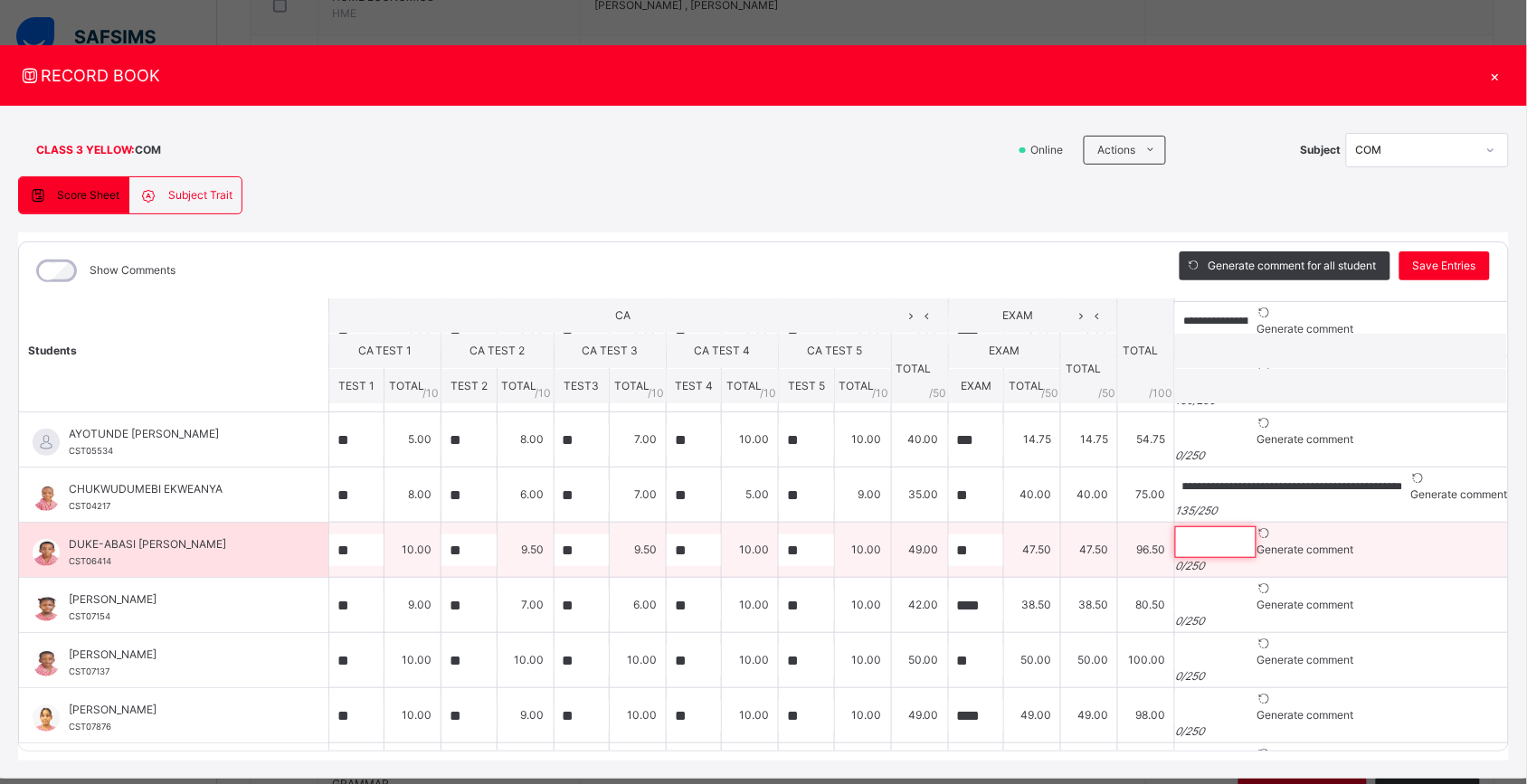 click at bounding box center (1216, 542) 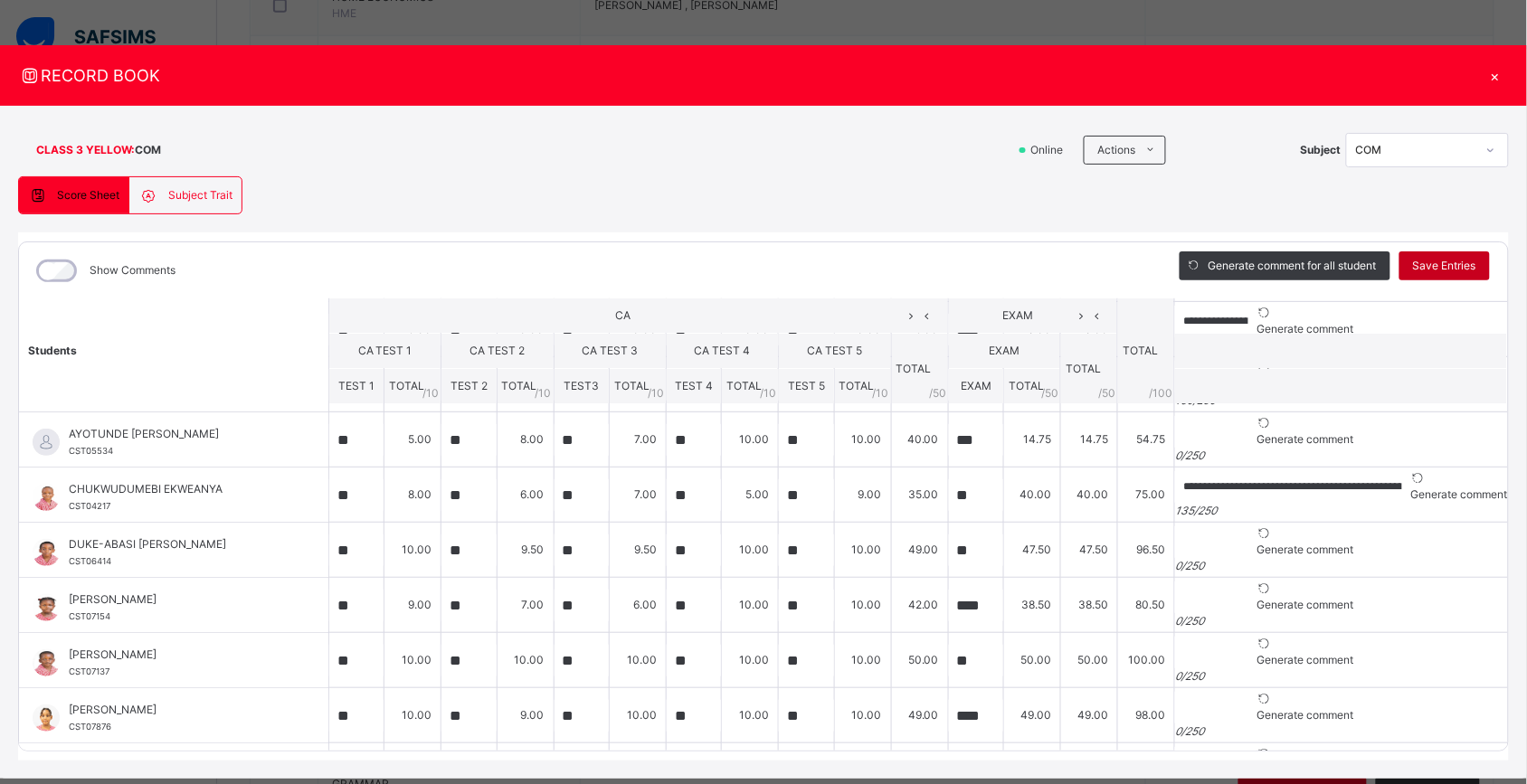 click on "Save Entries" at bounding box center [1445, 266] 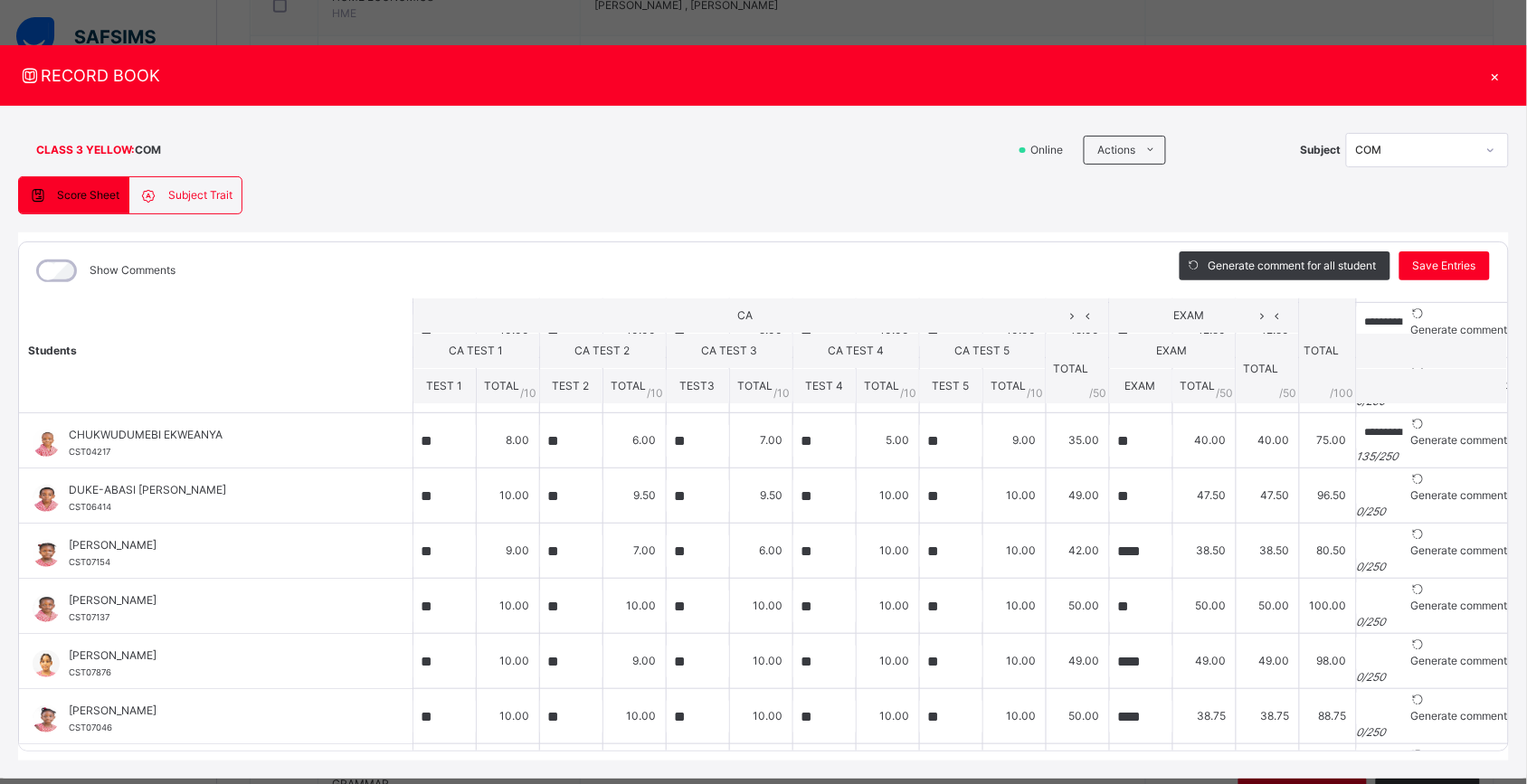 scroll, scrollTop: 220, scrollLeft: 0, axis: vertical 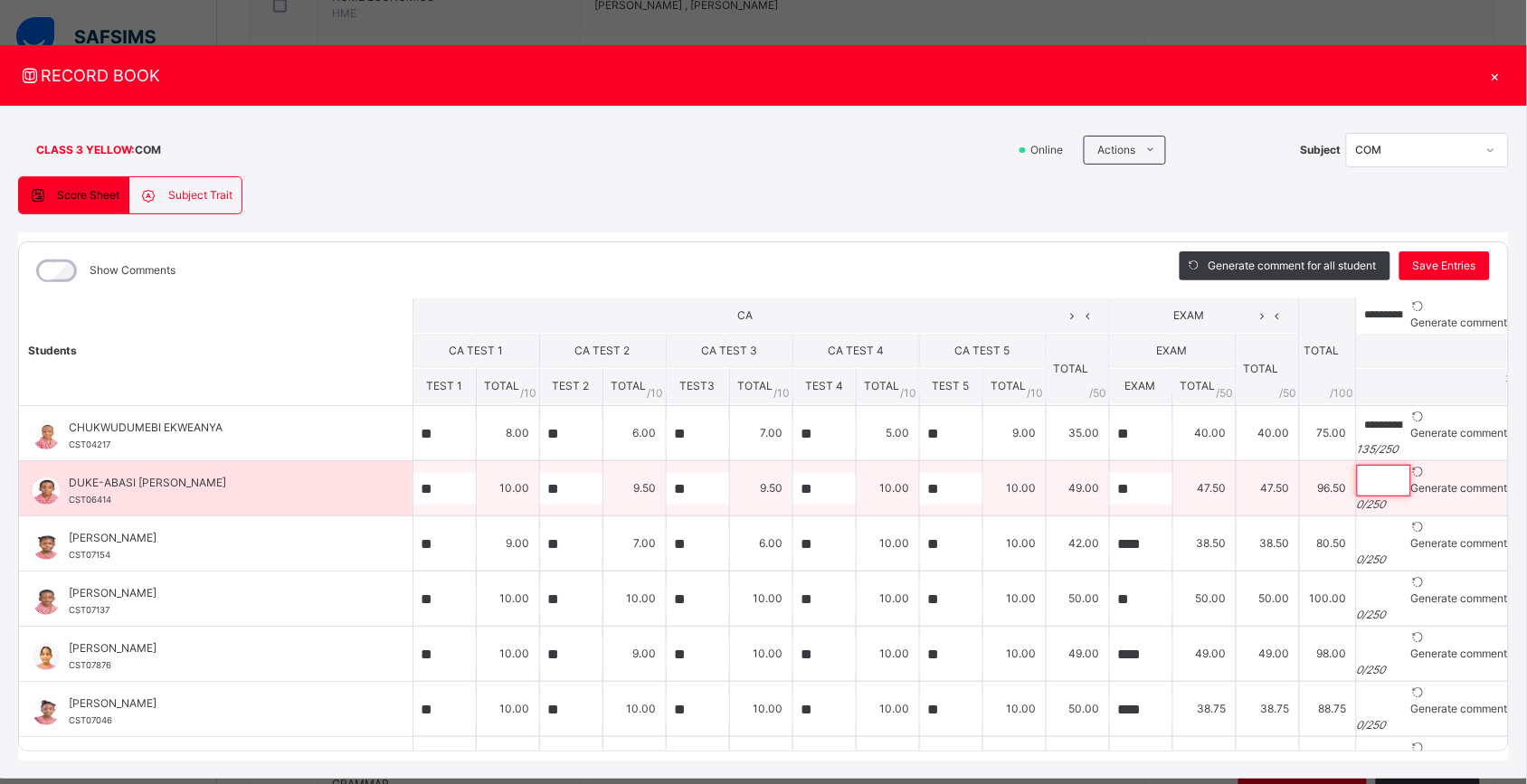 click at bounding box center (1384, 480) 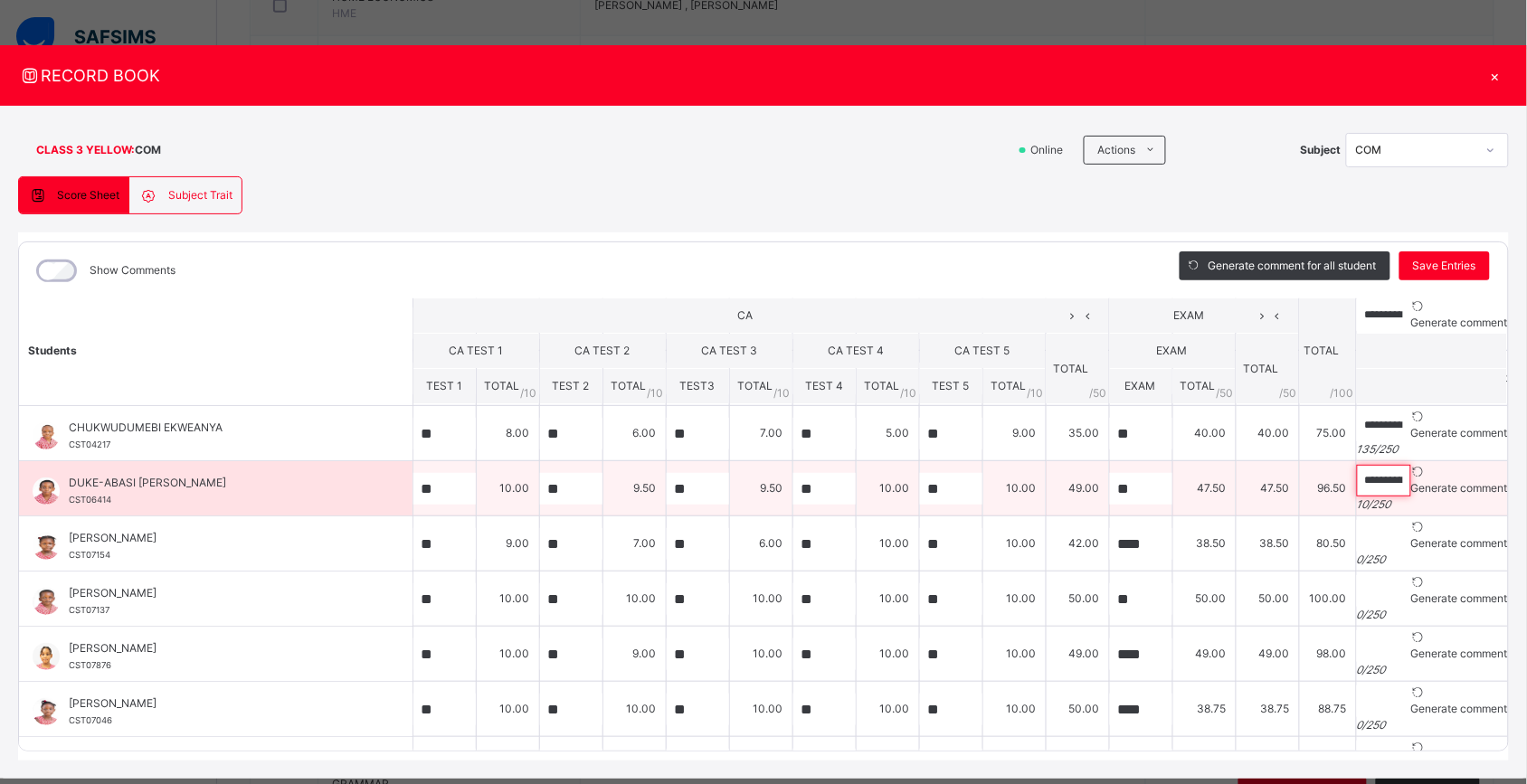 click on "**********" at bounding box center [1384, 480] 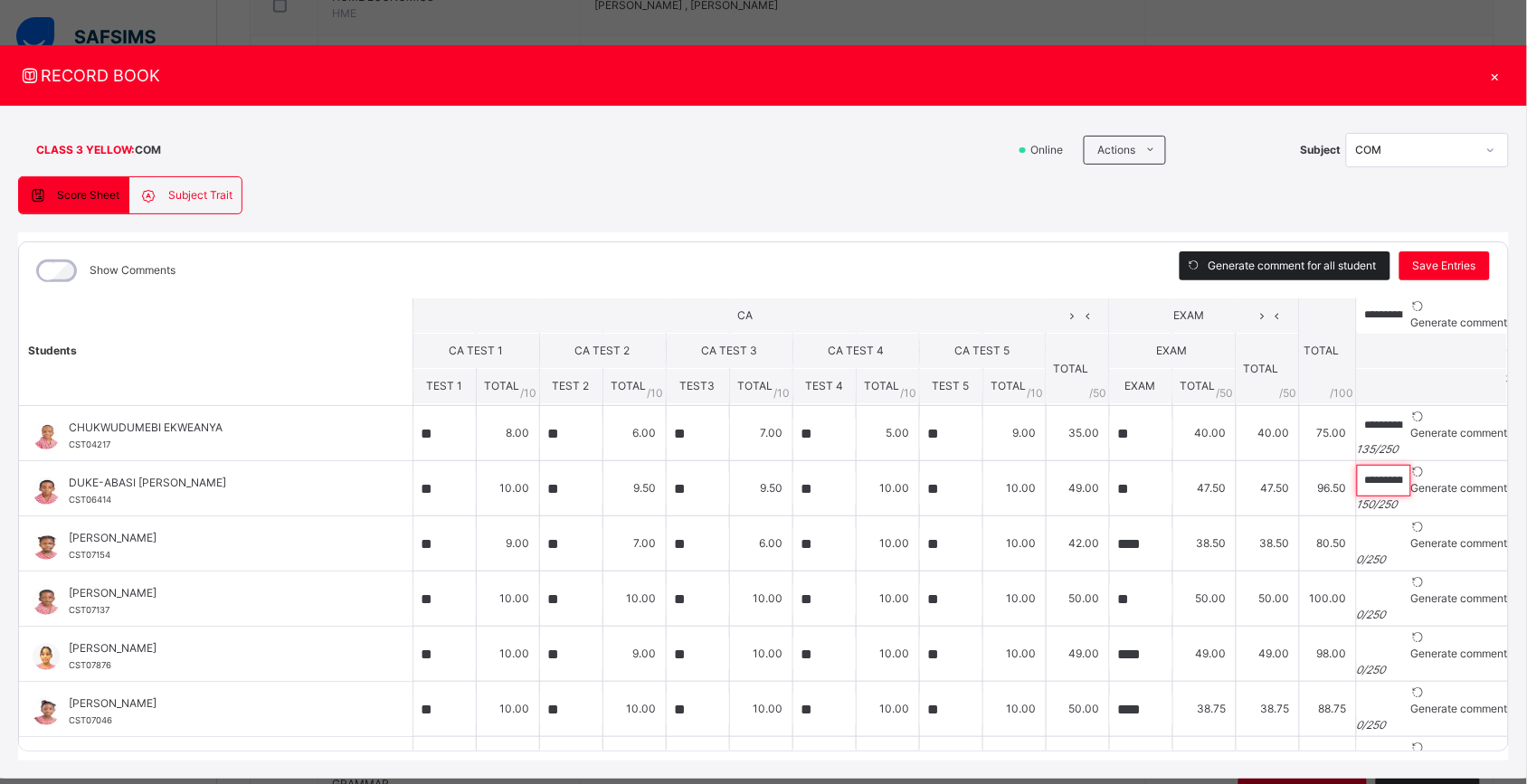 scroll, scrollTop: 0, scrollLeft: 580, axis: horizontal 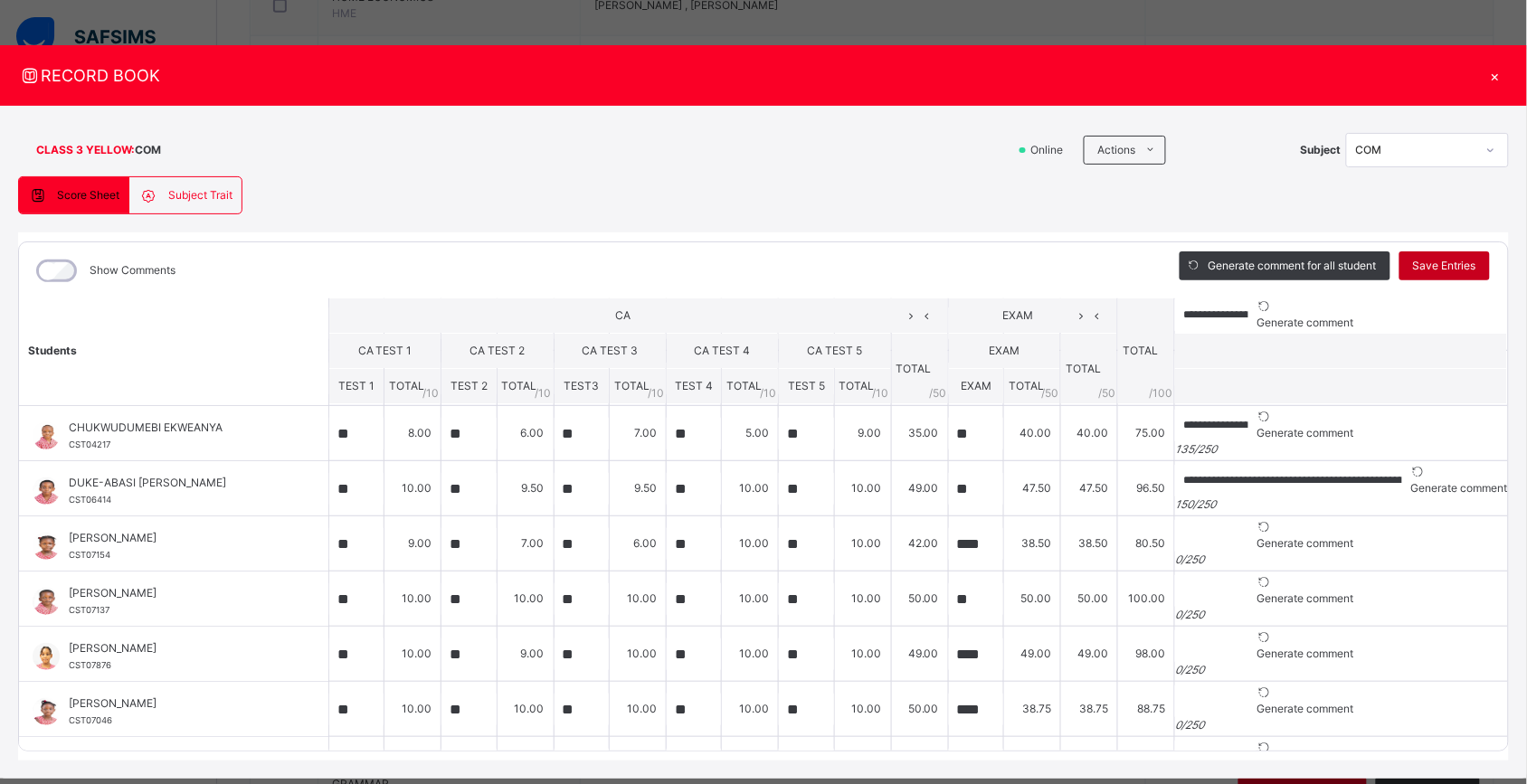 click on "Save Entries" at bounding box center (1445, 266) 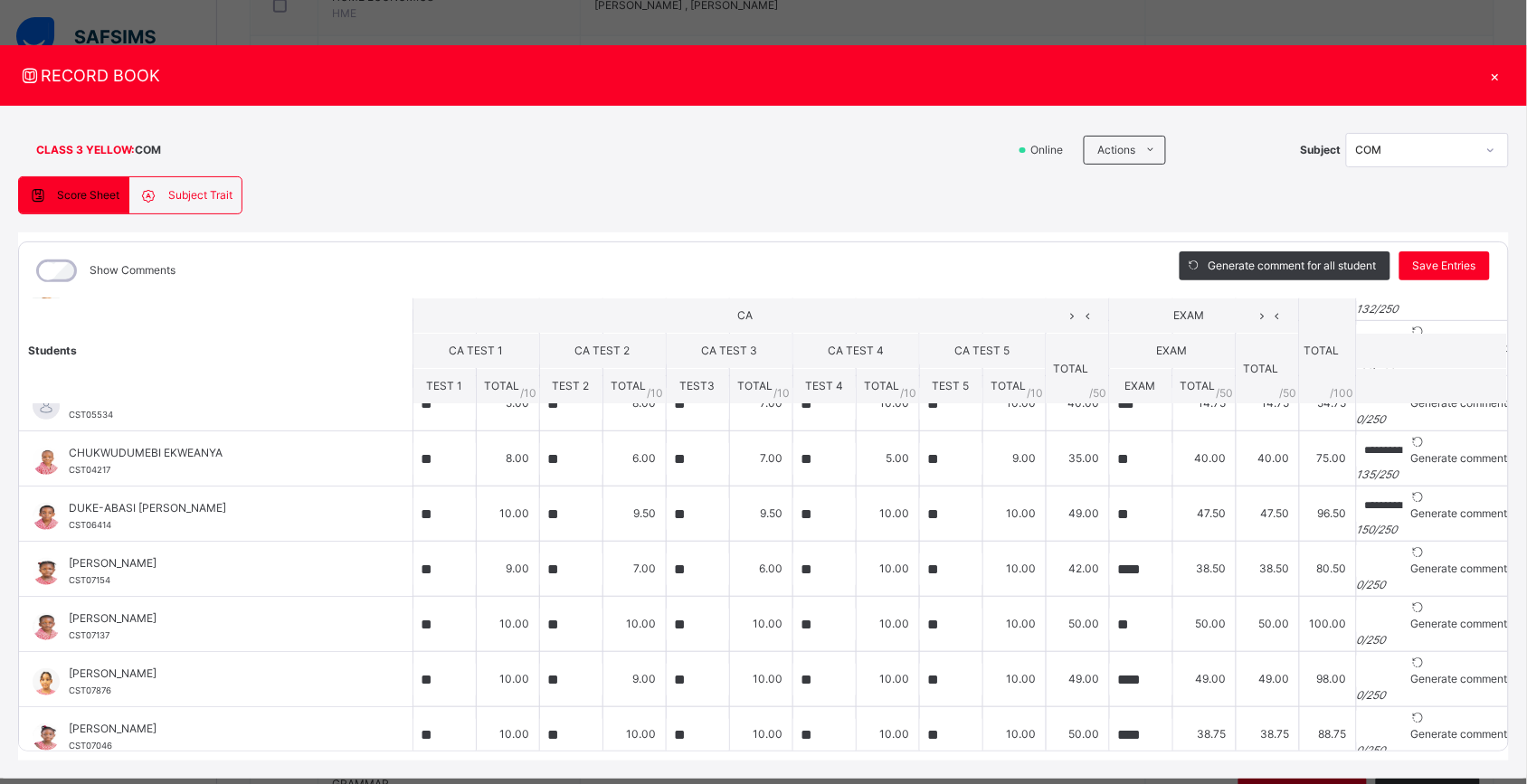 scroll, scrollTop: 197, scrollLeft: 0, axis: vertical 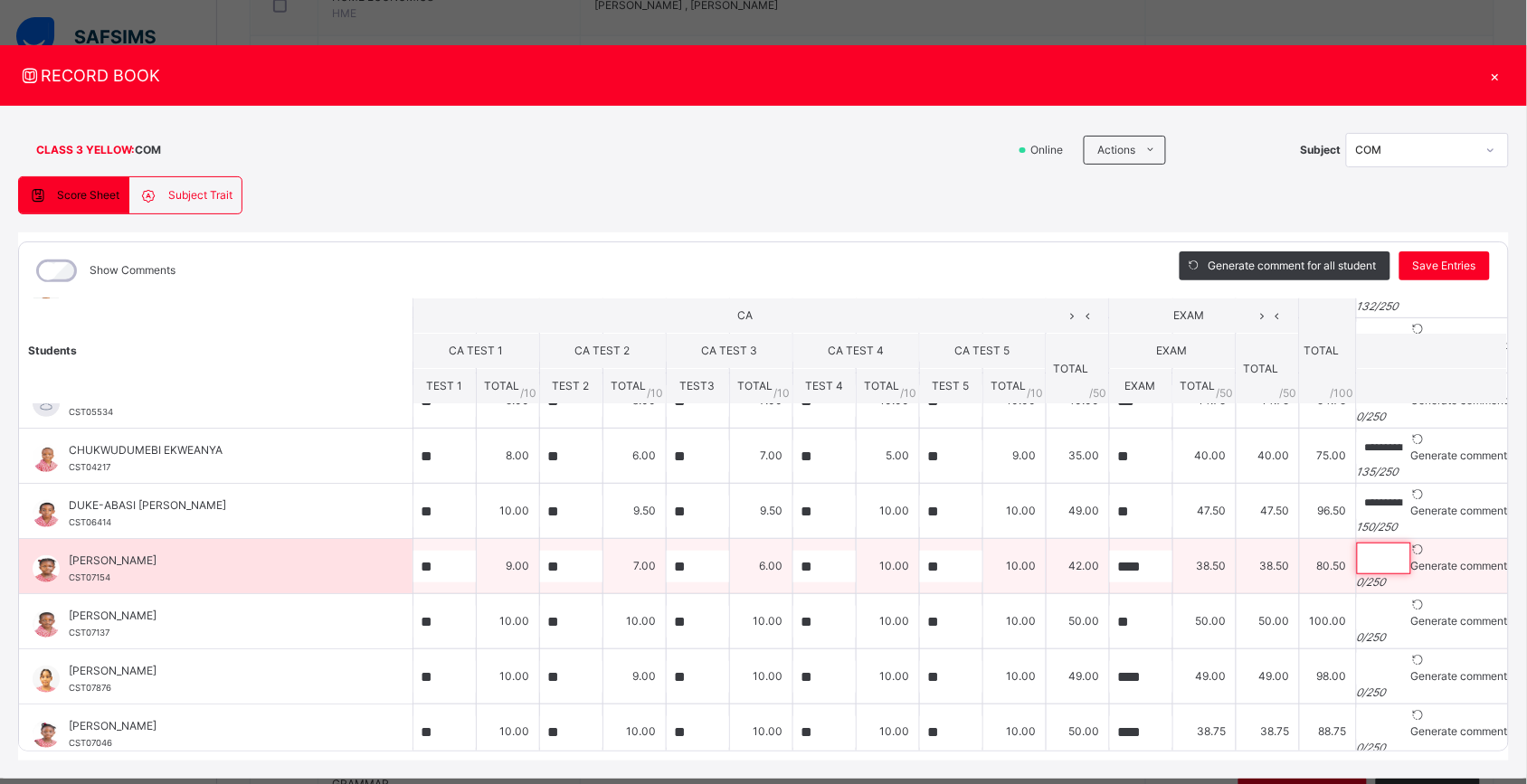 click at bounding box center [1384, 558] 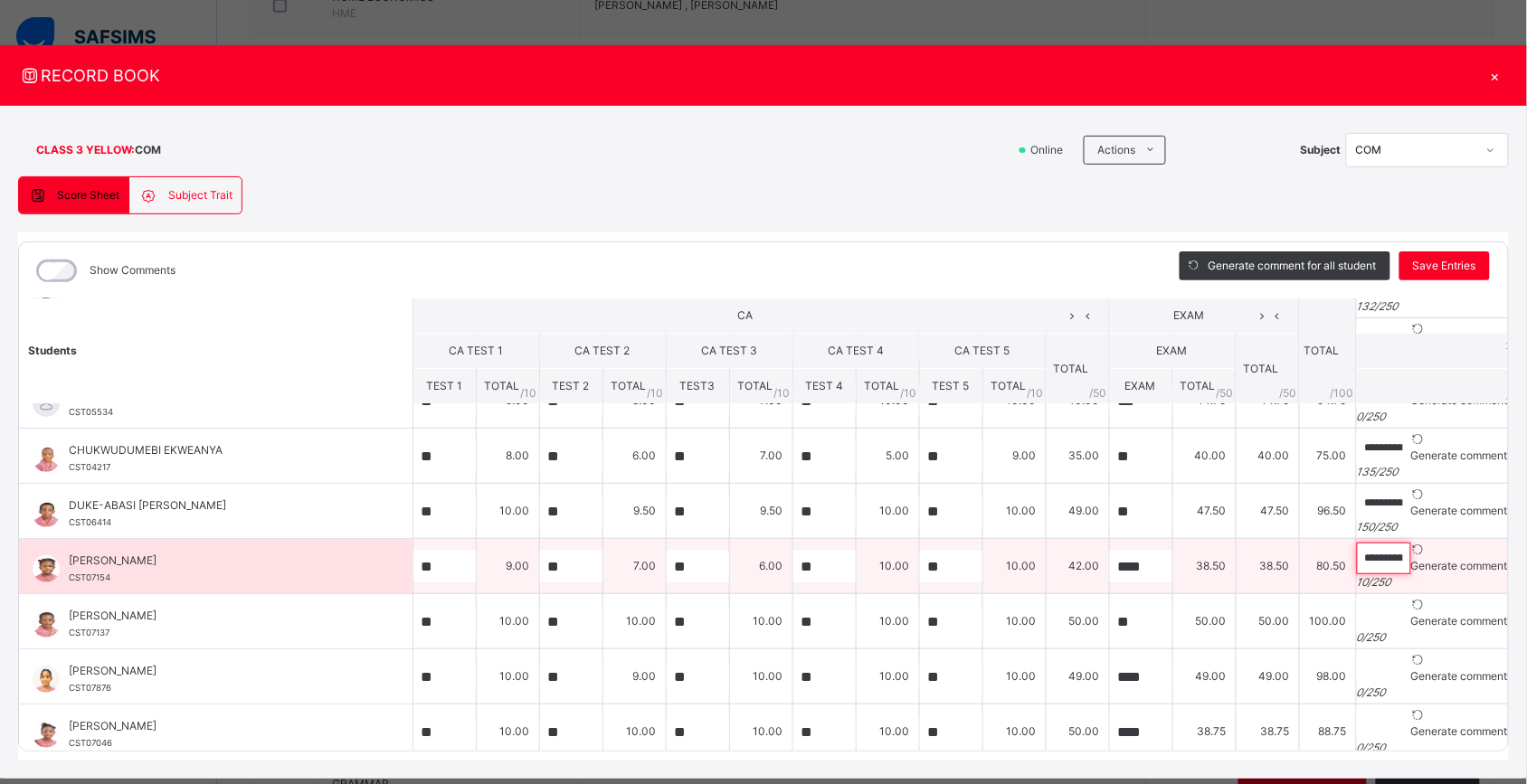 paste on "**********" 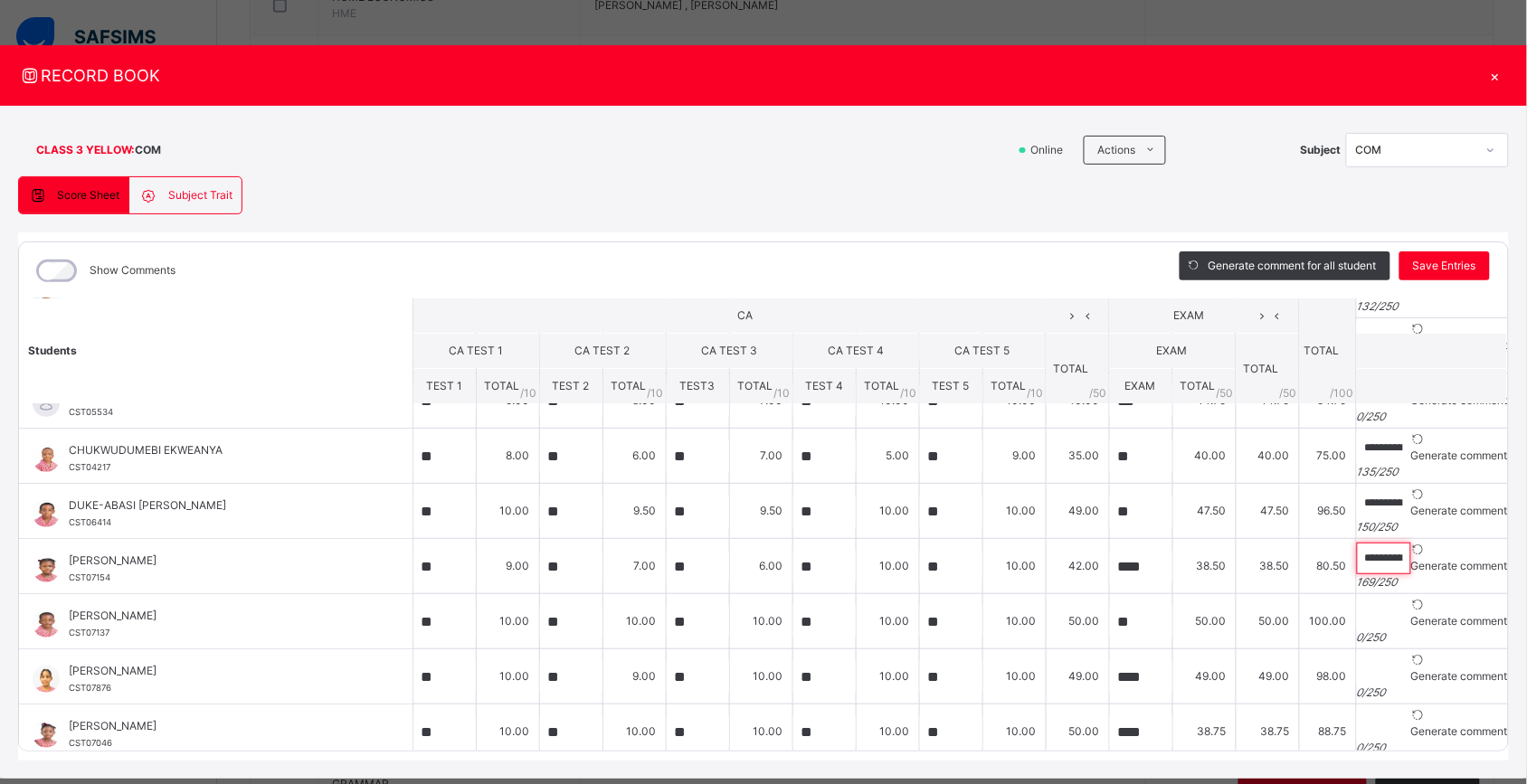 scroll, scrollTop: 0, scrollLeft: 639, axis: horizontal 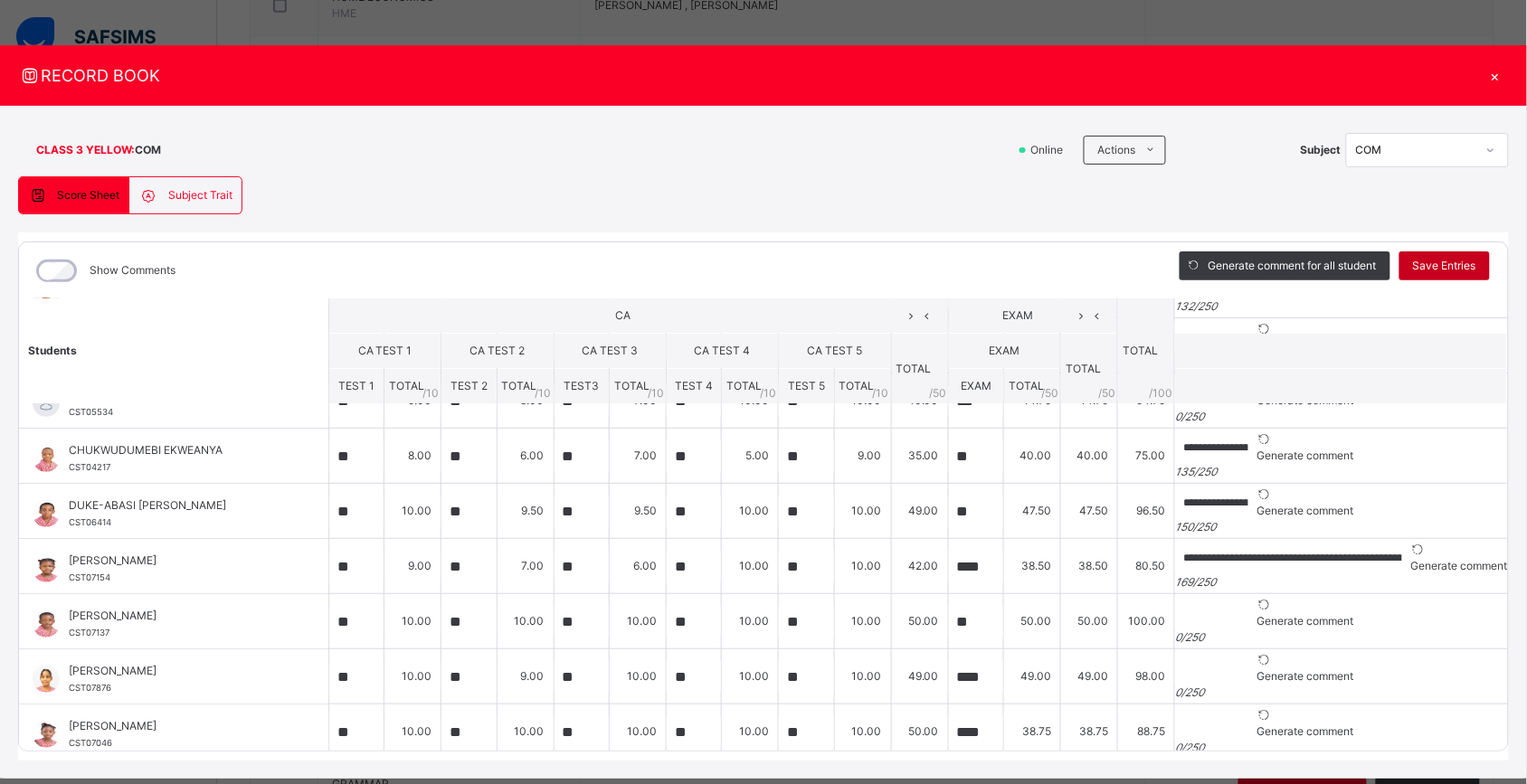 click on "Save Entries" at bounding box center [1445, 266] 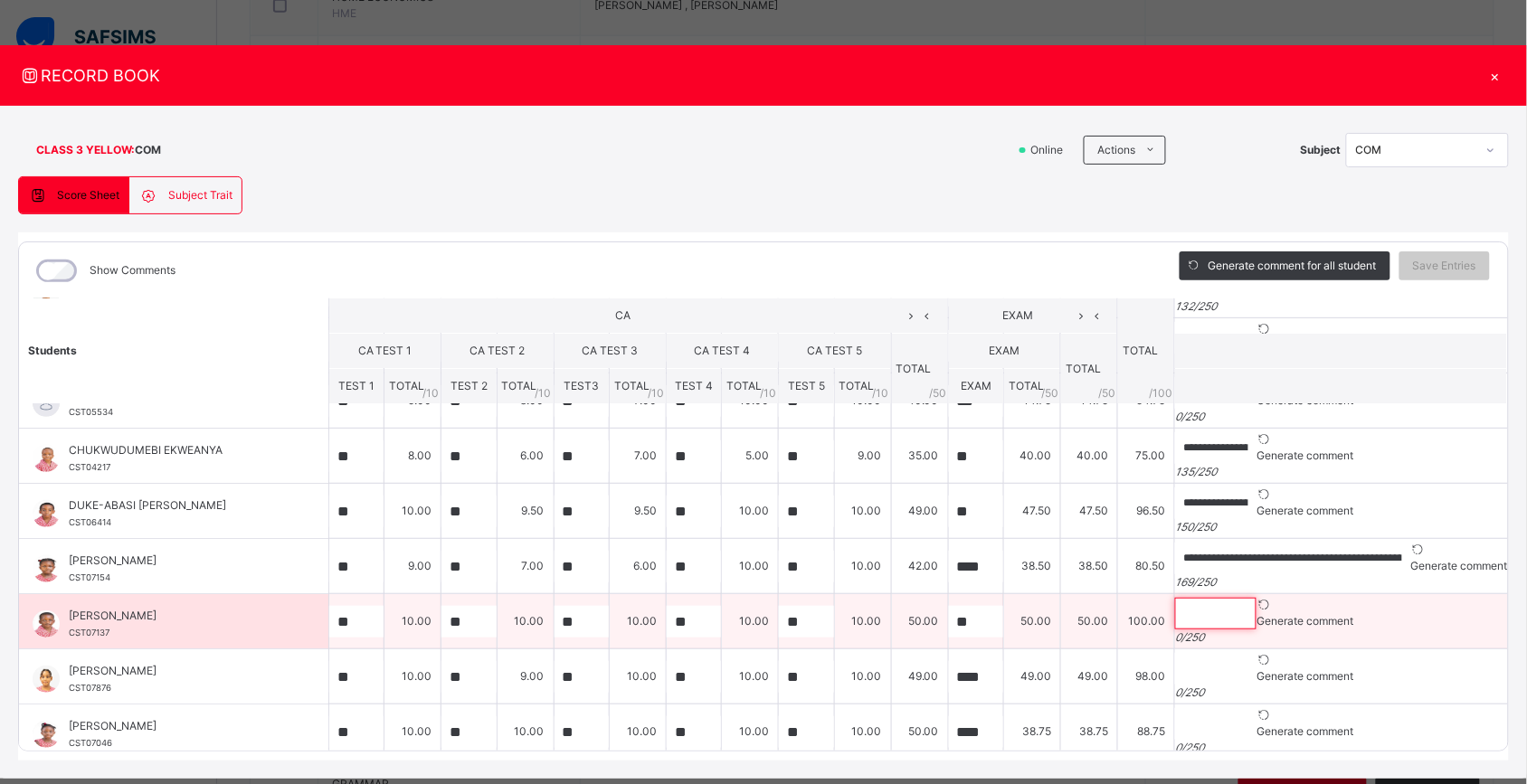 click at bounding box center (1216, 613) 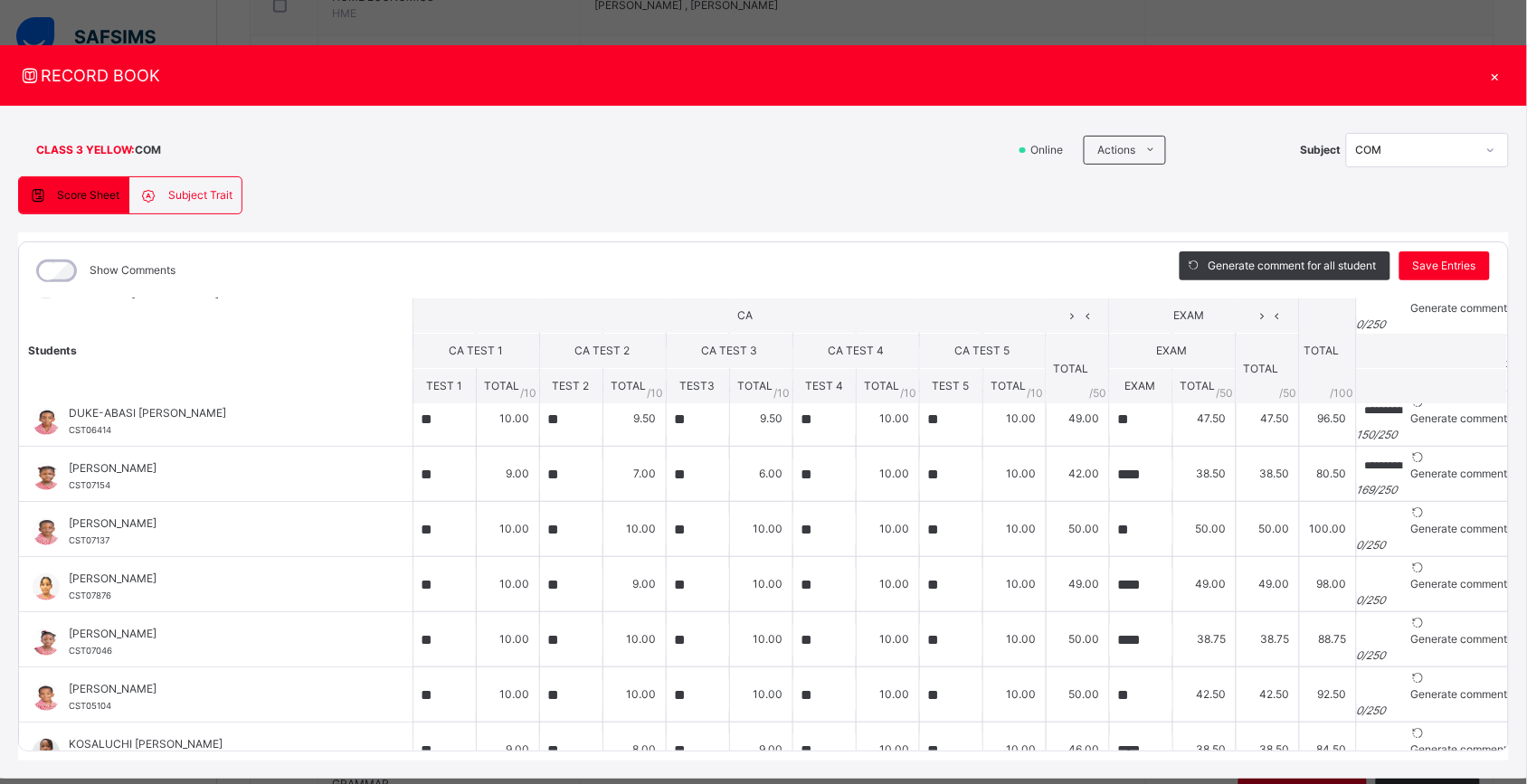 scroll, scrollTop: 304, scrollLeft: 0, axis: vertical 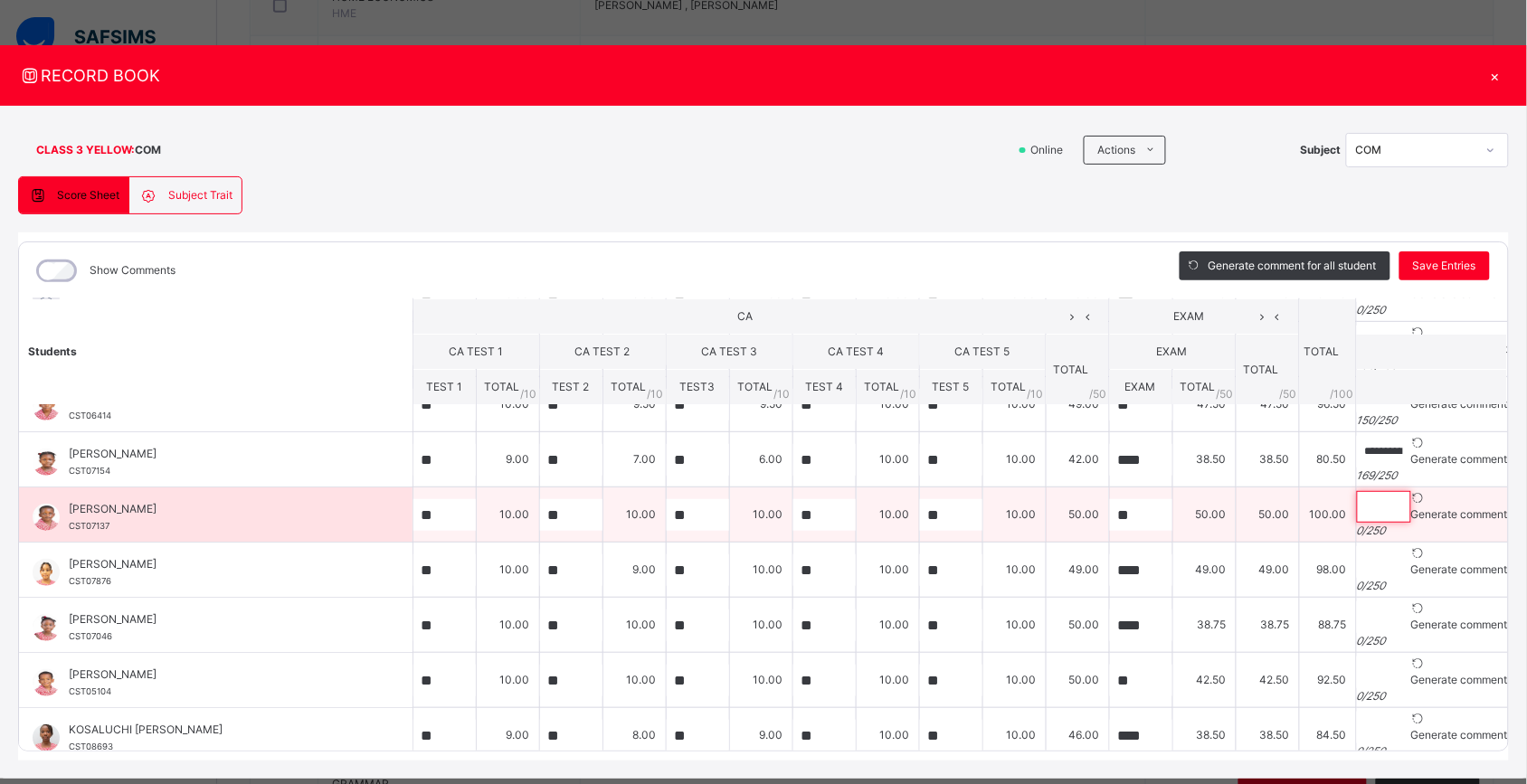click at bounding box center [1384, 506] 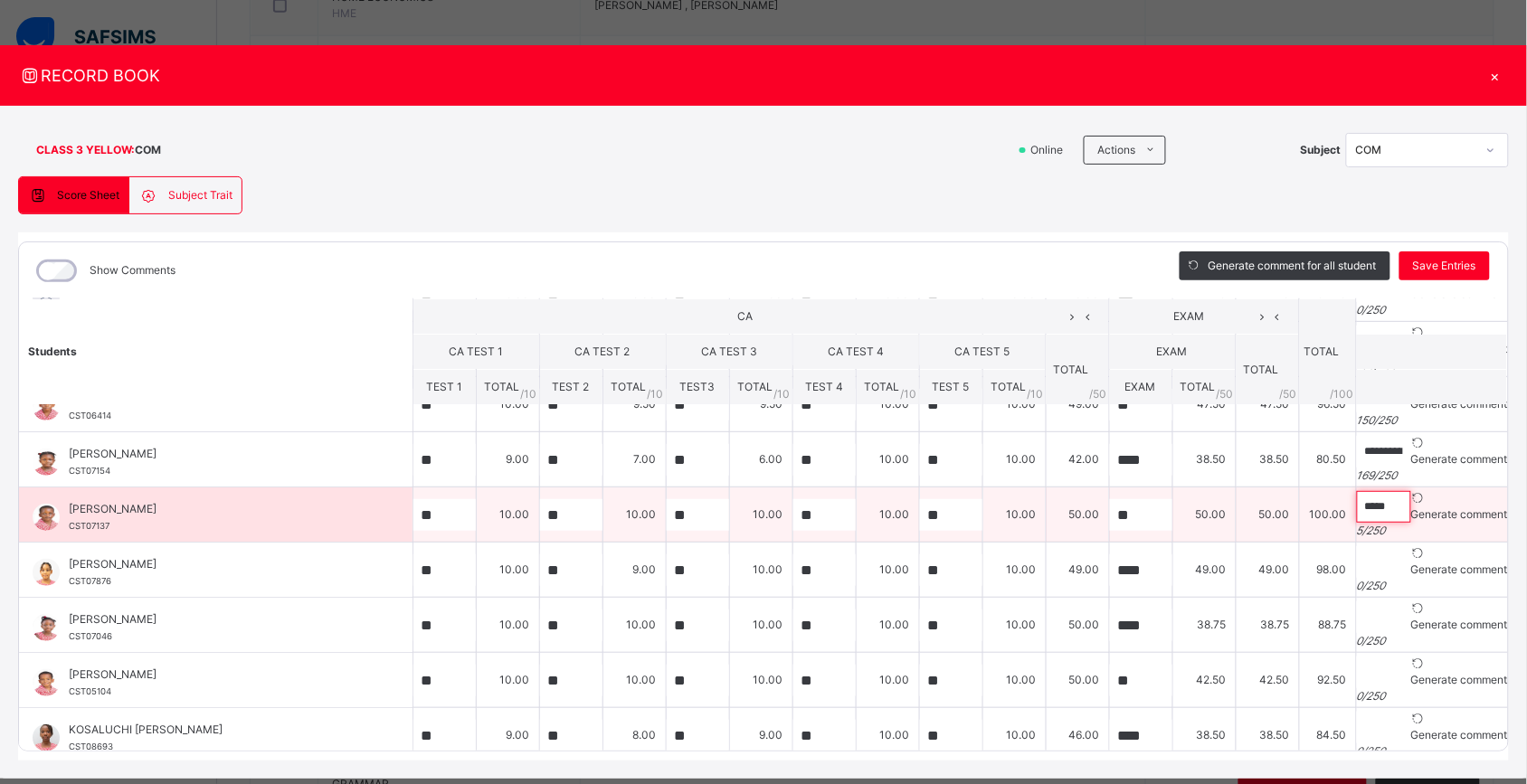 paste on "**********" 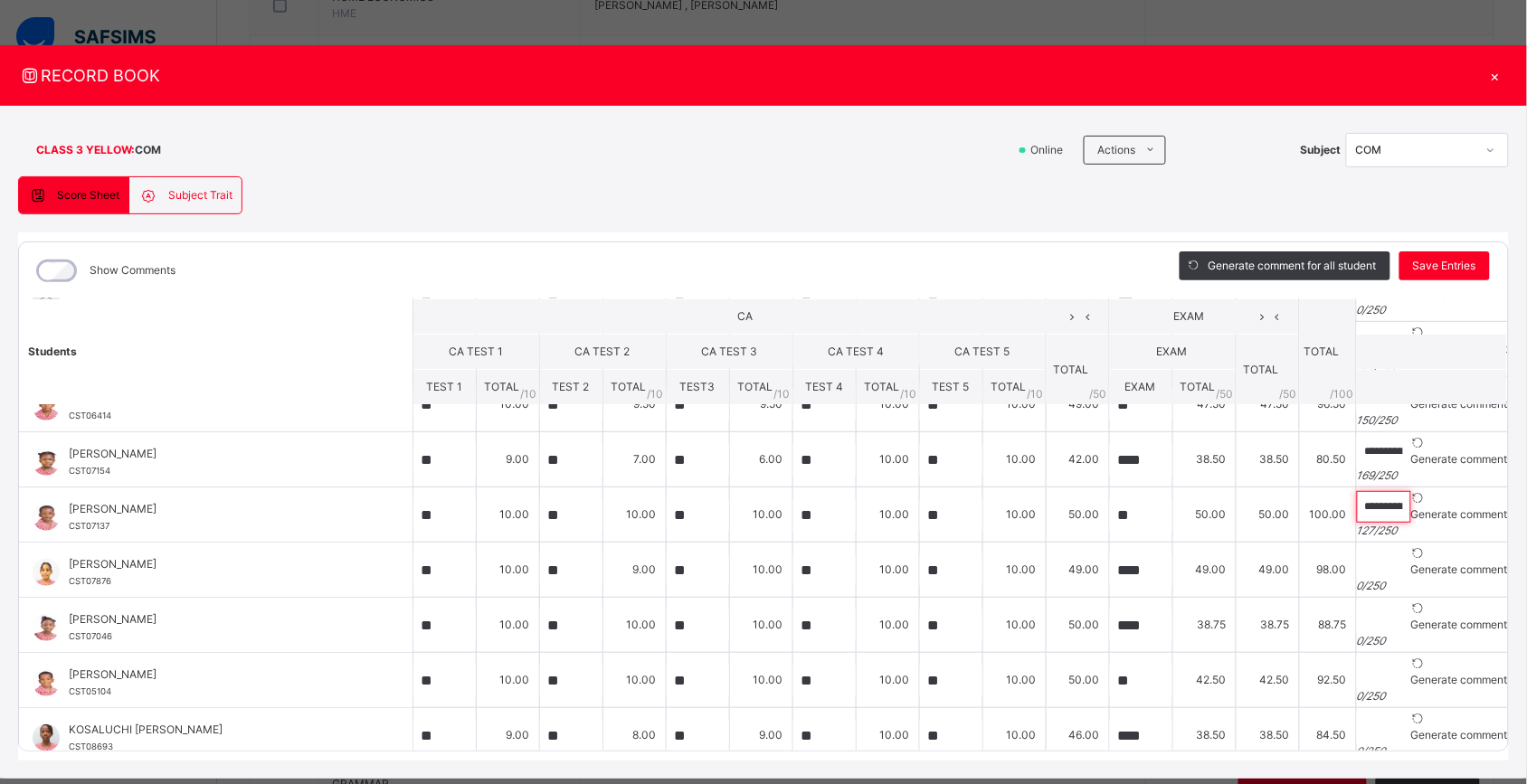 scroll, scrollTop: 0, scrollLeft: 449, axis: horizontal 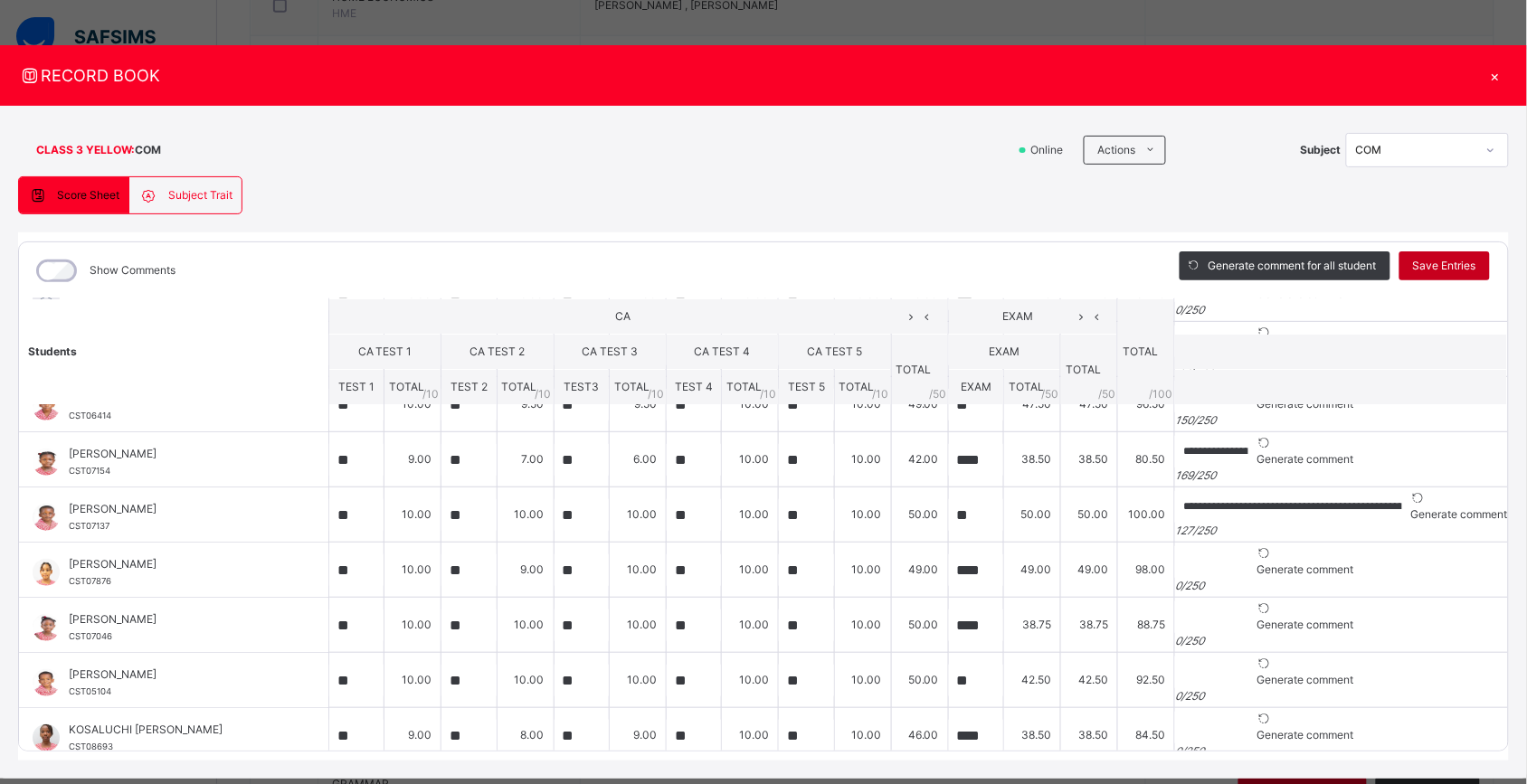 click on "Save Entries" at bounding box center (1445, 266) 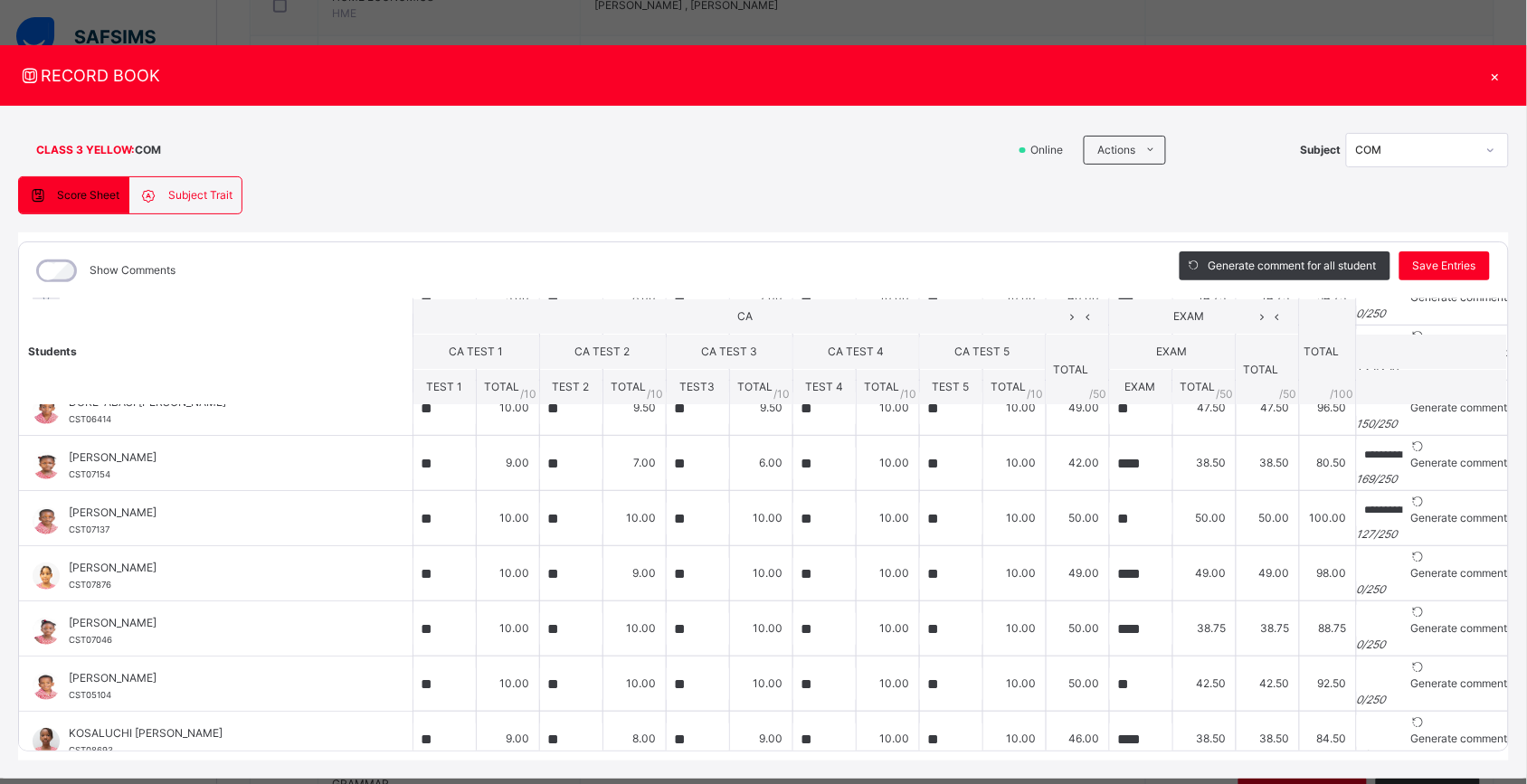 scroll, scrollTop: 326, scrollLeft: 0, axis: vertical 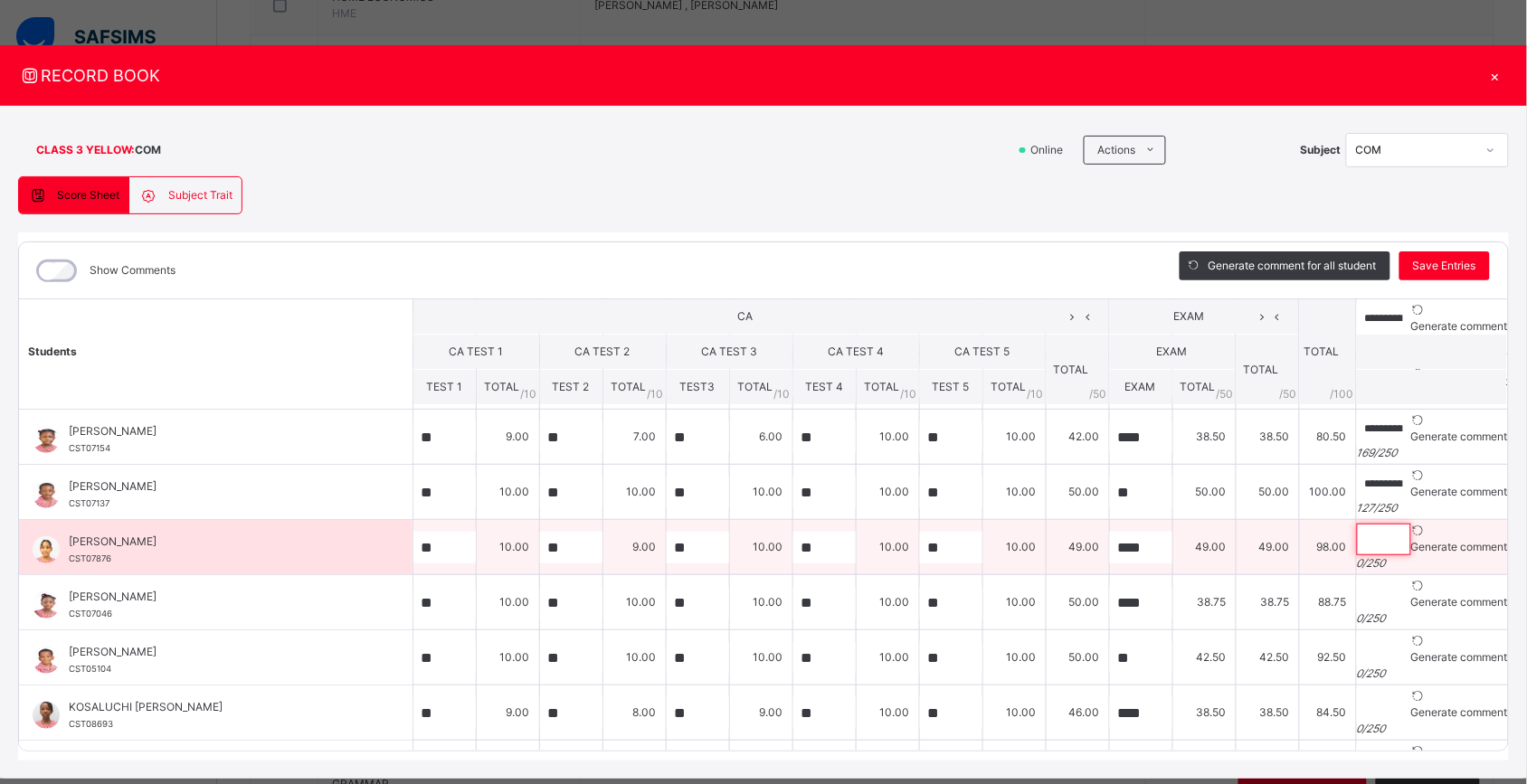 click at bounding box center (1384, 539) 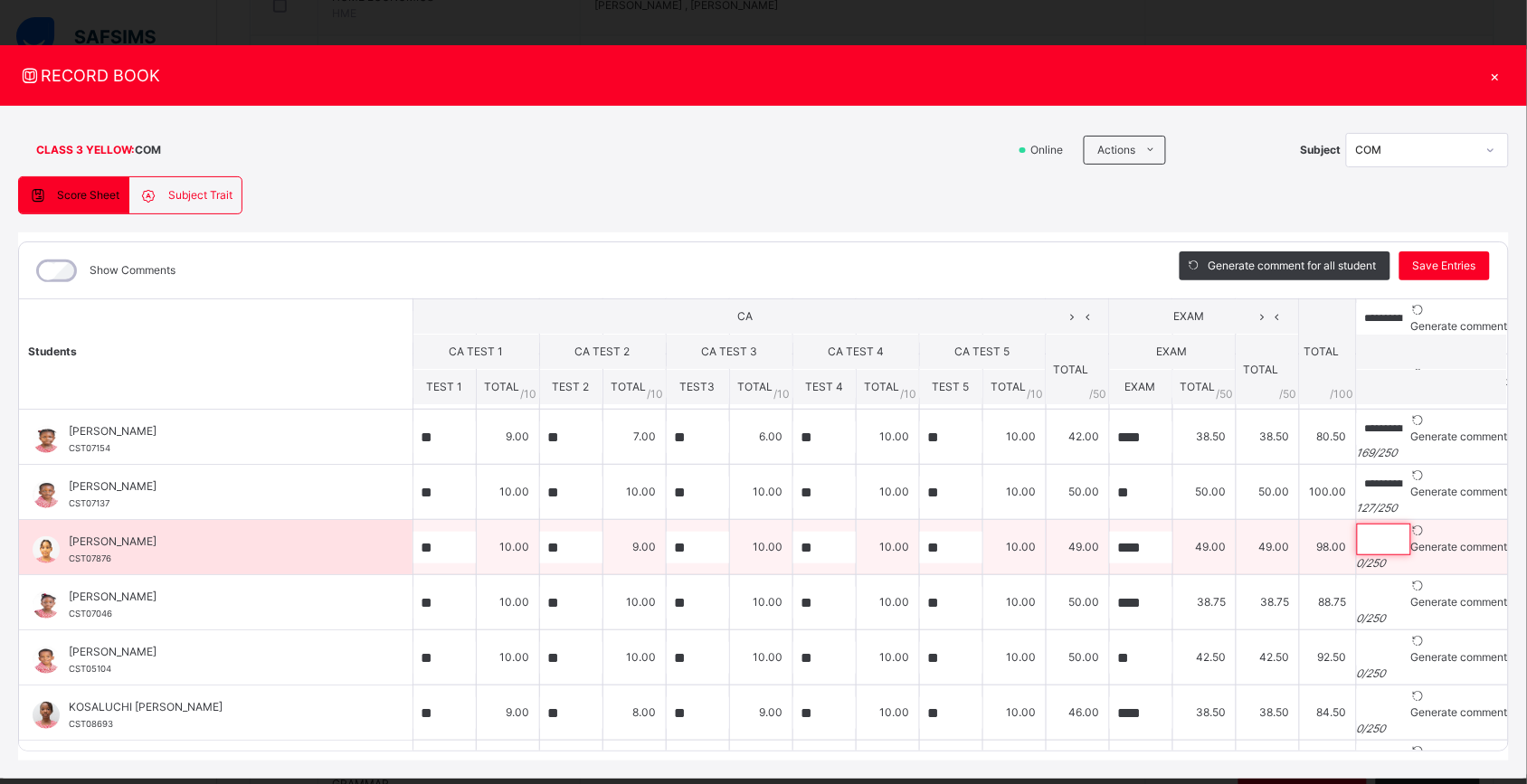 click at bounding box center (1384, 539) 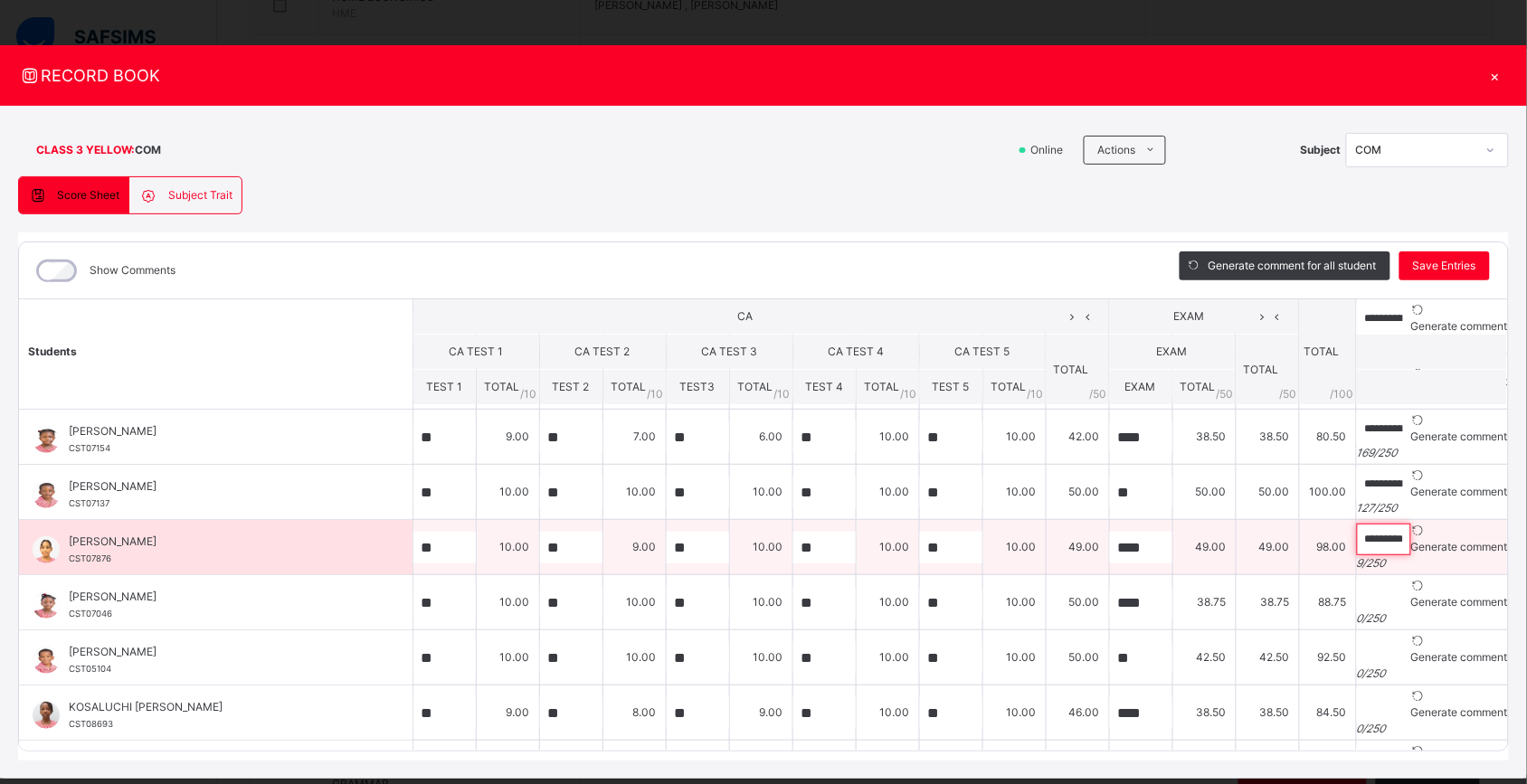 paste on "**********" 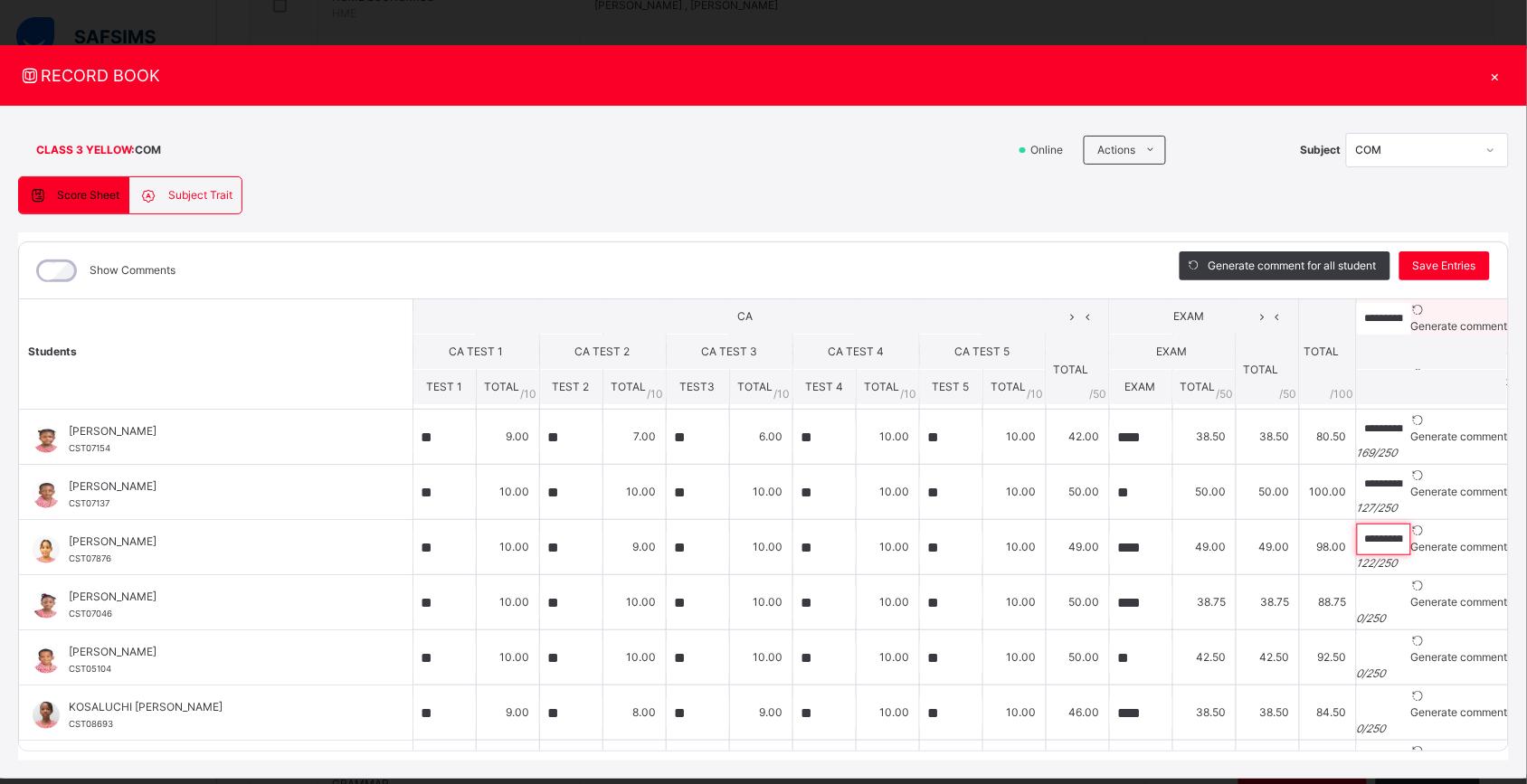 scroll, scrollTop: 0, scrollLeft: 418, axis: horizontal 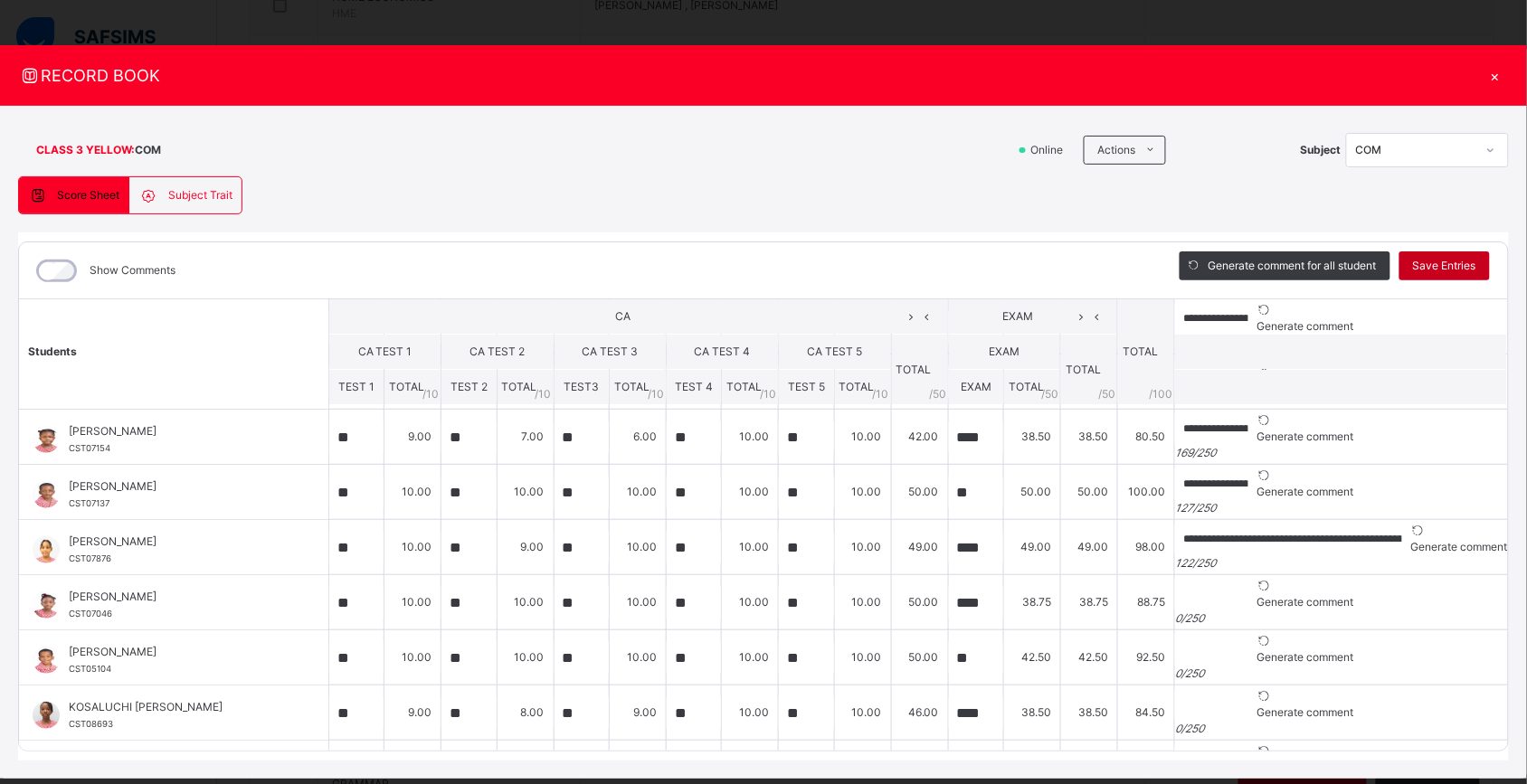 click on "Save Entries" at bounding box center (1445, 266) 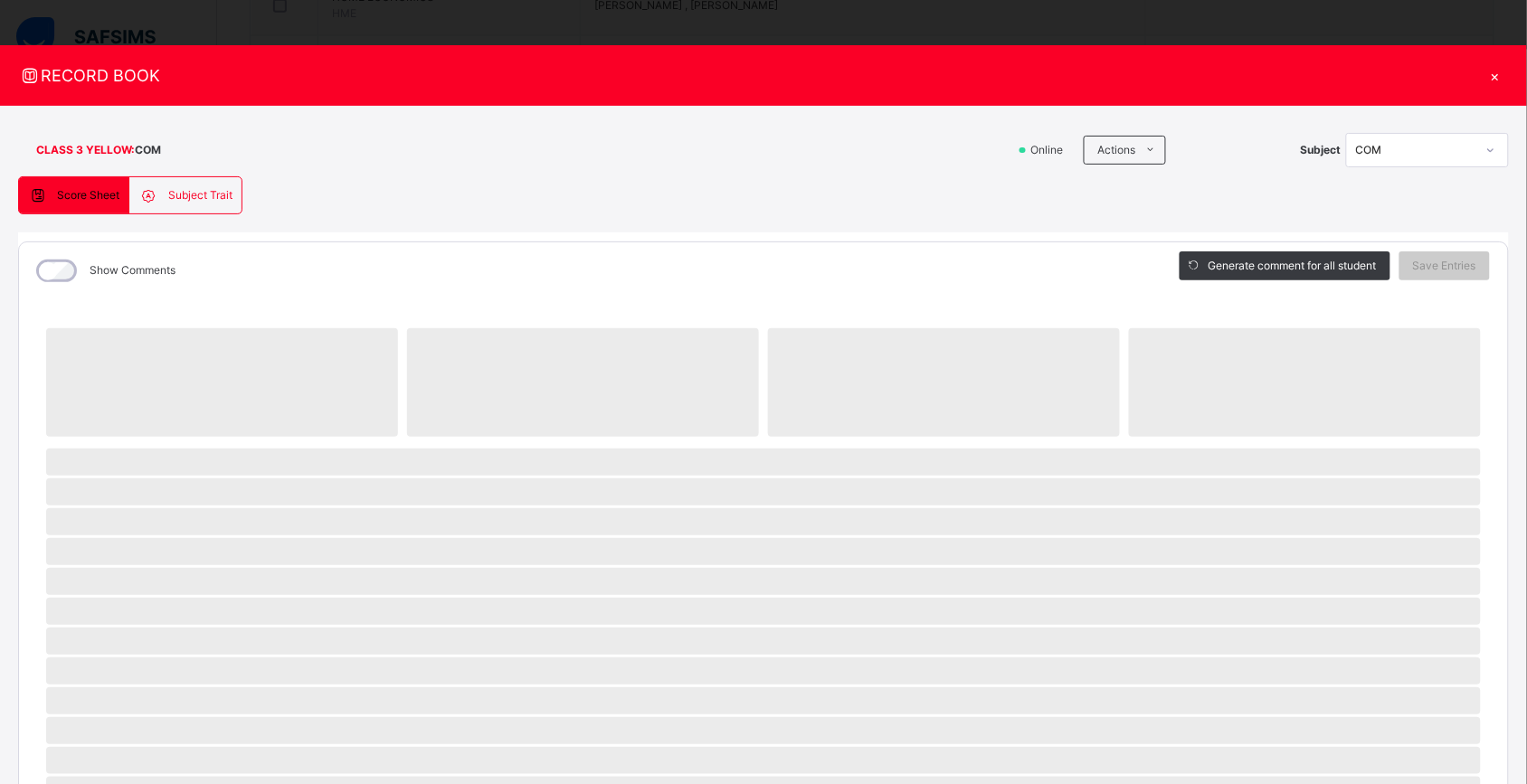 click on "‌" at bounding box center [764, 611] 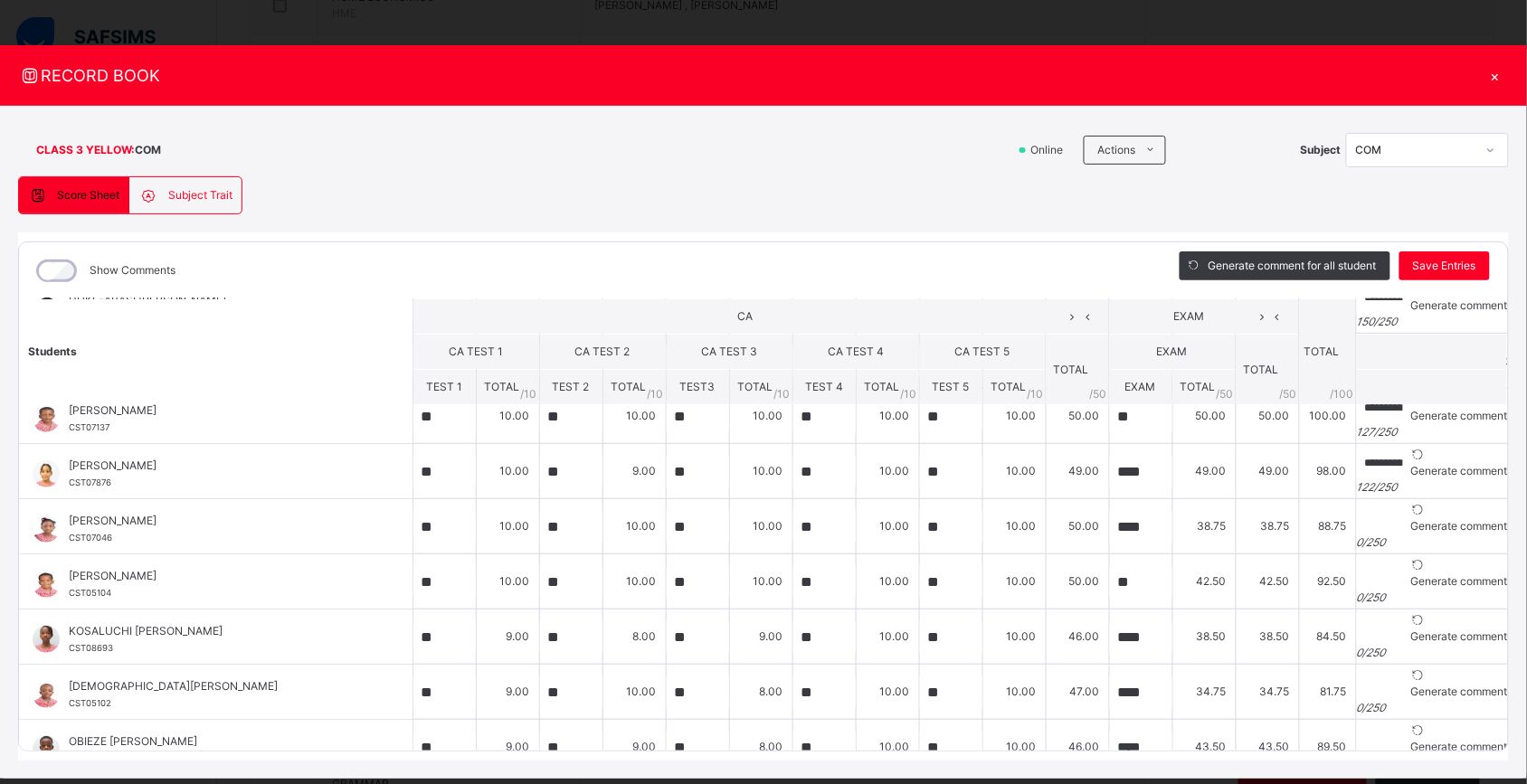 scroll, scrollTop: 407, scrollLeft: 0, axis: vertical 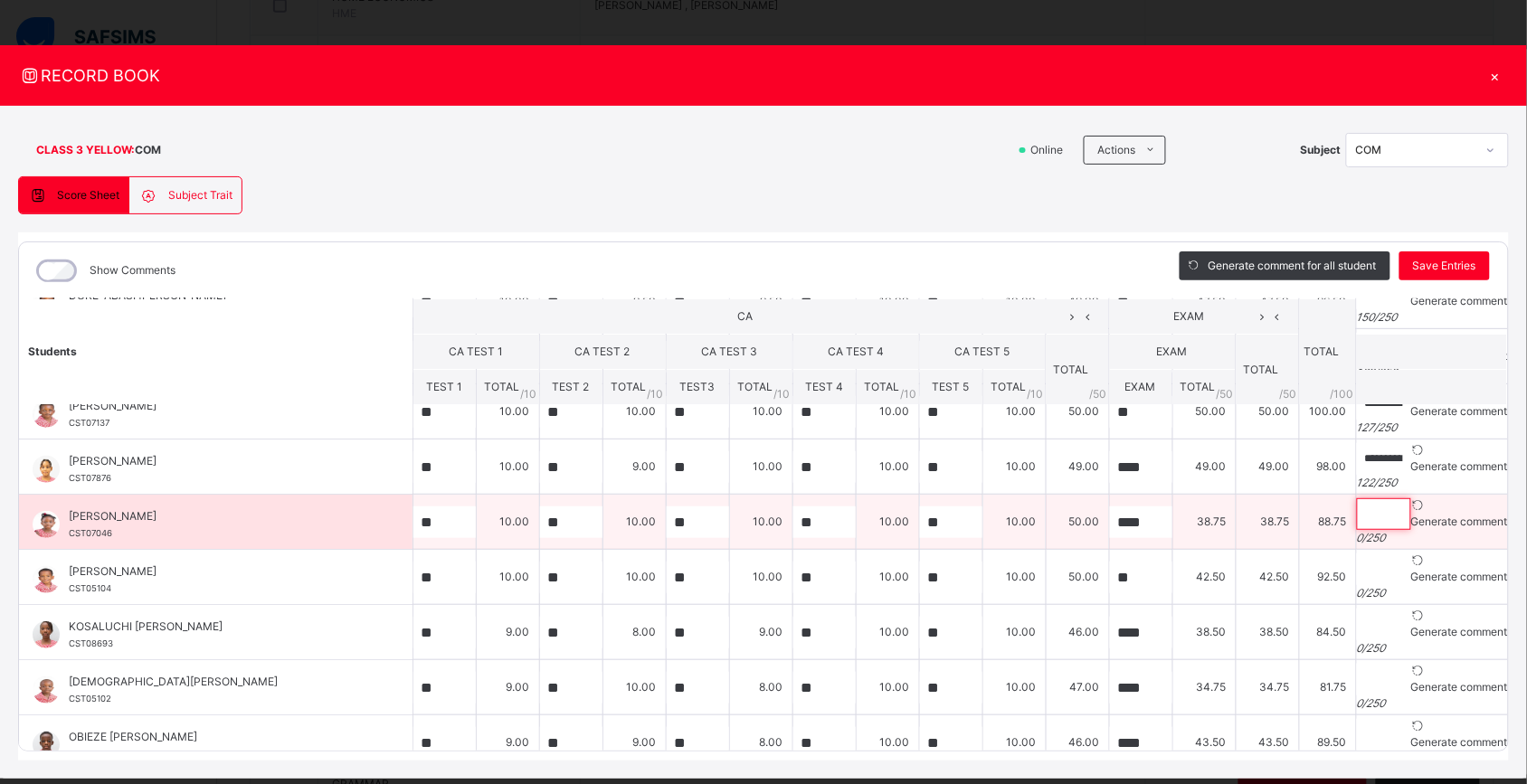 click at bounding box center (1384, 514) 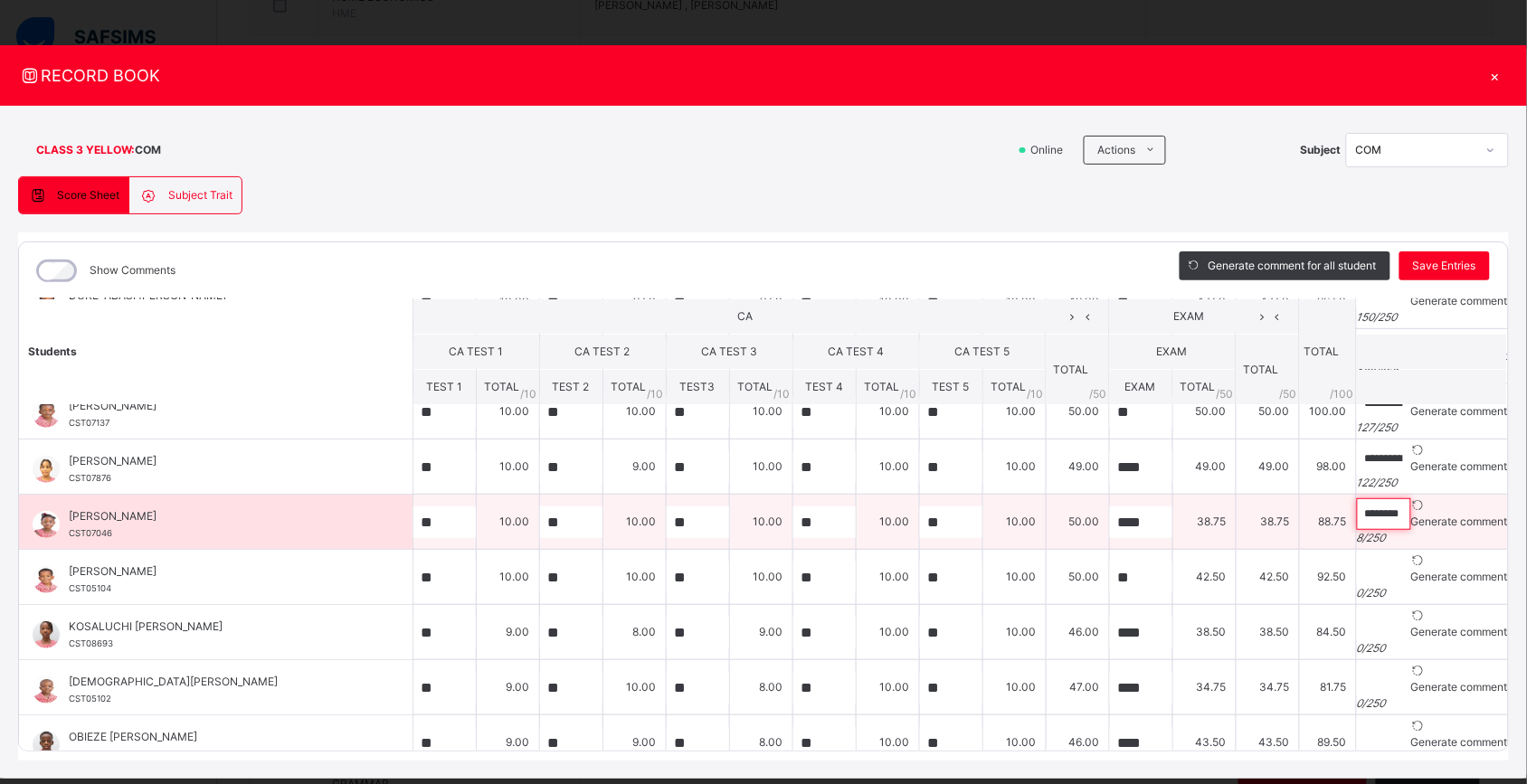 paste on "**********" 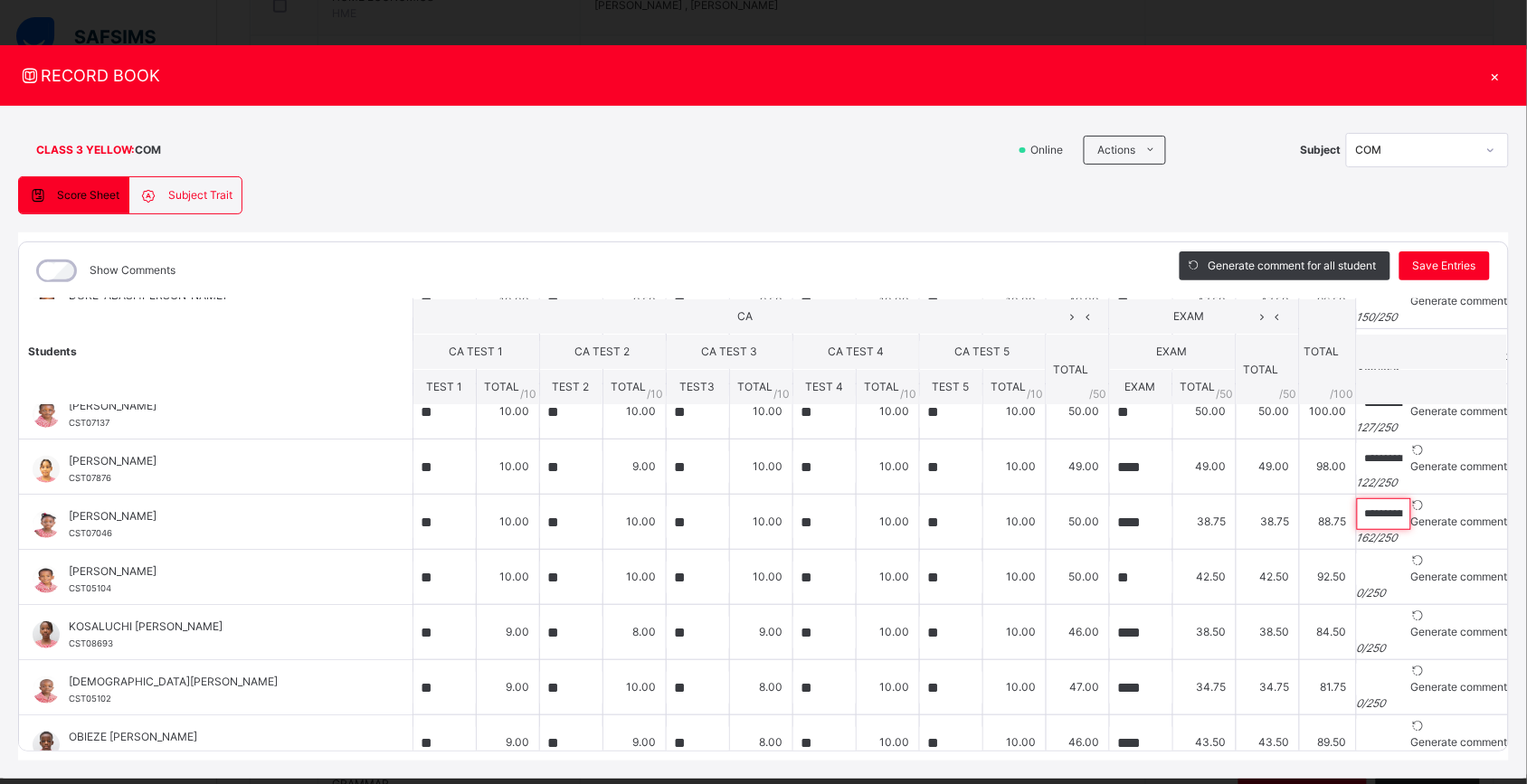 scroll, scrollTop: 0, scrollLeft: 654, axis: horizontal 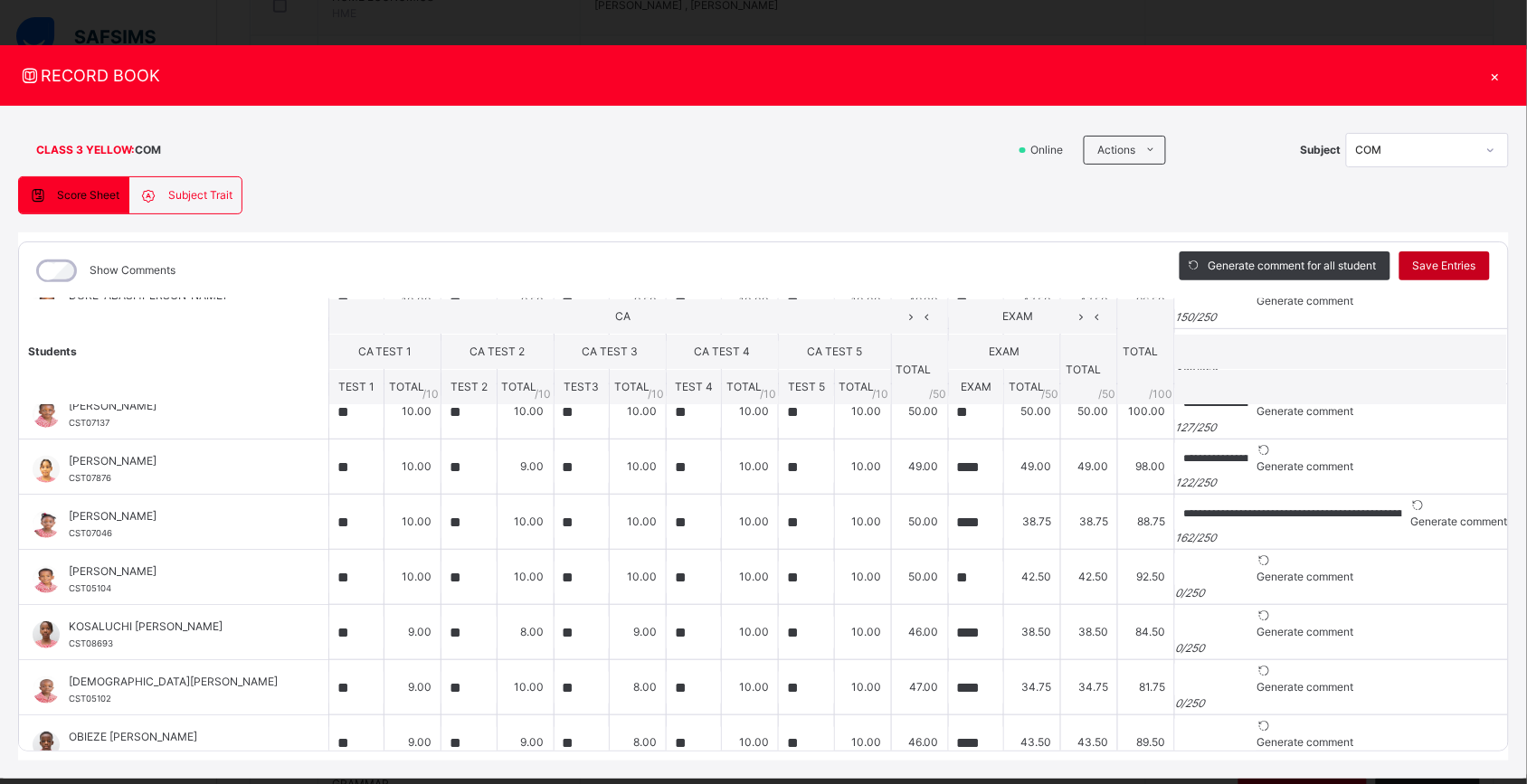 click on "Save Entries" at bounding box center [1445, 266] 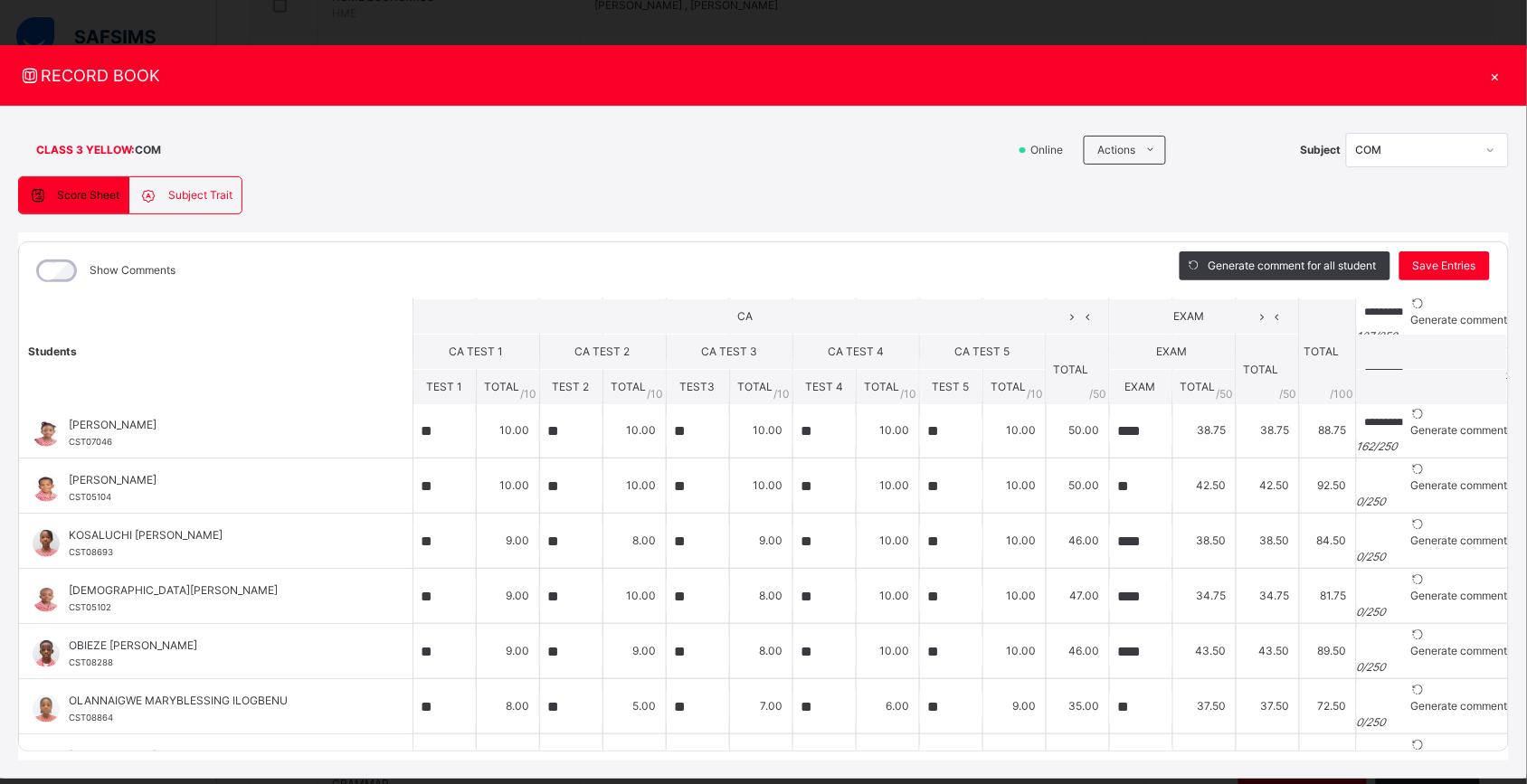scroll, scrollTop: 495, scrollLeft: 0, axis: vertical 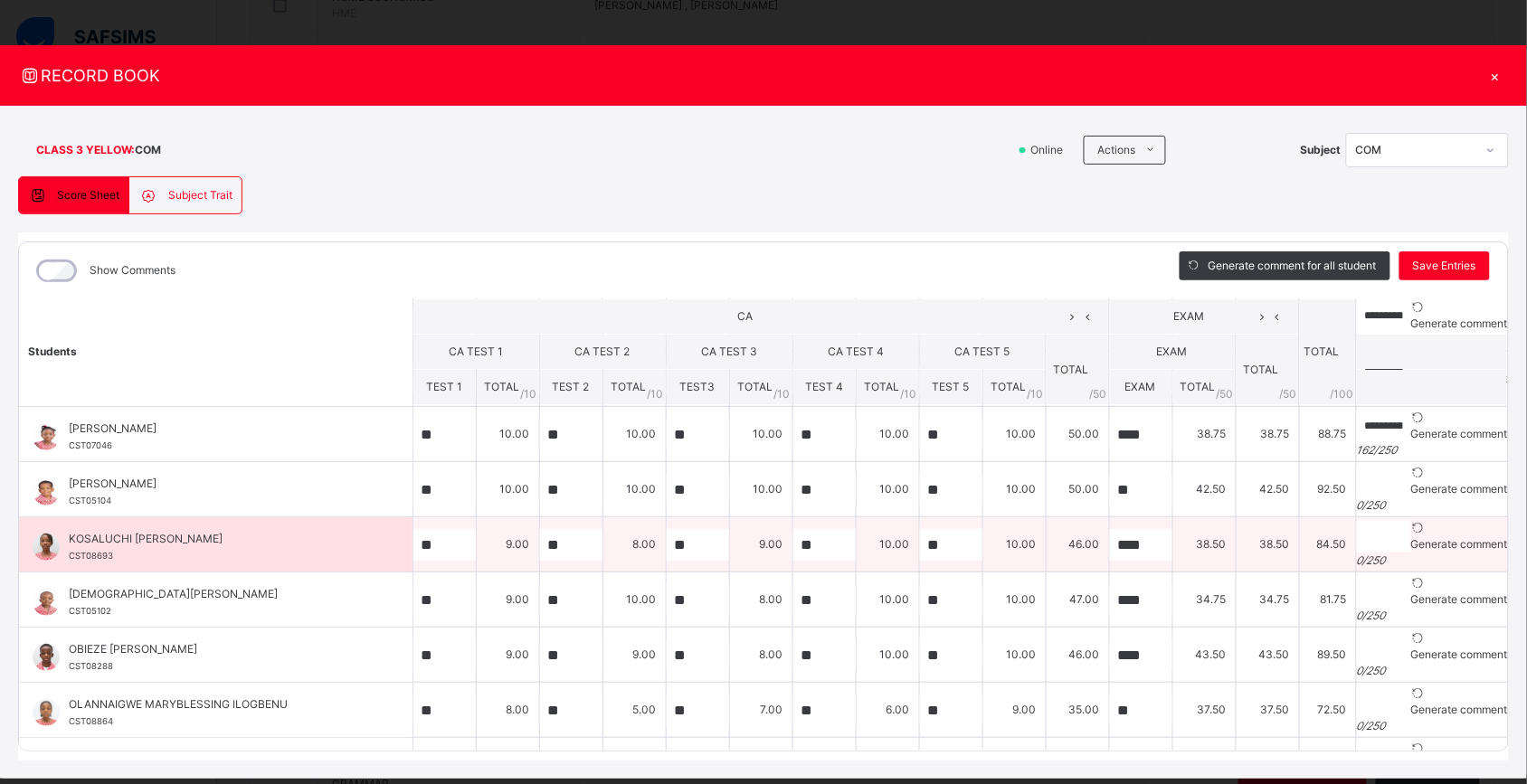 click on "0 / 250" at bounding box center [1371, 560] 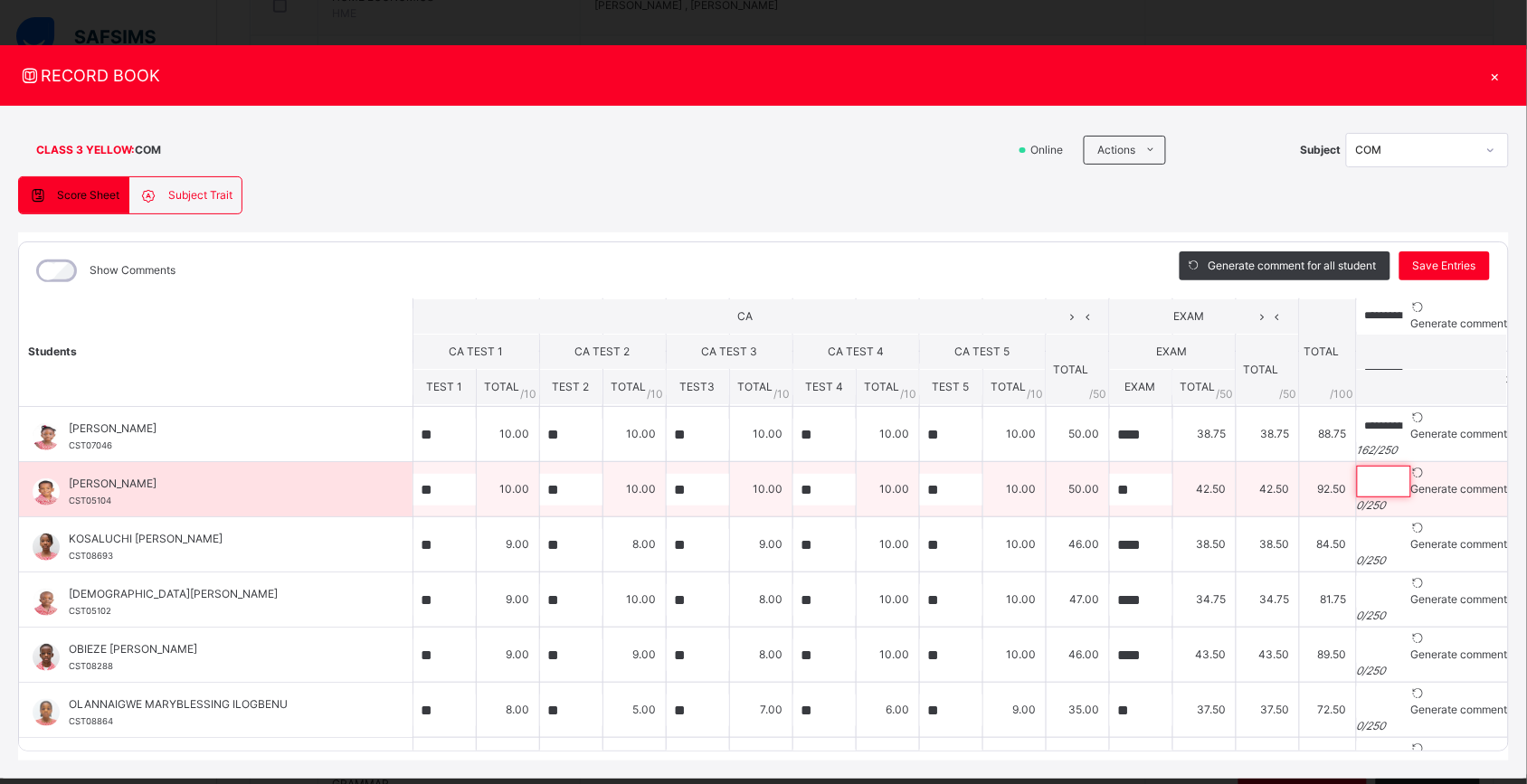 click at bounding box center [1384, 481] 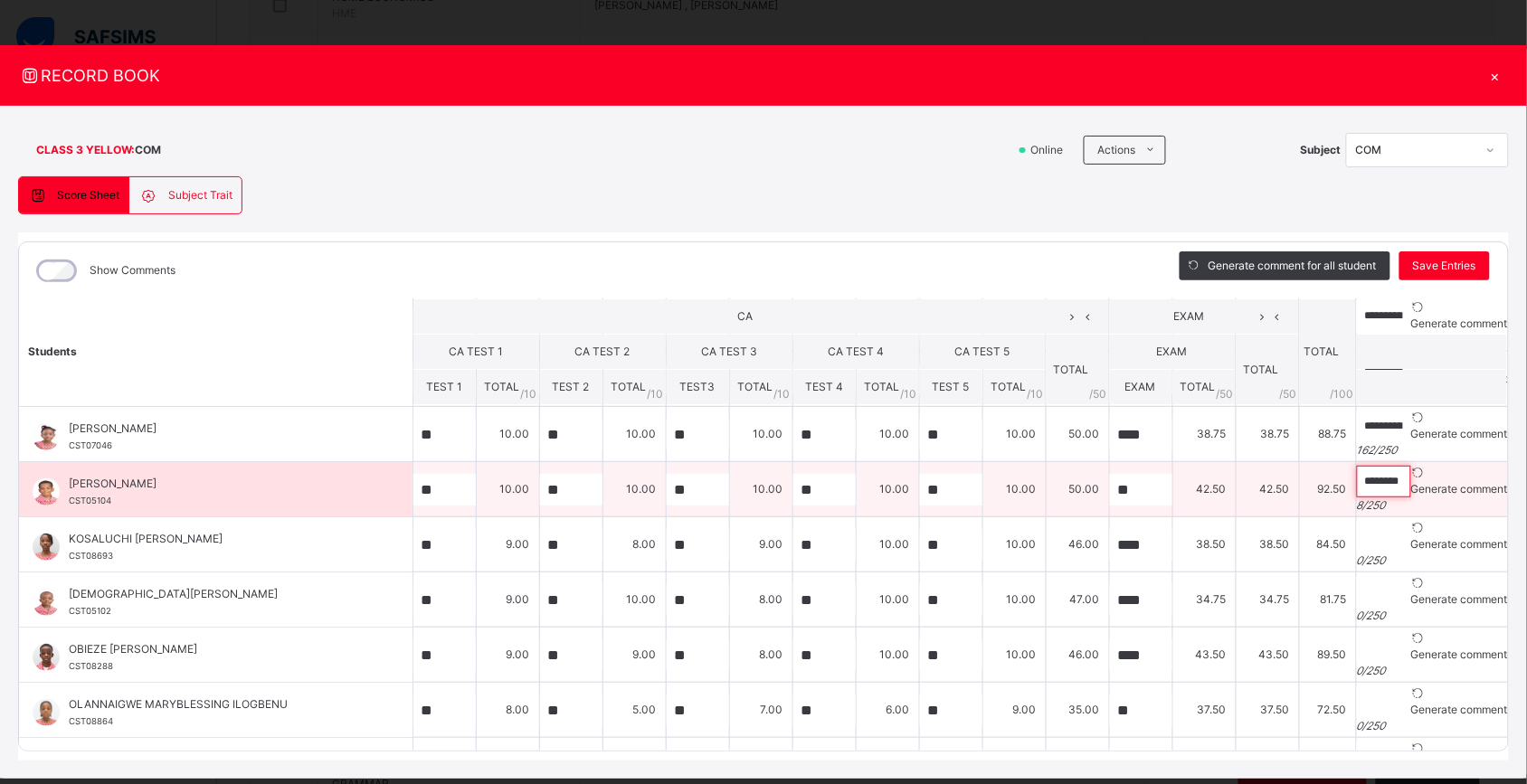 click on "********" at bounding box center (1384, 481) 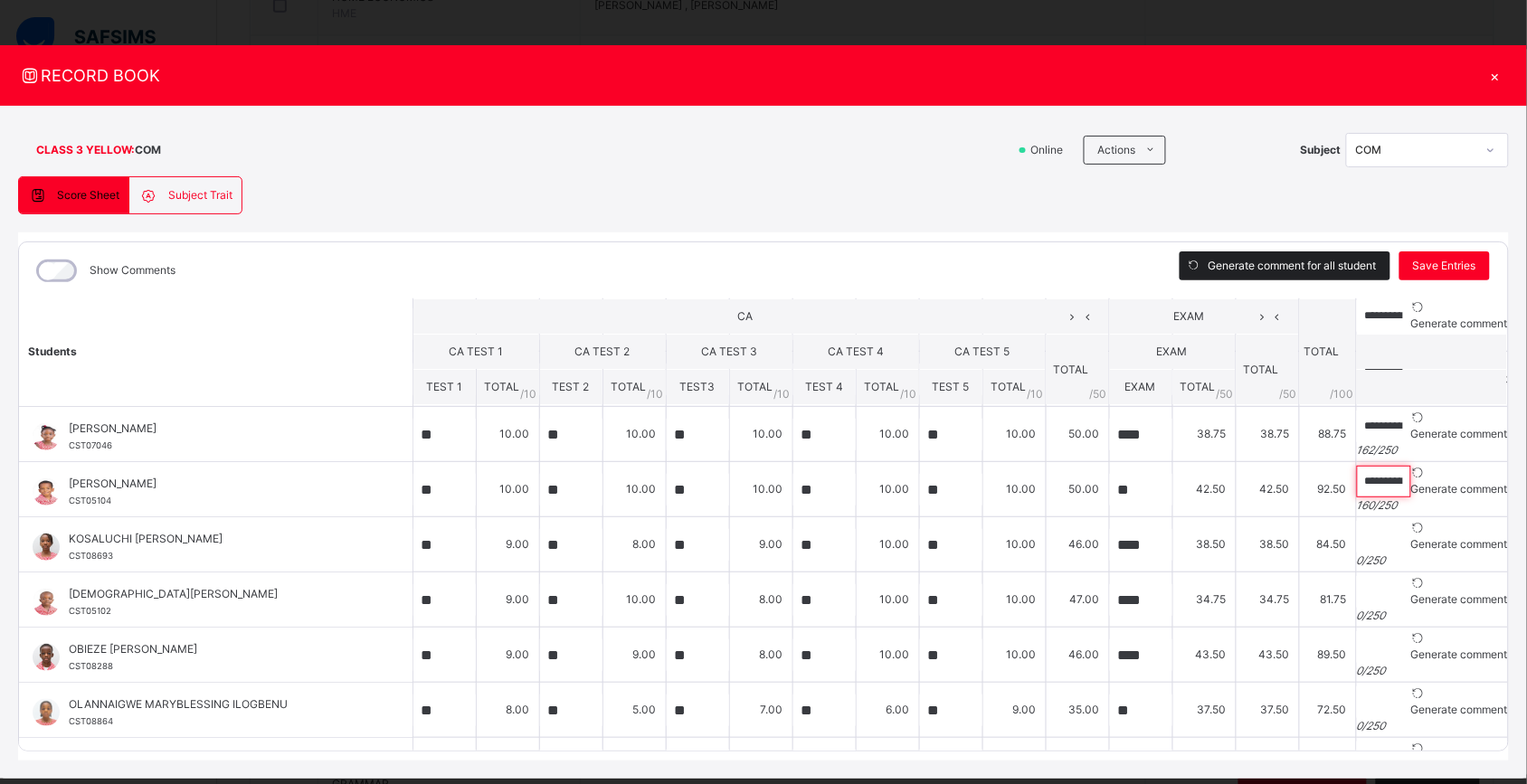 scroll, scrollTop: 0, scrollLeft: 624, axis: horizontal 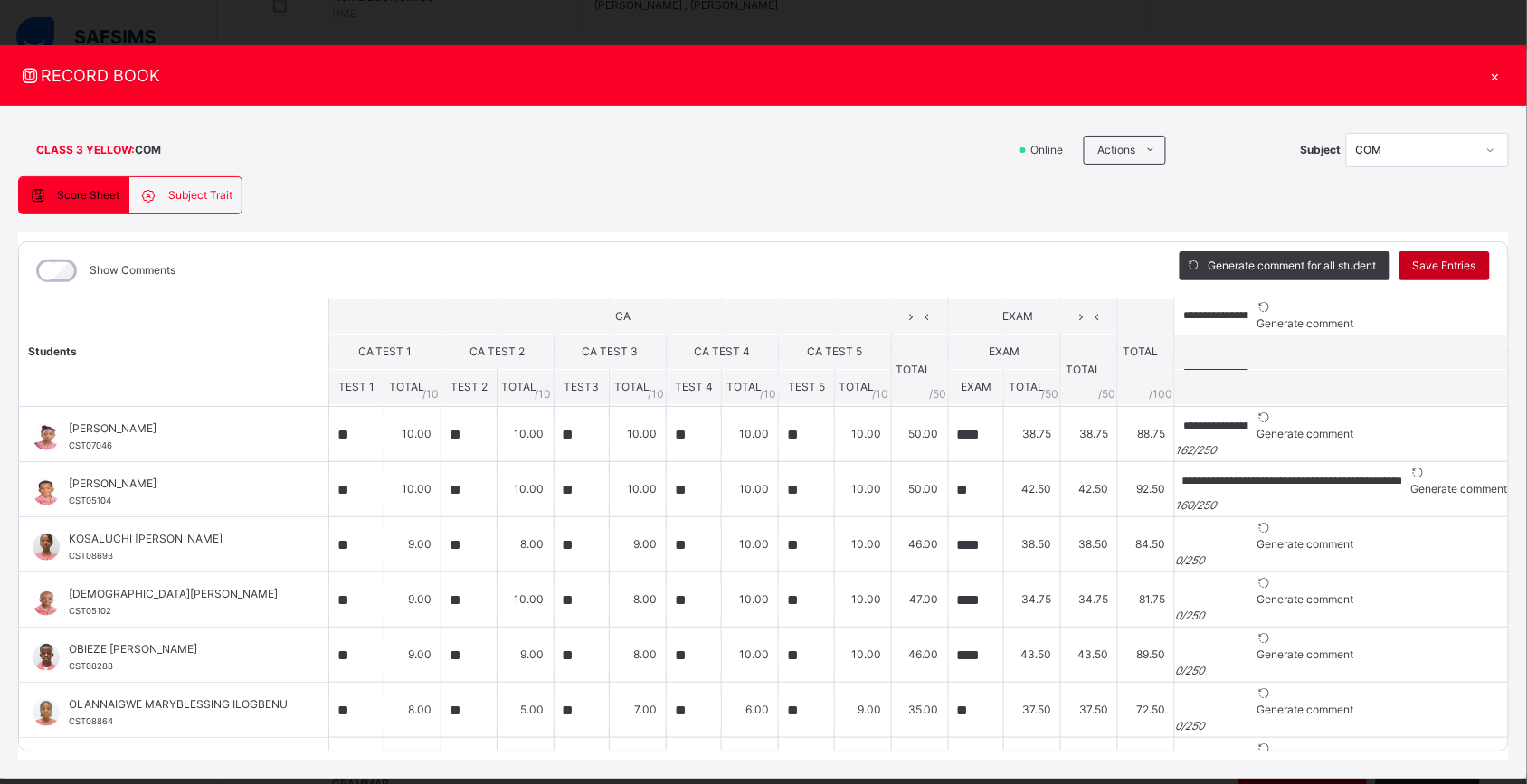 click on "Save Entries" at bounding box center (1445, 266) 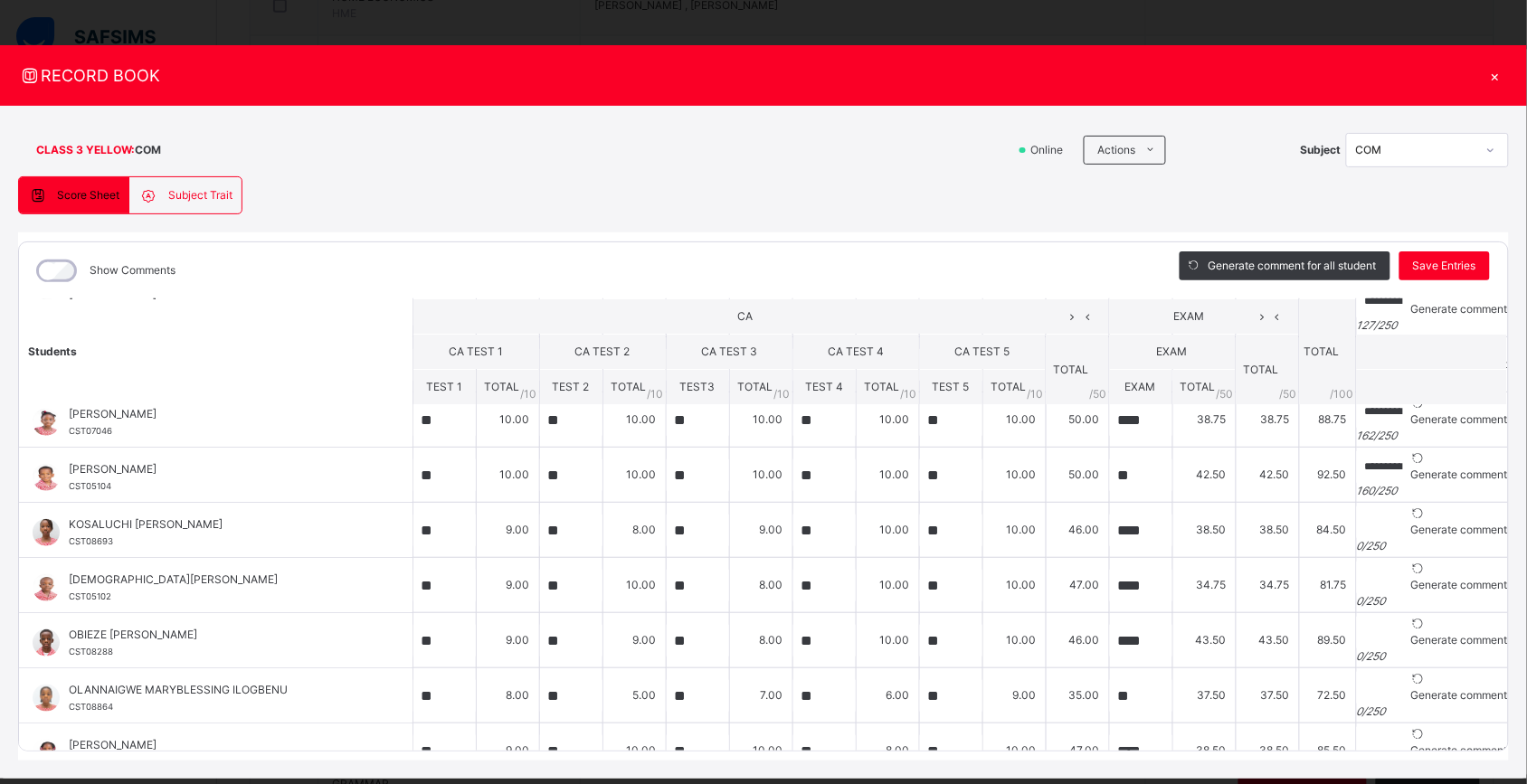 scroll, scrollTop: 516, scrollLeft: 0, axis: vertical 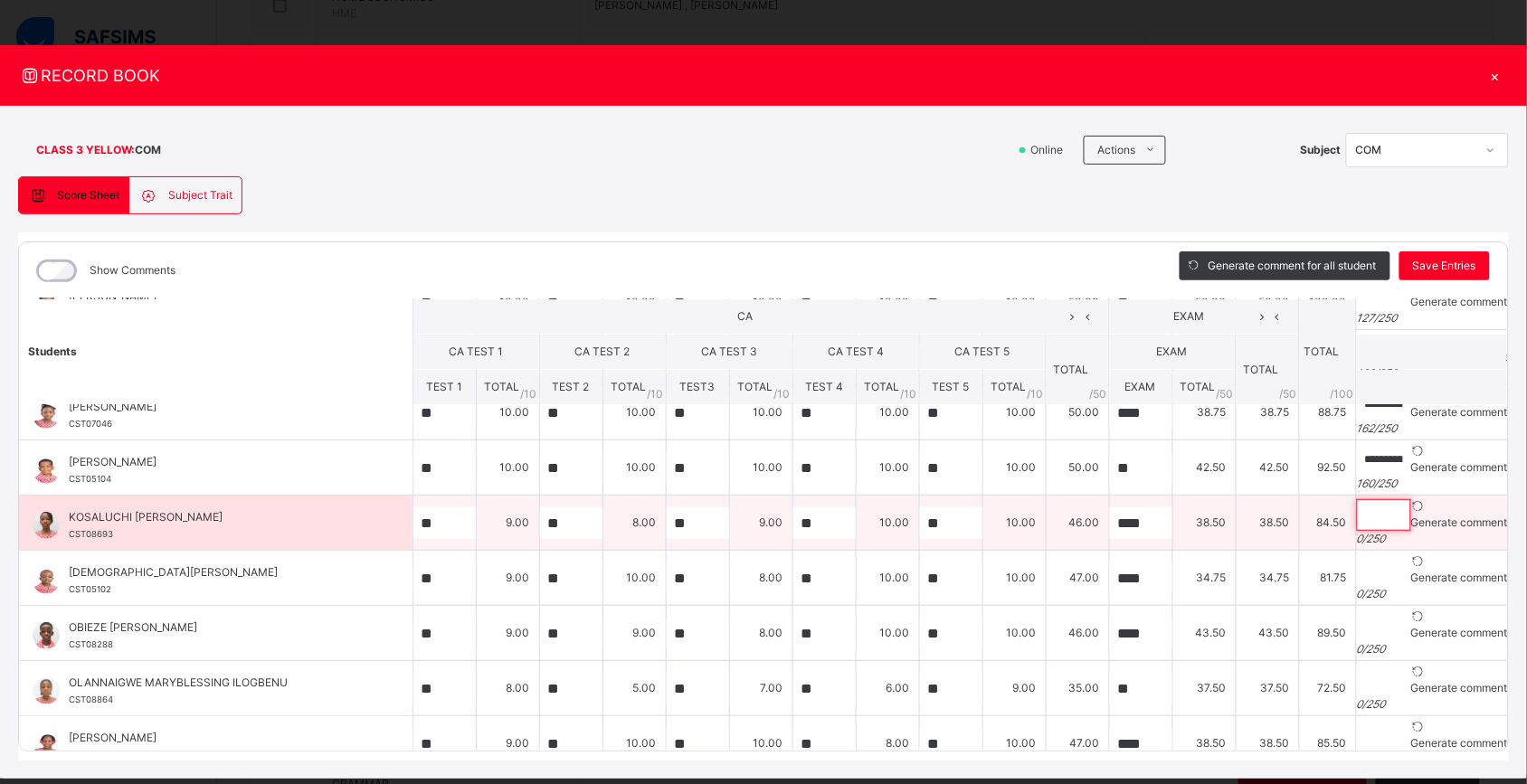 click at bounding box center [1384, 515] 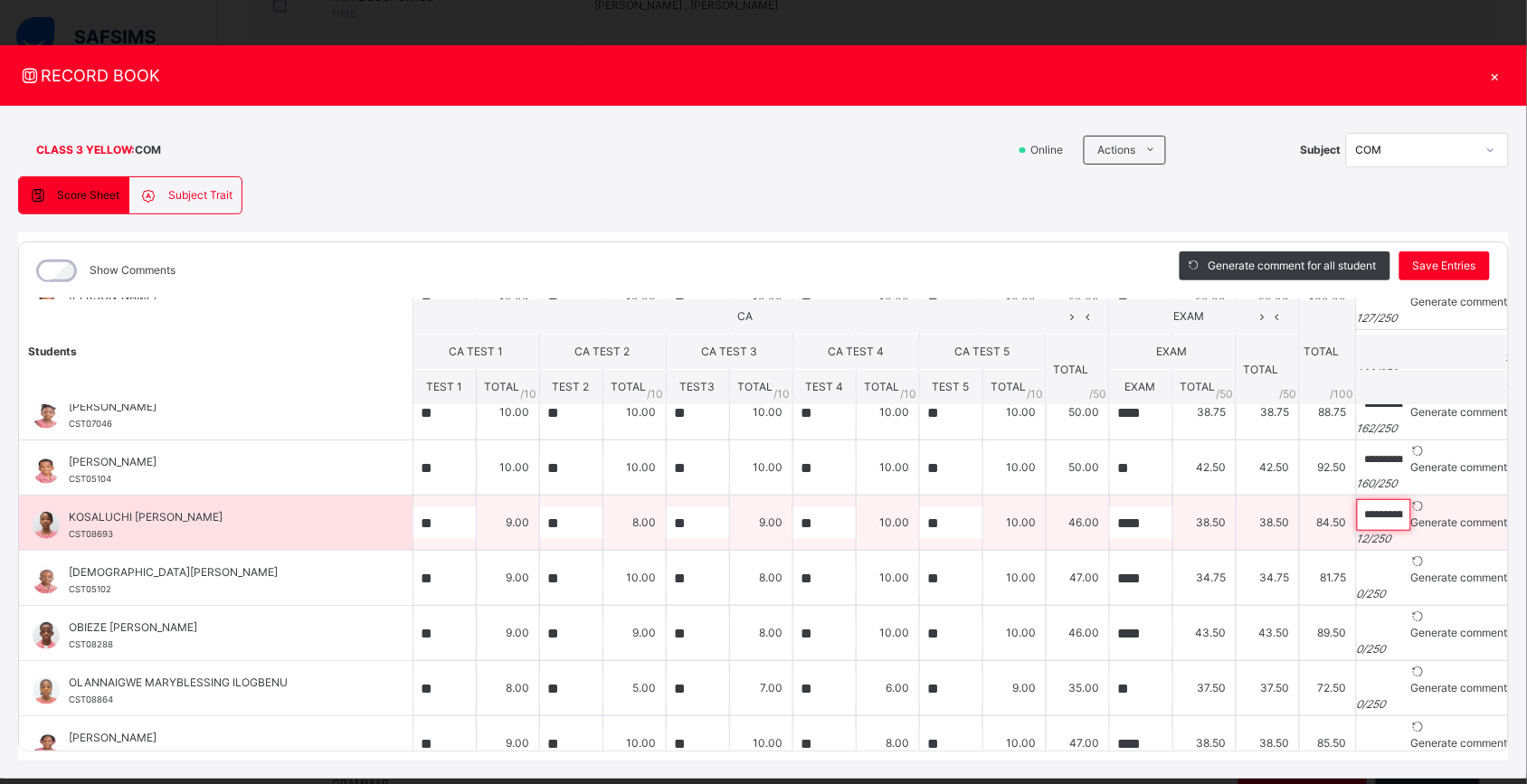 paste on "**********" 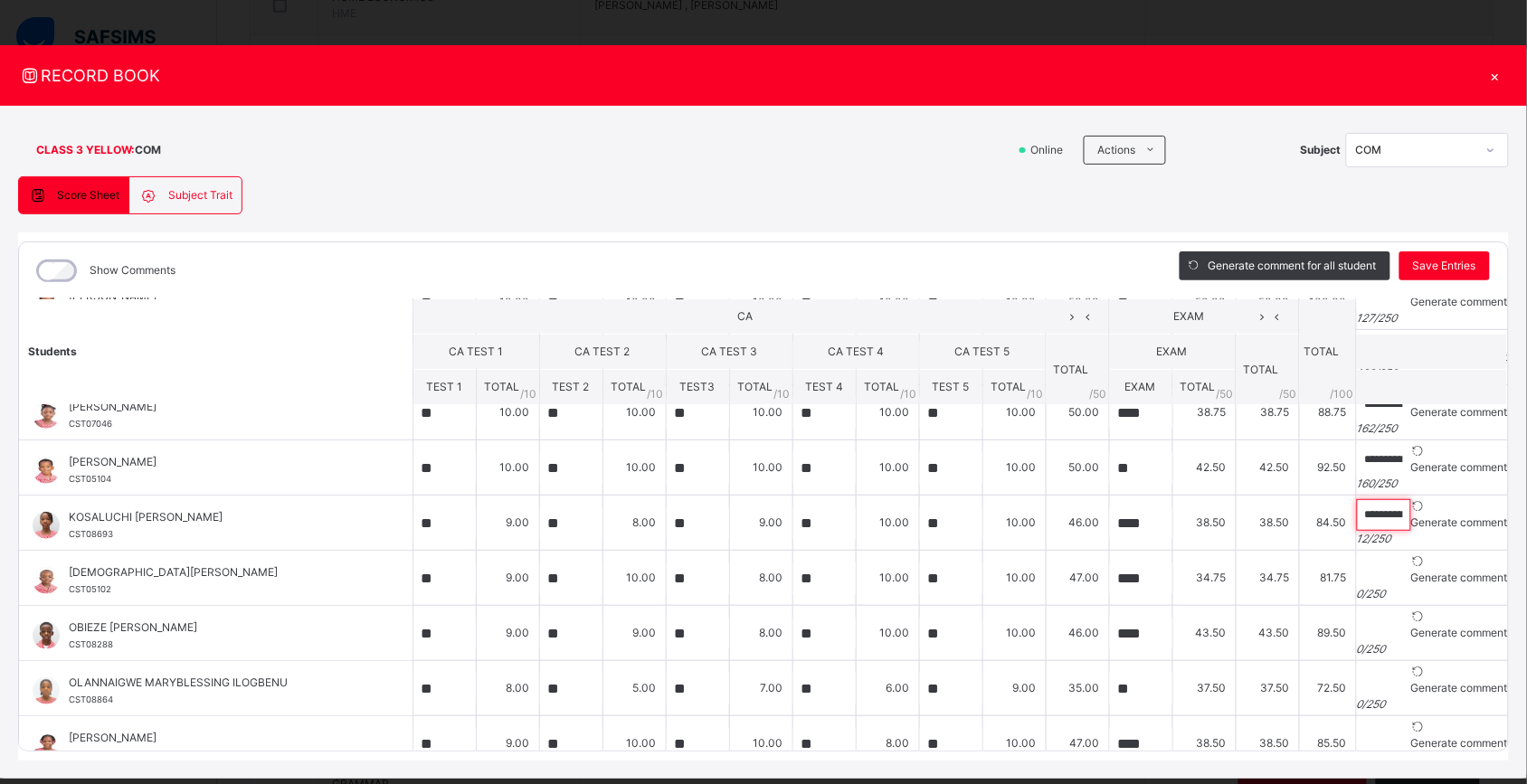 scroll, scrollTop: 0, scrollLeft: 412, axis: horizontal 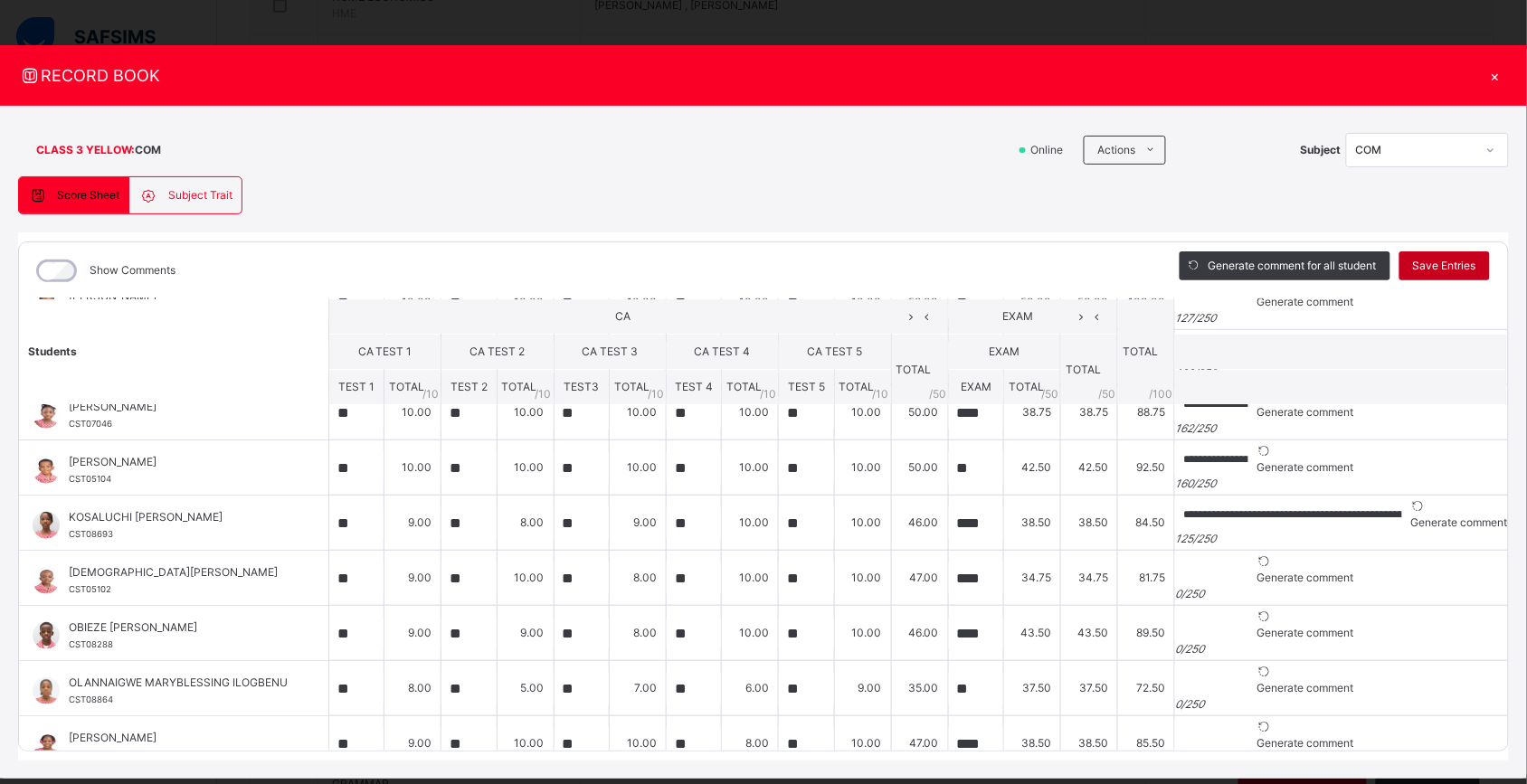 click on "Save Entries" at bounding box center (1445, 266) 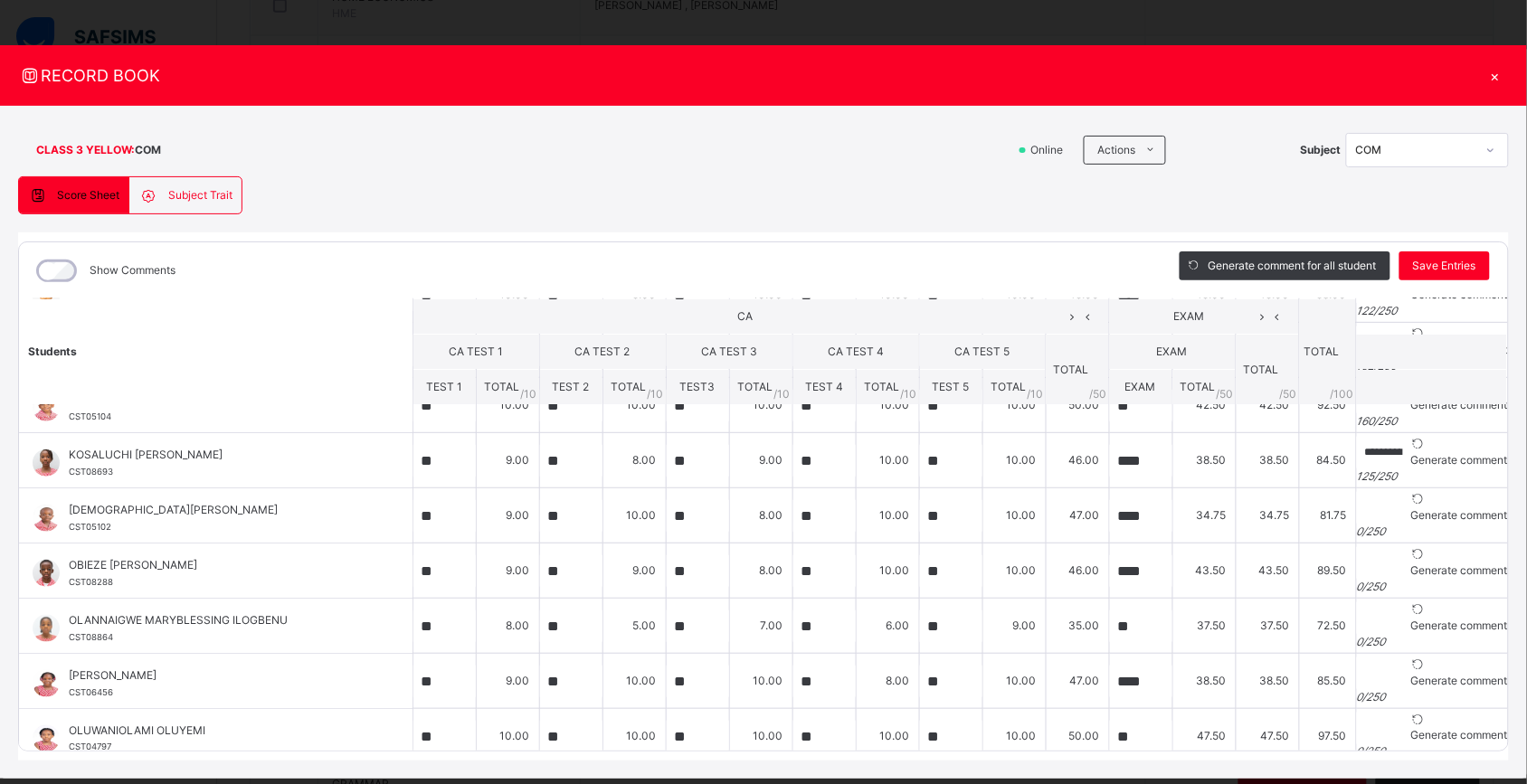 scroll, scrollTop: 586, scrollLeft: 0, axis: vertical 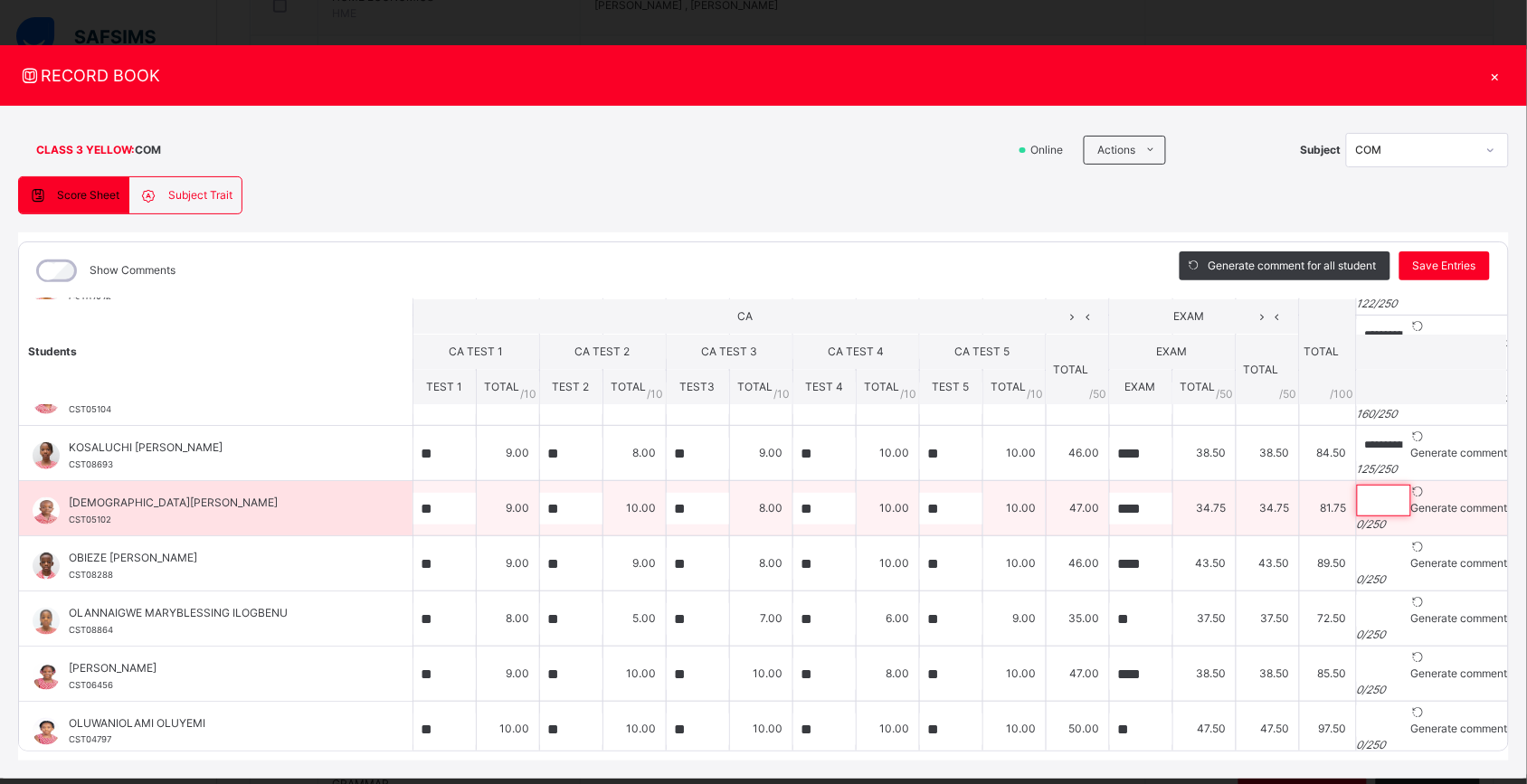 click at bounding box center [1384, 500] 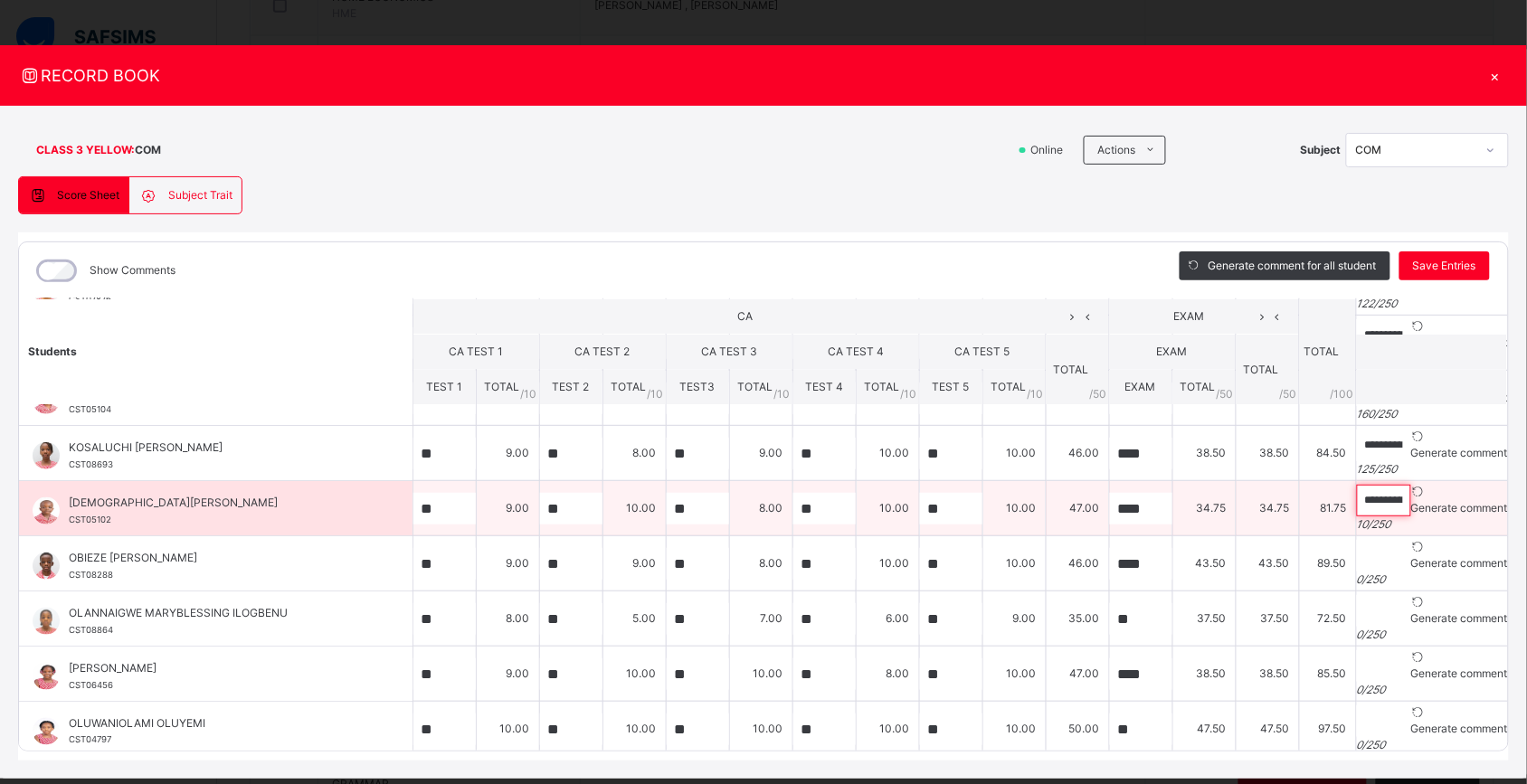 paste on "**********" 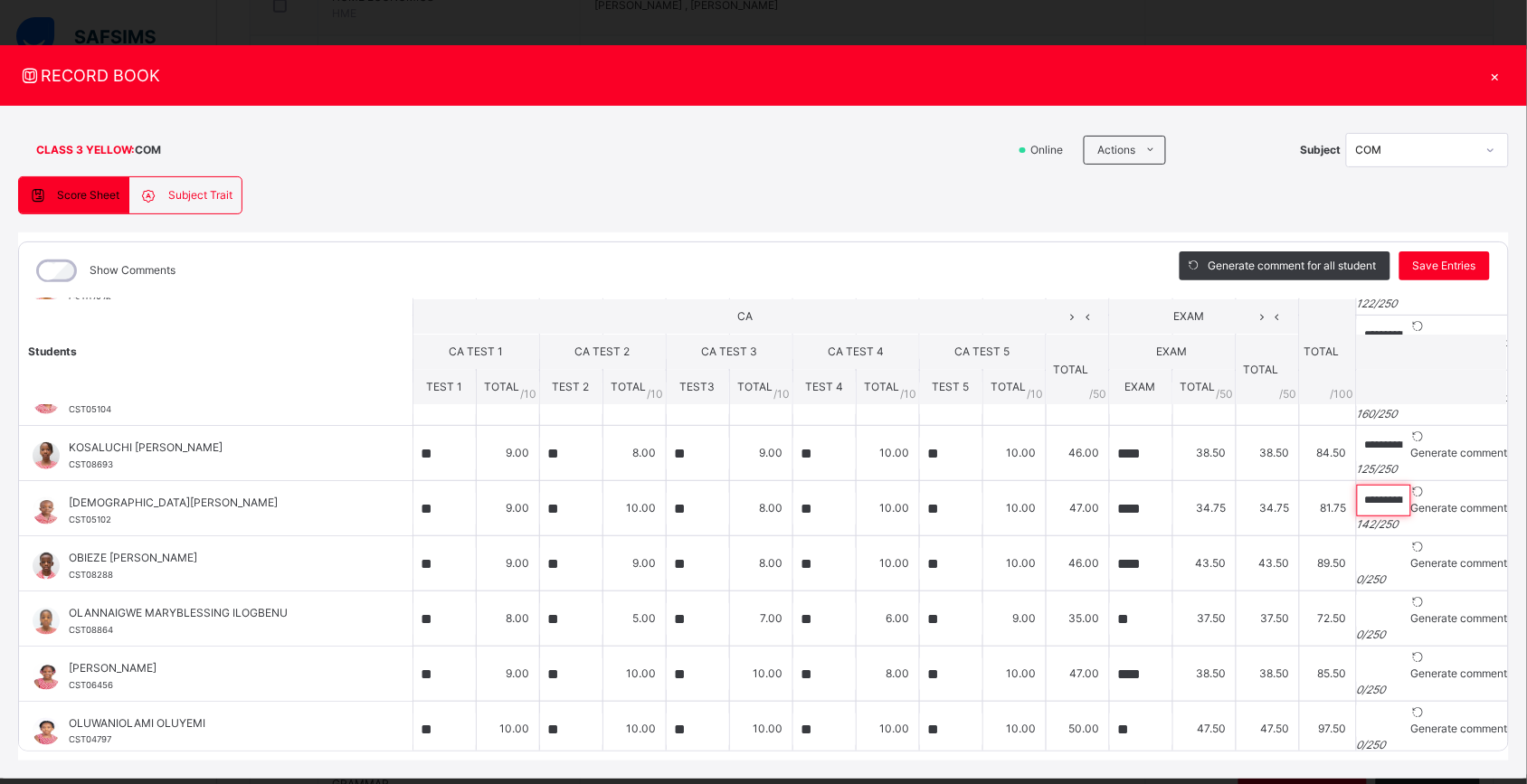 scroll, scrollTop: 0, scrollLeft: 508, axis: horizontal 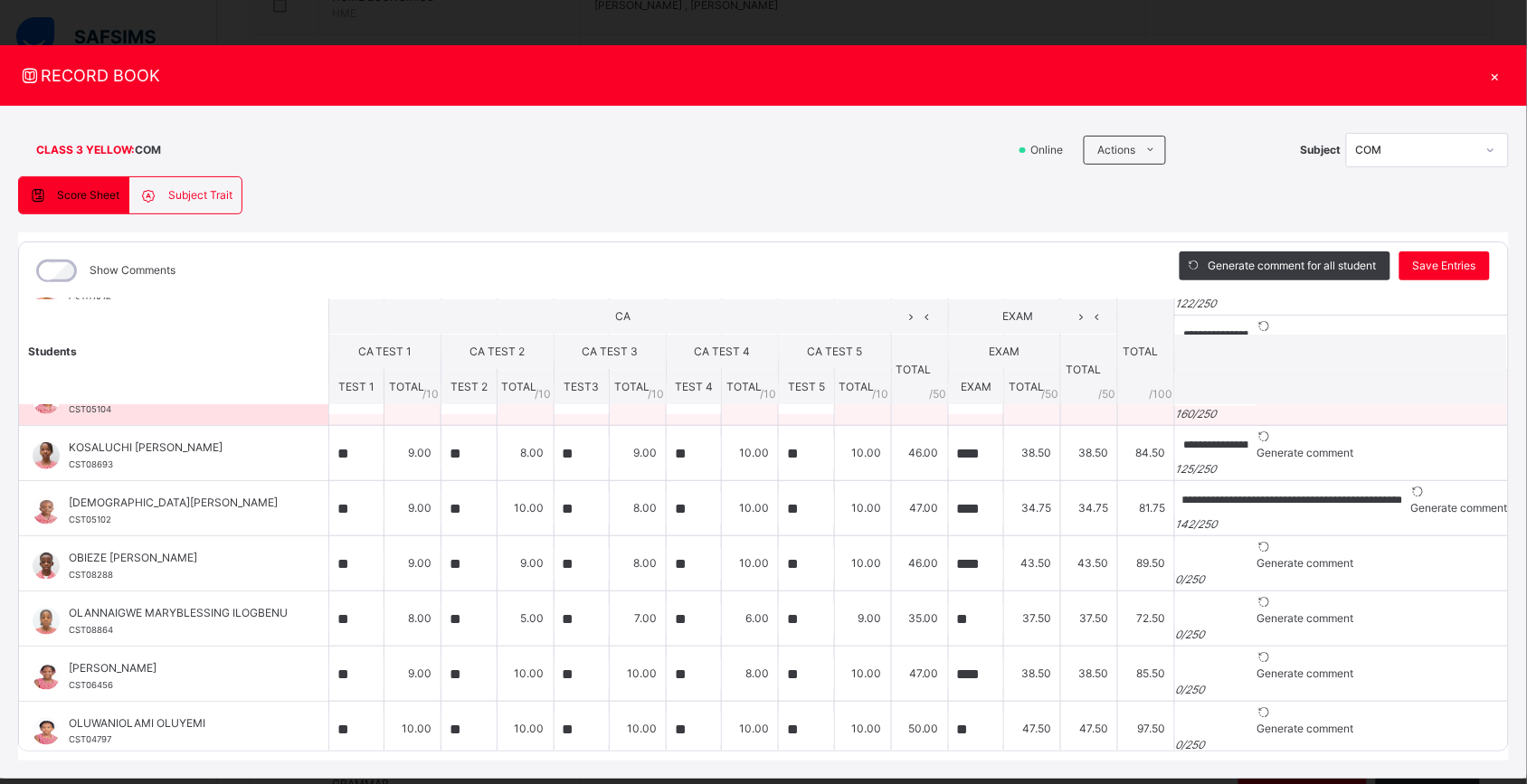 click on "160 / 250" at bounding box center [1341, 414] 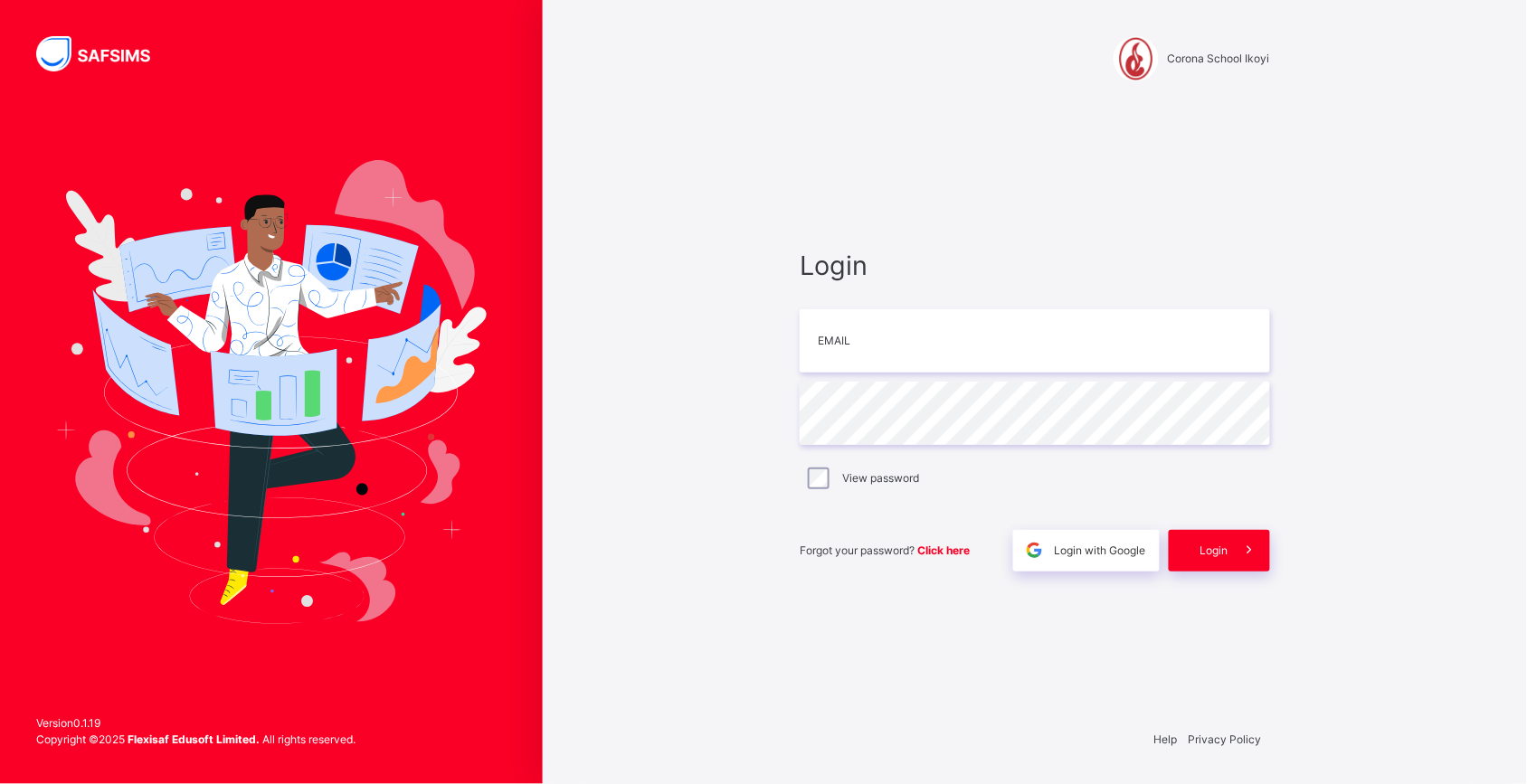 scroll, scrollTop: 0, scrollLeft: 0, axis: both 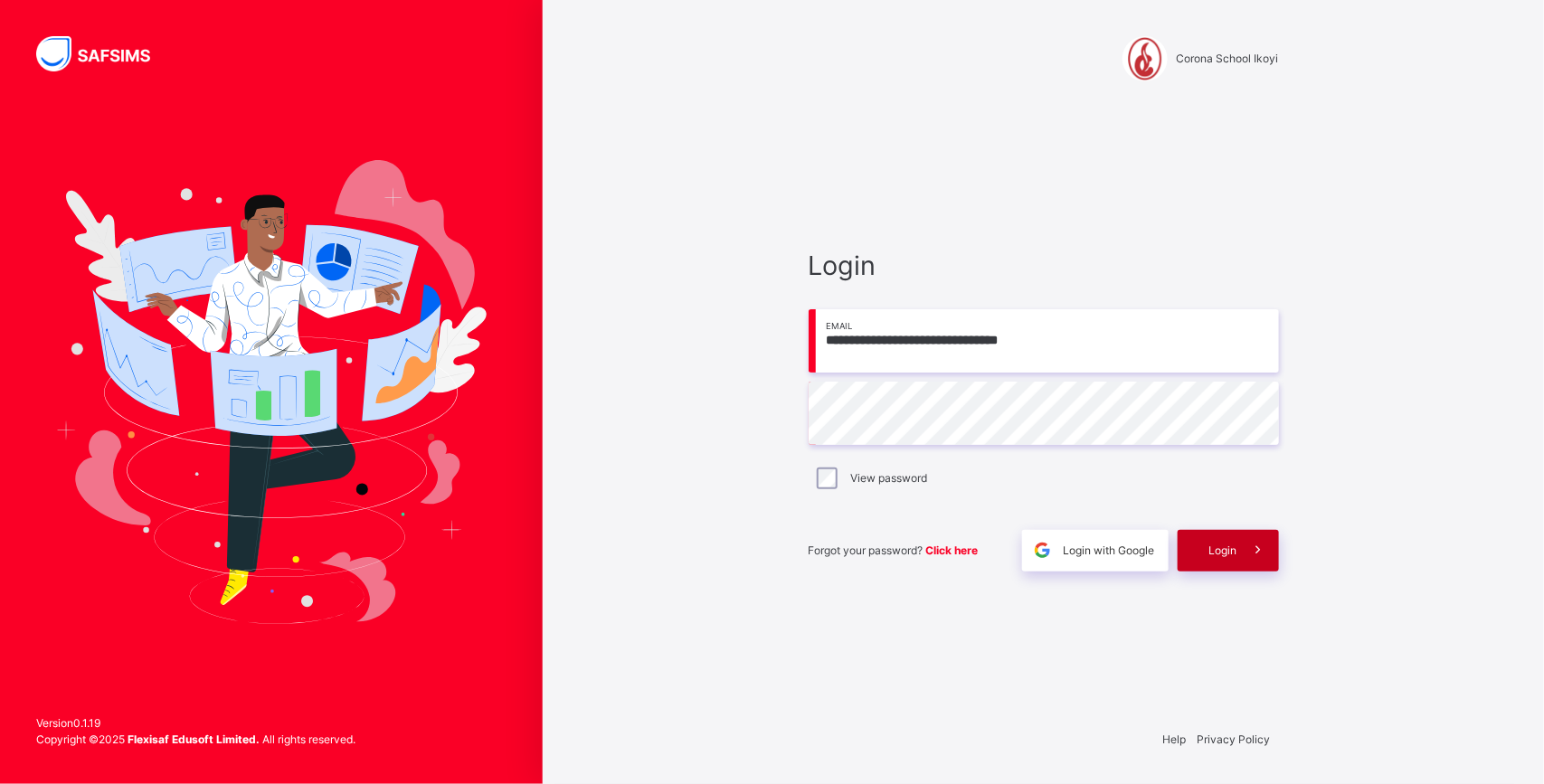 click on "Login" at bounding box center (1223, 551) 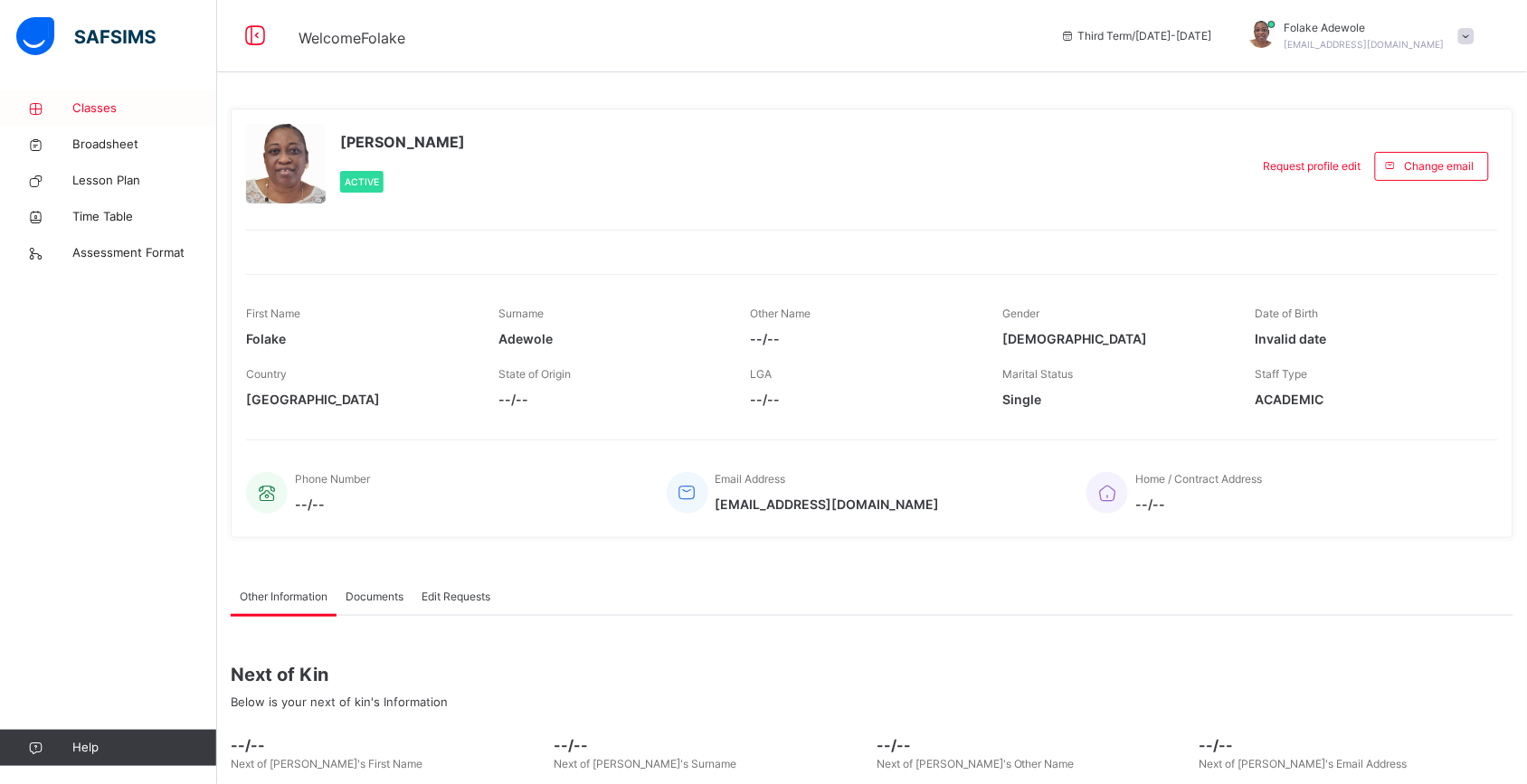 click on "Classes" at bounding box center (145, 109) 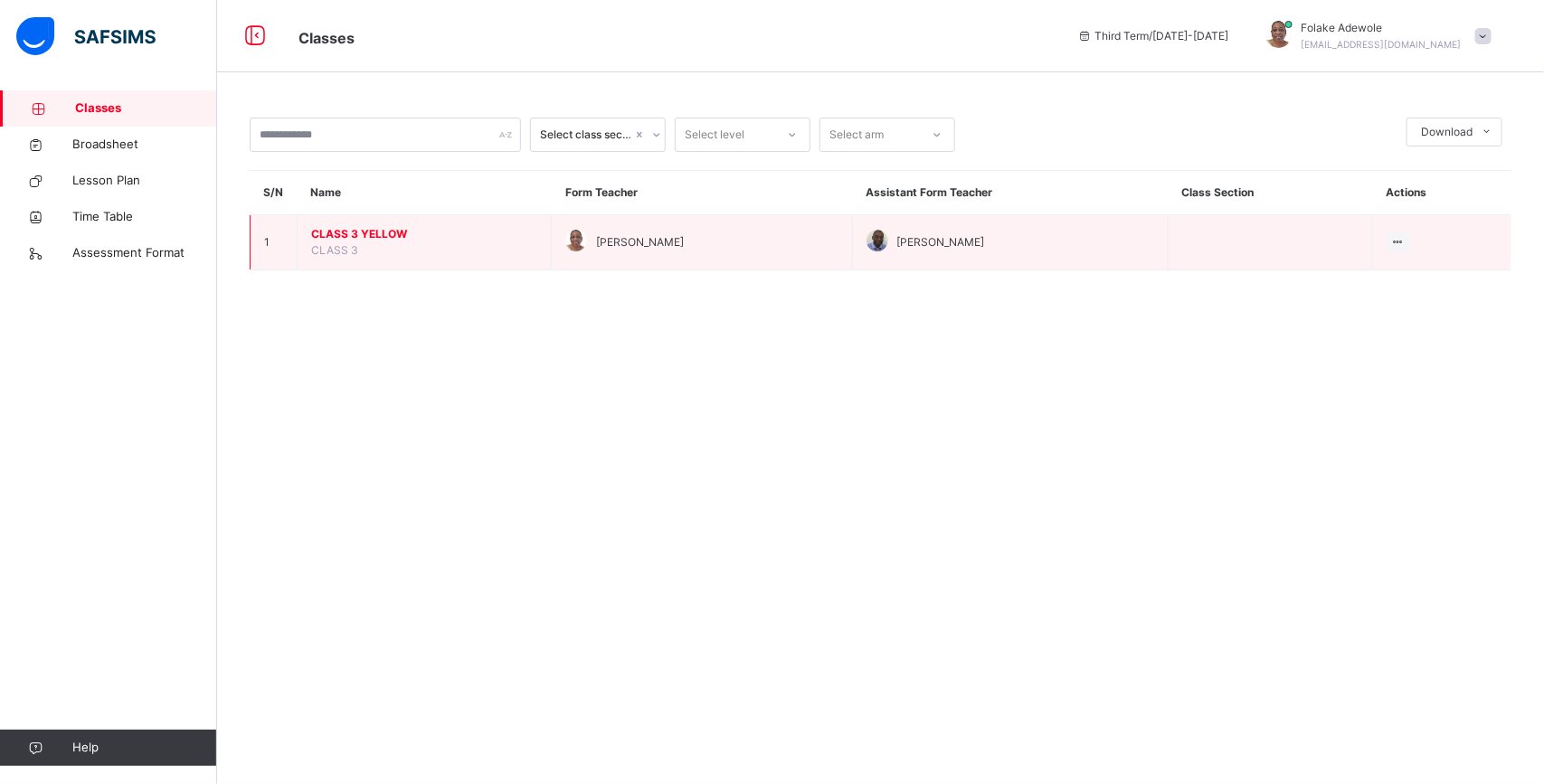 click on "CLASS 3   YELLOW" at bounding box center (424, 234) 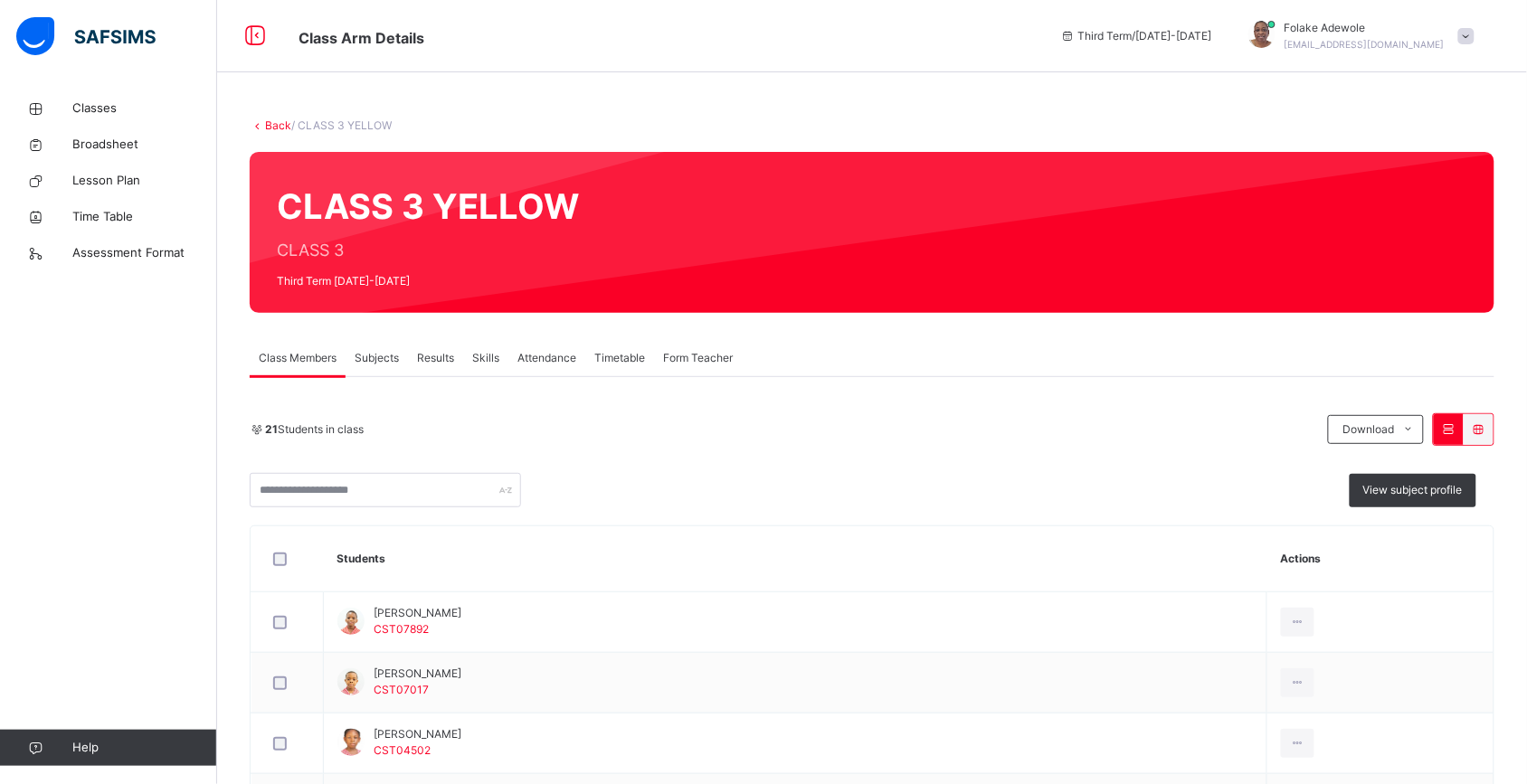 click on "Subjects" at bounding box center [376, 358] 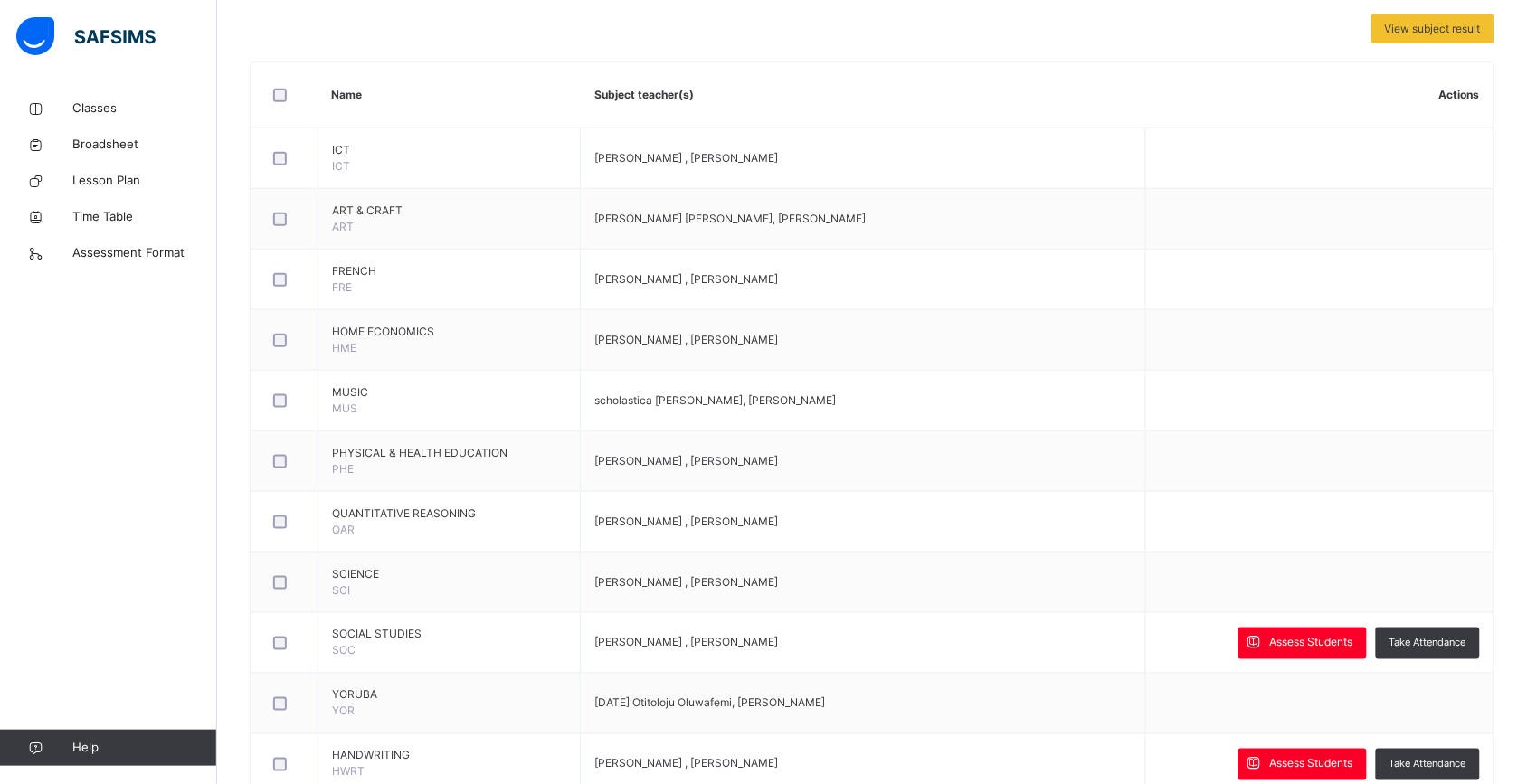 scroll, scrollTop: 395, scrollLeft: 0, axis: vertical 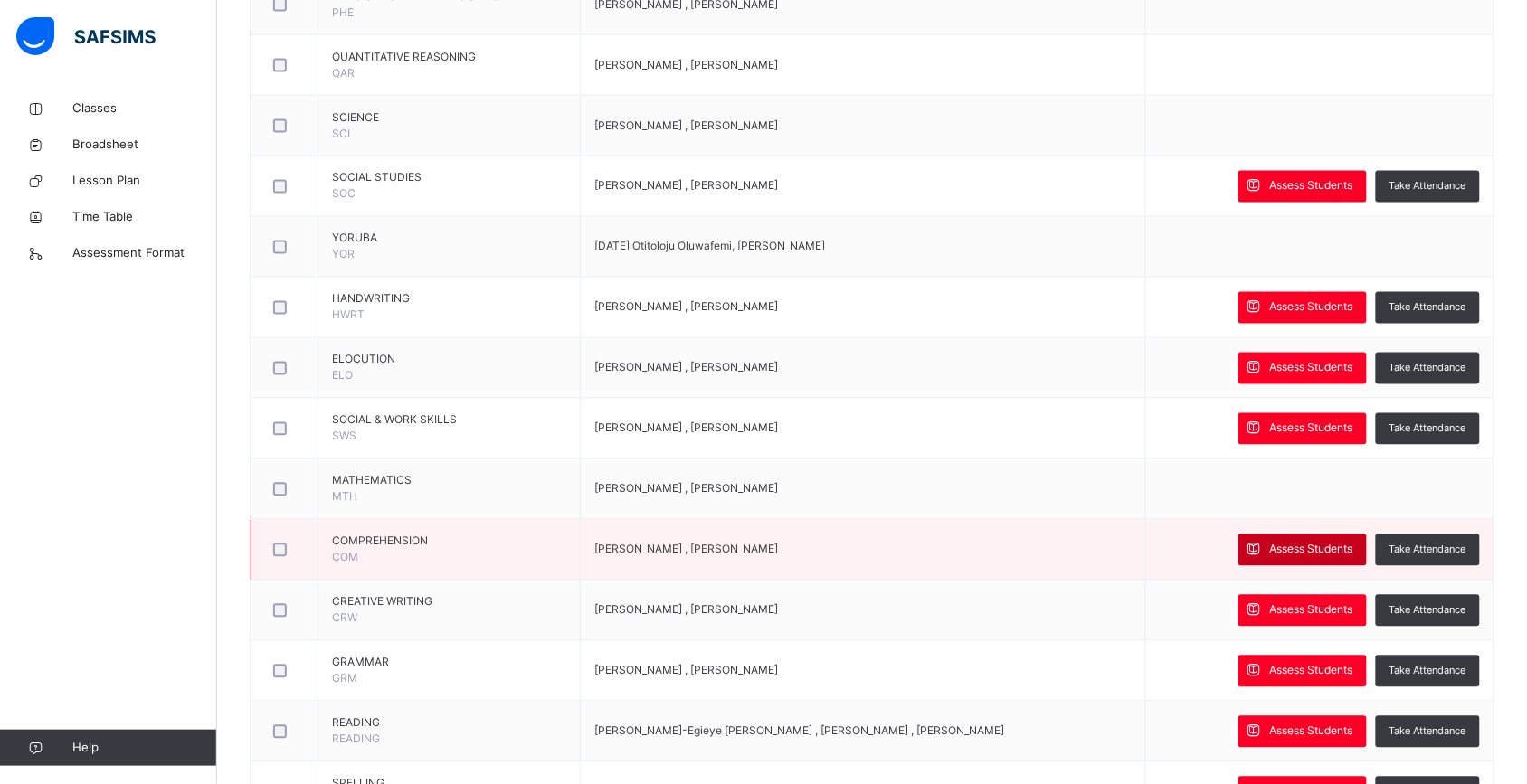 click on "Assess Students" at bounding box center [1303, 550] 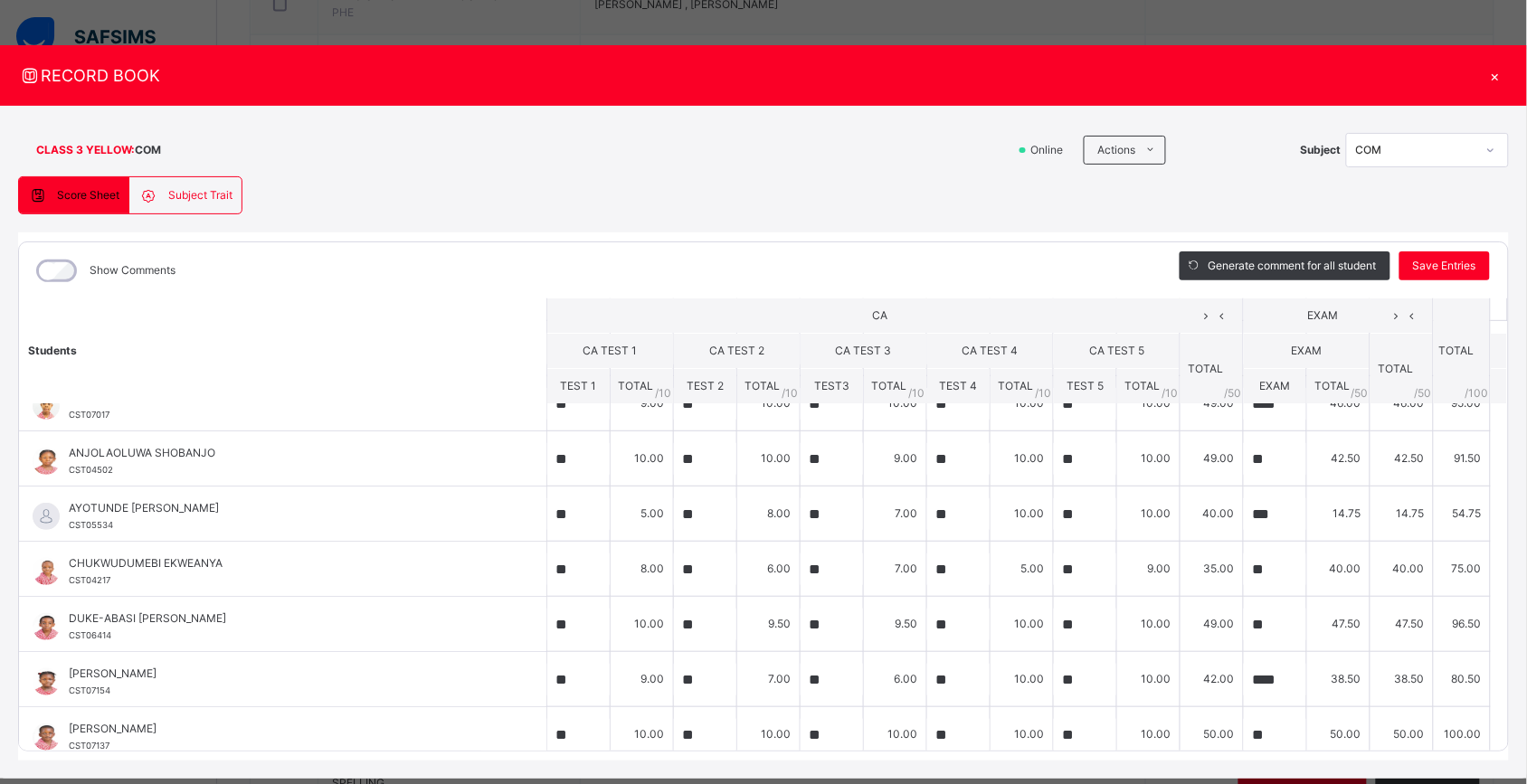 scroll, scrollTop: 91, scrollLeft: 0, axis: vertical 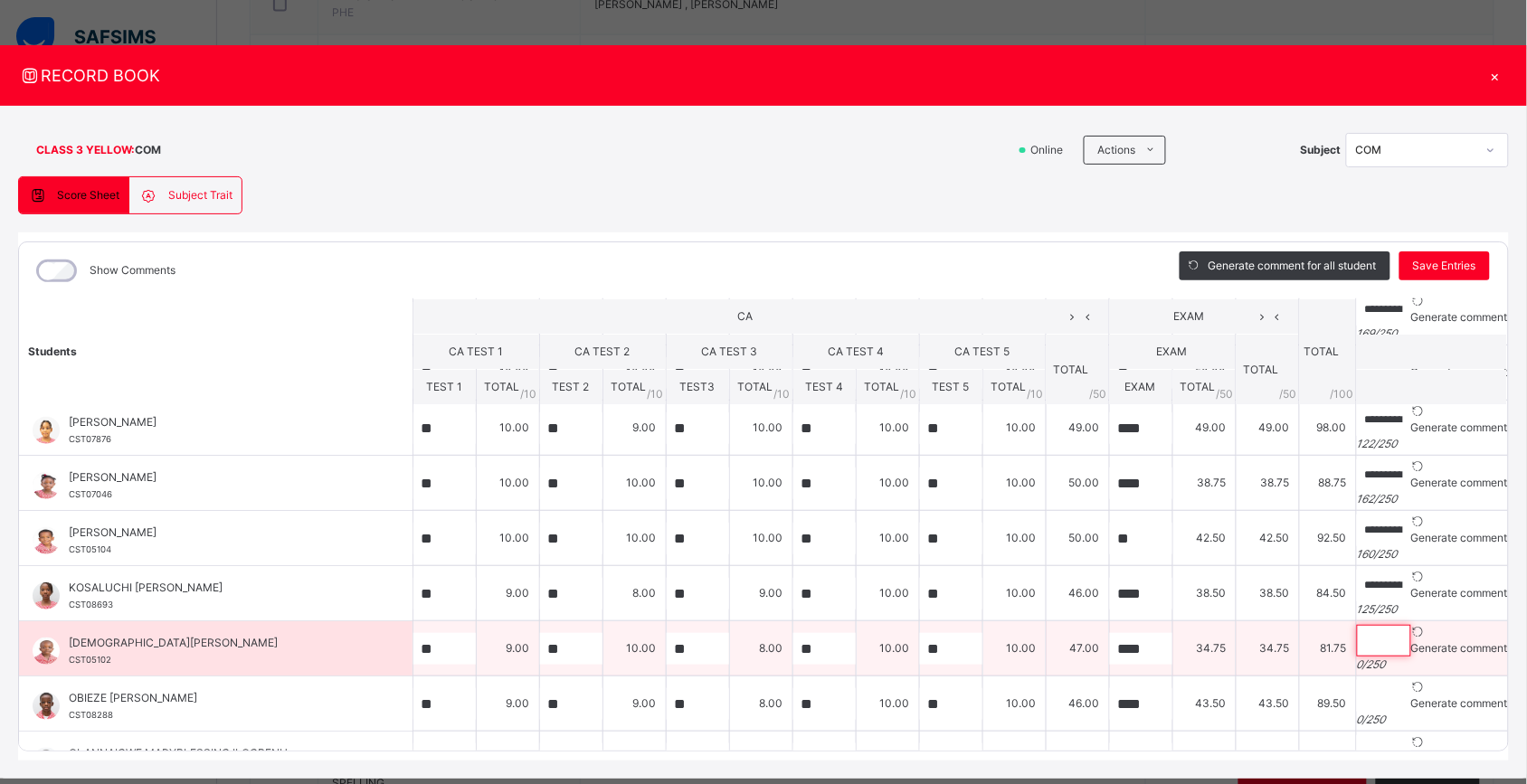 click at bounding box center (1384, 640) 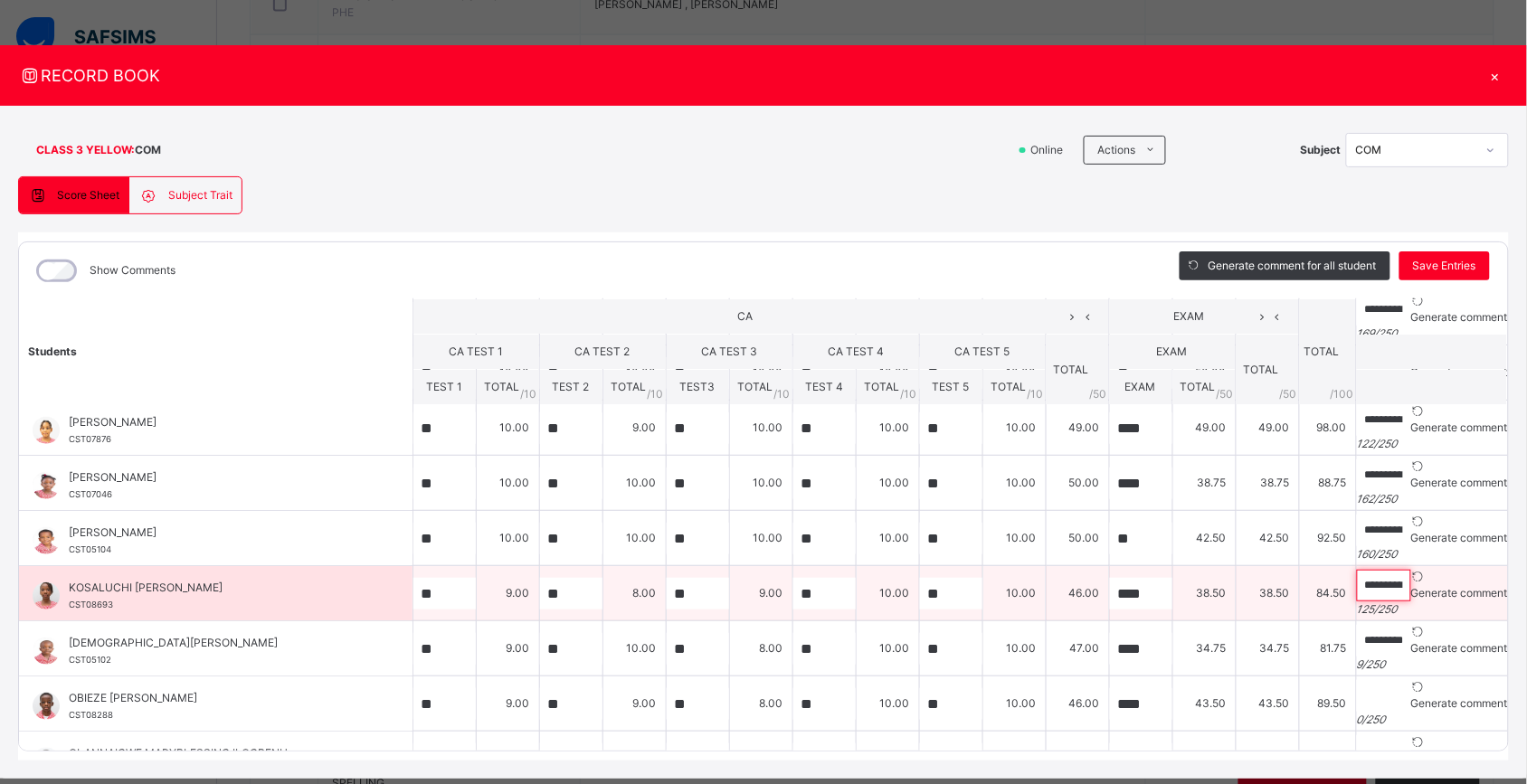 click on "**********" at bounding box center (1384, 585) 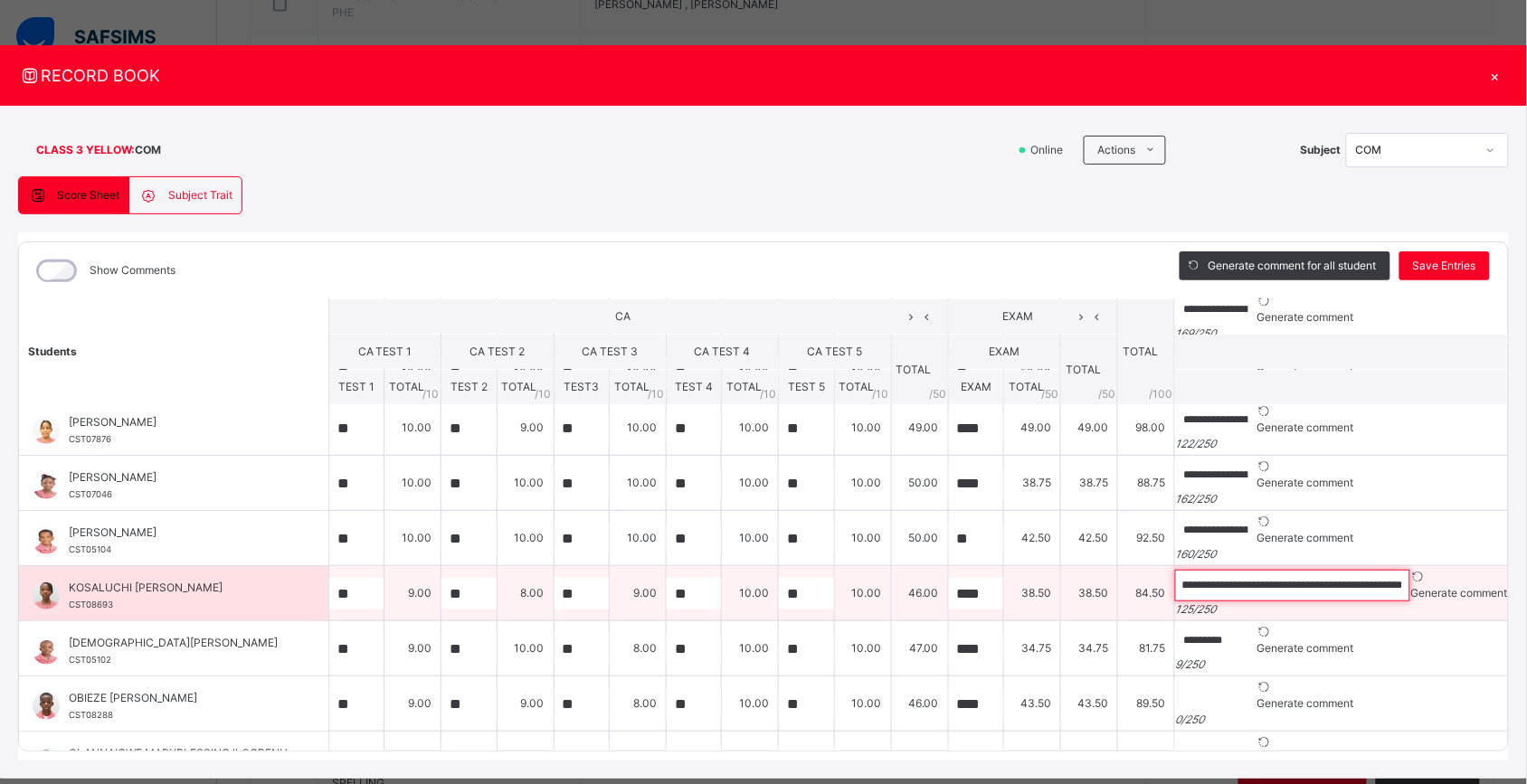 scroll, scrollTop: 0, scrollLeft: 412, axis: horizontal 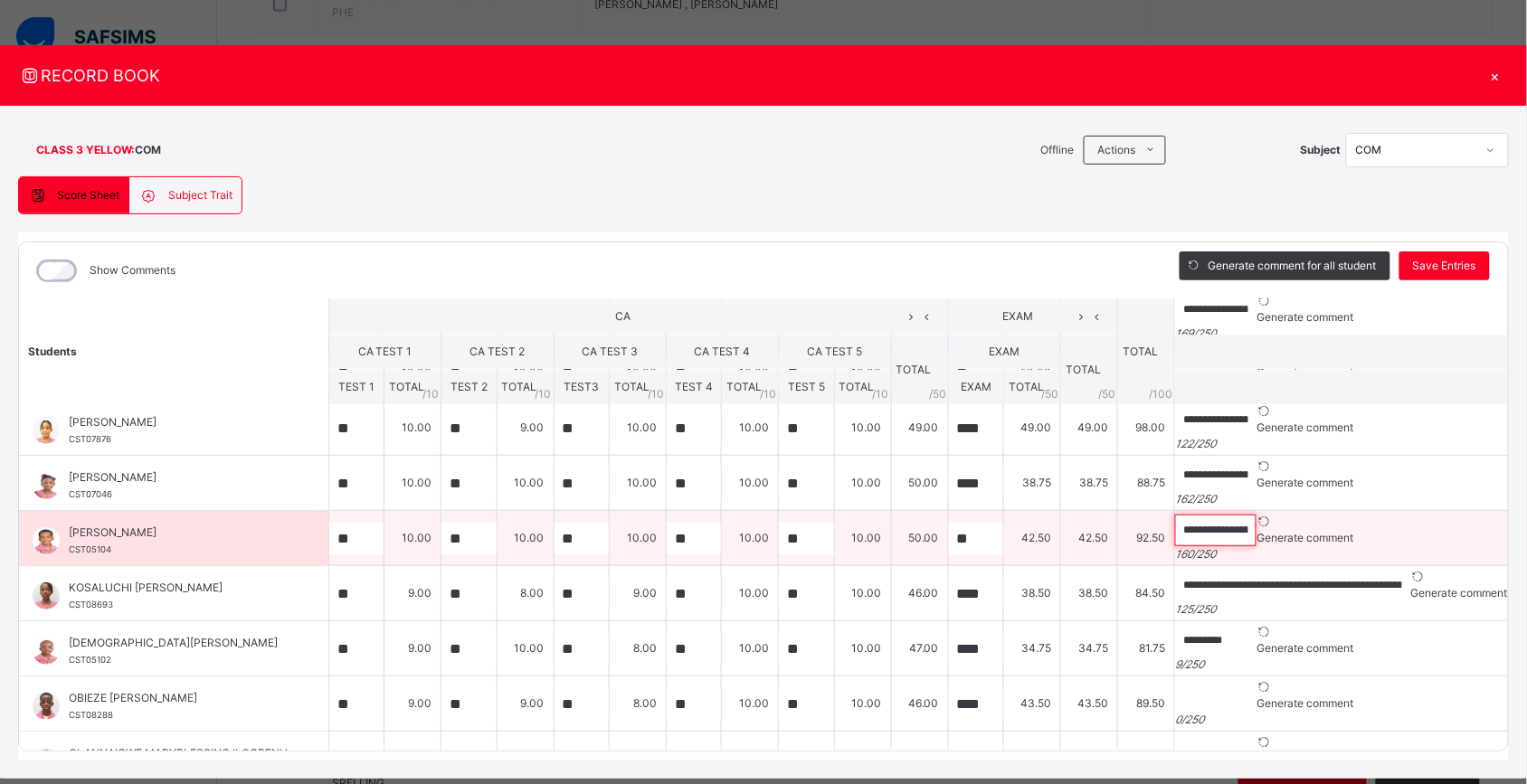 click on "**********" at bounding box center [1216, 530] 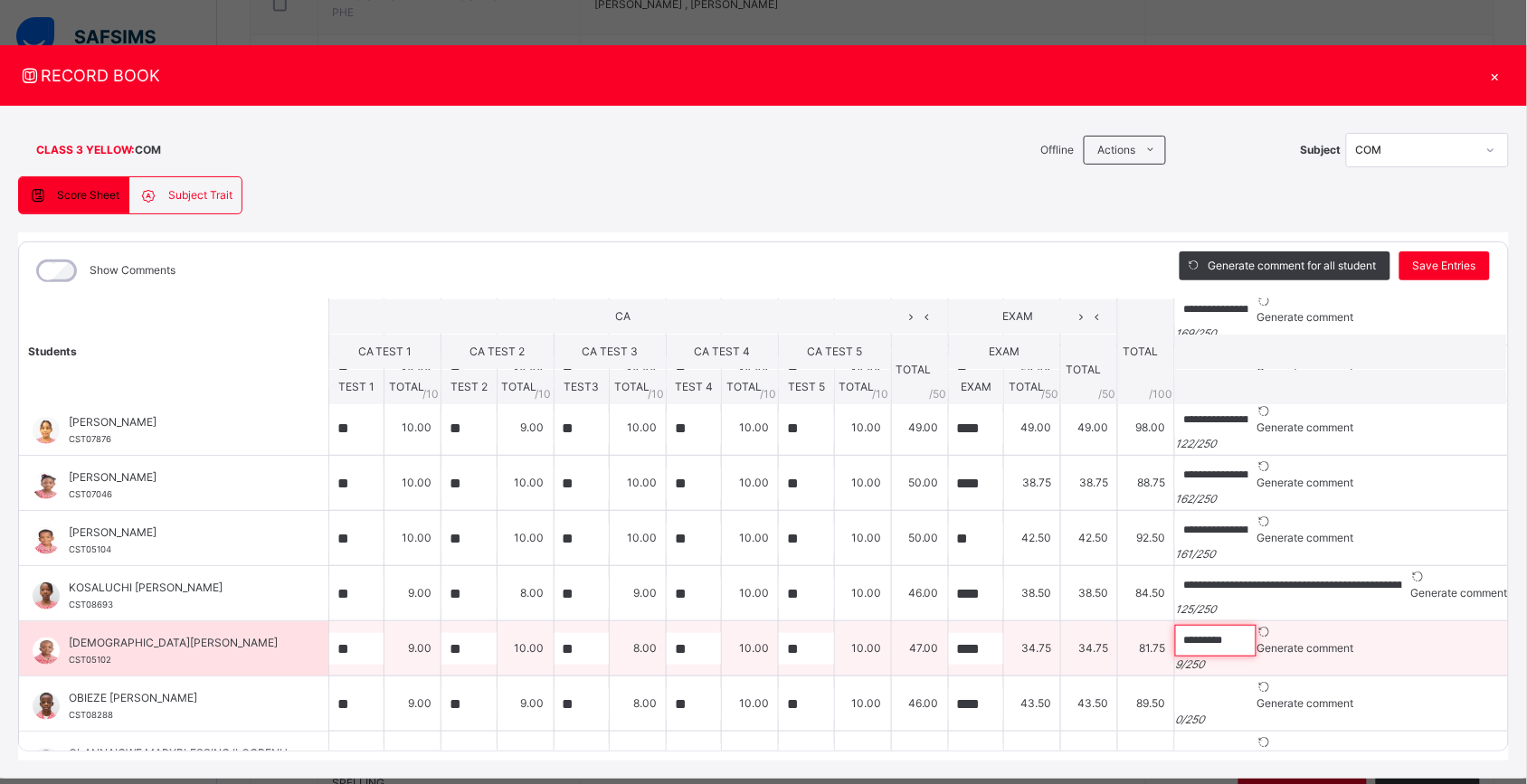 click on "********" at bounding box center [1216, 640] 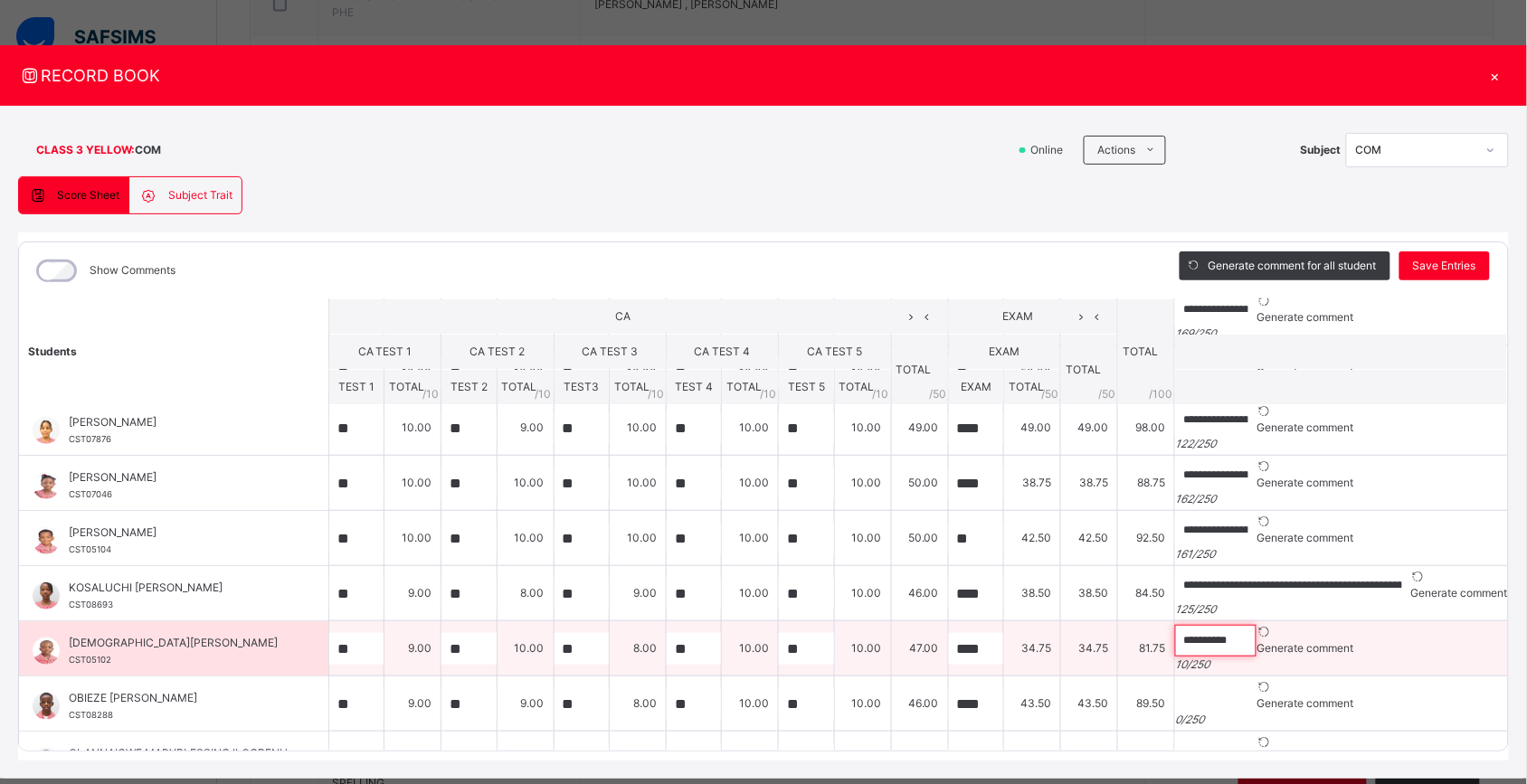 paste on "**********" 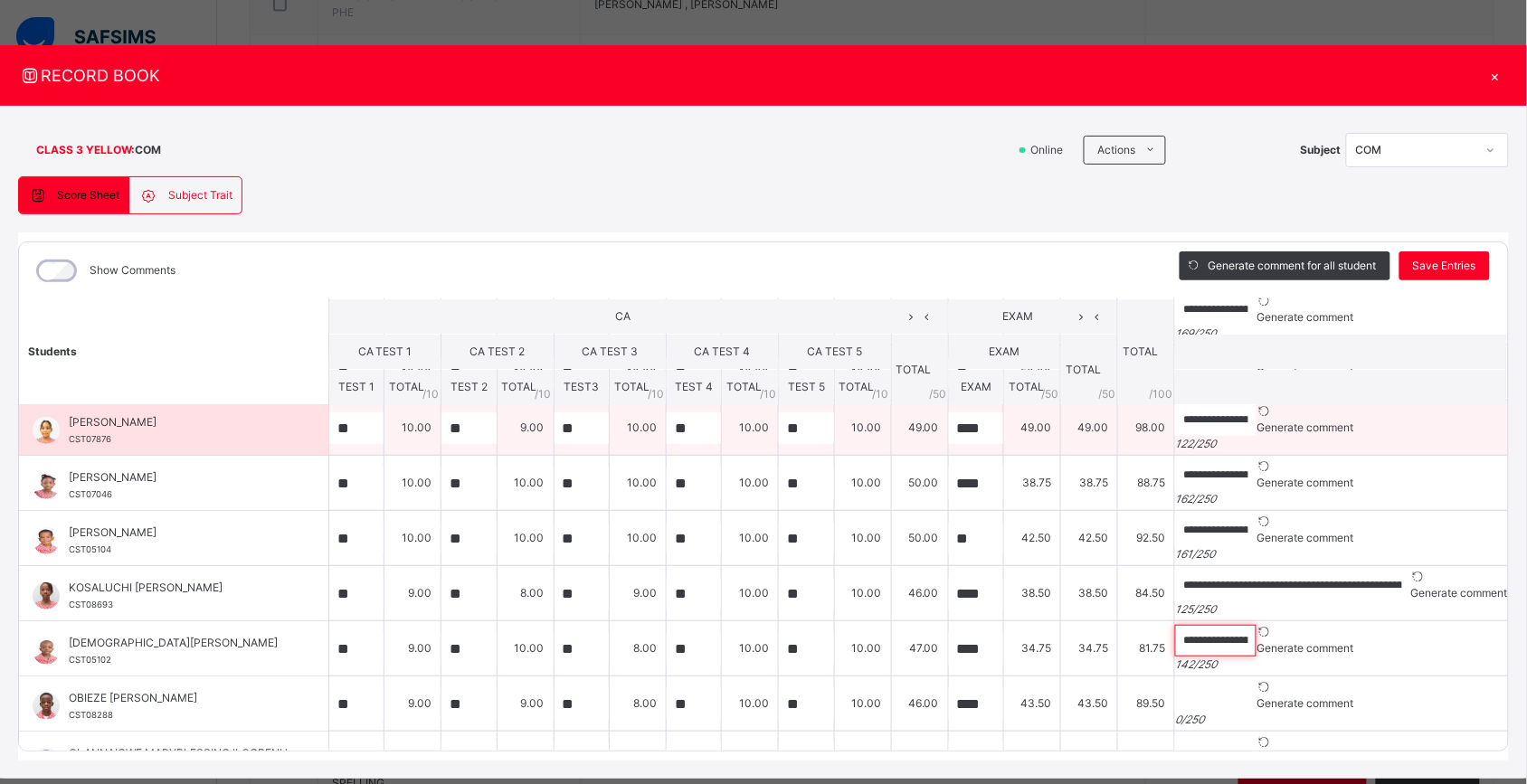 scroll, scrollTop: 0, scrollLeft: 508, axis: horizontal 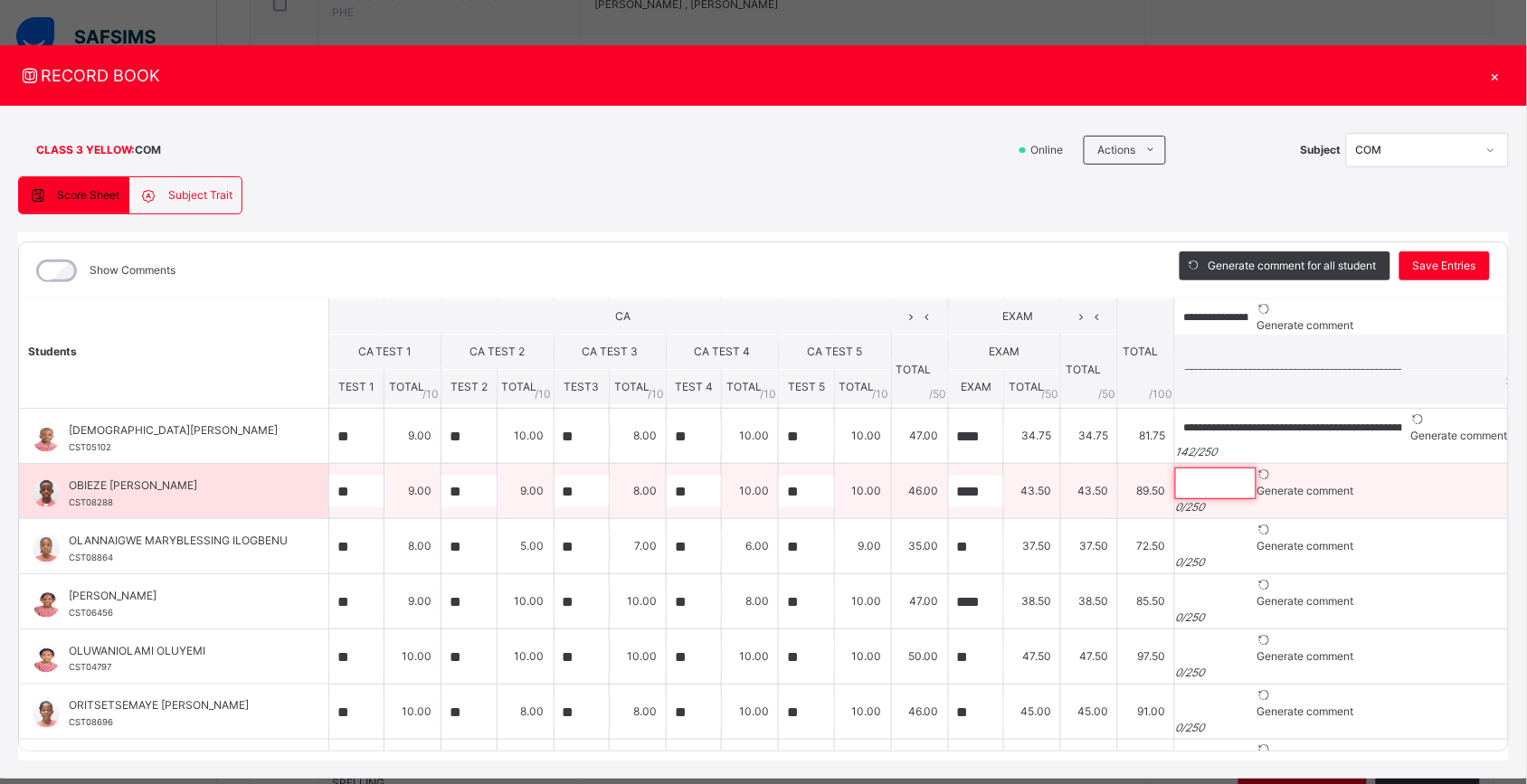 click at bounding box center [1216, 483] 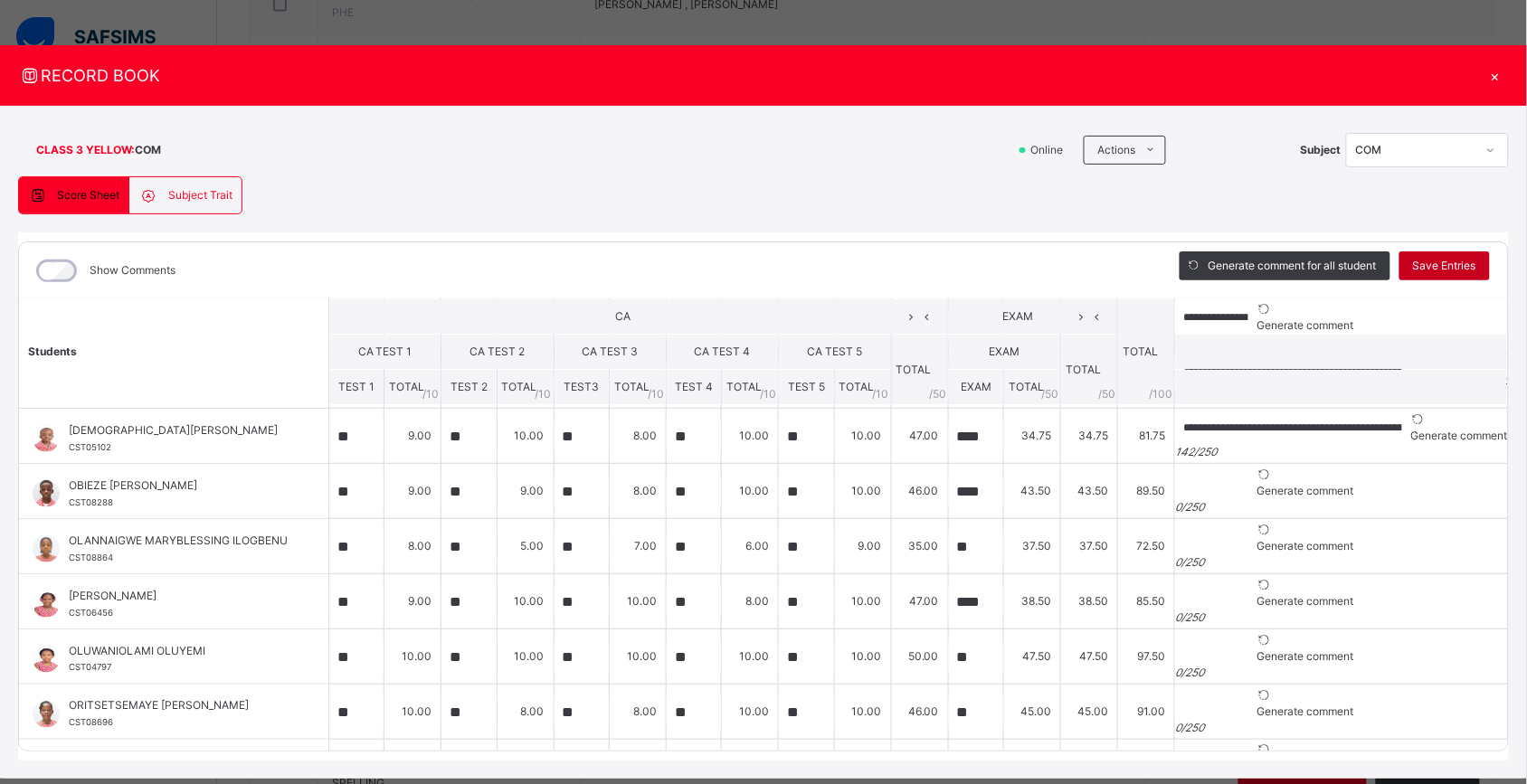 click on "Save Entries" at bounding box center [1445, 266] 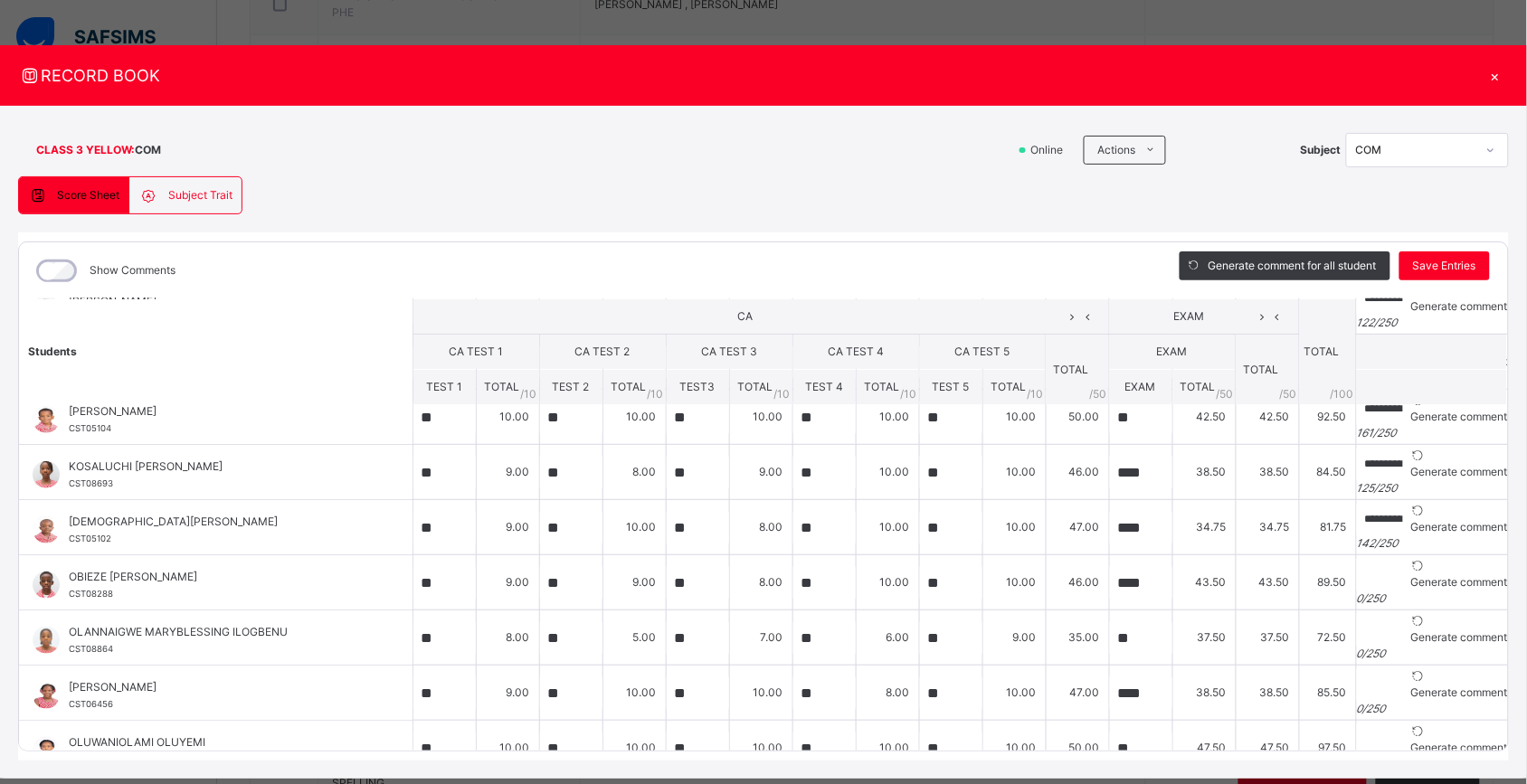 scroll, scrollTop: 568, scrollLeft: 0, axis: vertical 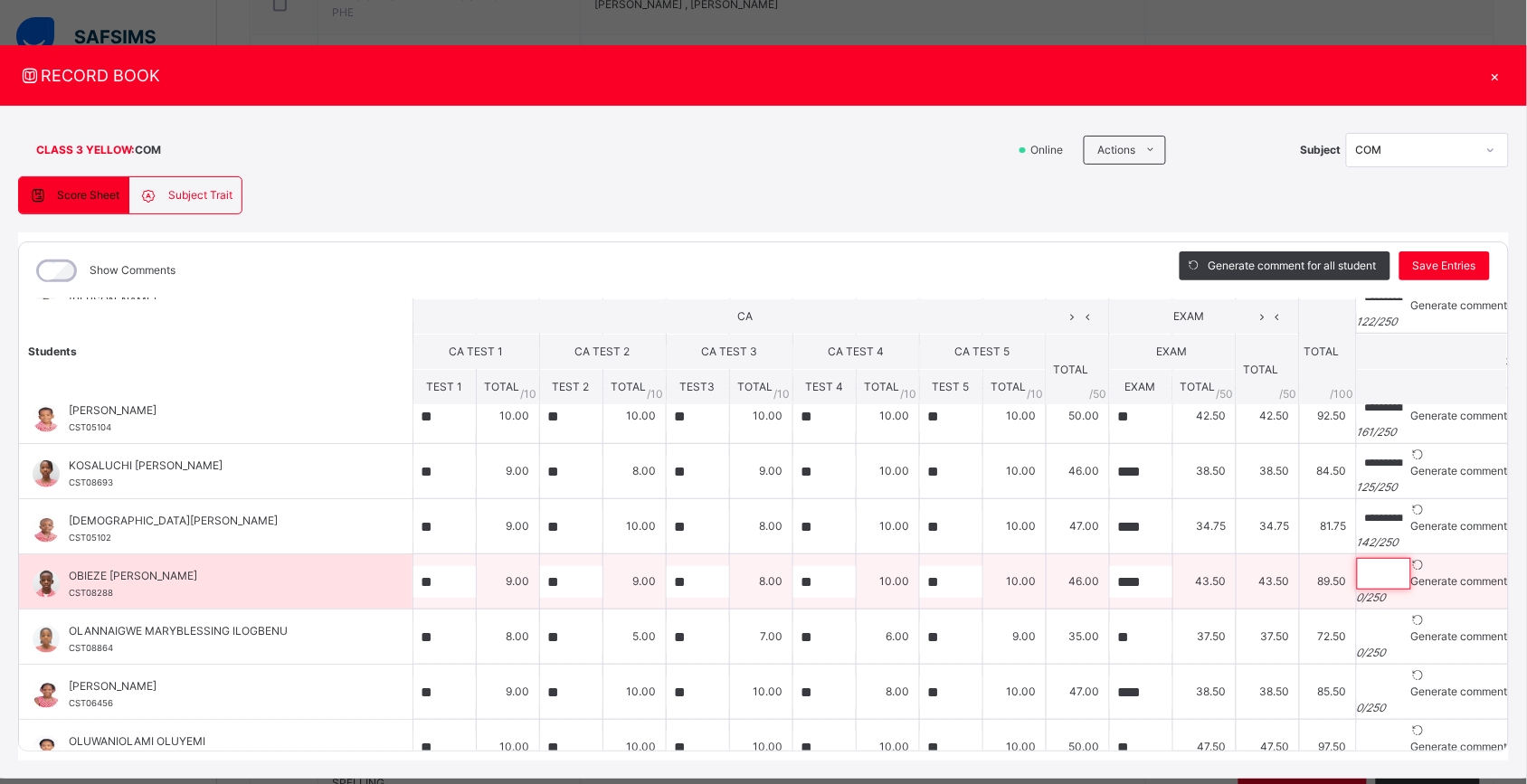click at bounding box center (1384, 573) 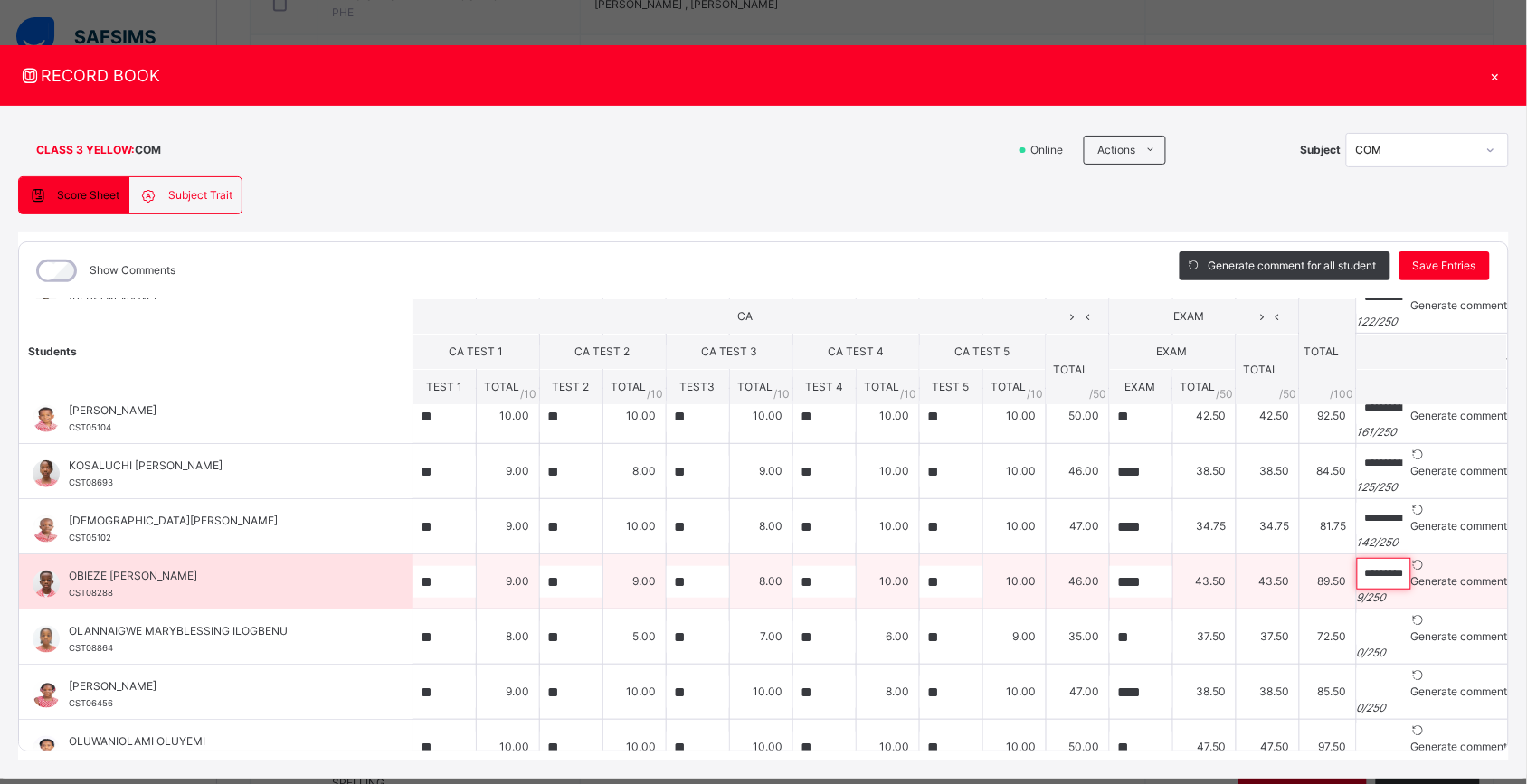 paste on "**********" 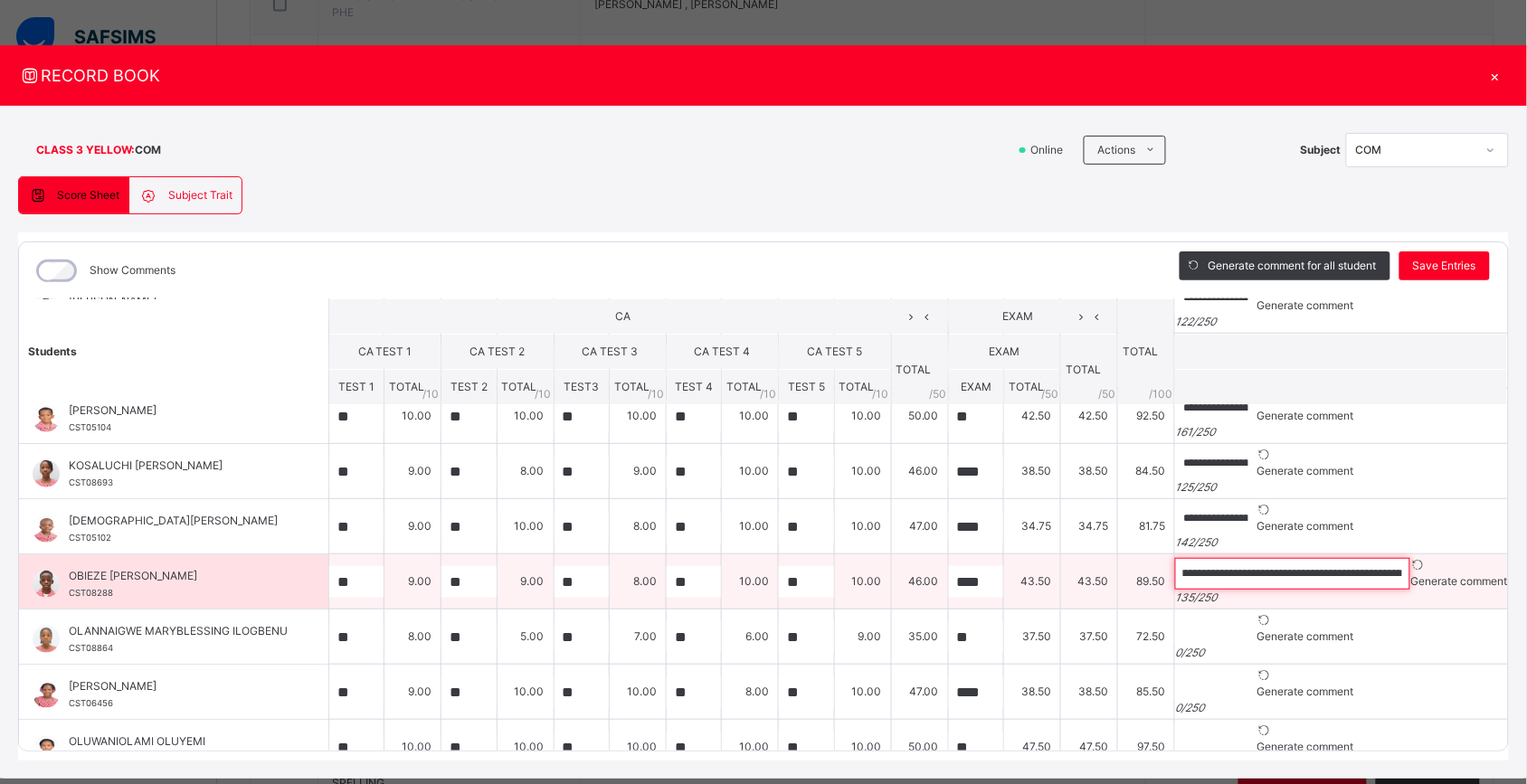 scroll, scrollTop: 0, scrollLeft: 0, axis: both 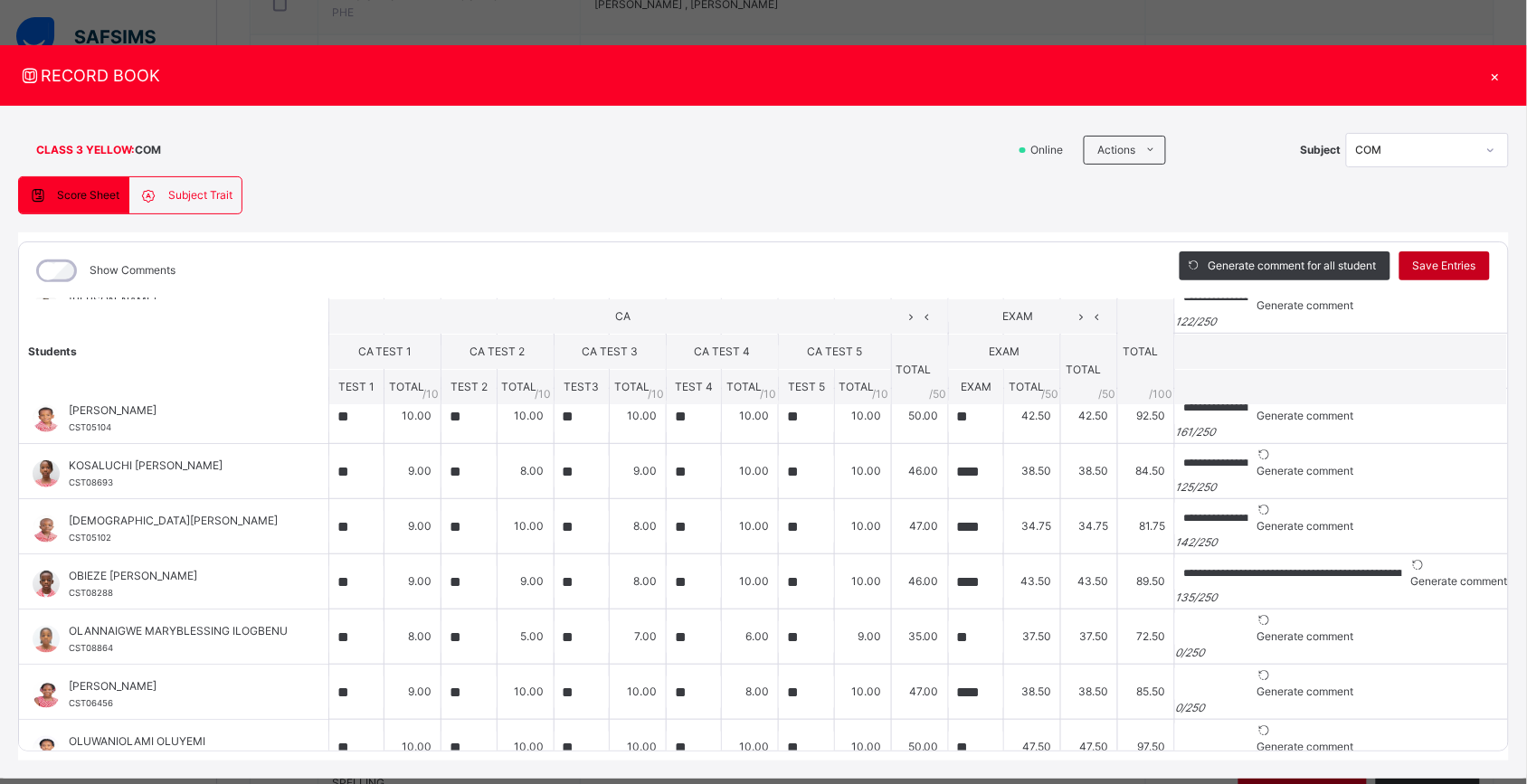 click on "Save Entries" at bounding box center [1445, 266] 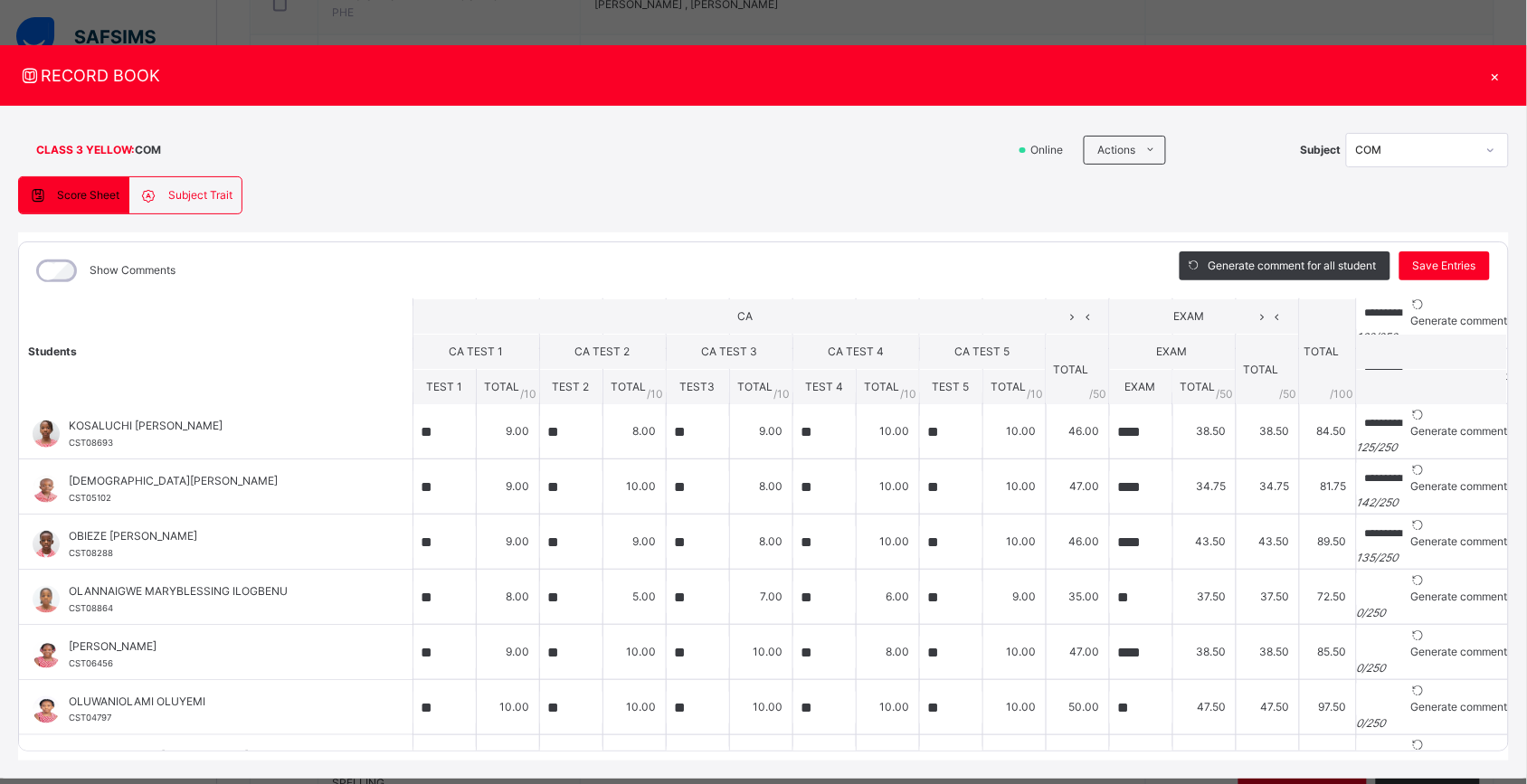 scroll, scrollTop: 638, scrollLeft: 0, axis: vertical 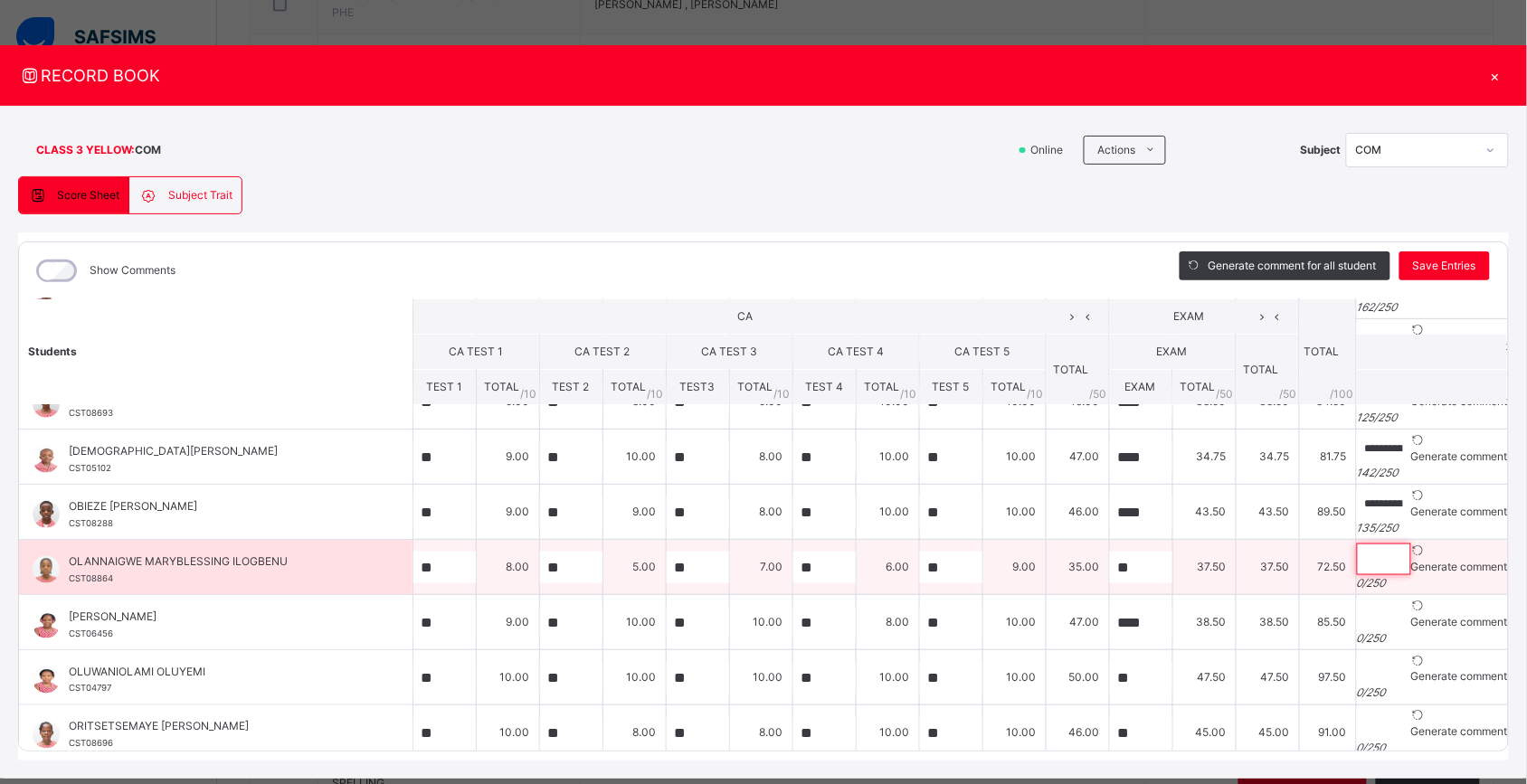 click at bounding box center [1384, 559] 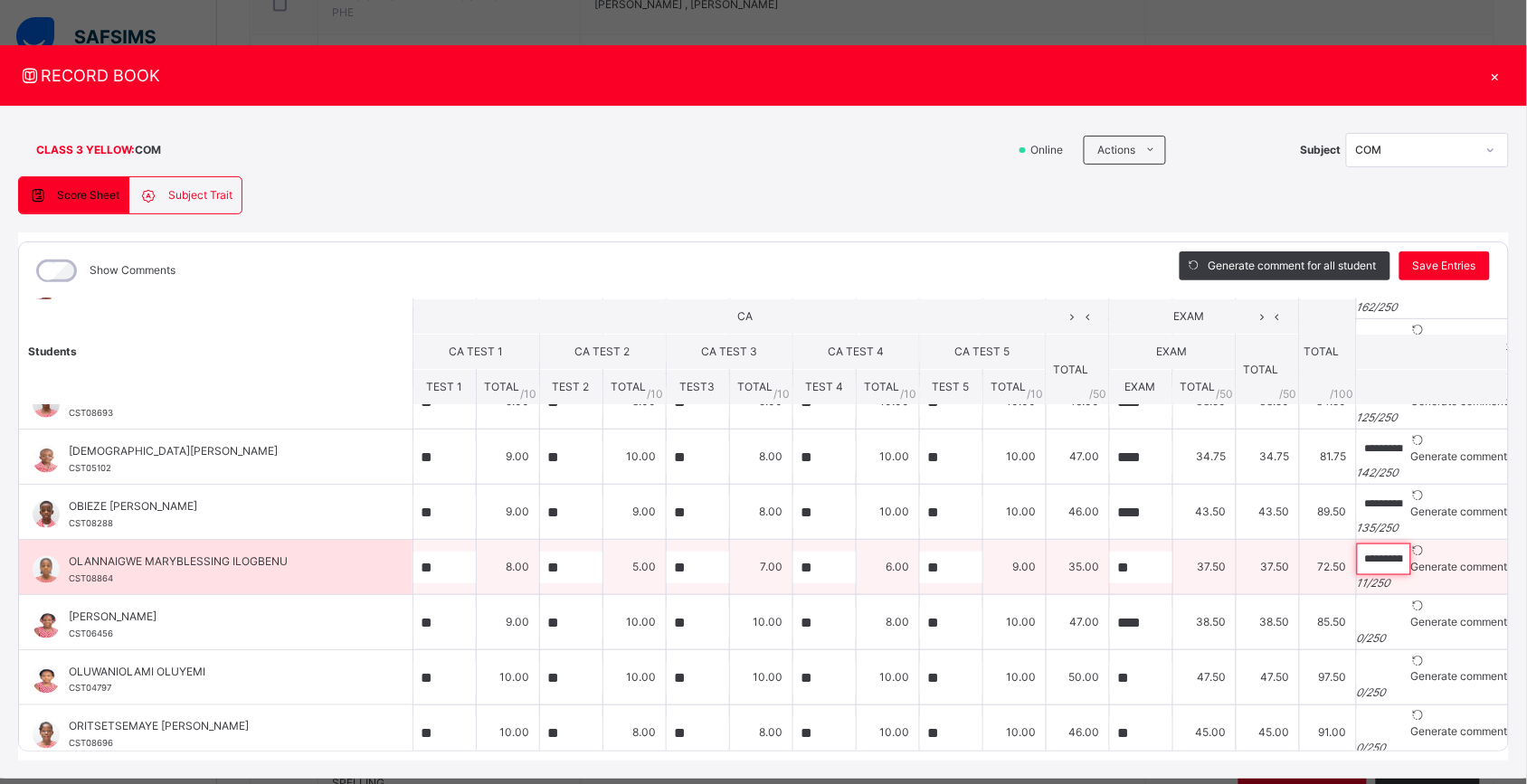 paste on "**********" 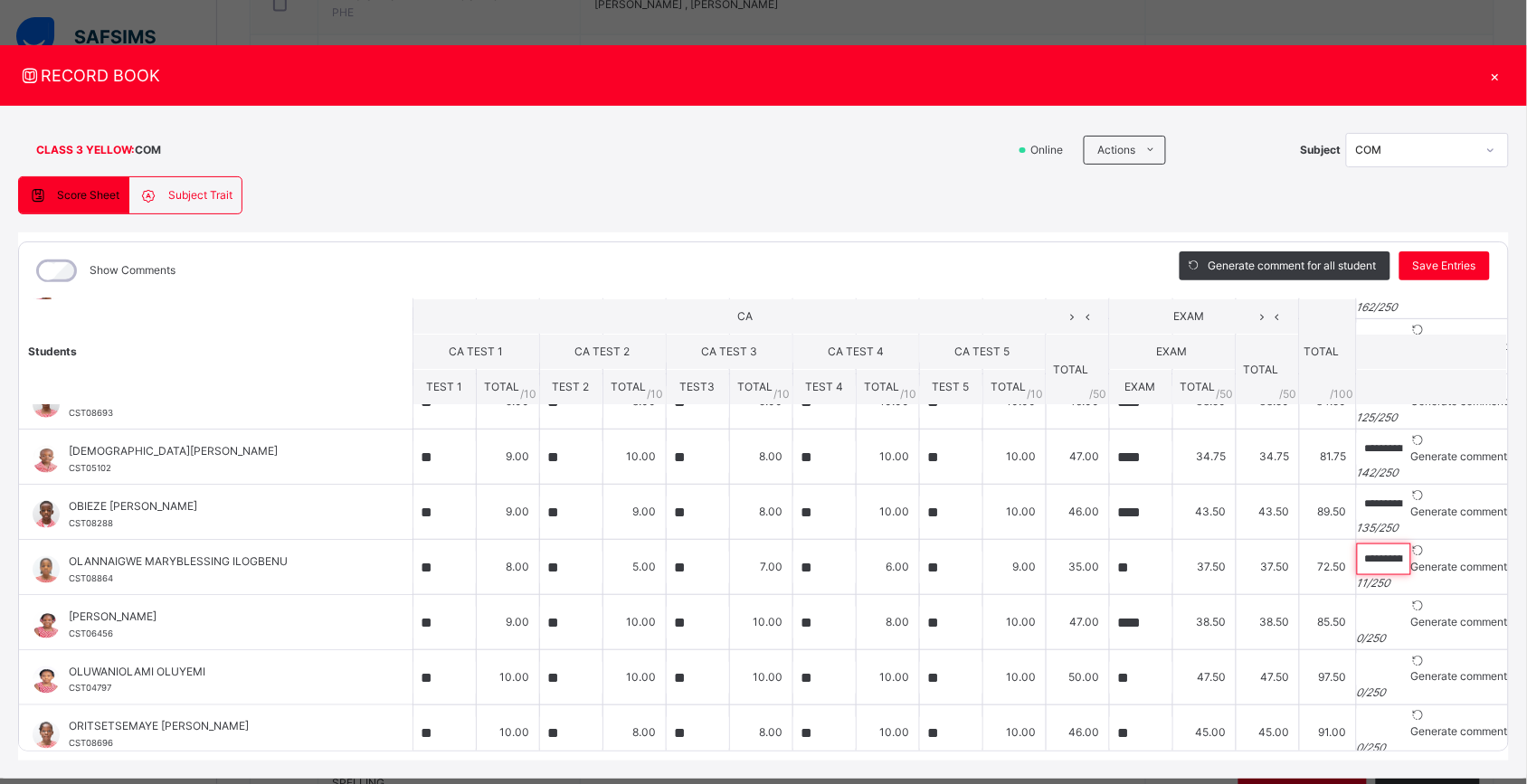 scroll, scrollTop: 0, scrollLeft: 396, axis: horizontal 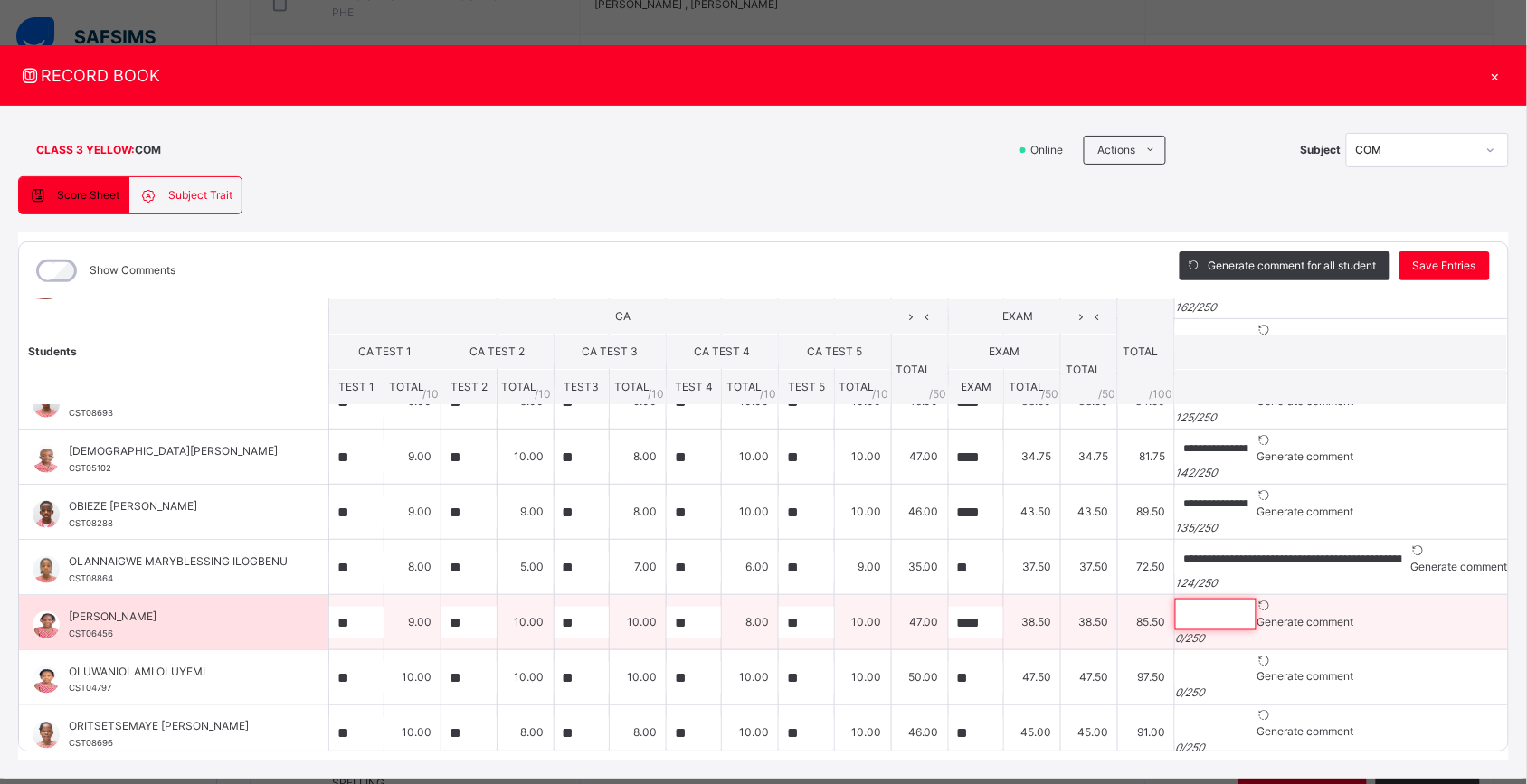 click at bounding box center [1216, 614] 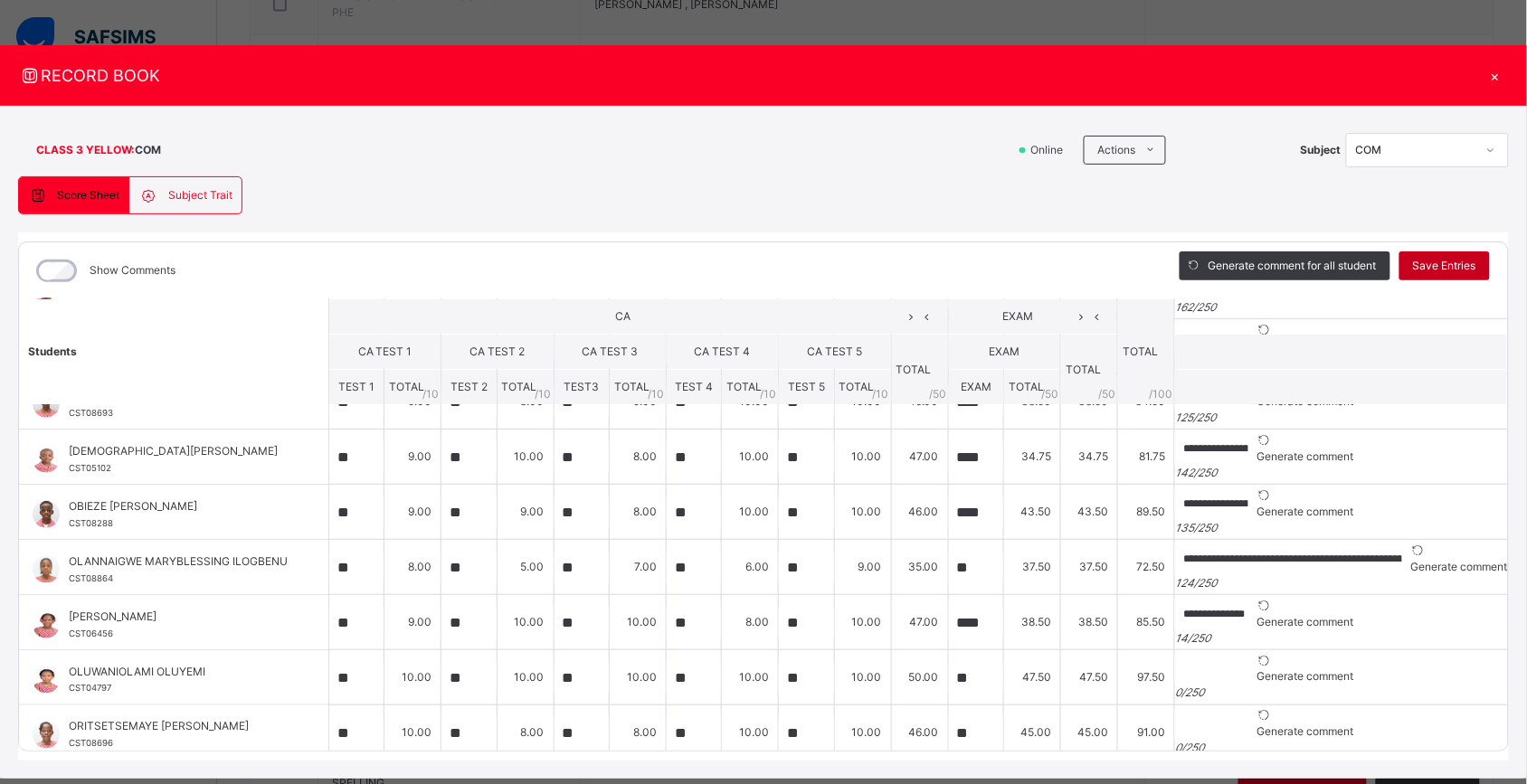 click on "Save Entries" at bounding box center [1445, 266] 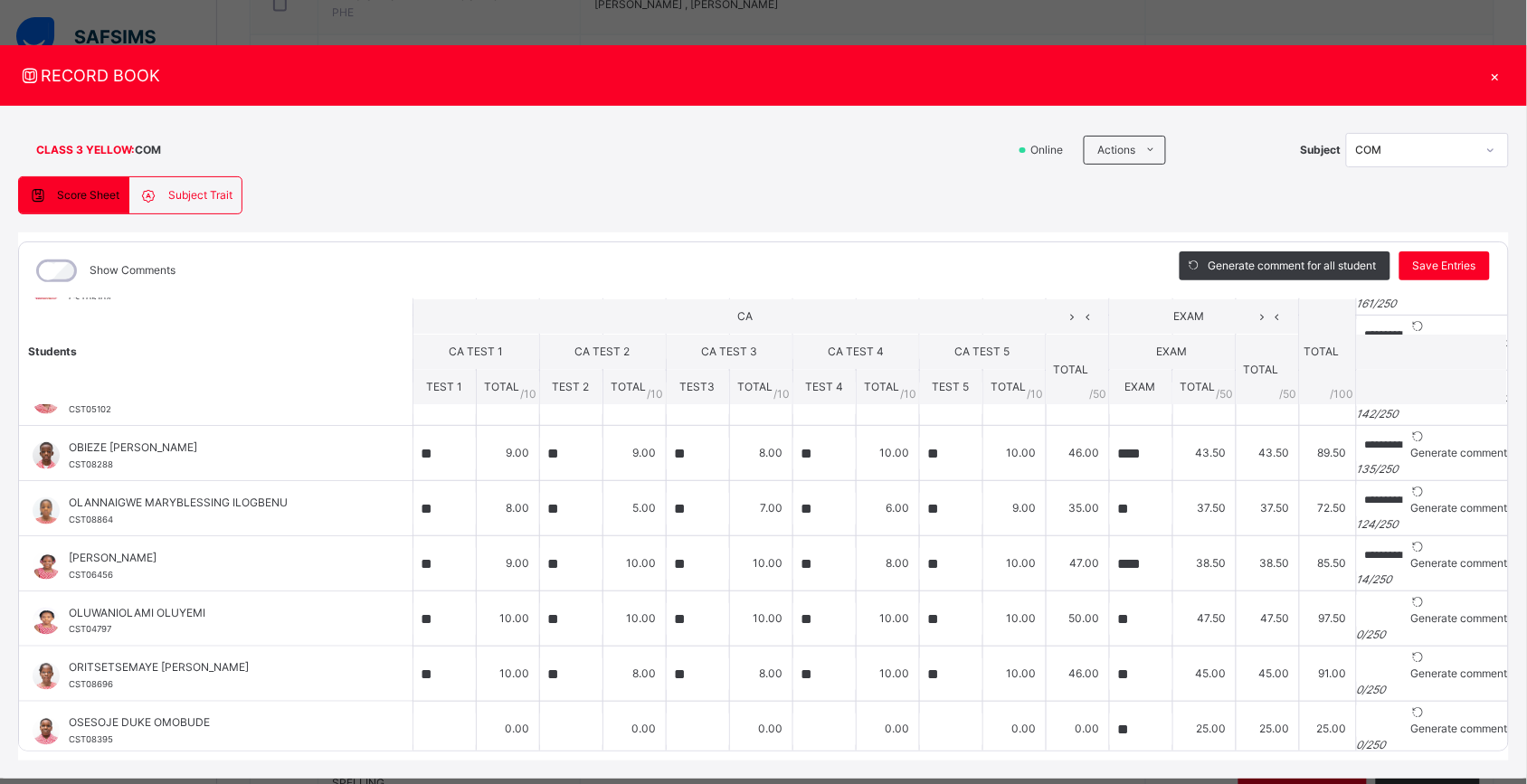 scroll, scrollTop: 699, scrollLeft: 0, axis: vertical 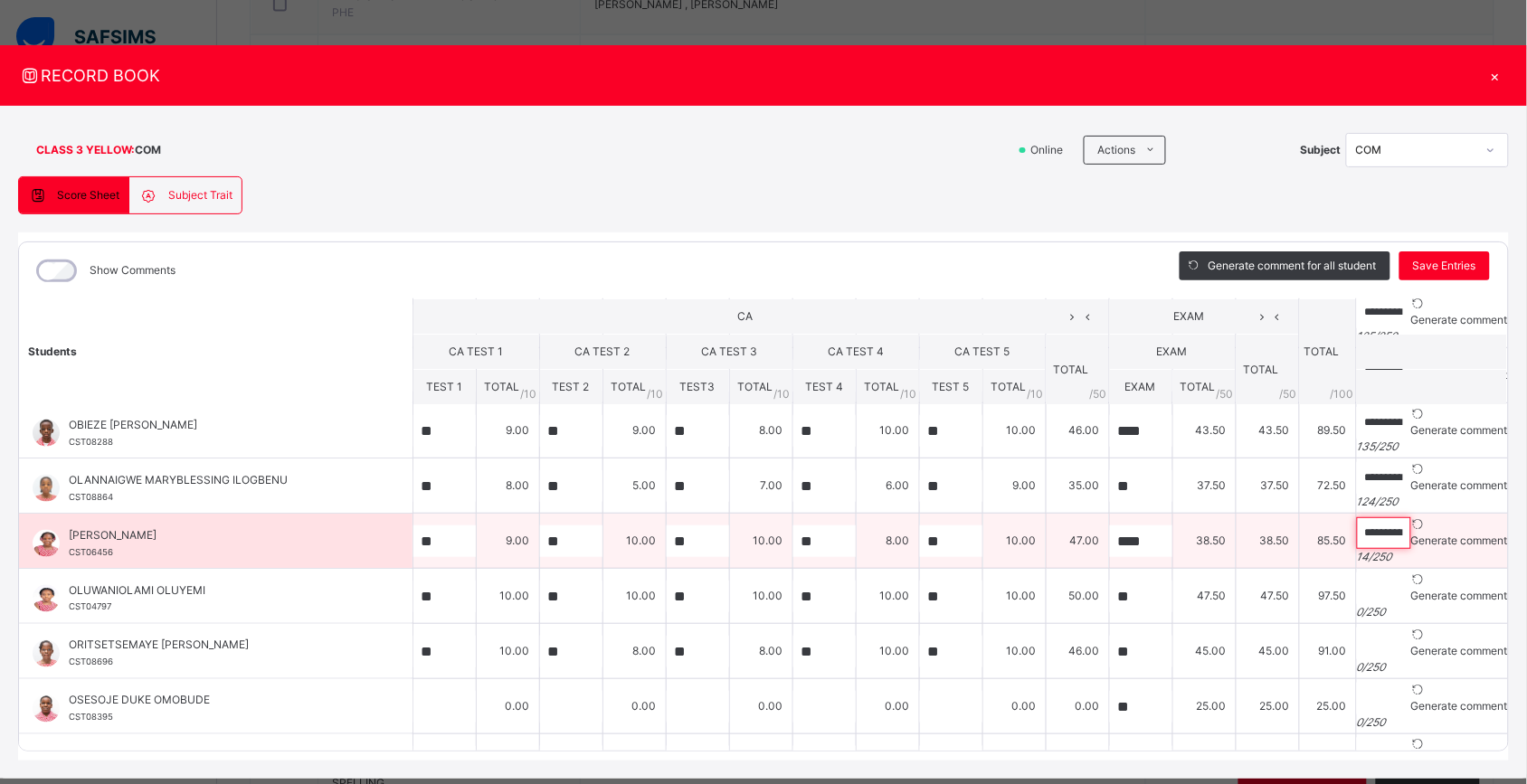 click on "**********" at bounding box center [1384, 533] 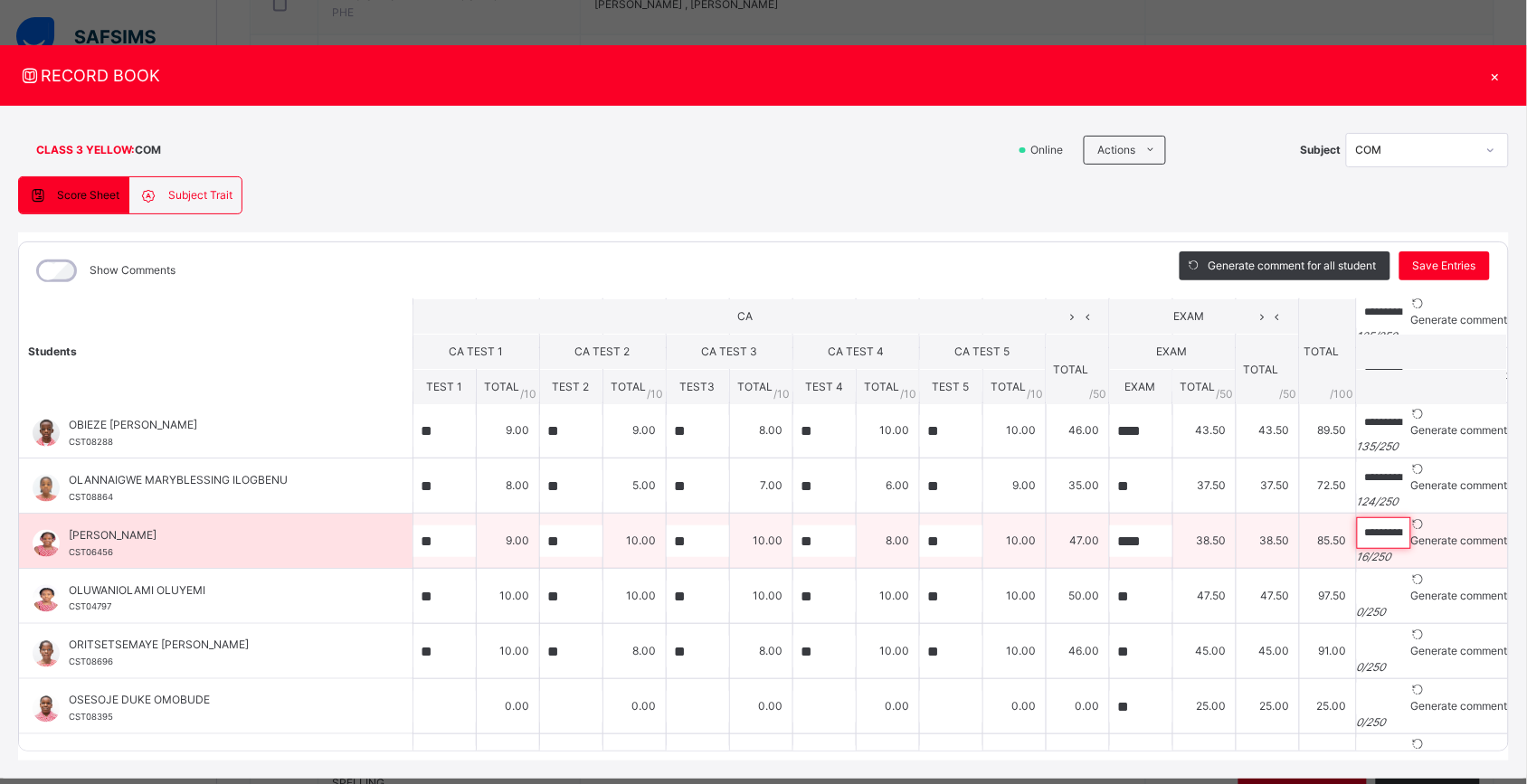 paste on "**********" 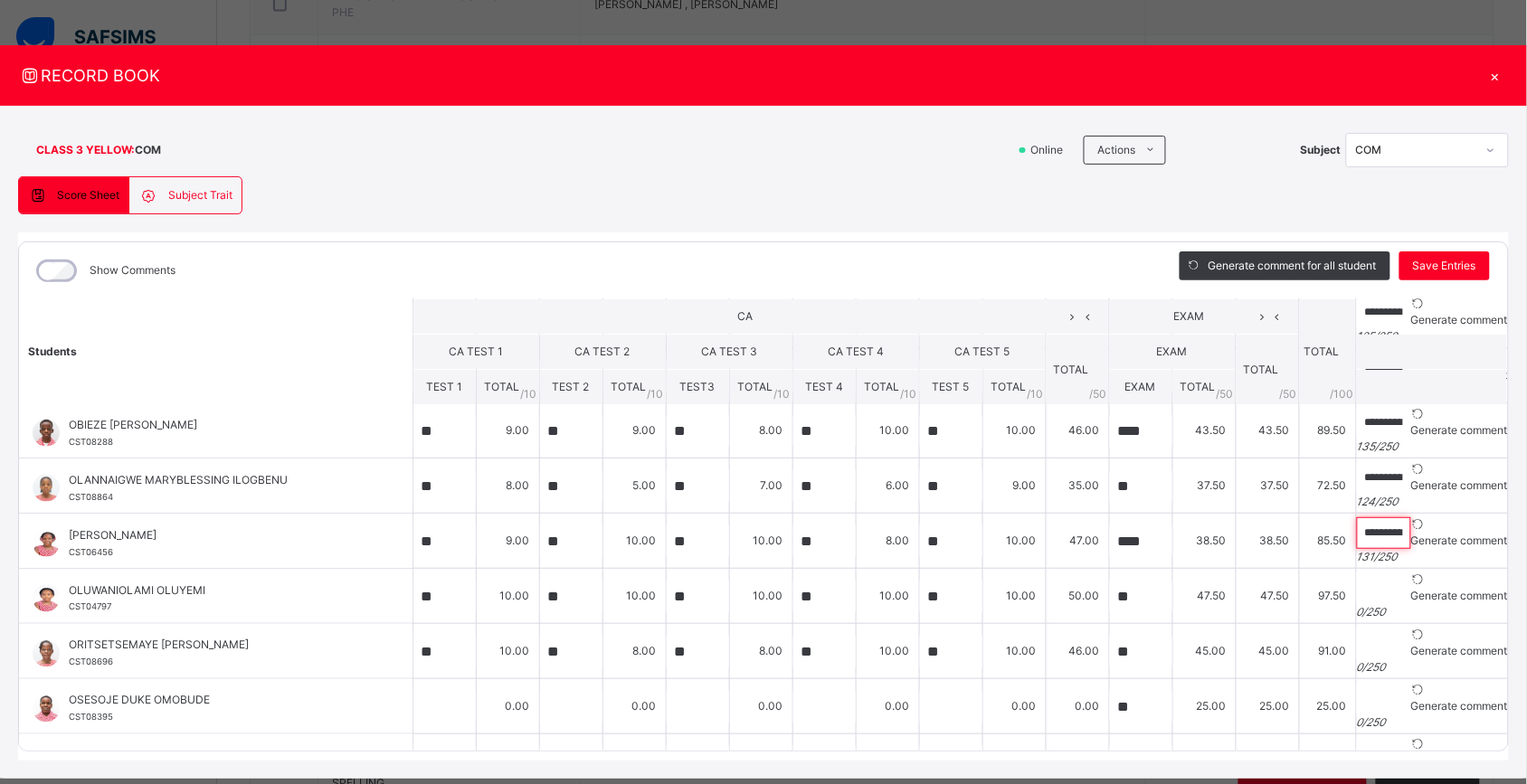 scroll, scrollTop: 0, scrollLeft: 479, axis: horizontal 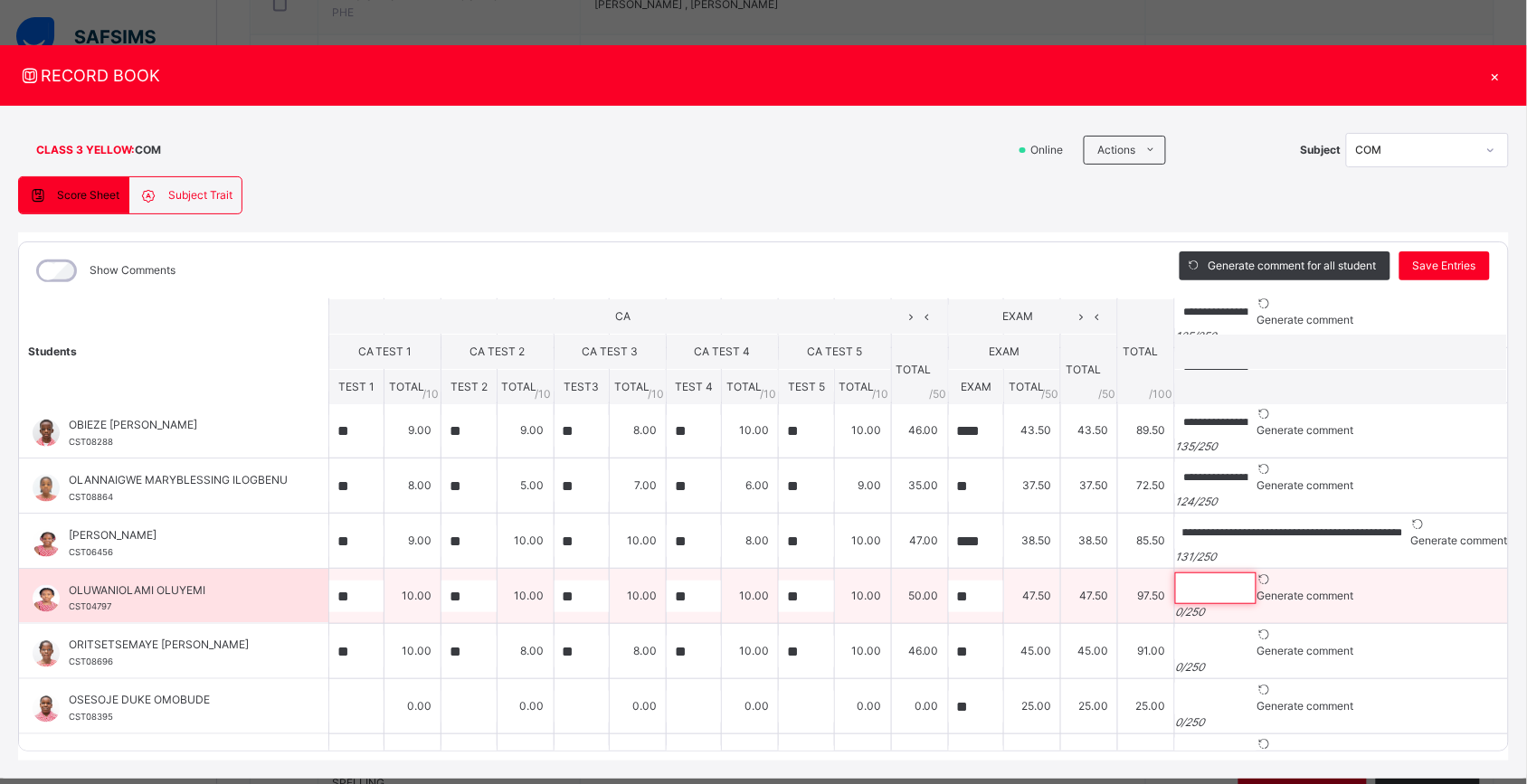 click at bounding box center (1216, 588) 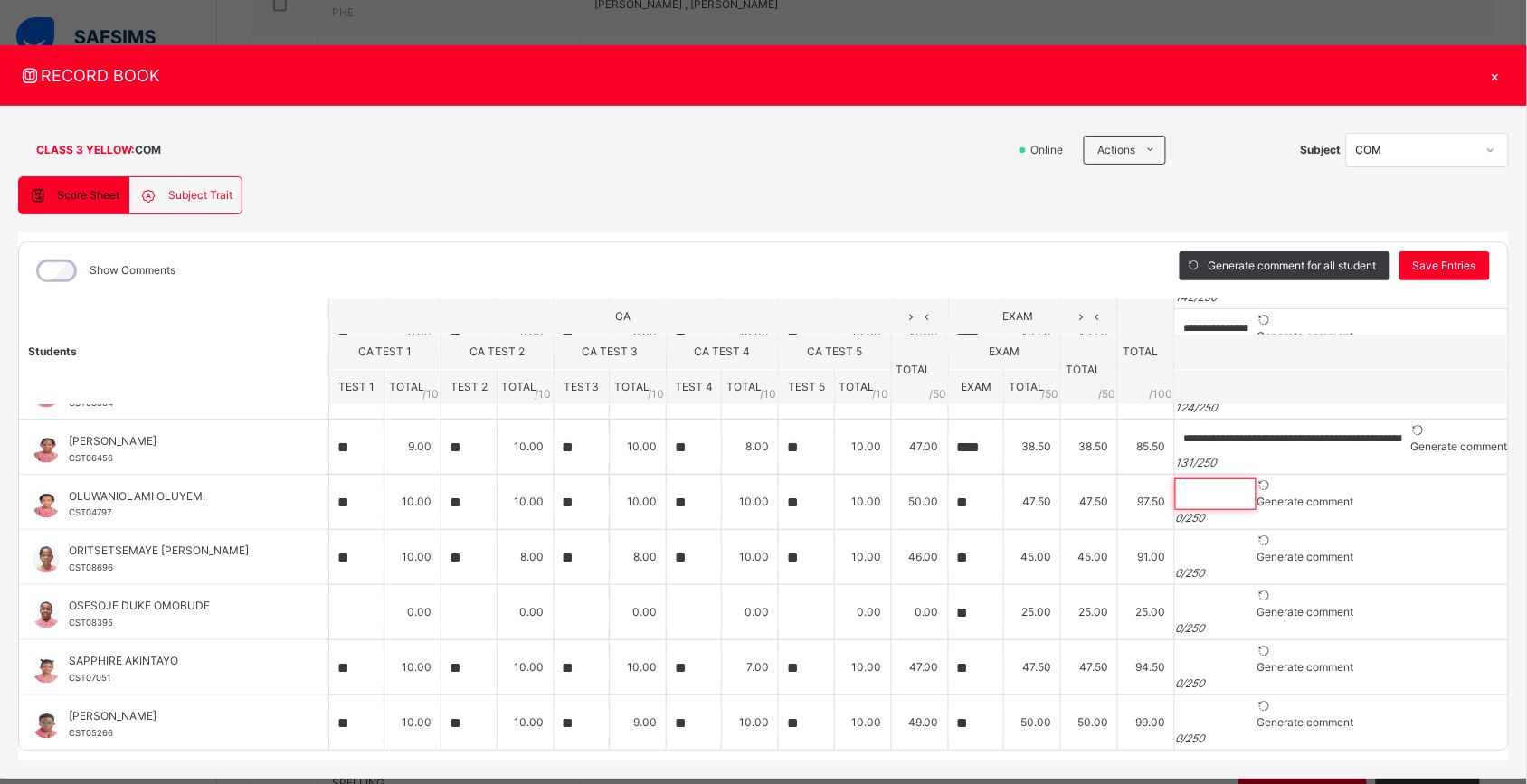 scroll, scrollTop: 817, scrollLeft: 0, axis: vertical 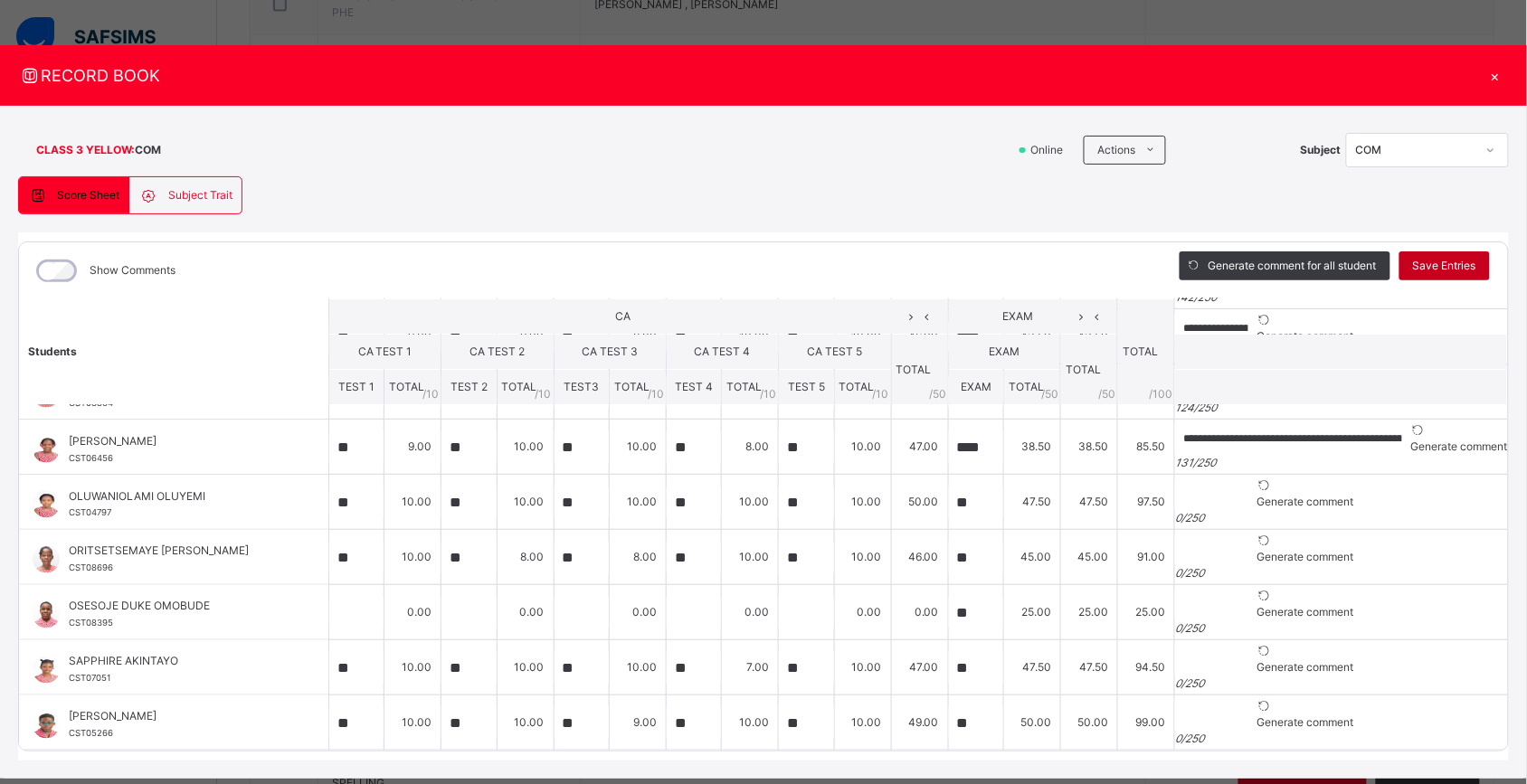 click on "Save Entries" at bounding box center (1445, 266) 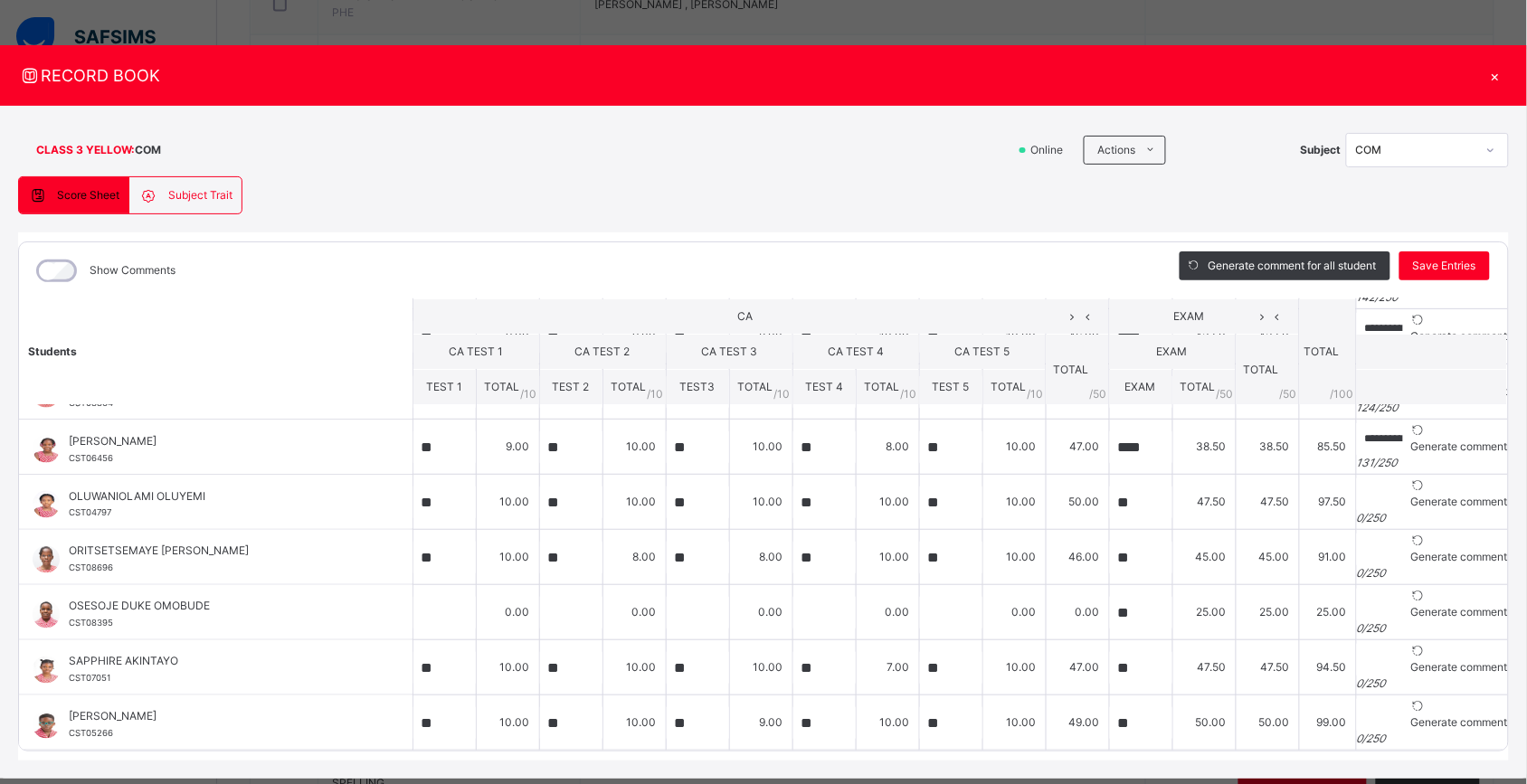 scroll, scrollTop: 832, scrollLeft: 0, axis: vertical 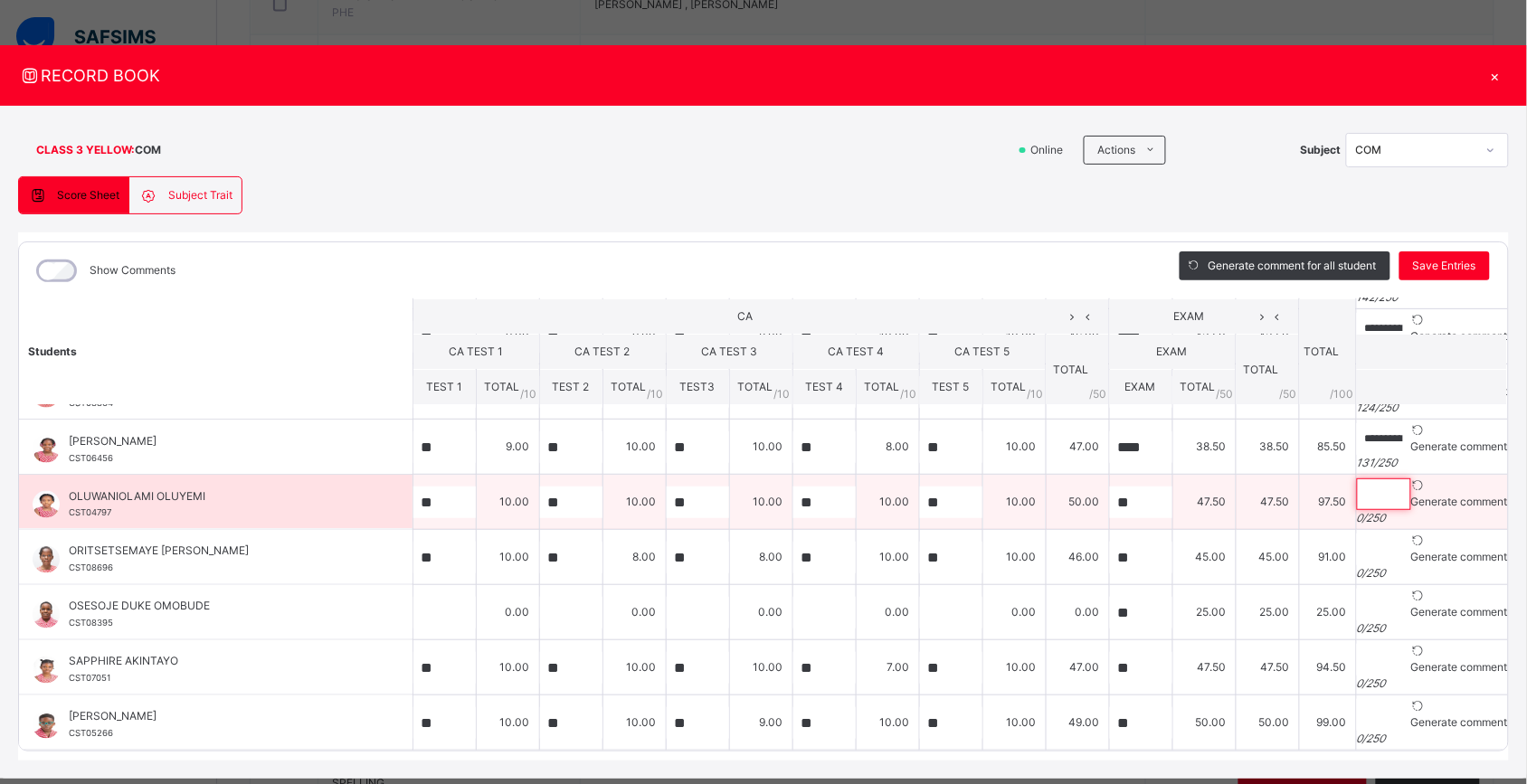 click at bounding box center [1384, 494] 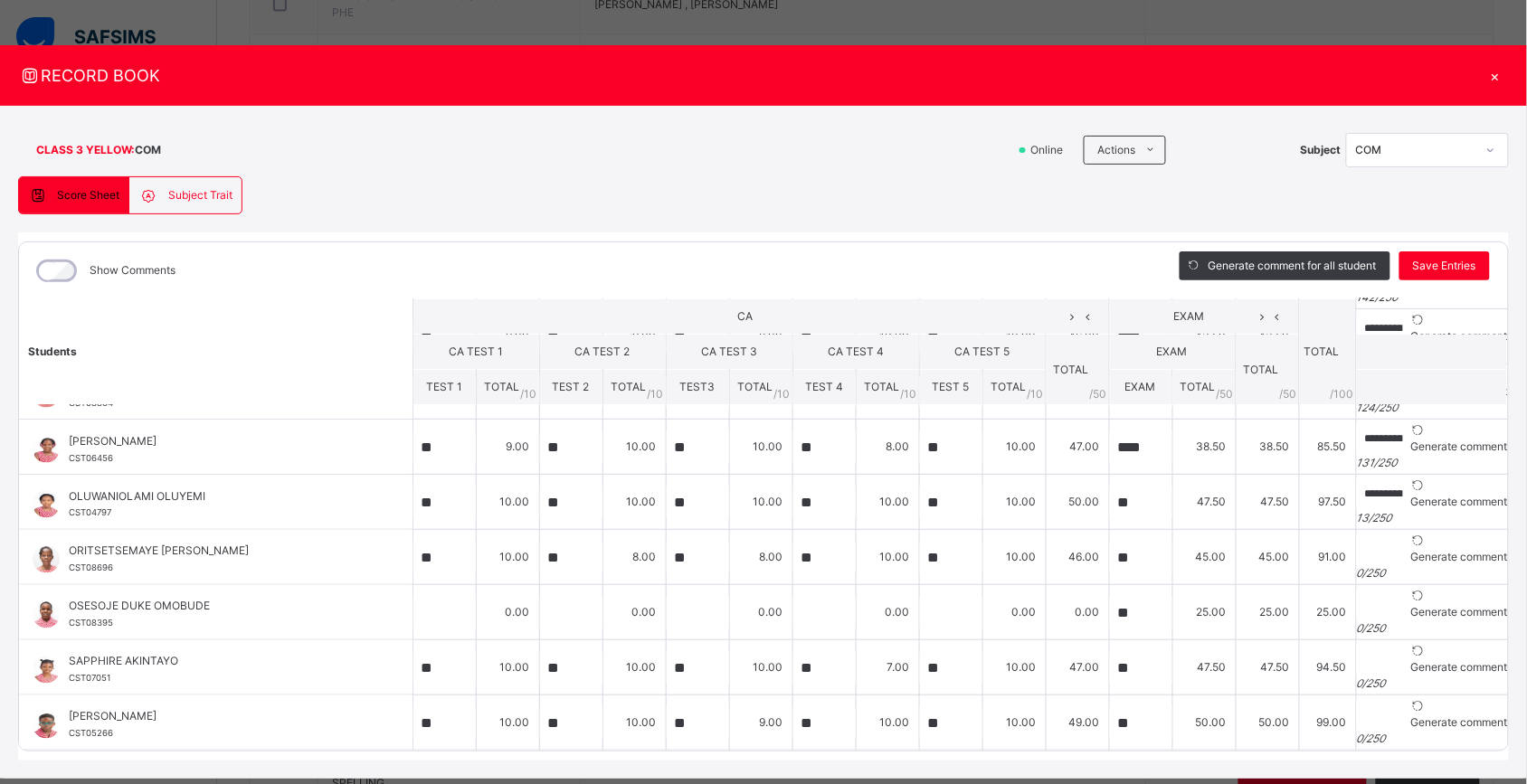 click on "Generate comment for all student   Save Entries" at bounding box center (1334, 270) 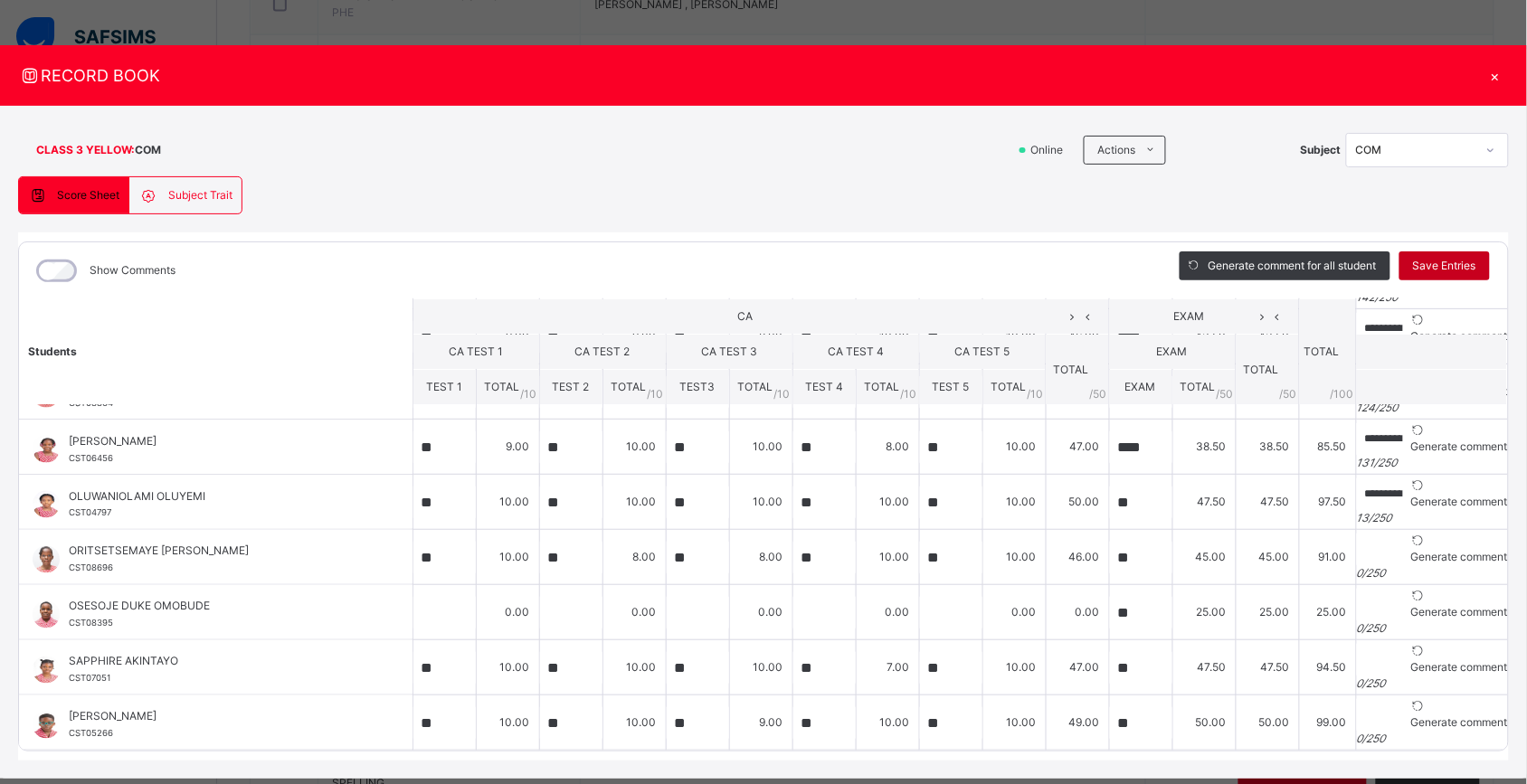 click on "Save Entries" at bounding box center [1445, 266] 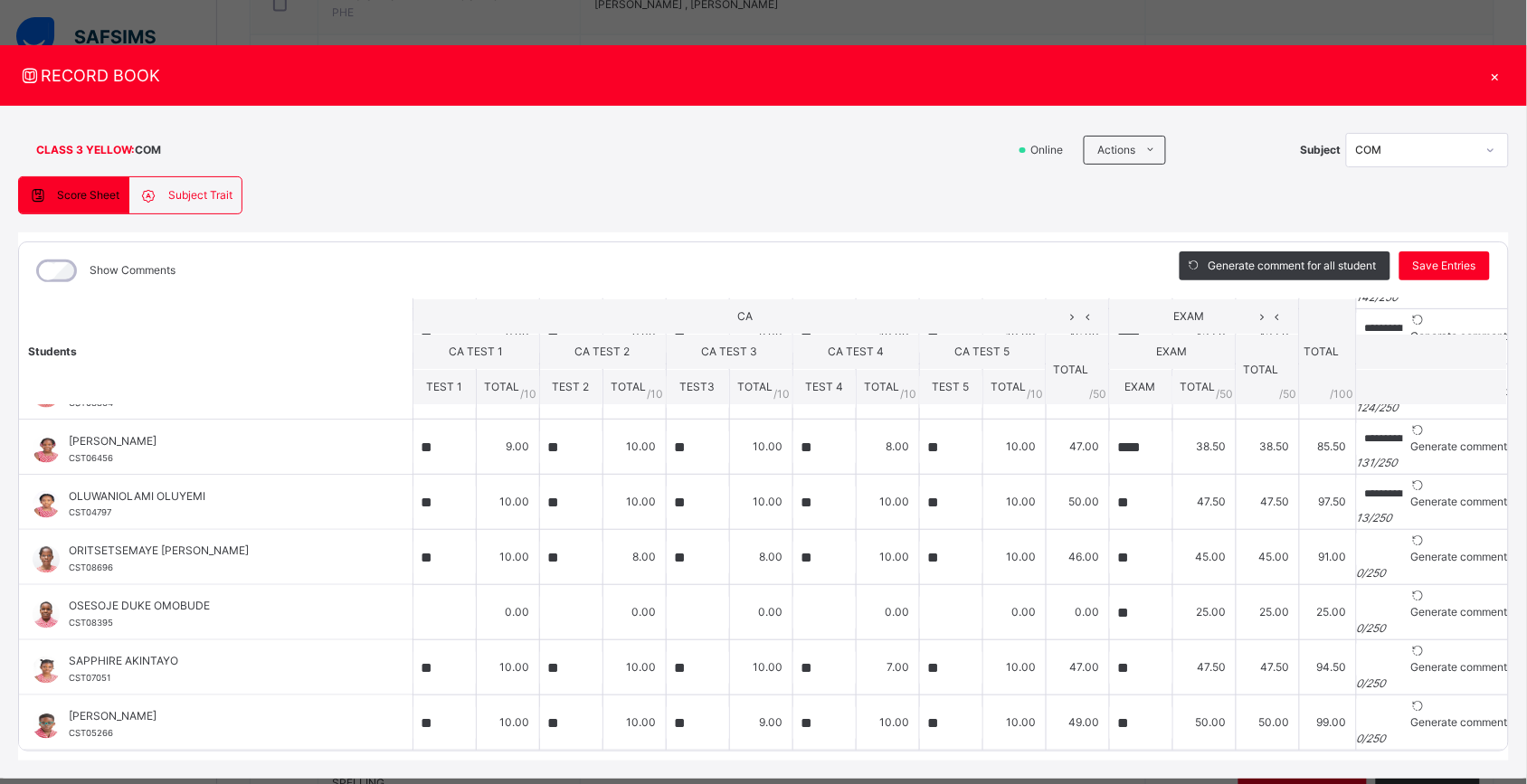 scroll, scrollTop: 835, scrollLeft: 0, axis: vertical 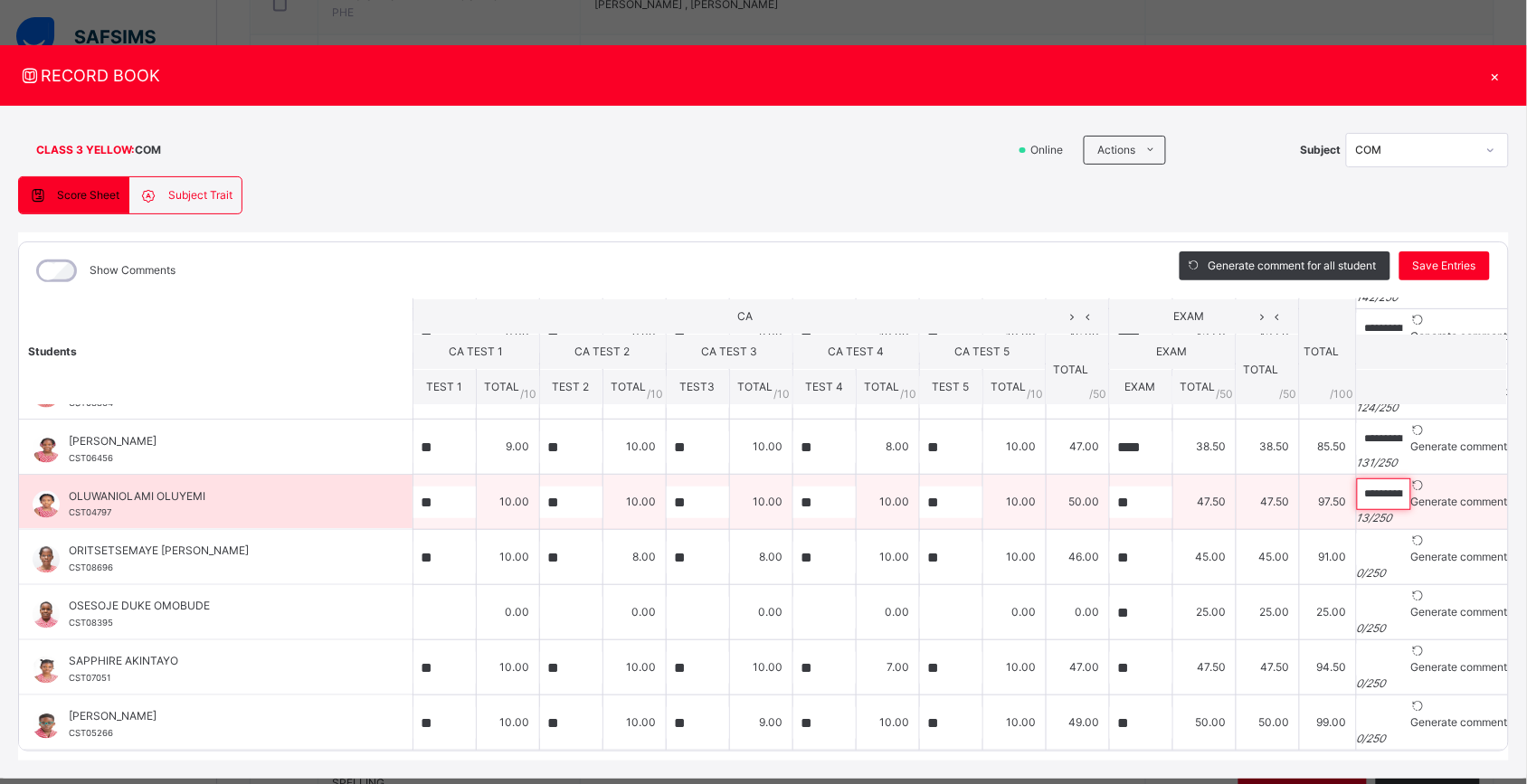 click on "**********" at bounding box center (1384, 494) 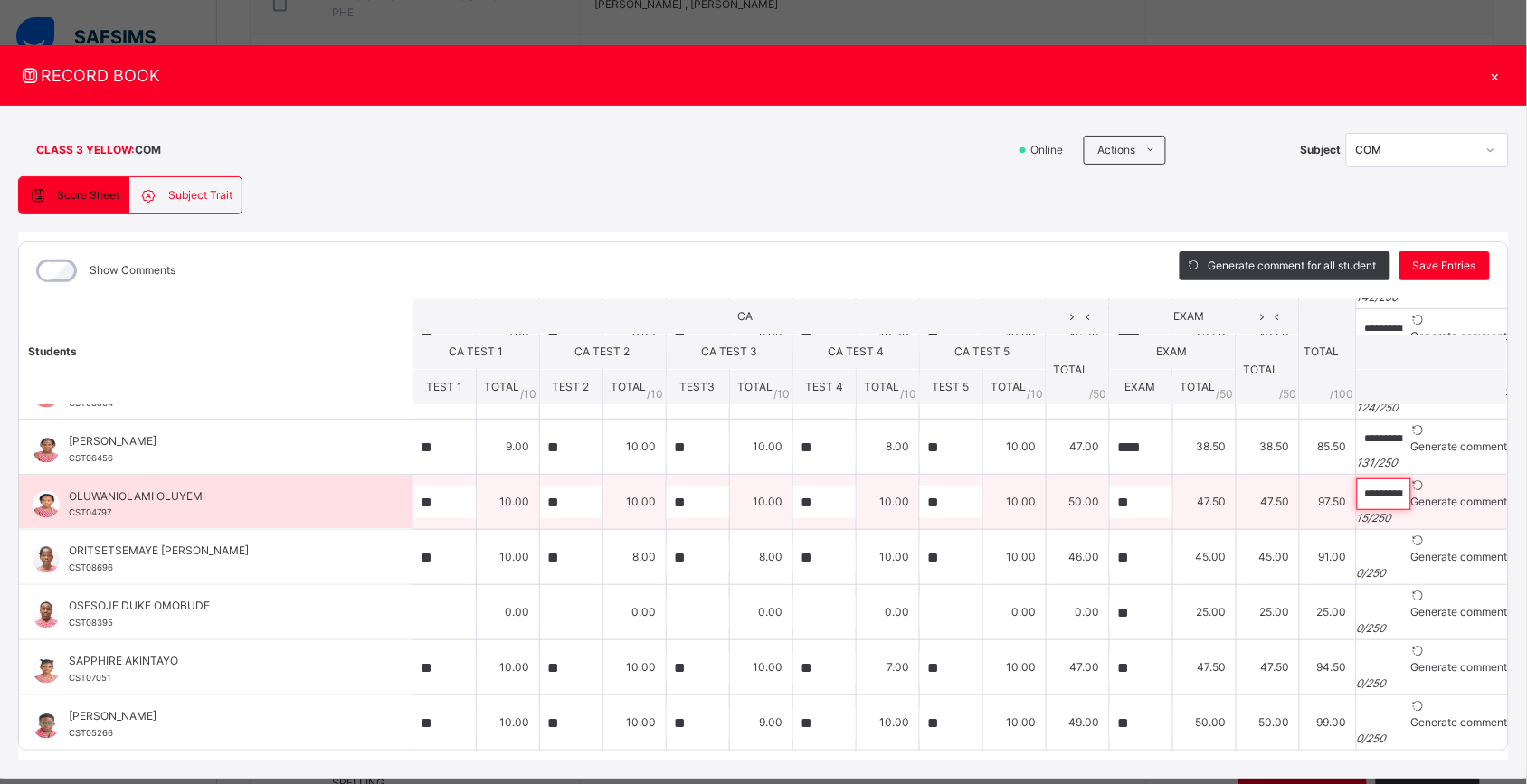 paste on "**********" 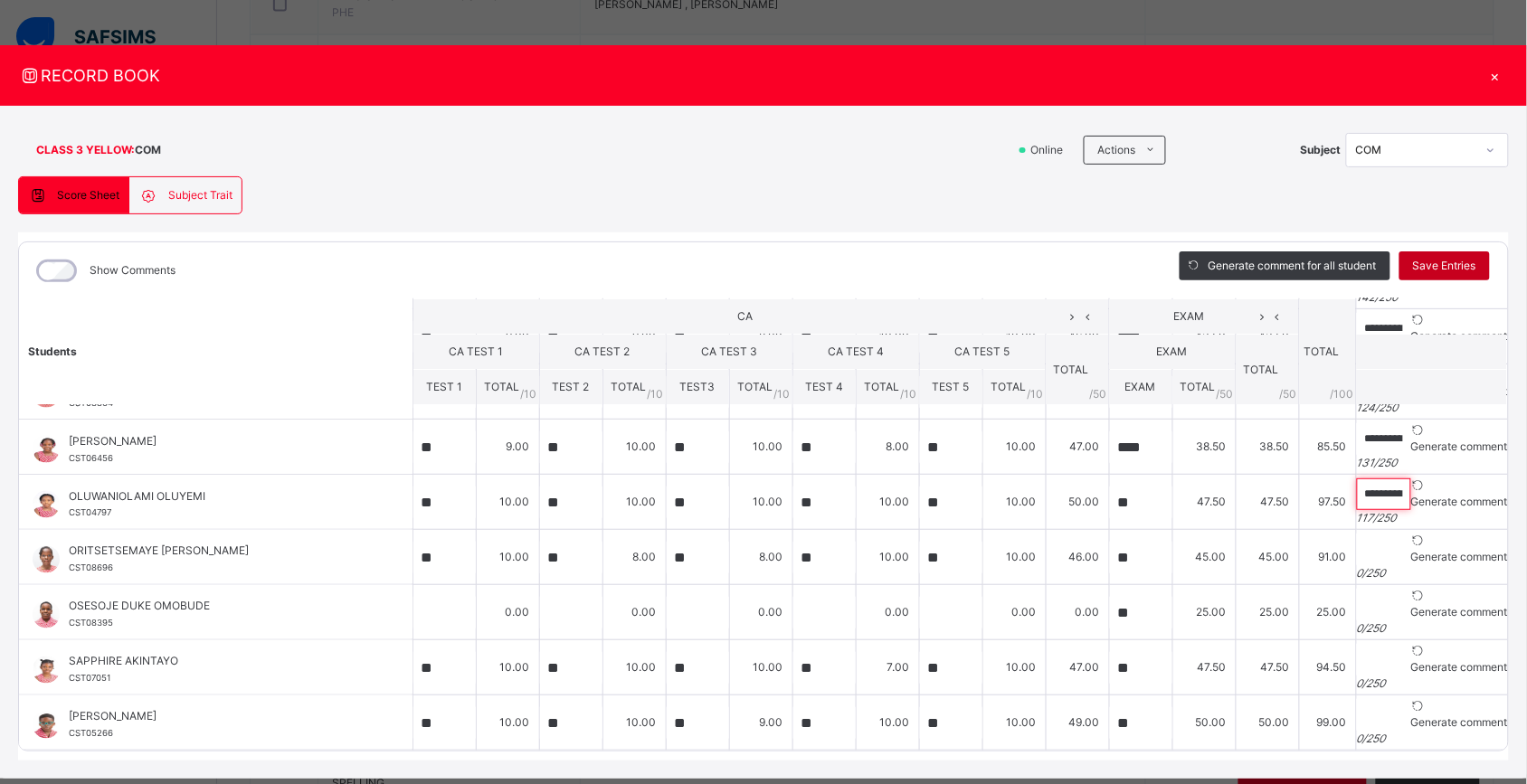 scroll, scrollTop: 0, scrollLeft: 403, axis: horizontal 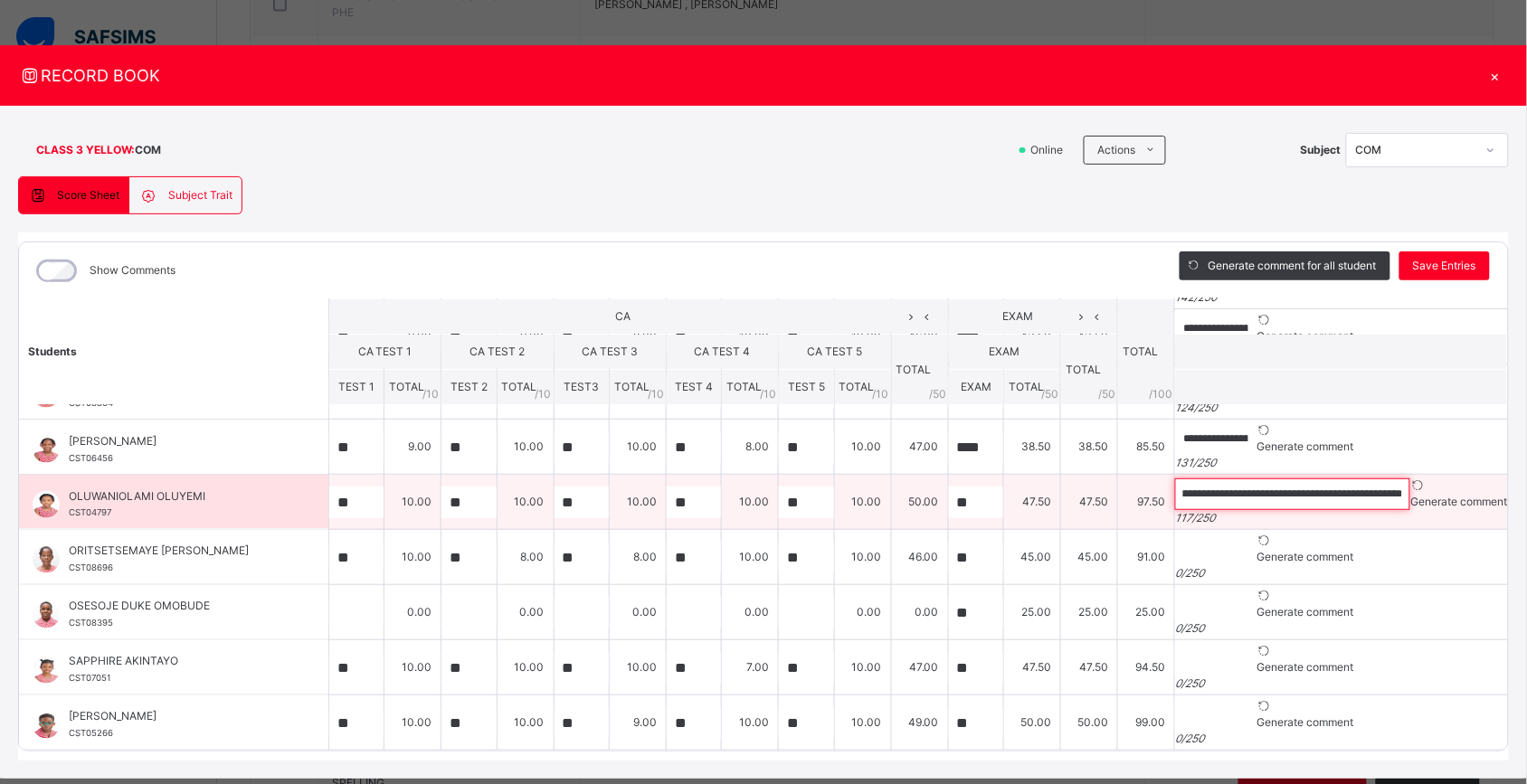 click on "**********" at bounding box center (1293, 494) 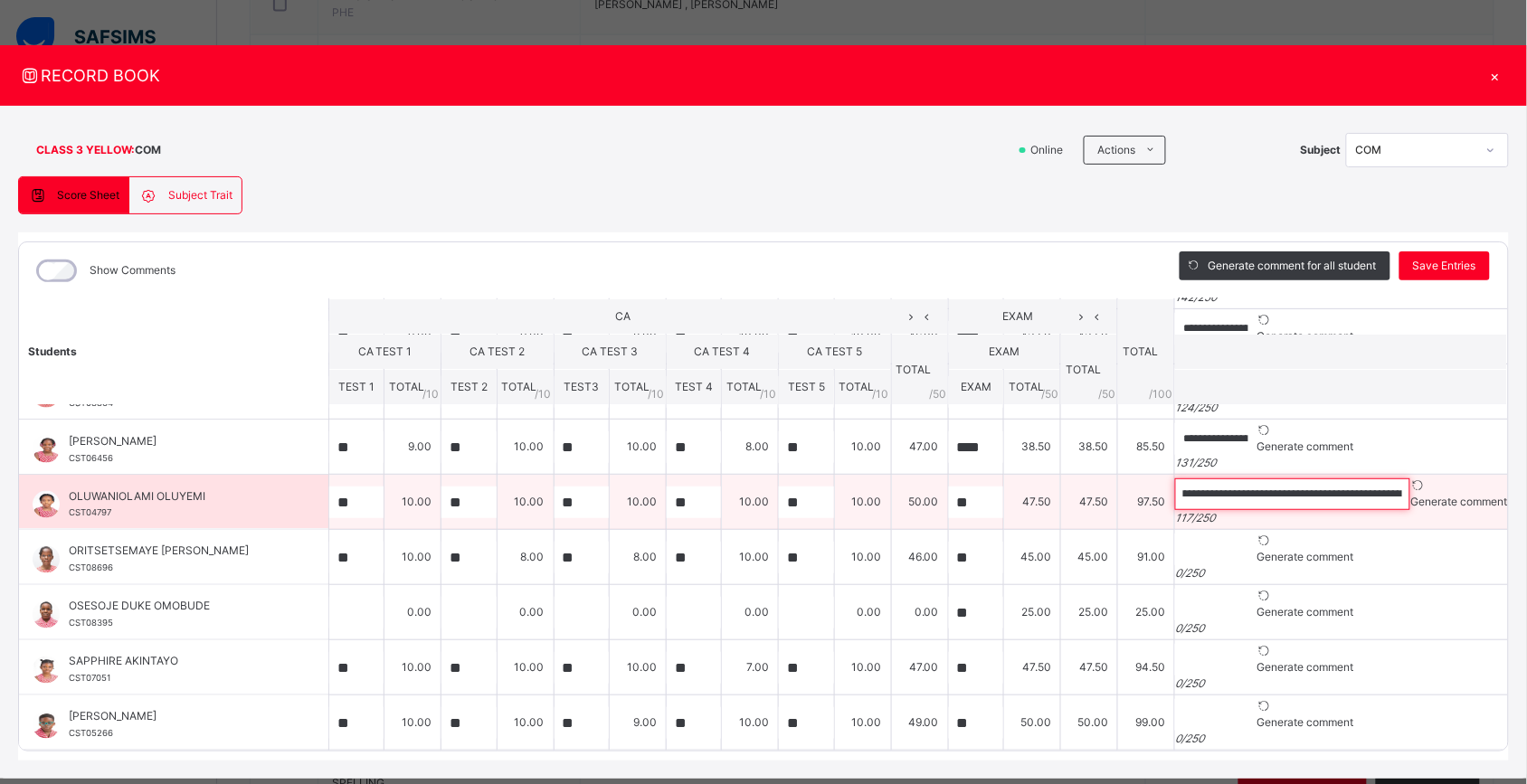 scroll, scrollTop: 0, scrollLeft: 0, axis: both 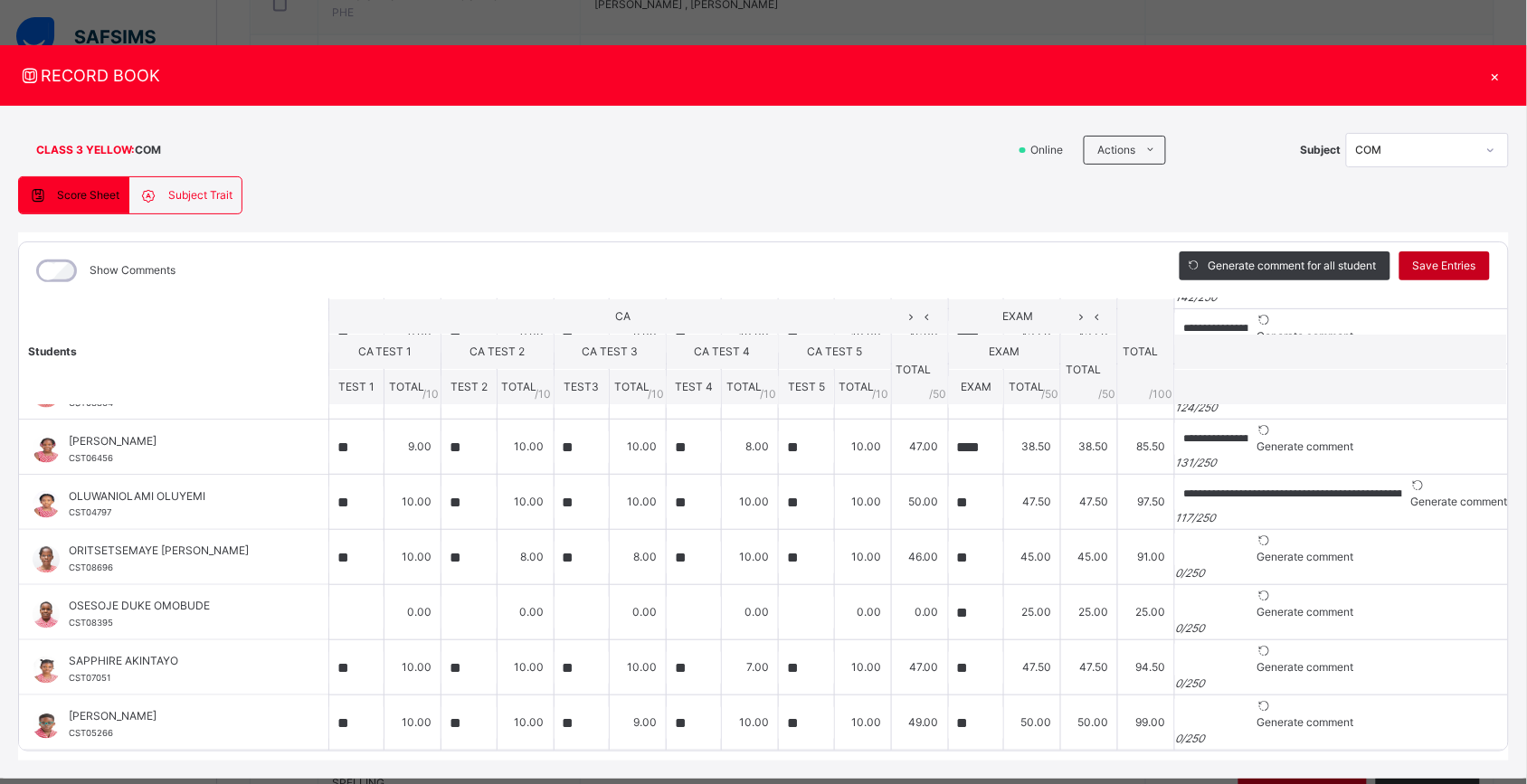 click on "Save Entries" at bounding box center [1445, 266] 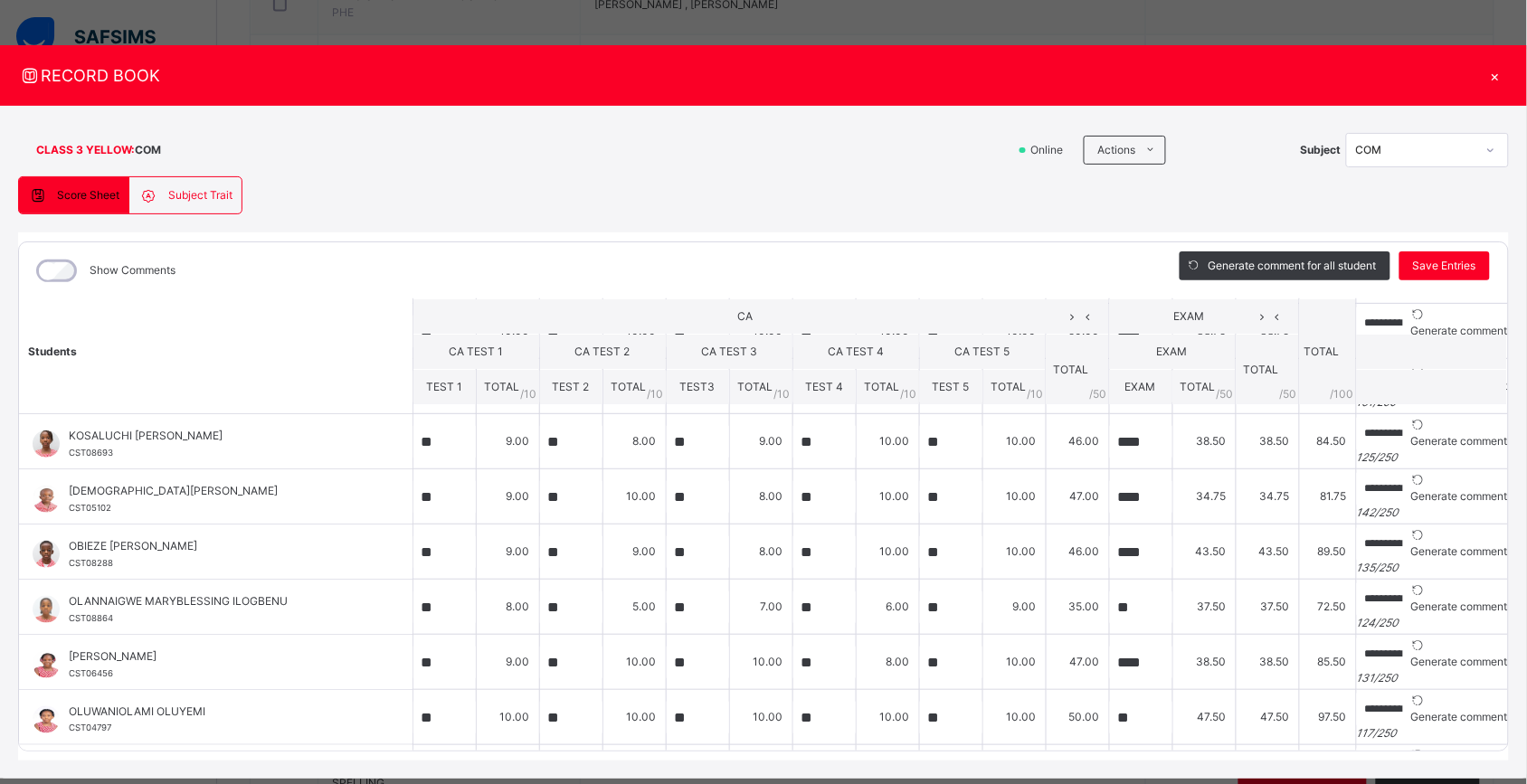 scroll, scrollTop: 845, scrollLeft: 0, axis: vertical 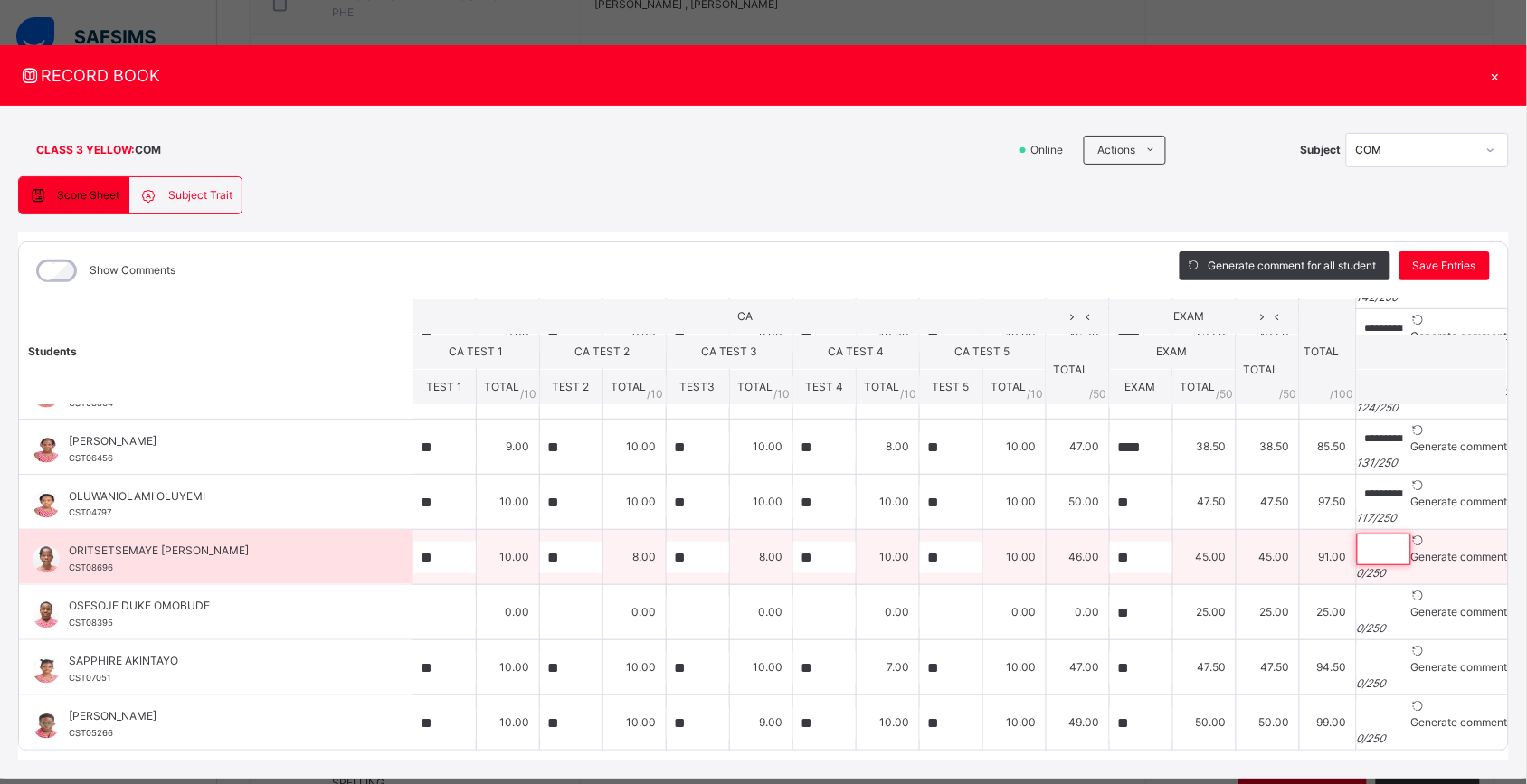 click at bounding box center [1384, 549] 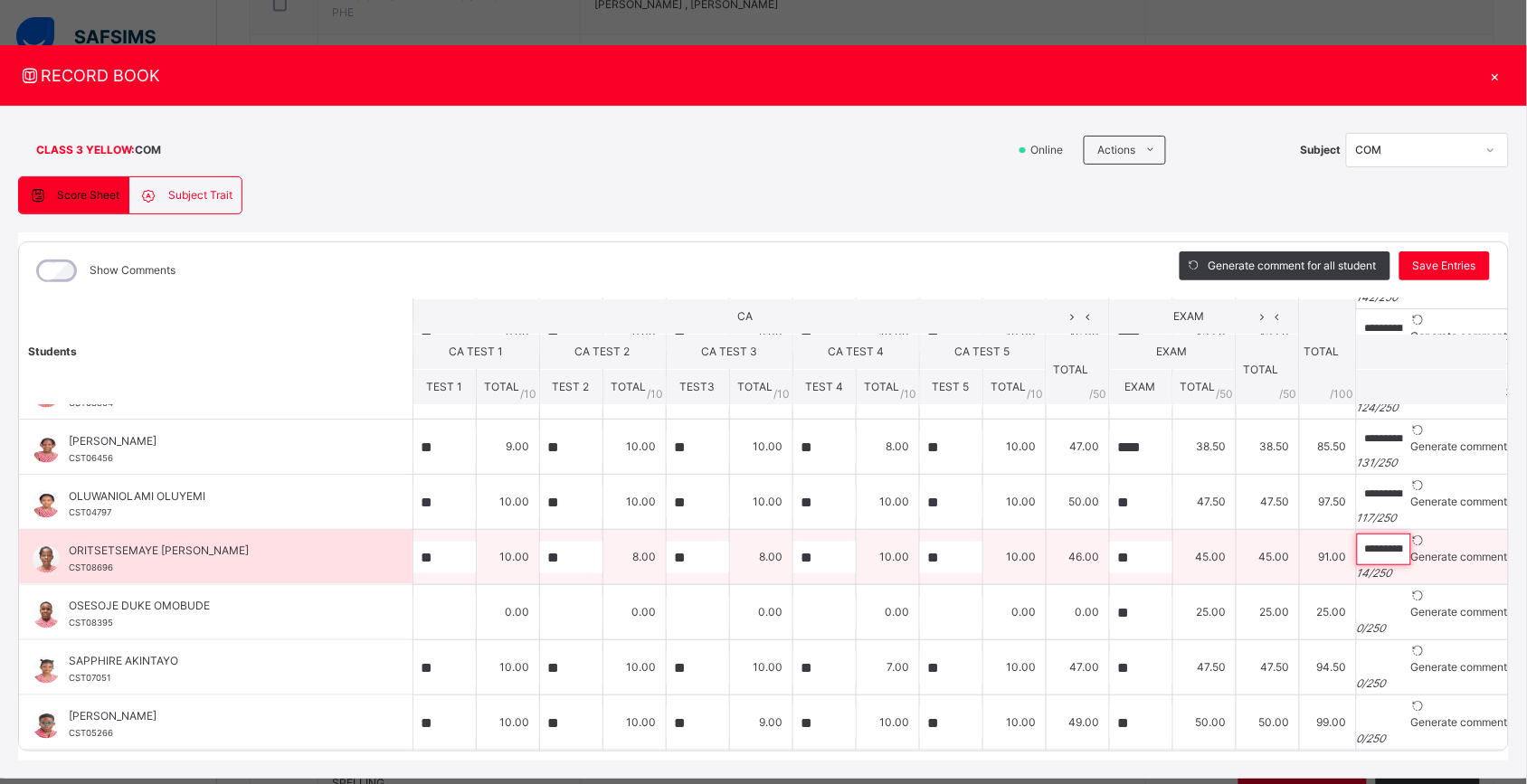 paste on "**********" 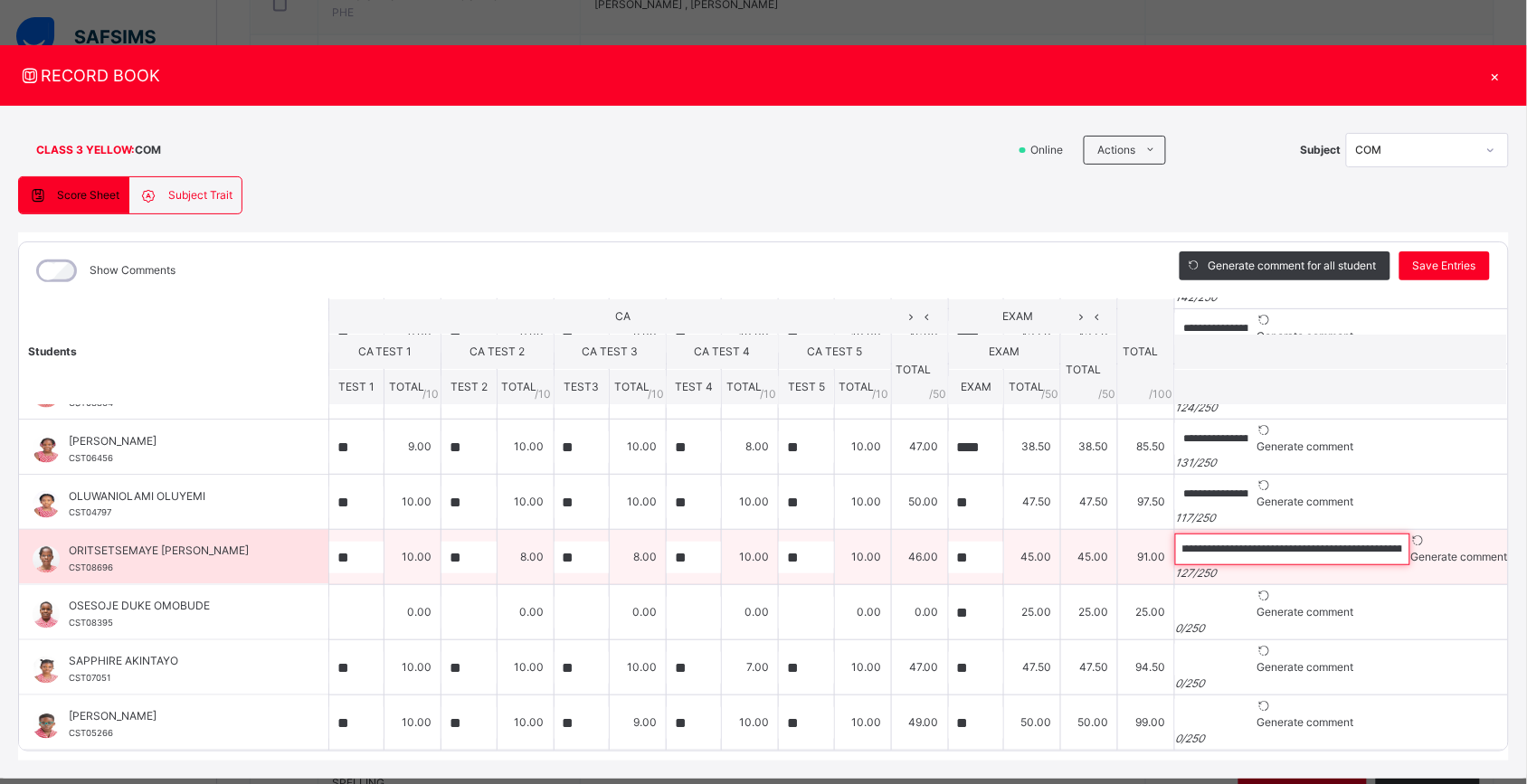 scroll, scrollTop: 0, scrollLeft: 0, axis: both 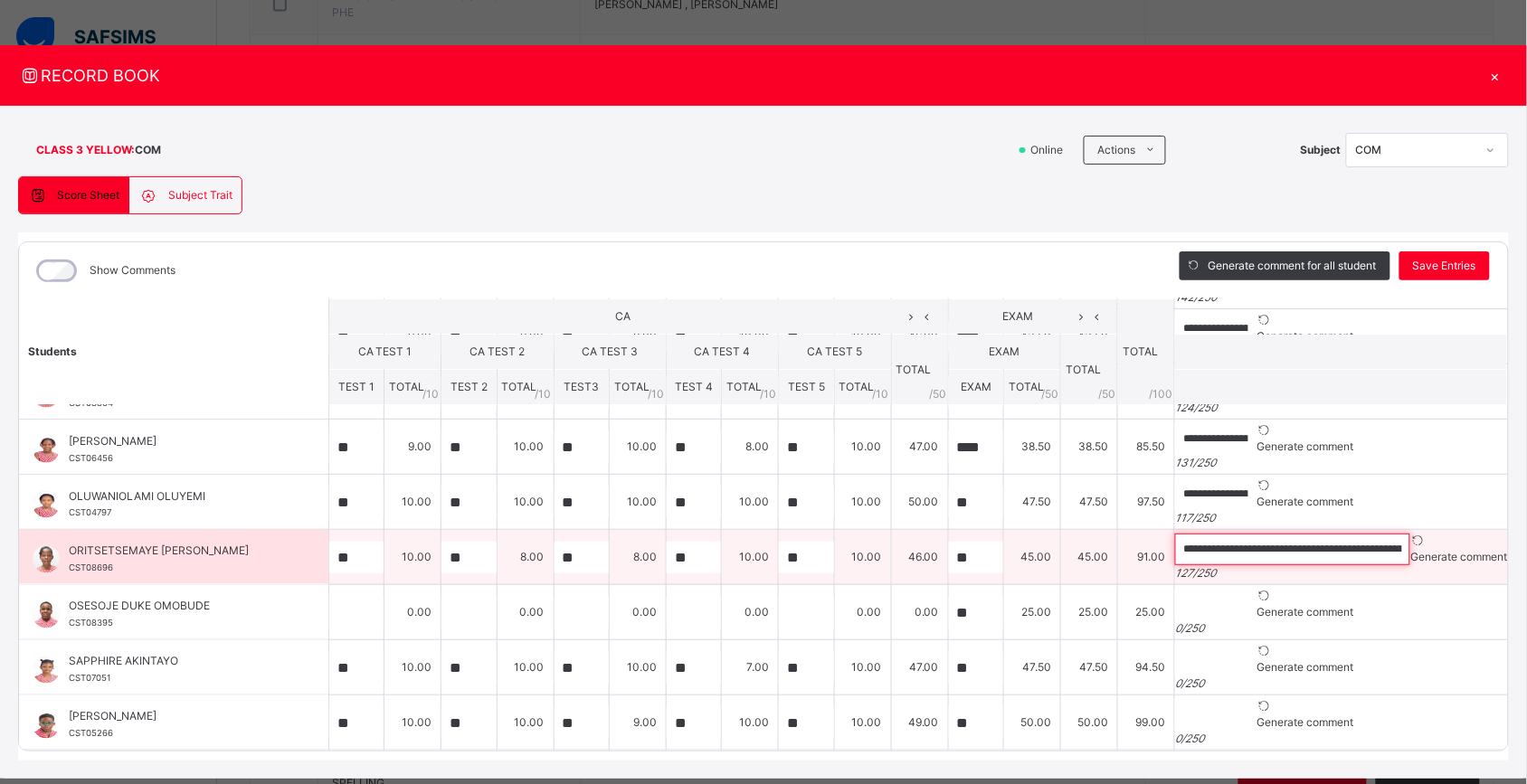 click on "**********" at bounding box center (1293, 549) 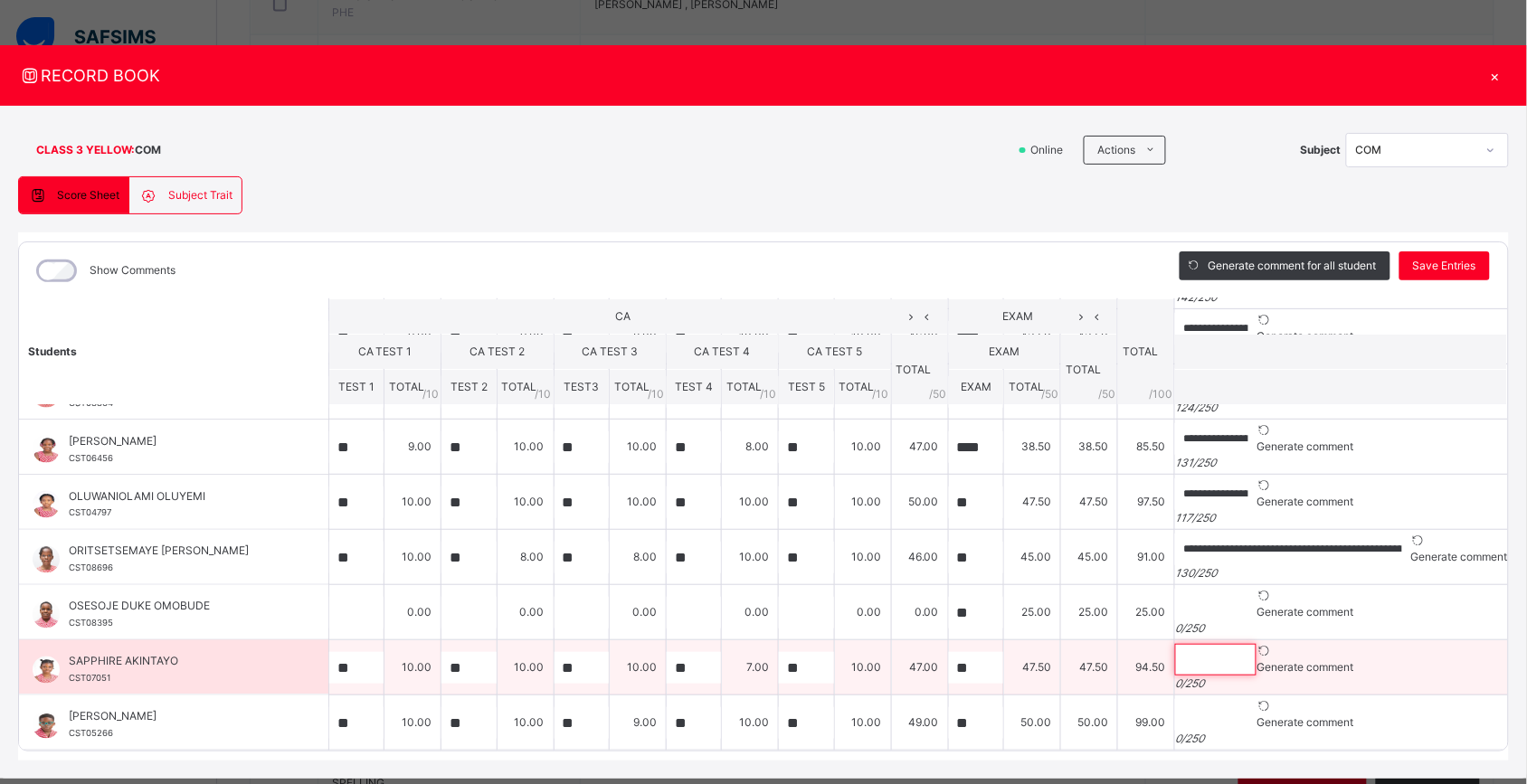 click at bounding box center (1216, 659) 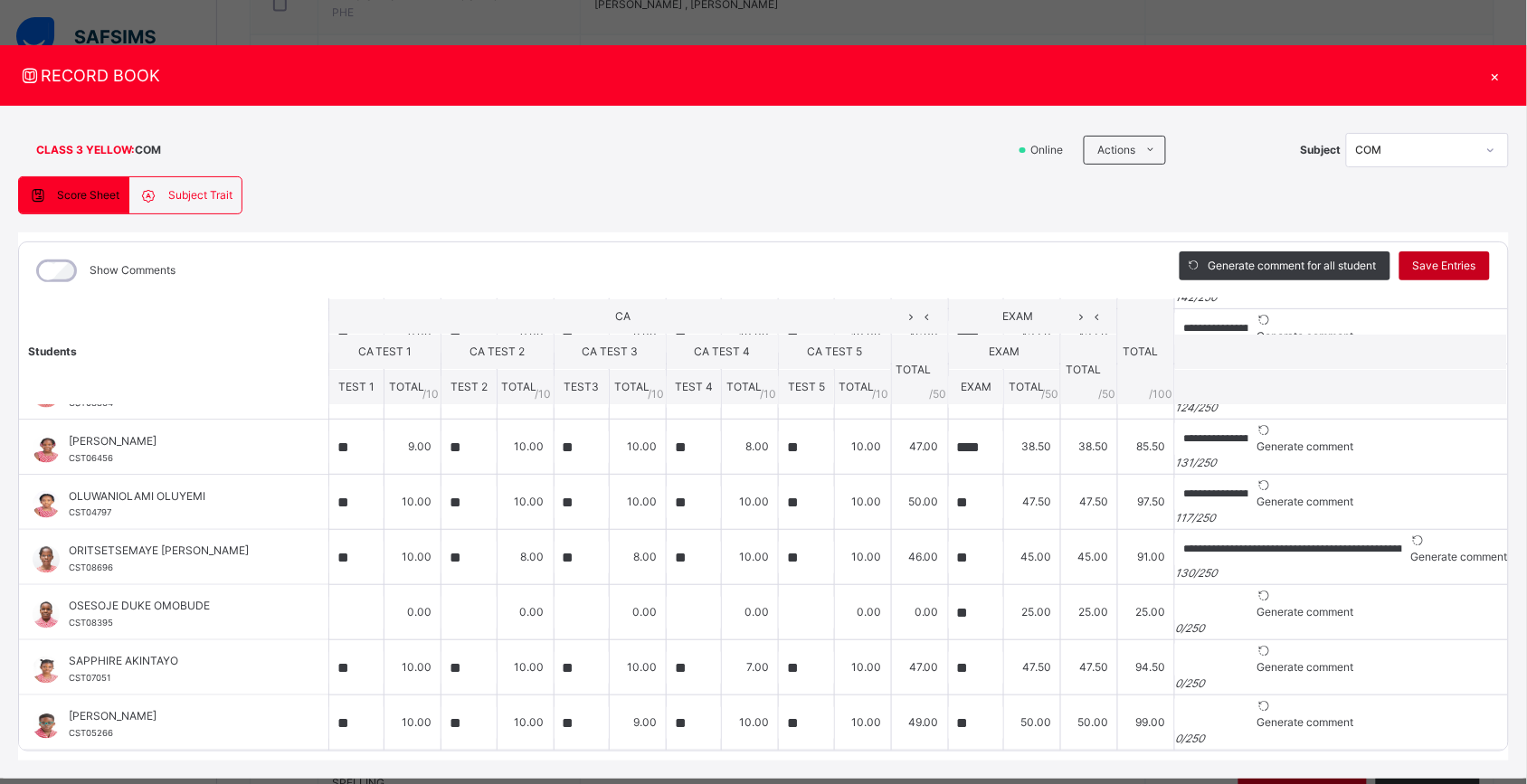 click on "Save Entries" at bounding box center (1445, 266) 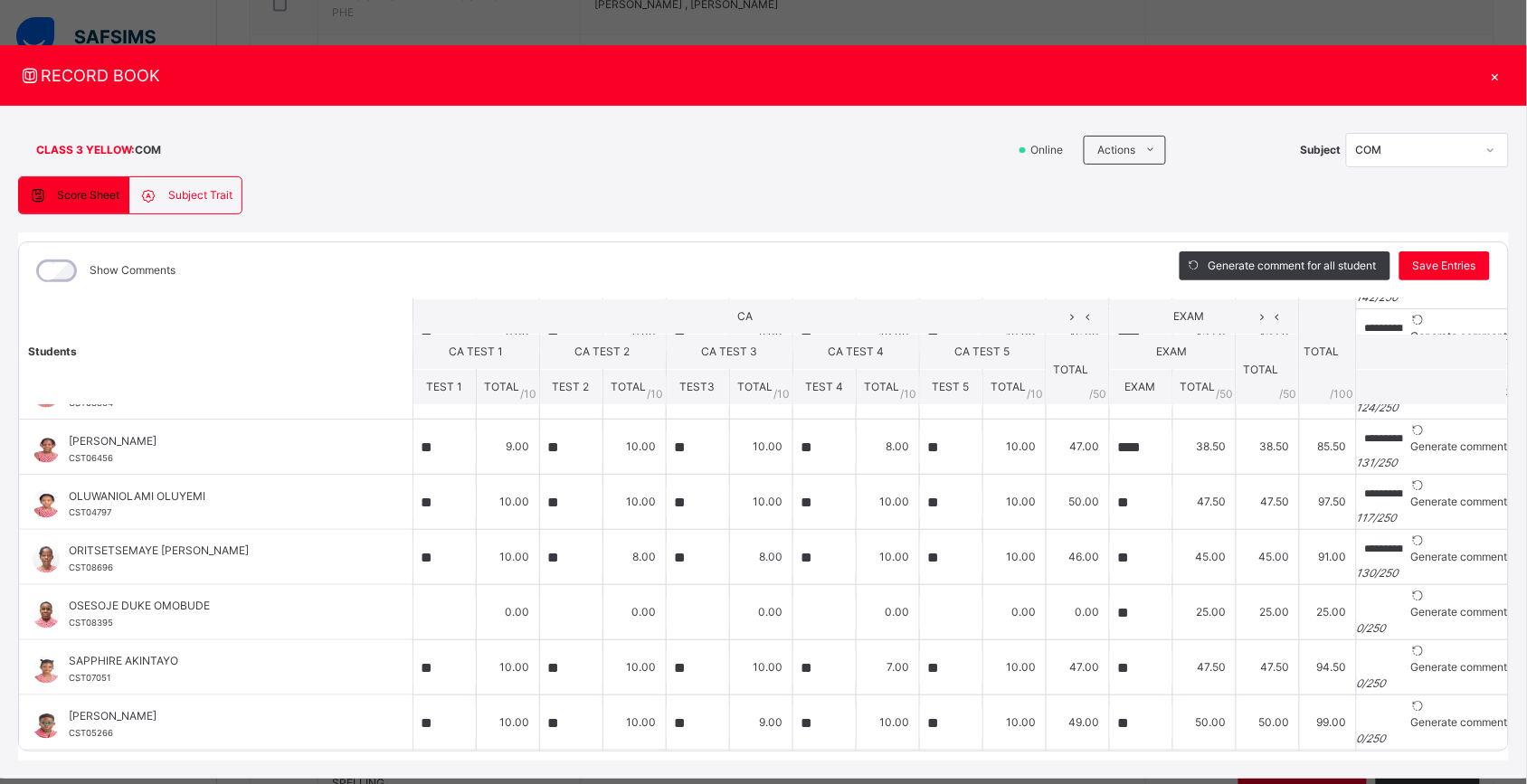 scroll, scrollTop: 845, scrollLeft: 0, axis: vertical 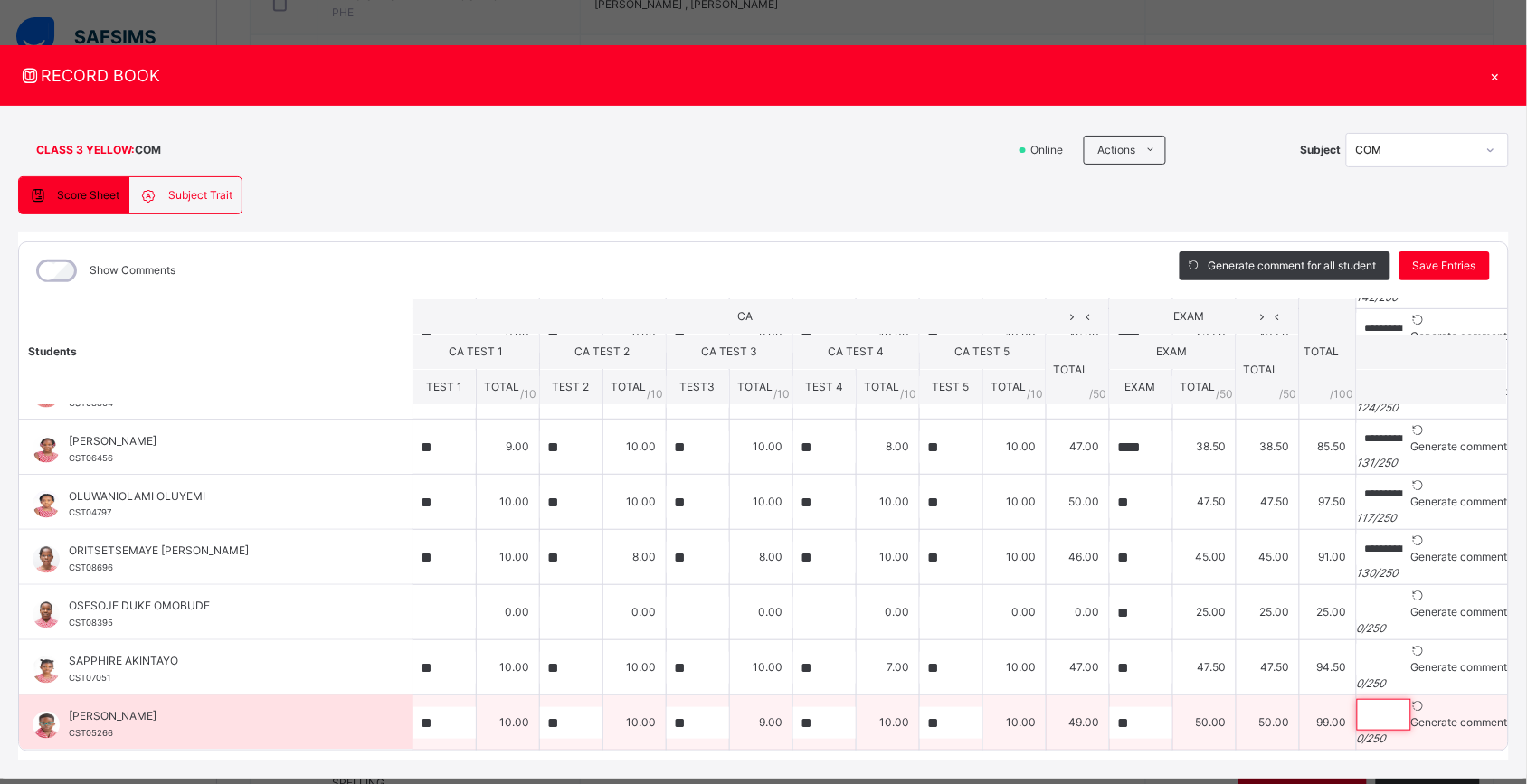 click at bounding box center [1384, 714] 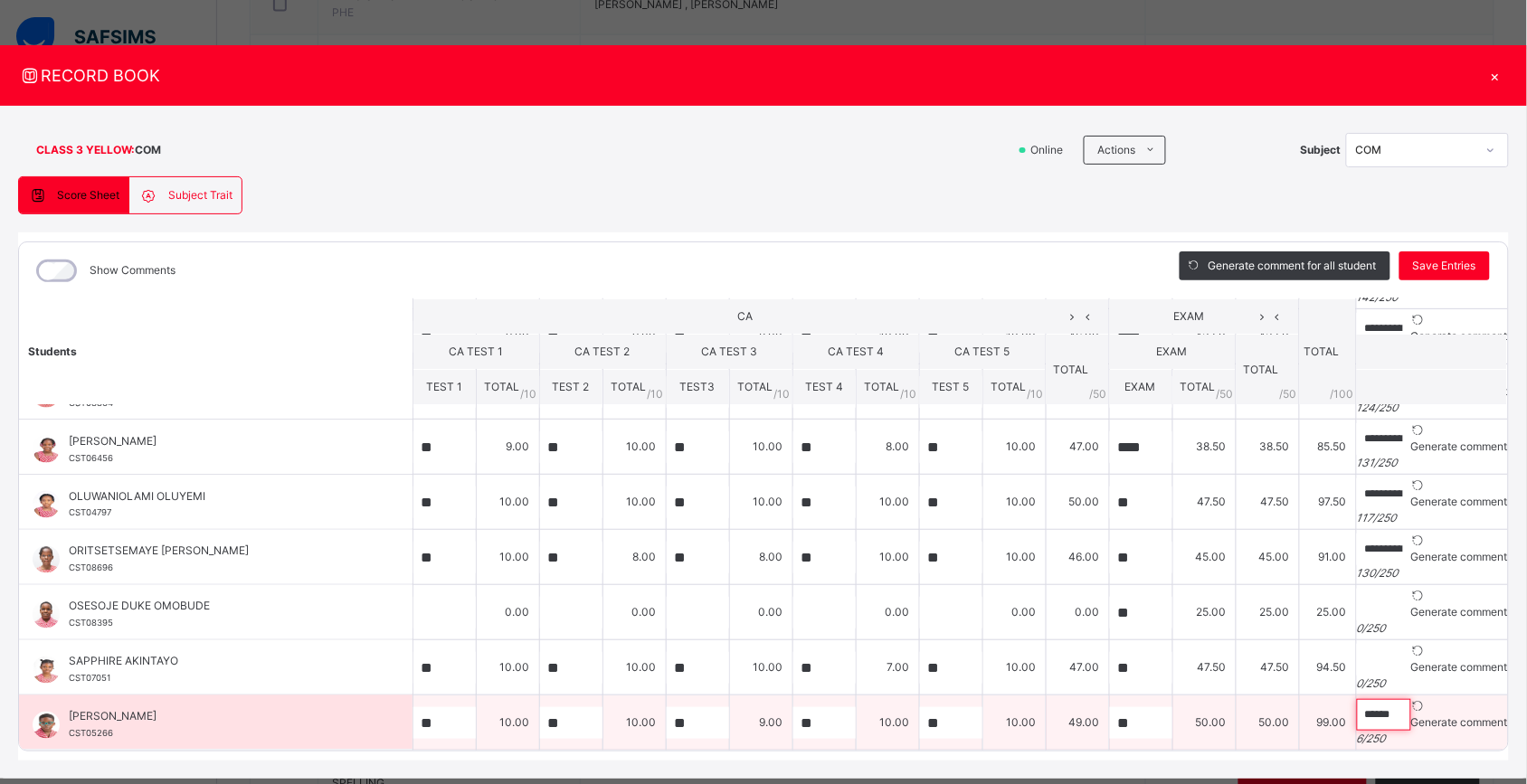 paste on "**********" 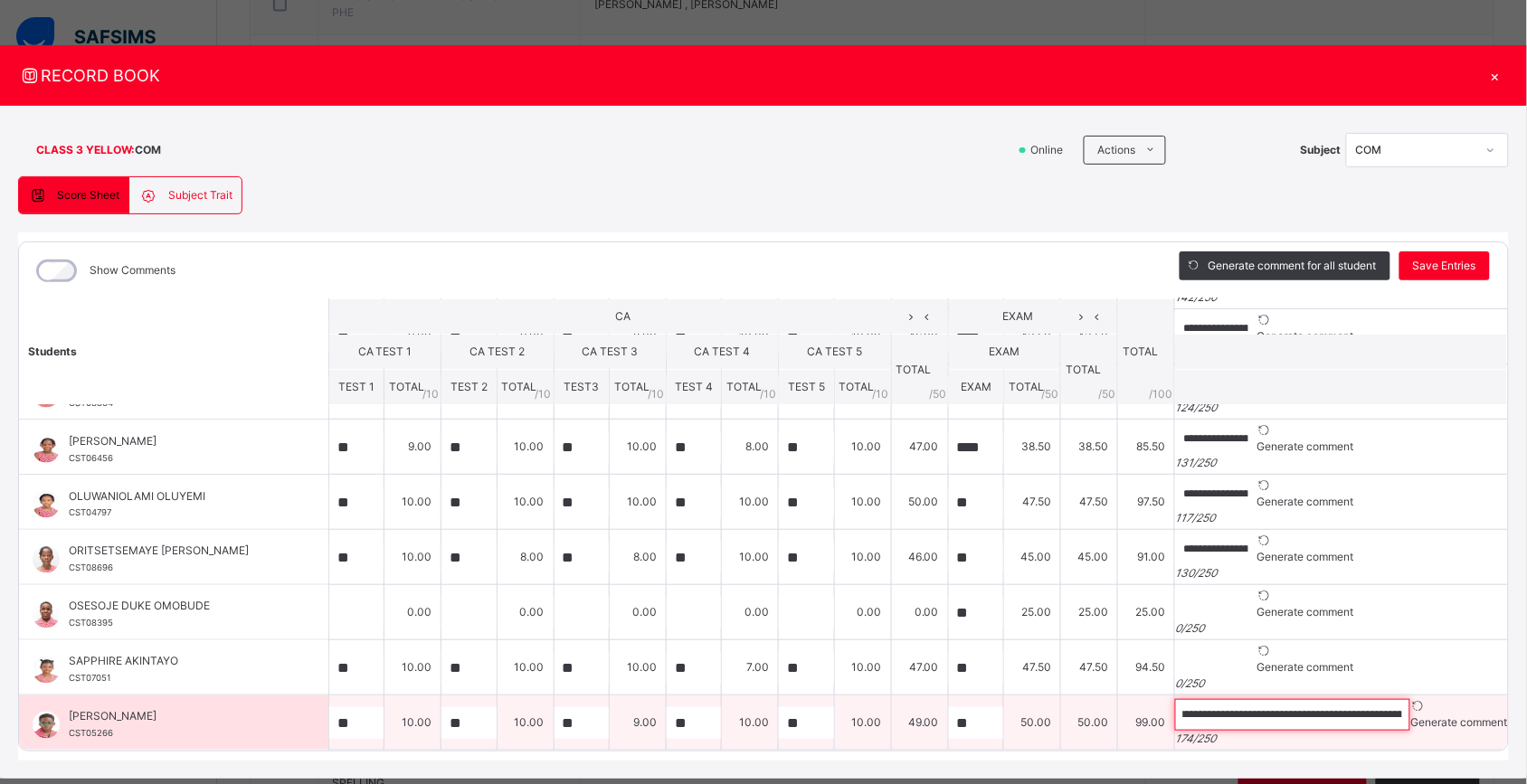 scroll, scrollTop: 0, scrollLeft: 0, axis: both 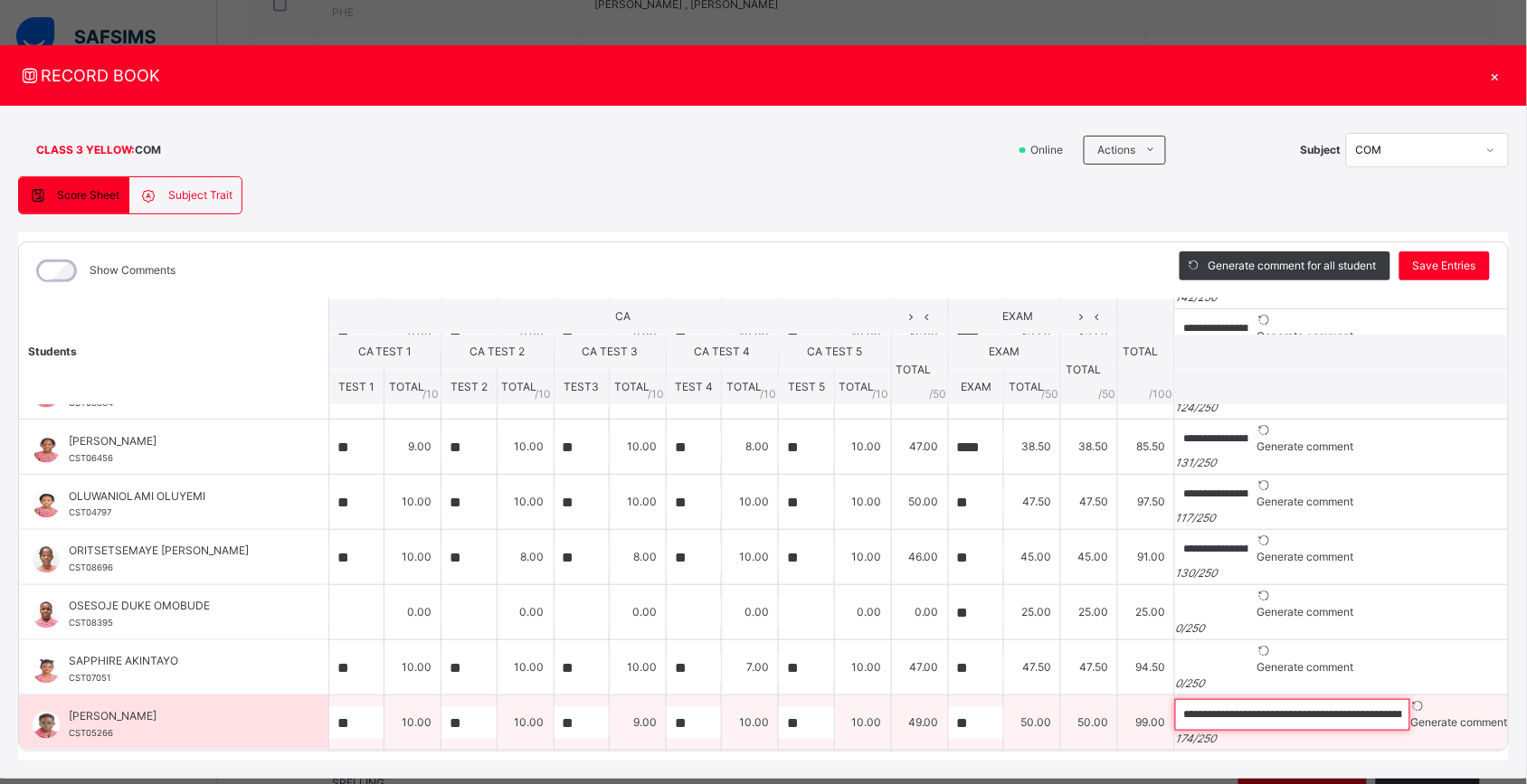click on "**********" at bounding box center [1293, 714] 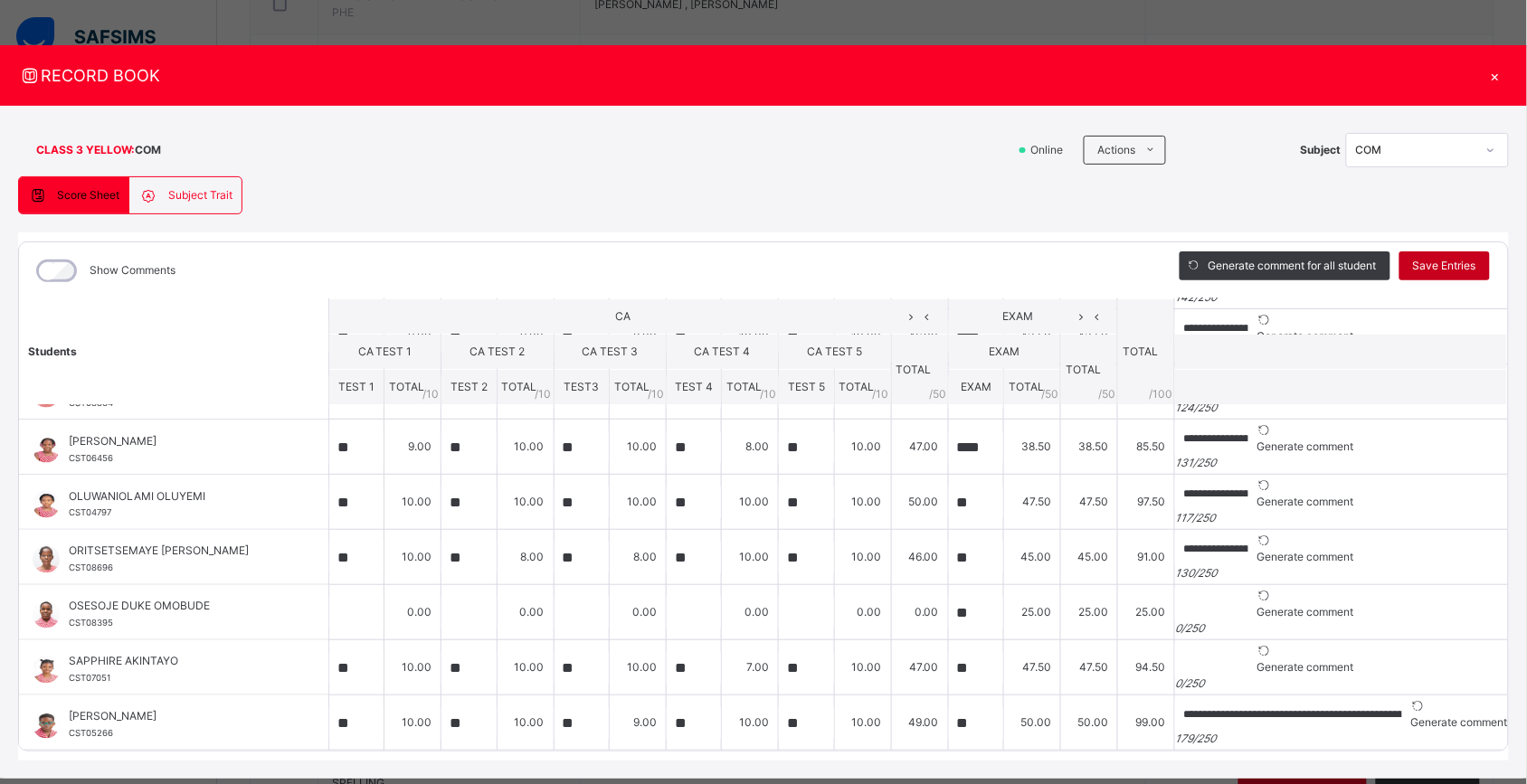 click on "Save Entries" at bounding box center (1445, 266) 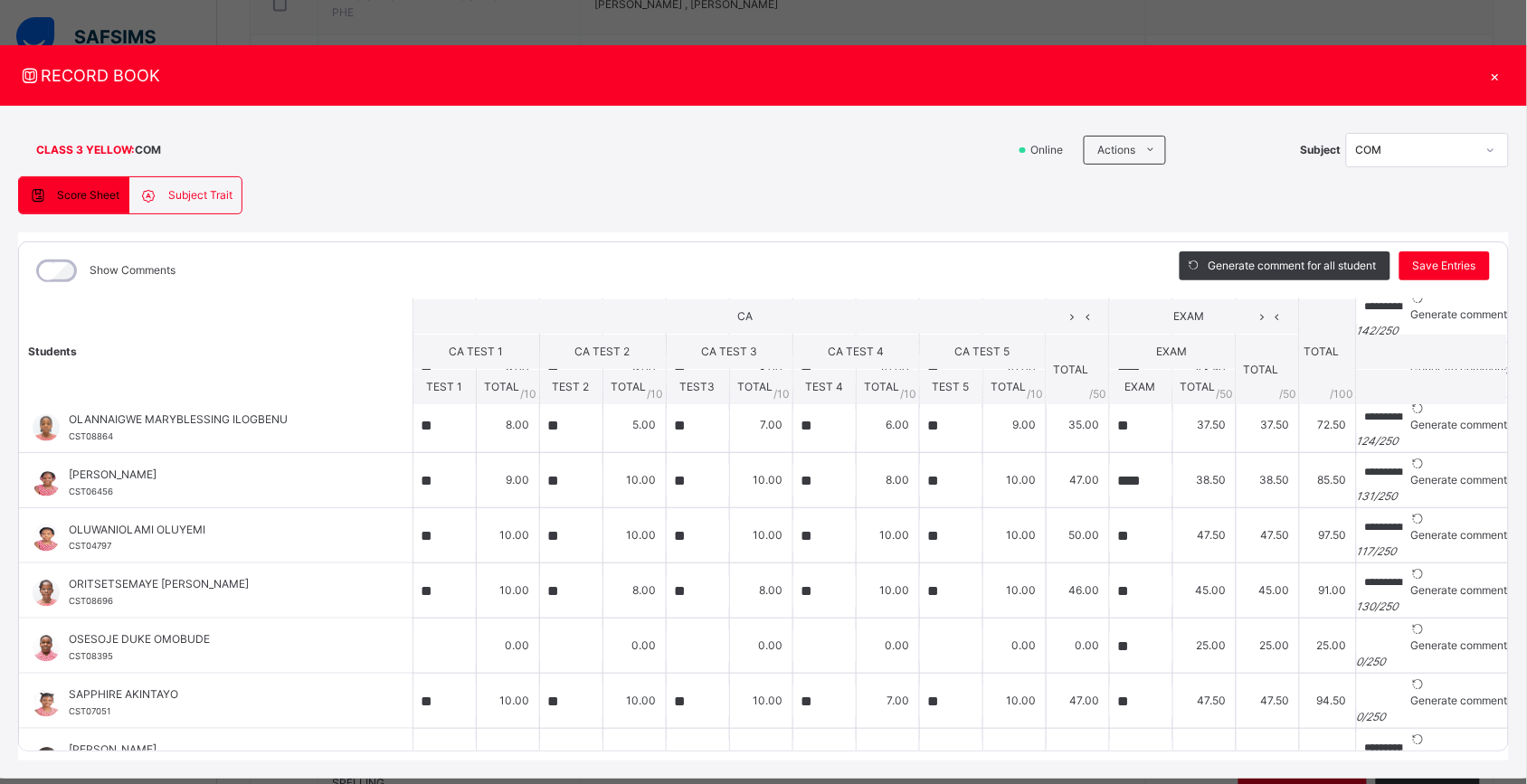 scroll, scrollTop: 845, scrollLeft: 0, axis: vertical 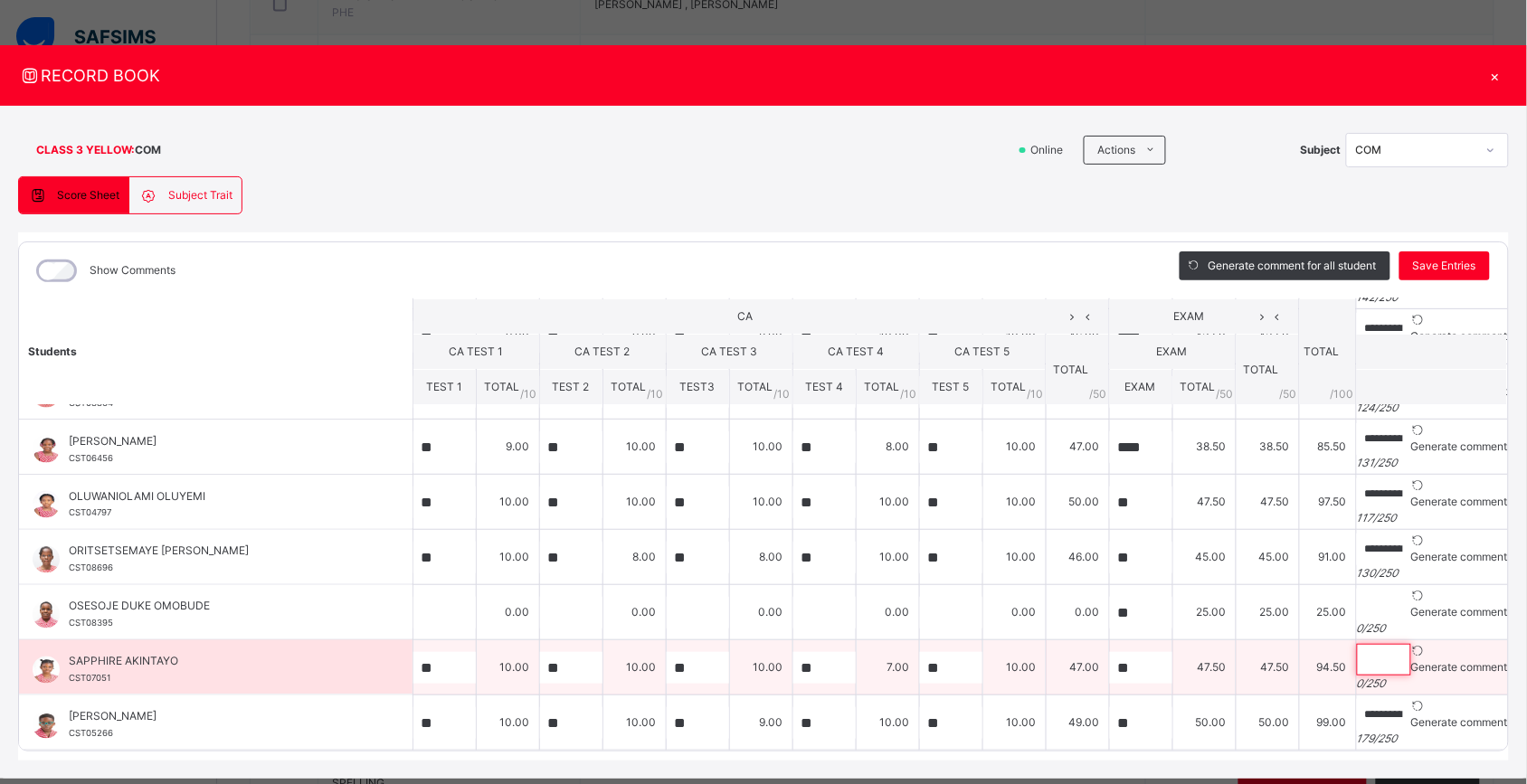 click at bounding box center (1384, 659) 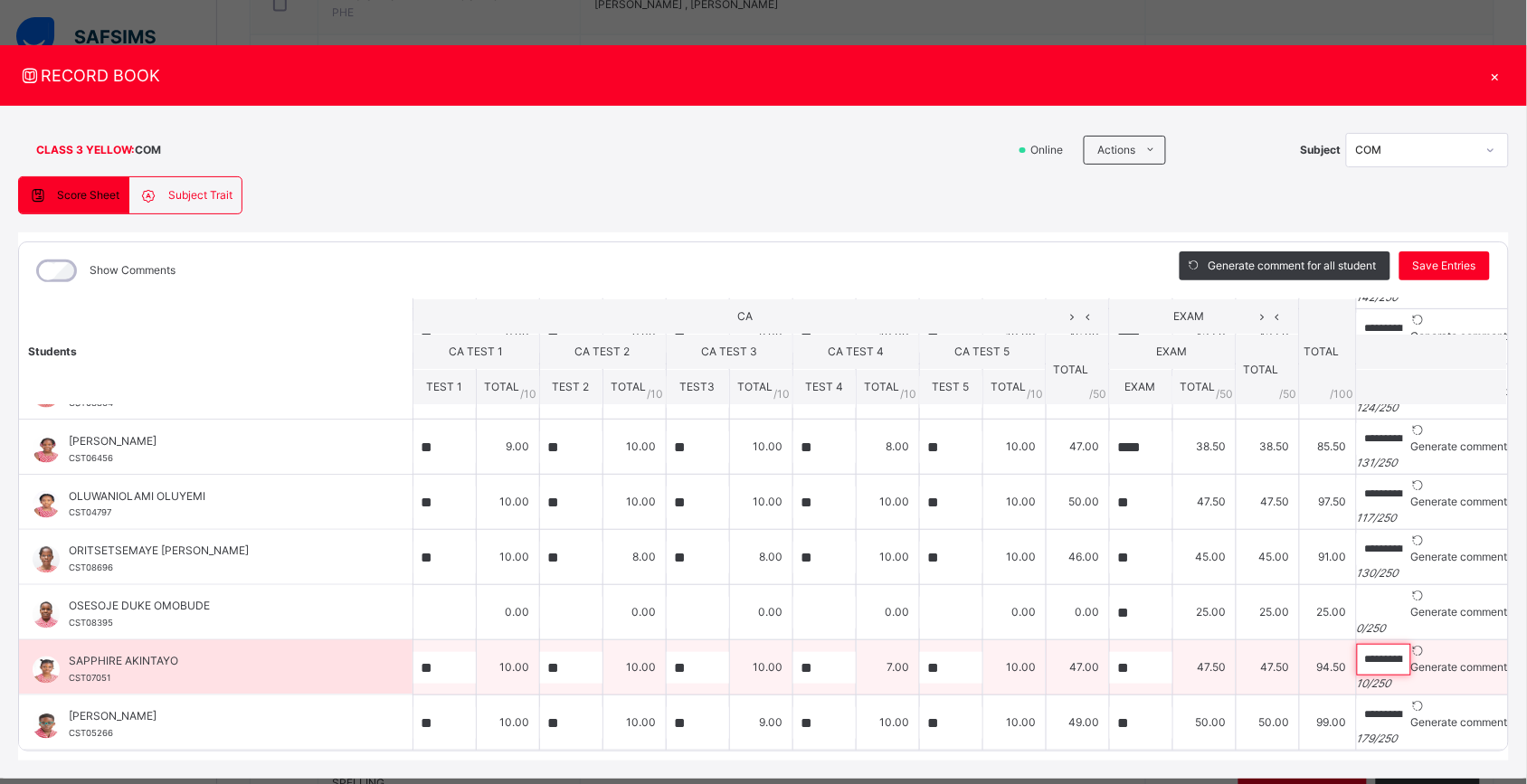 paste on "**********" 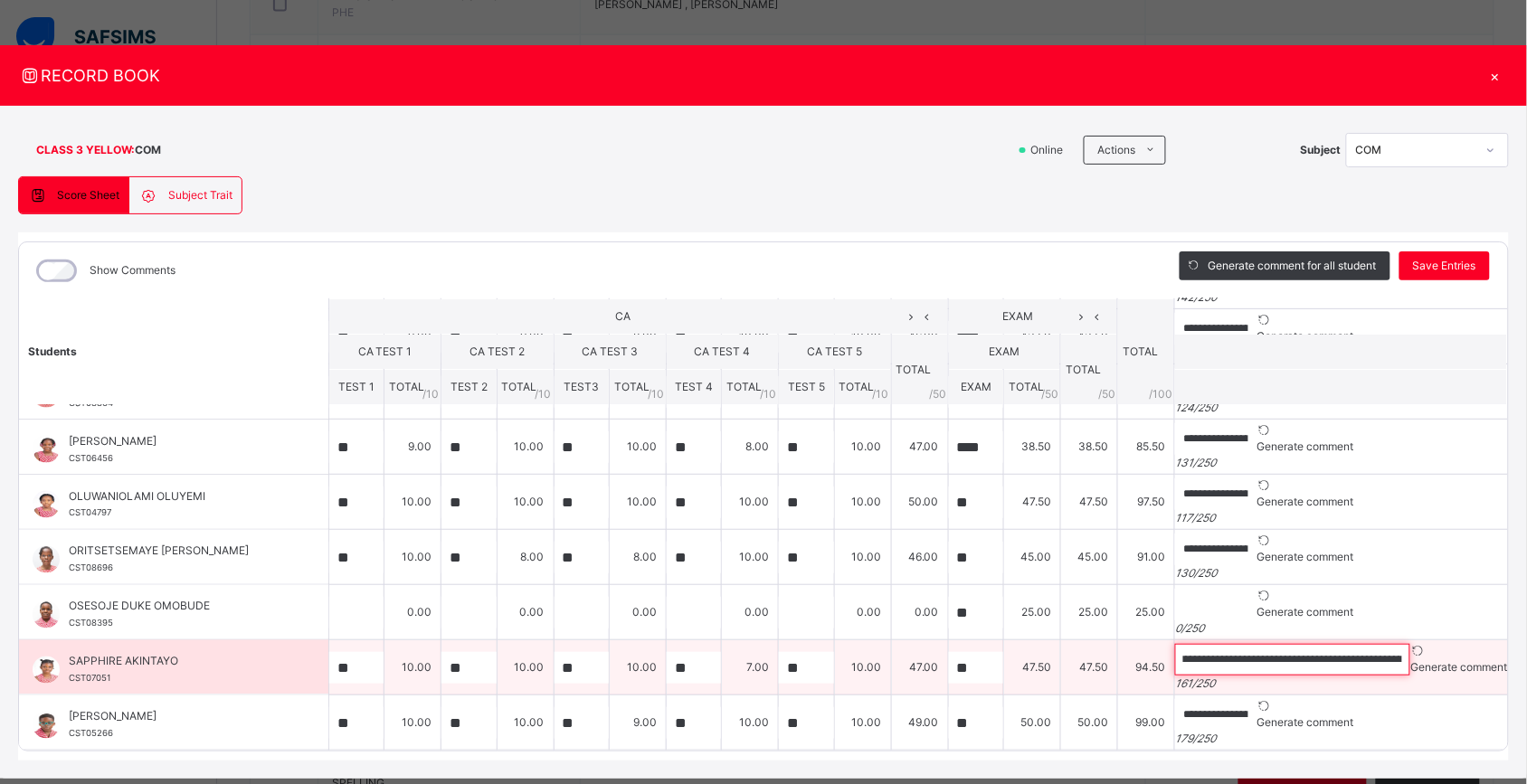 scroll, scrollTop: 0, scrollLeft: 0, axis: both 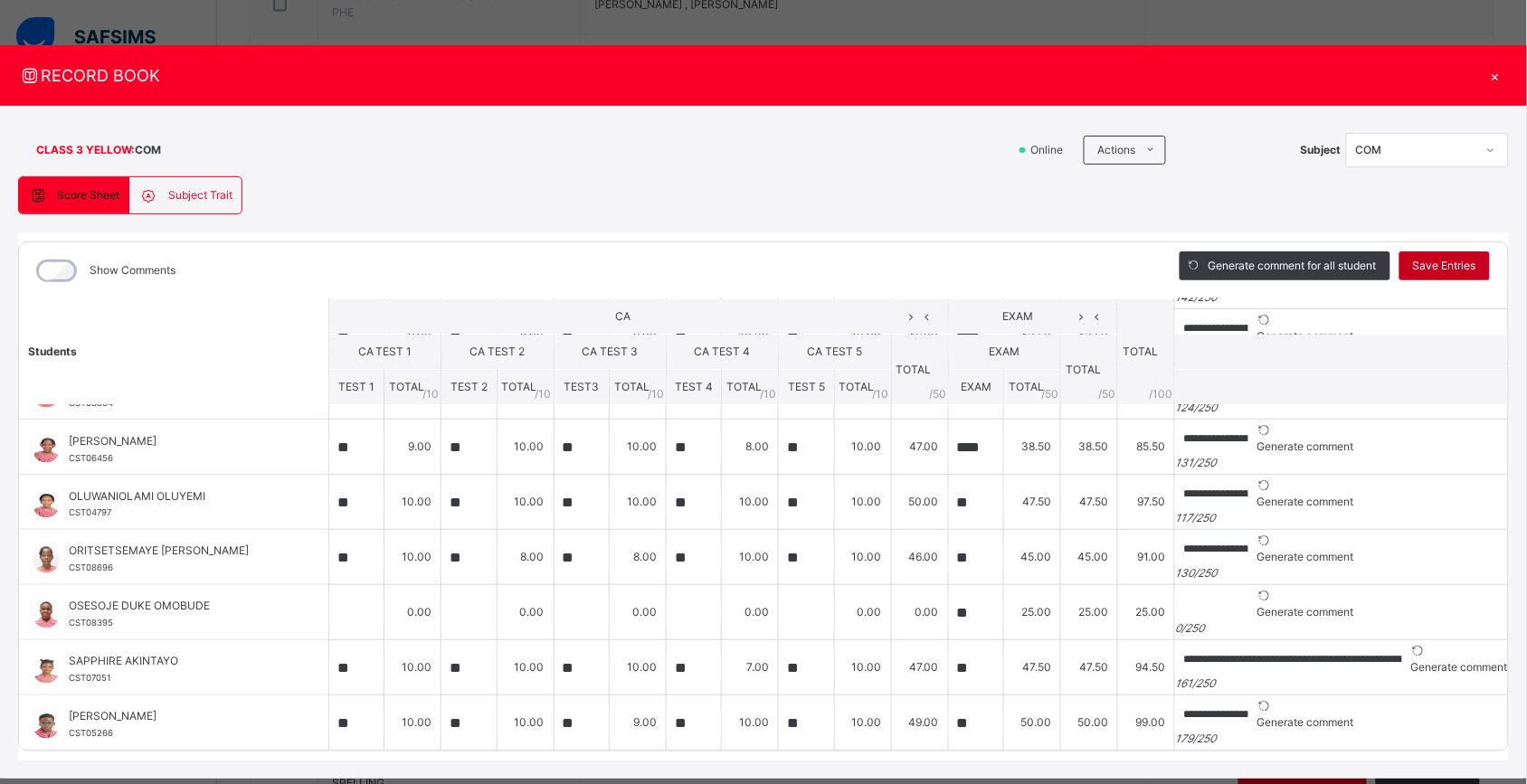 click on "Save Entries" at bounding box center [1445, 266] 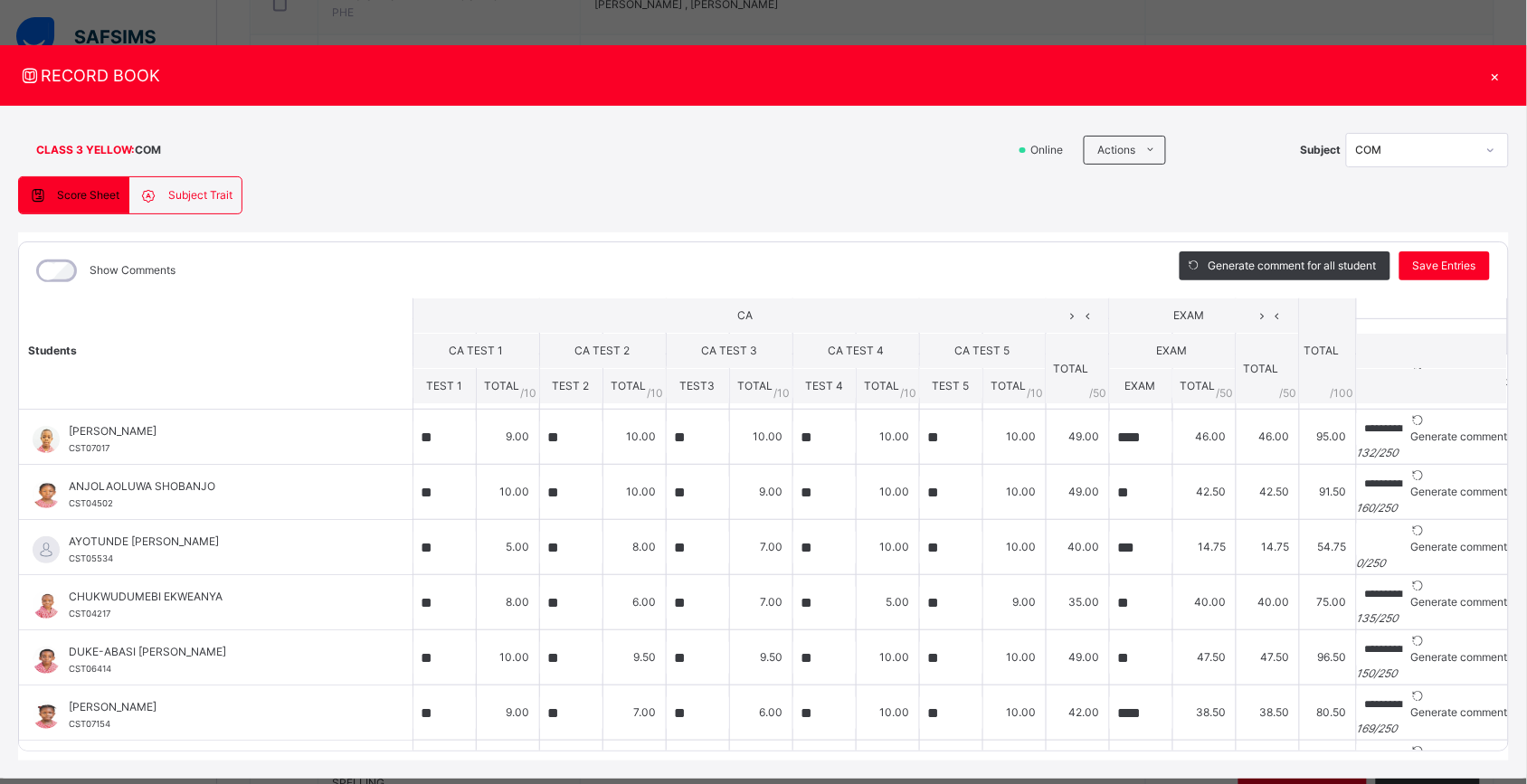 scroll, scrollTop: 41, scrollLeft: 0, axis: vertical 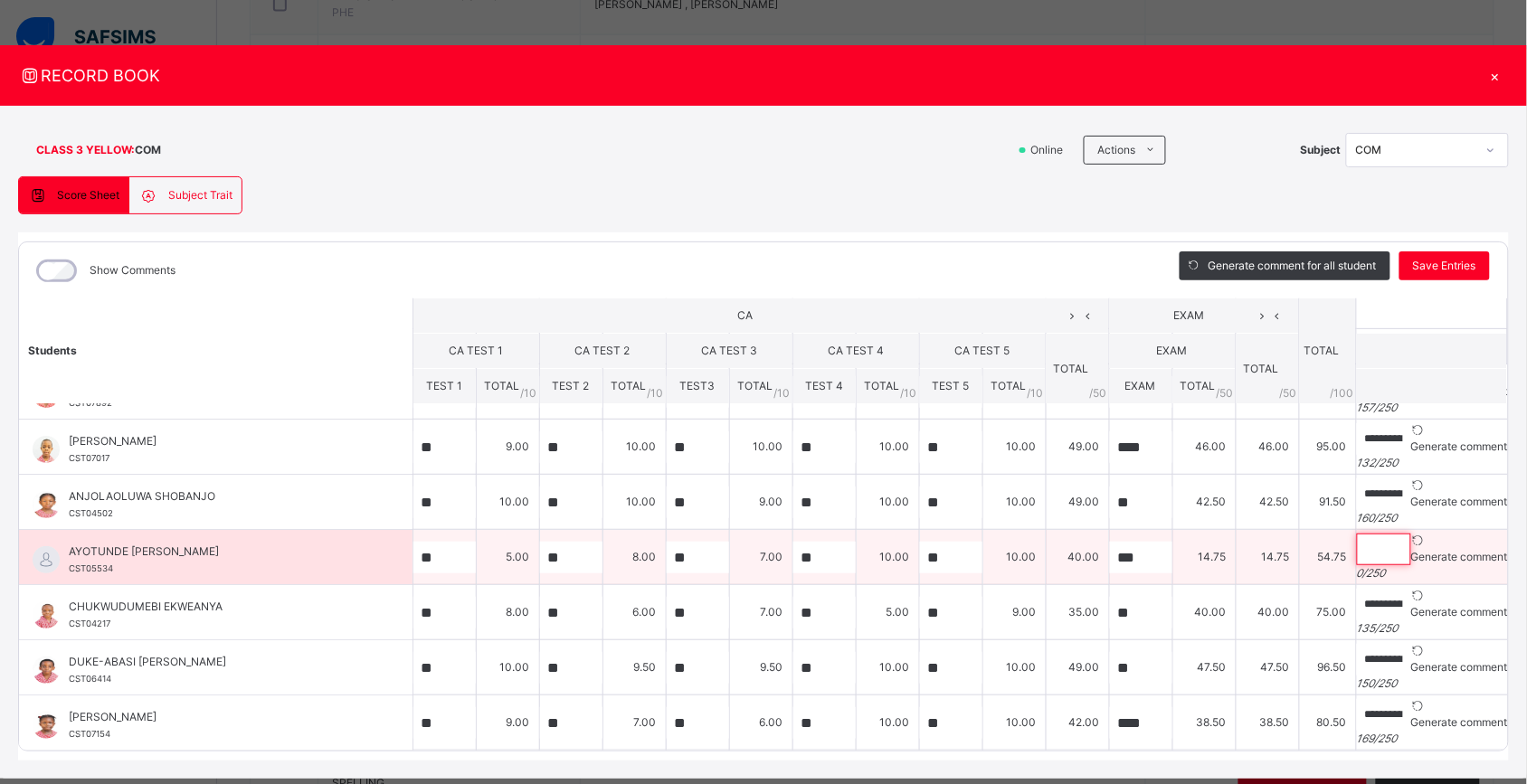 click at bounding box center [1384, 549] 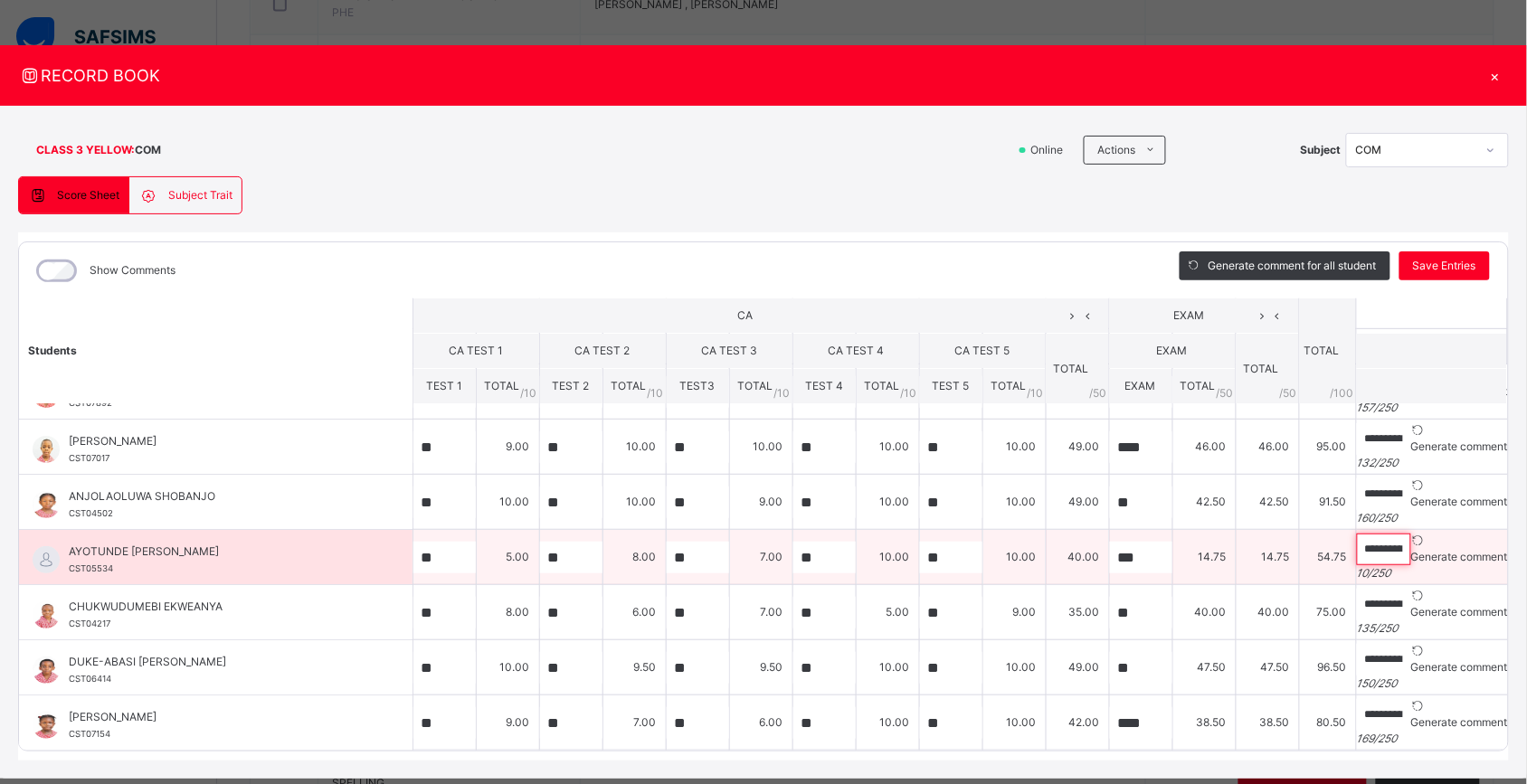 paste on "**********" 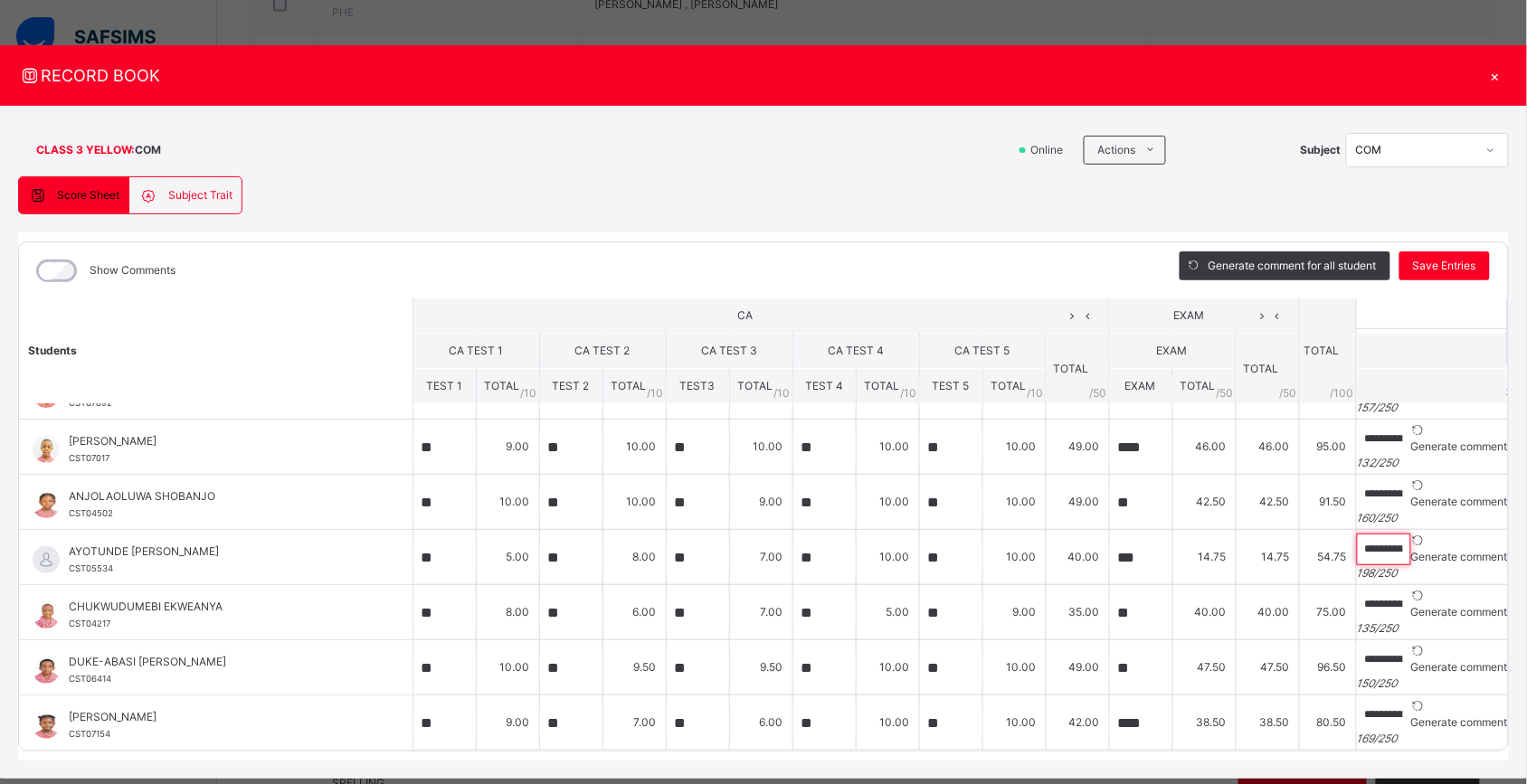 scroll, scrollTop: 0, scrollLeft: 832, axis: horizontal 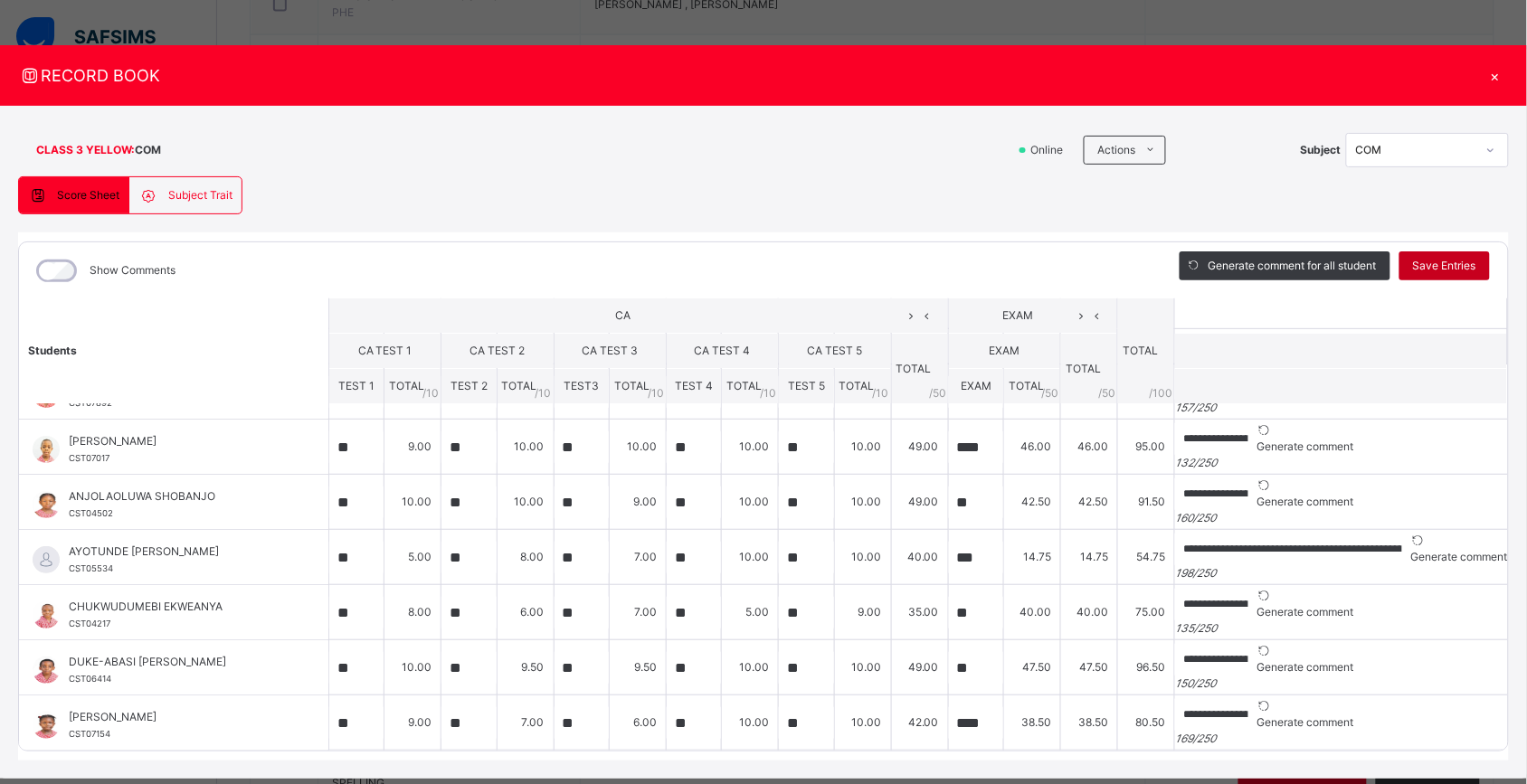 click on "Save Entries" at bounding box center [1445, 266] 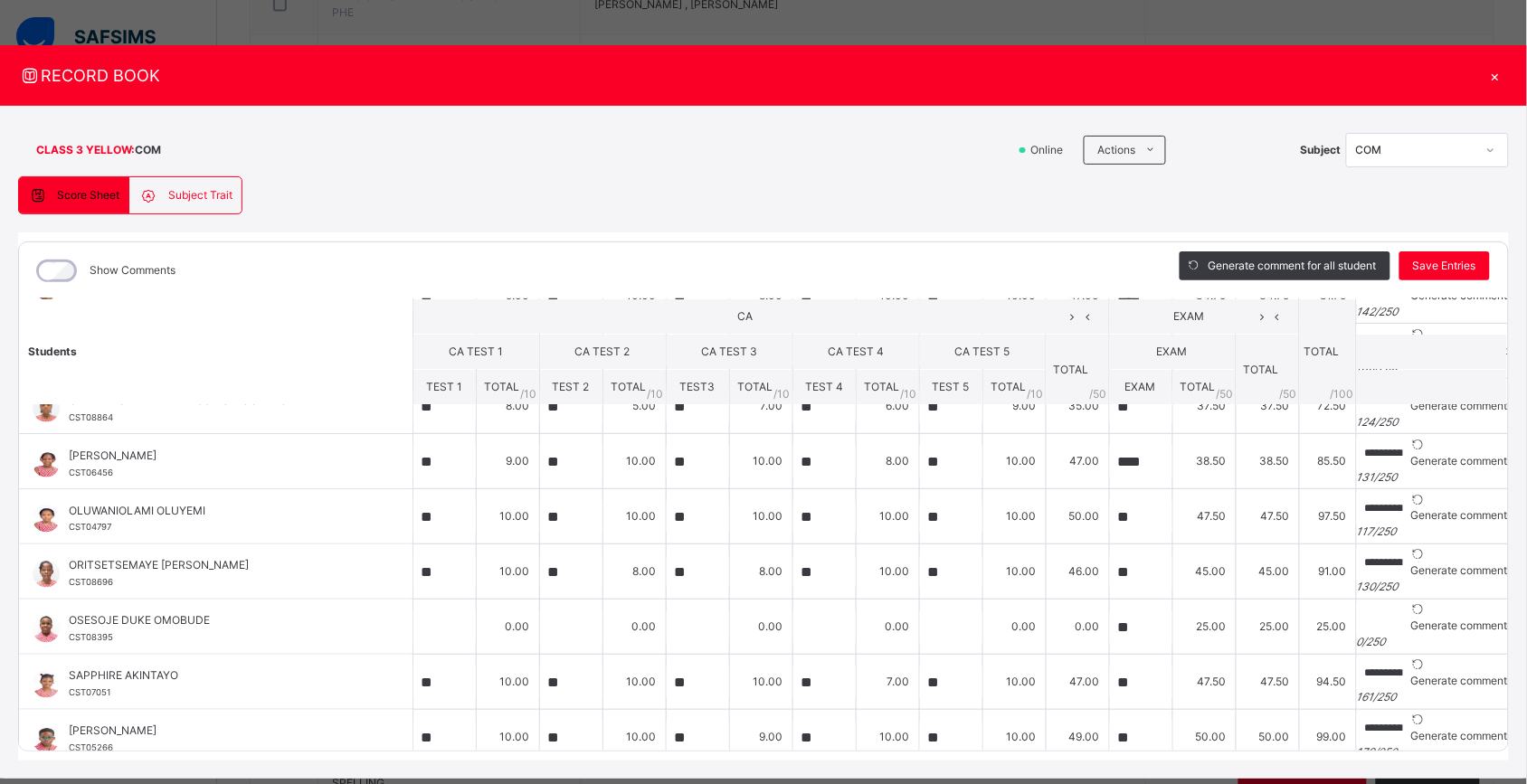 scroll, scrollTop: 845, scrollLeft: 0, axis: vertical 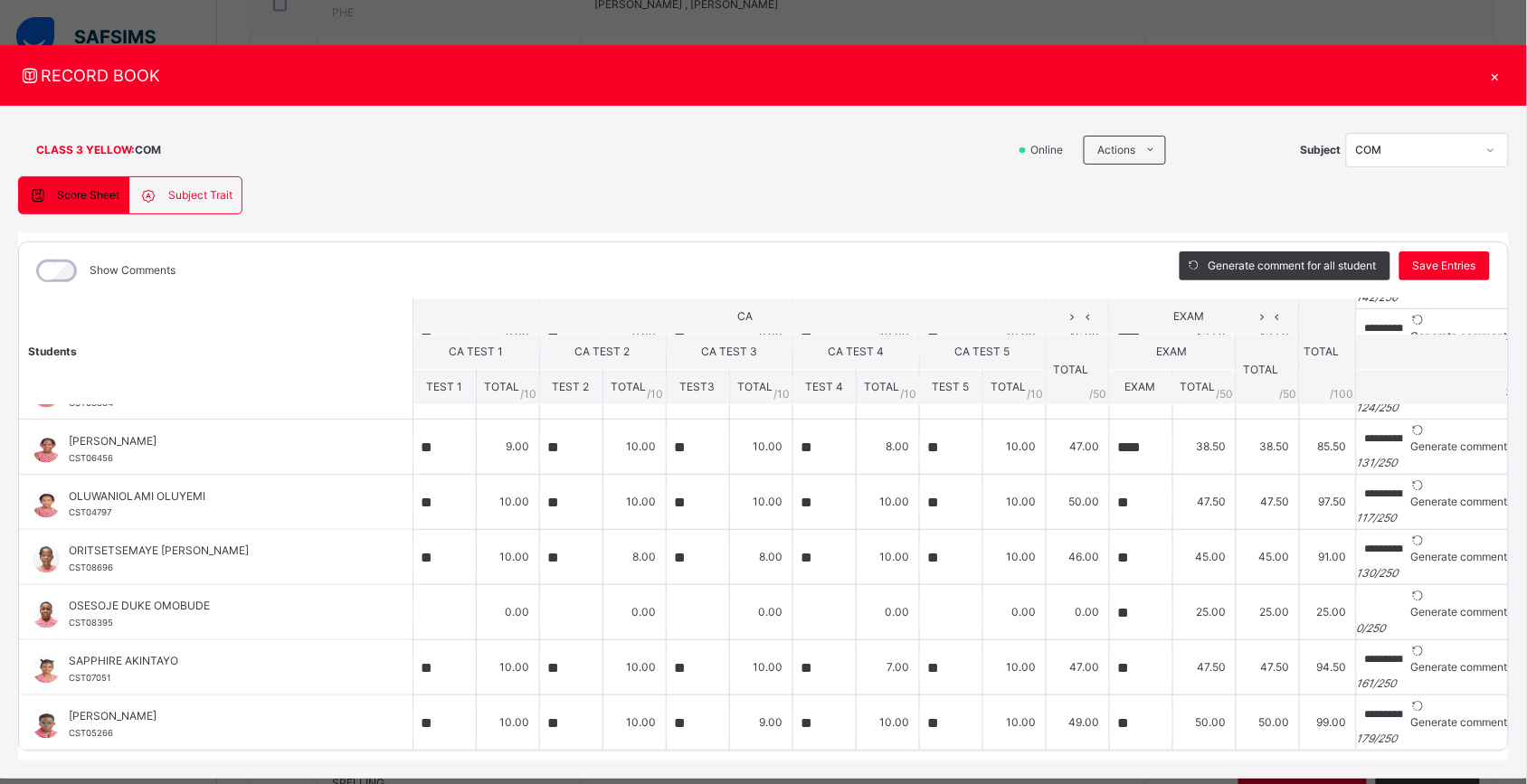 click at bounding box center [1491, 150] 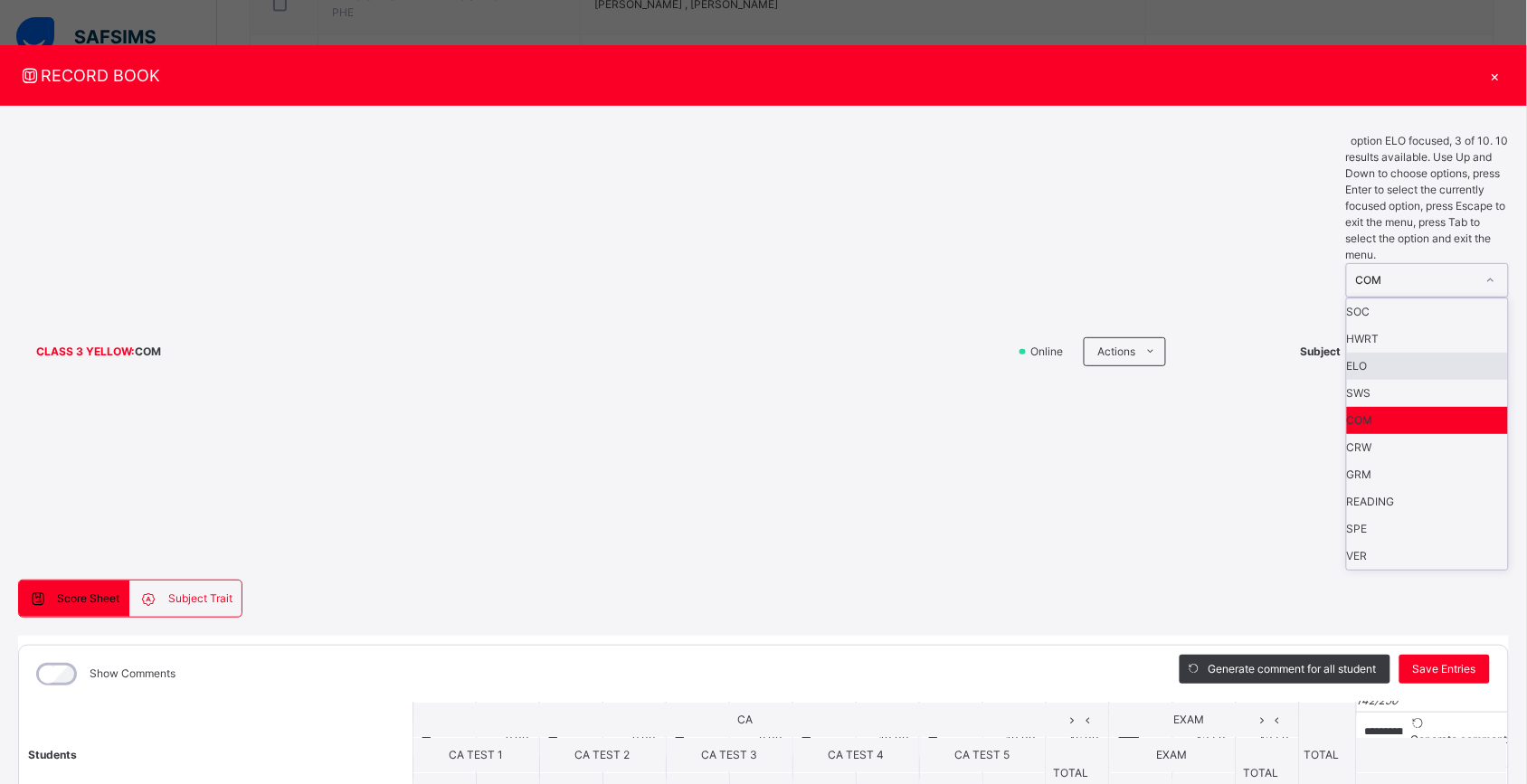 scroll, scrollTop: 36, scrollLeft: 0, axis: vertical 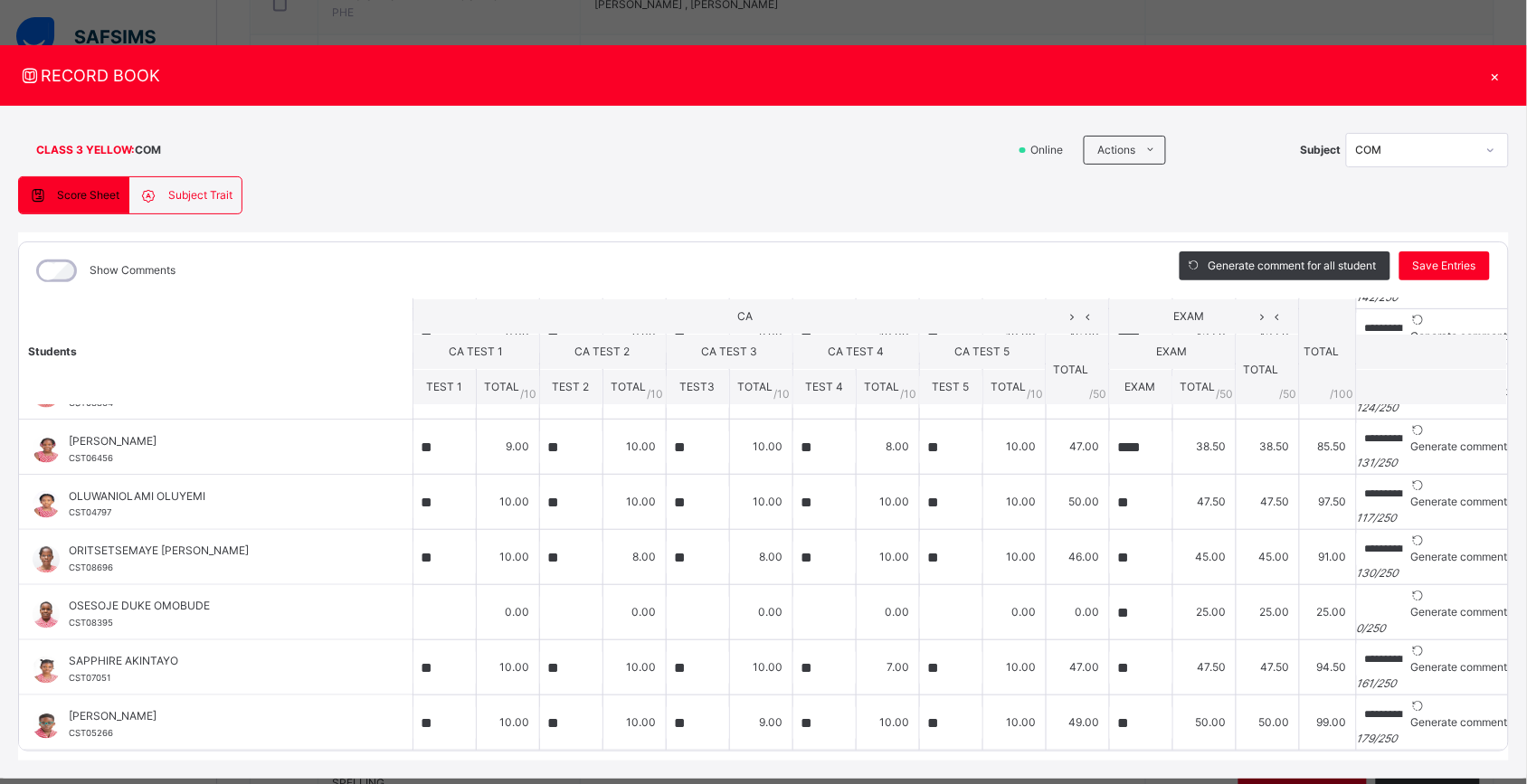 click on "×" at bounding box center [1495, 75] 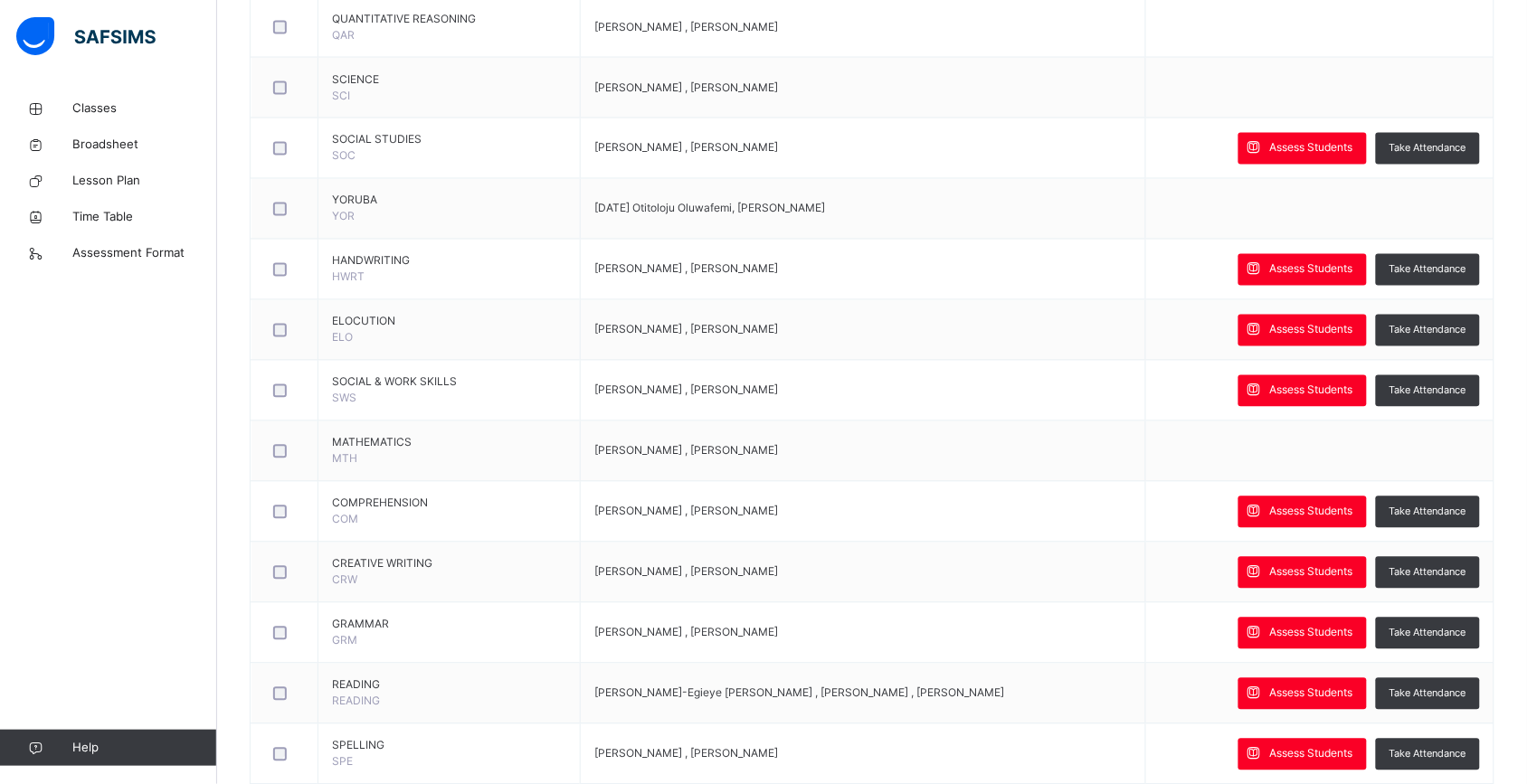 scroll, scrollTop: 879, scrollLeft: 0, axis: vertical 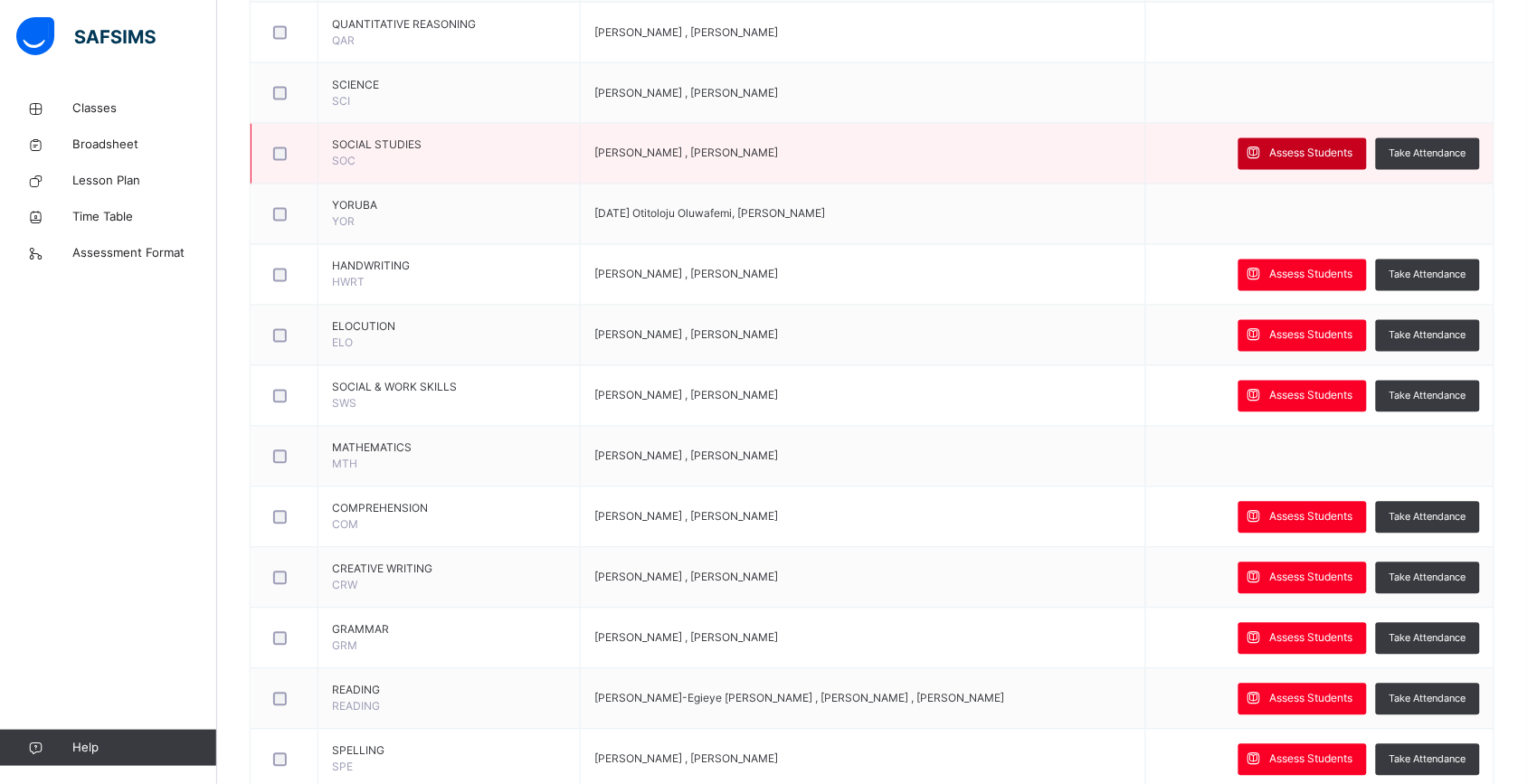 click on "Assess Students" at bounding box center [1303, 154] 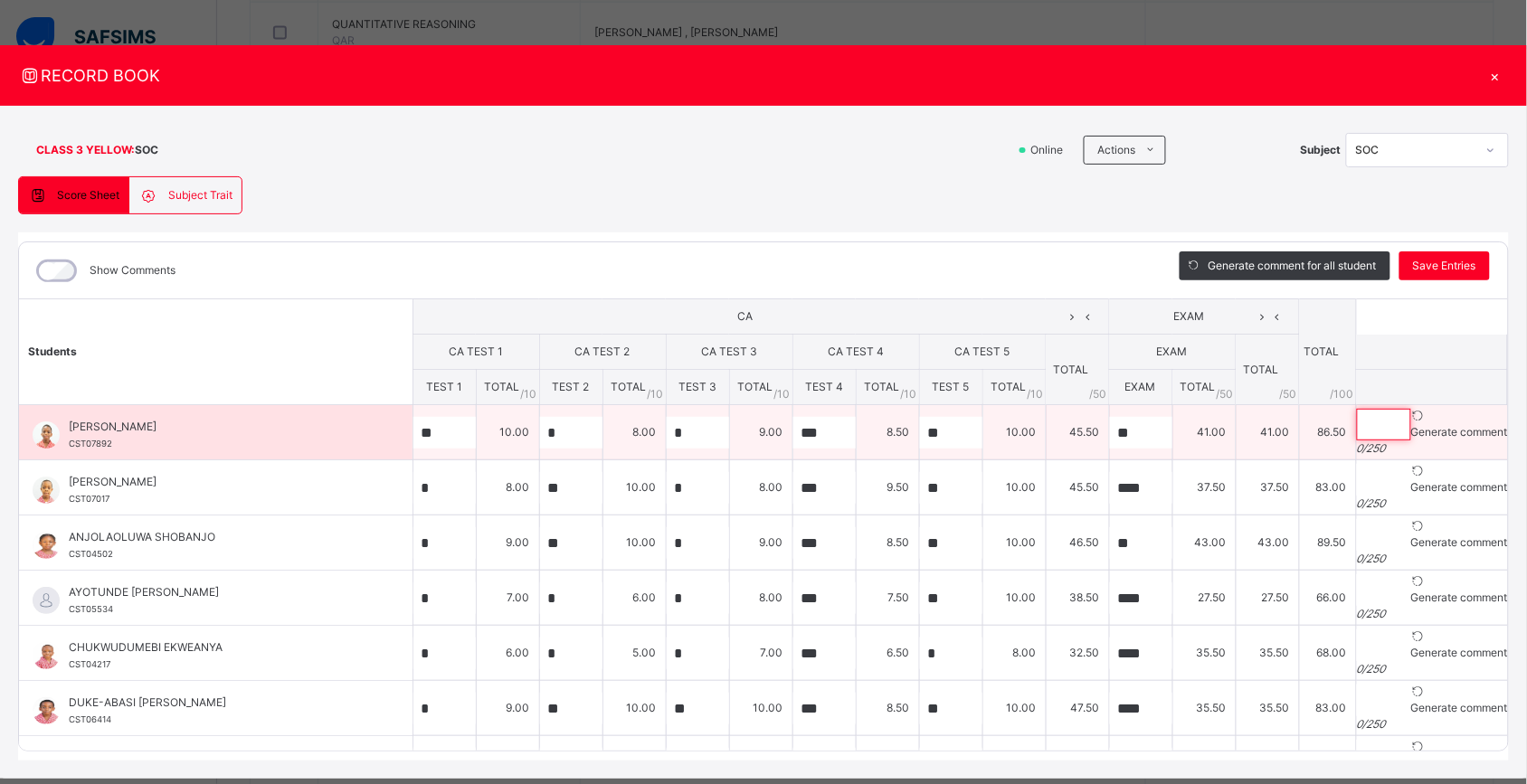 click at bounding box center [1384, 424] 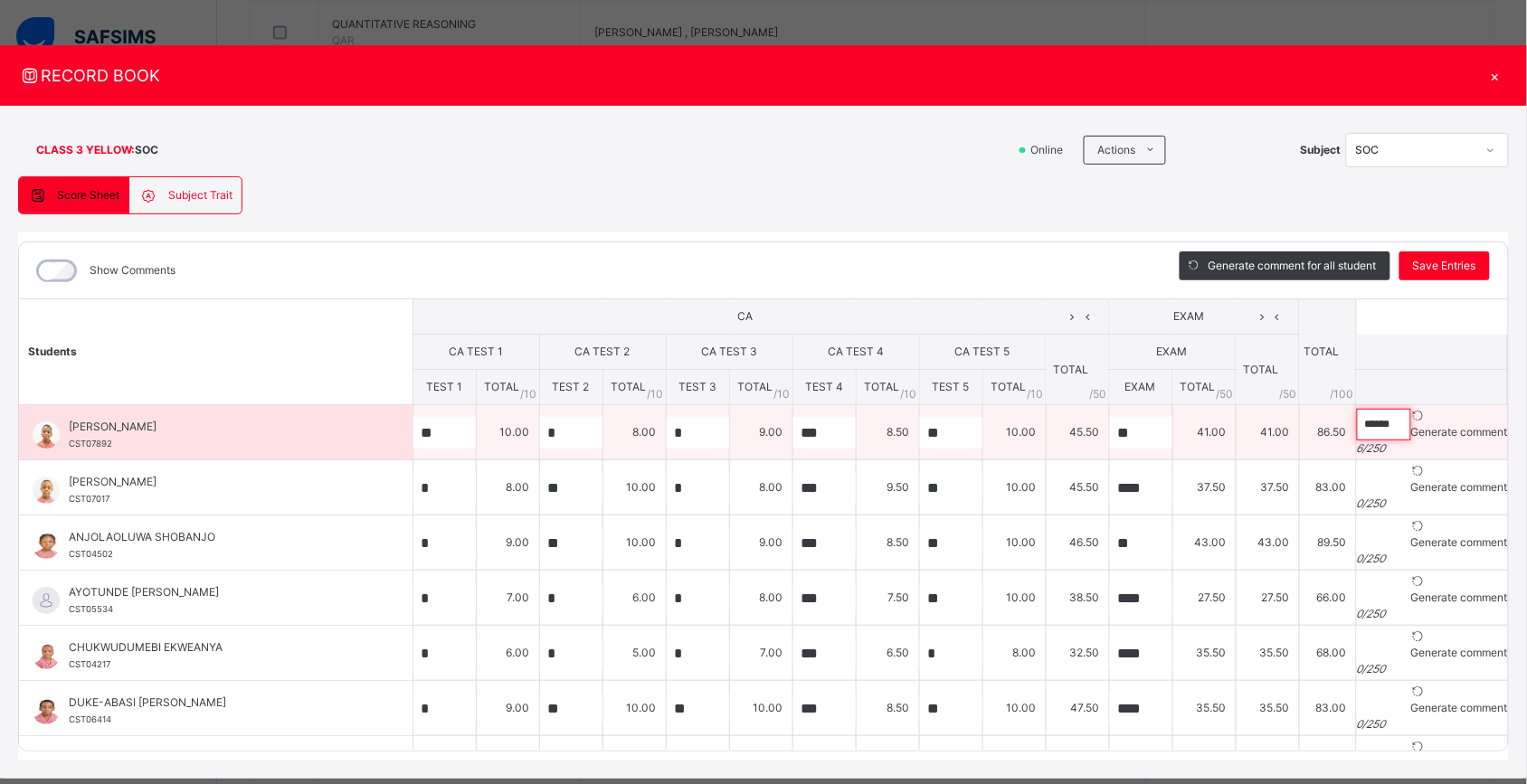 paste on "**********" 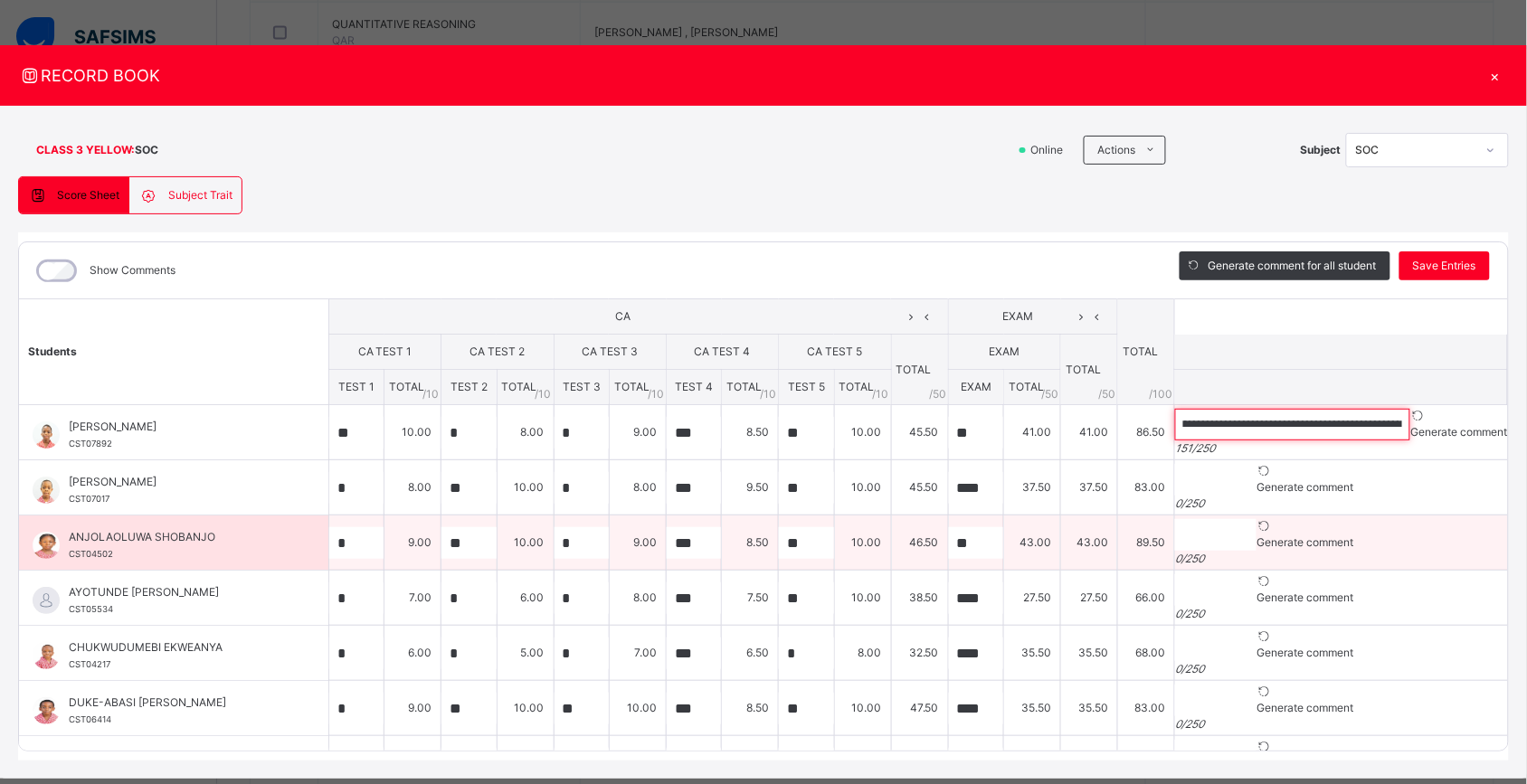 scroll, scrollTop: 0, scrollLeft: 0, axis: both 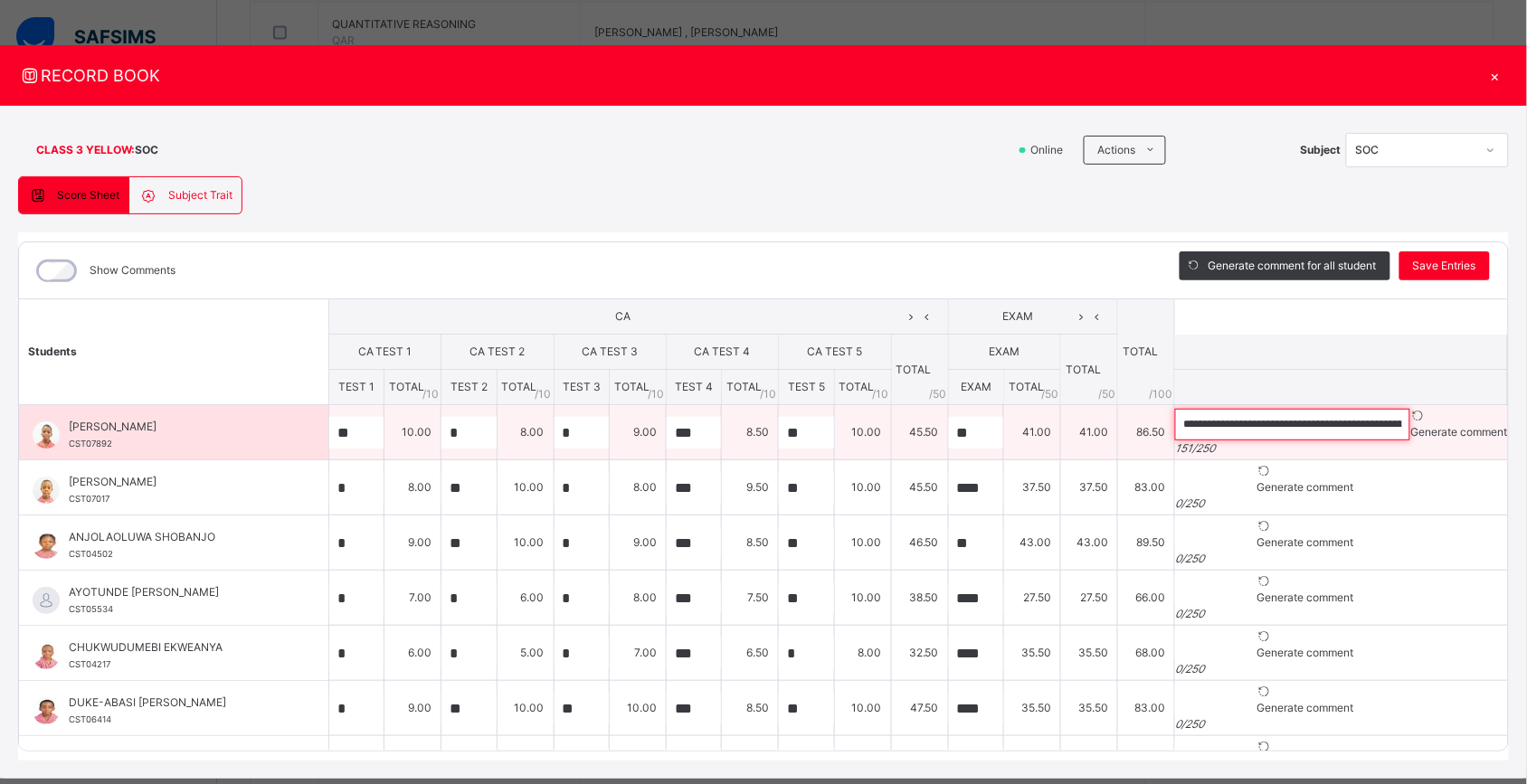 click on "**********" at bounding box center [1293, 424] 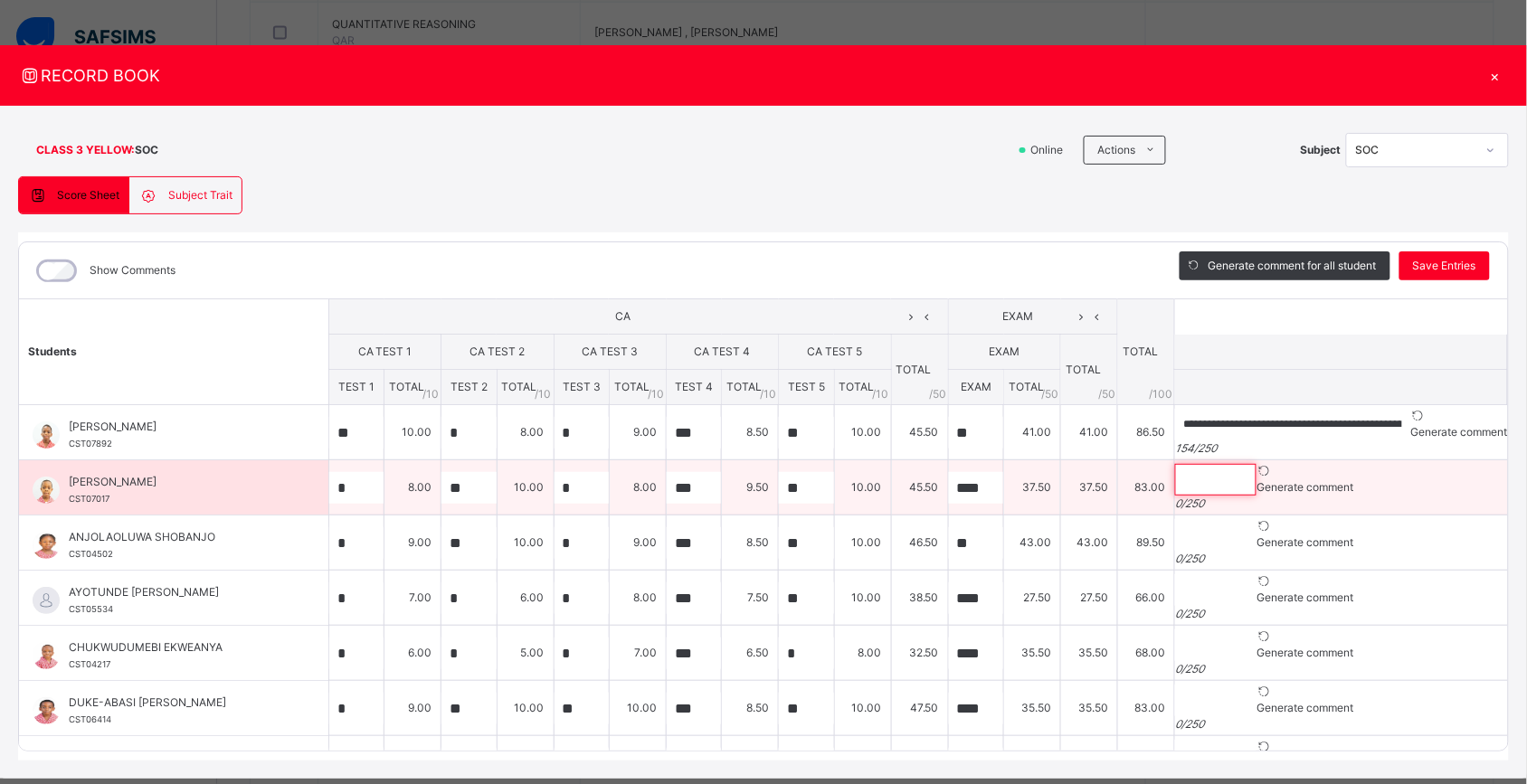 click at bounding box center [1216, 479] 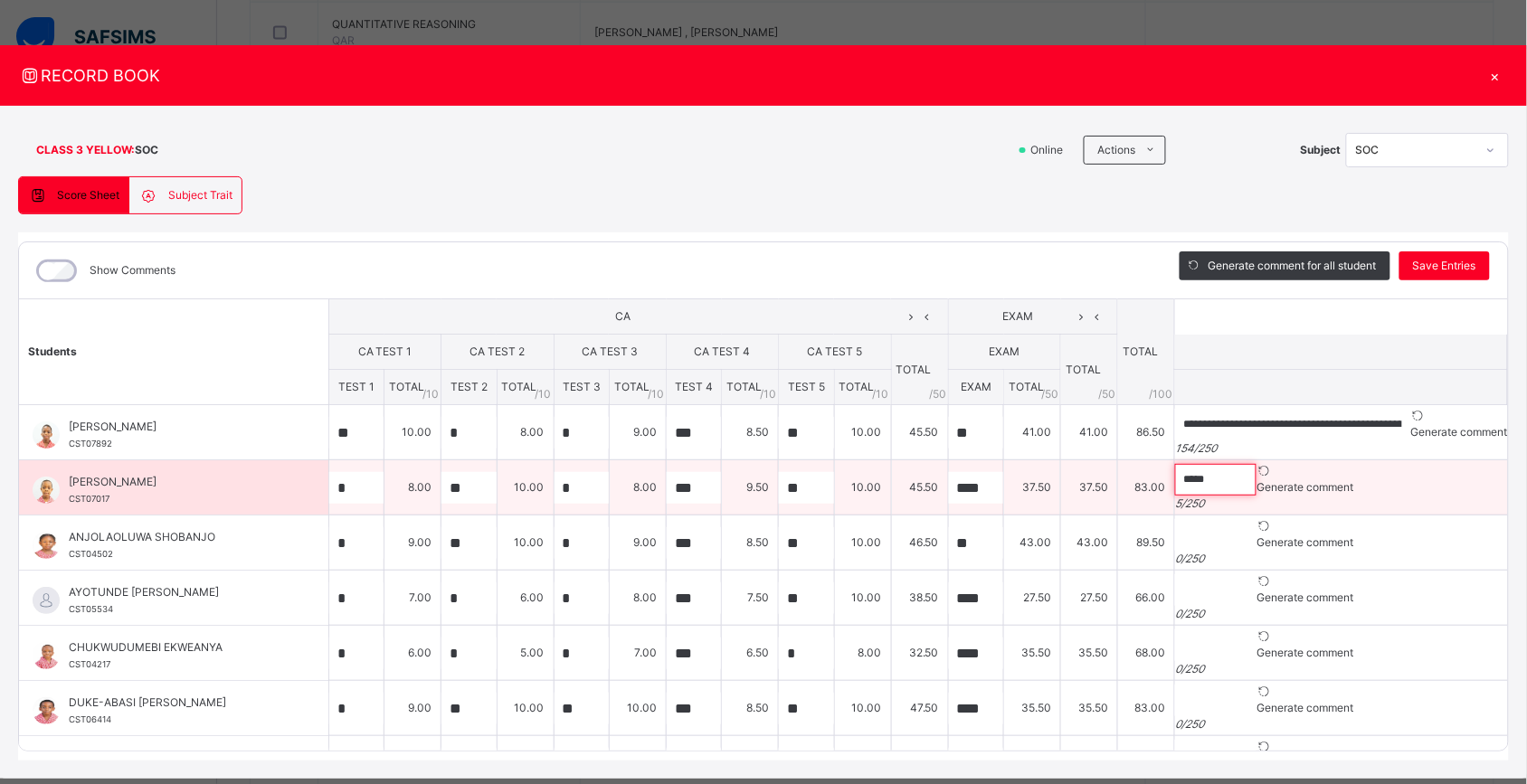 paste on "**********" 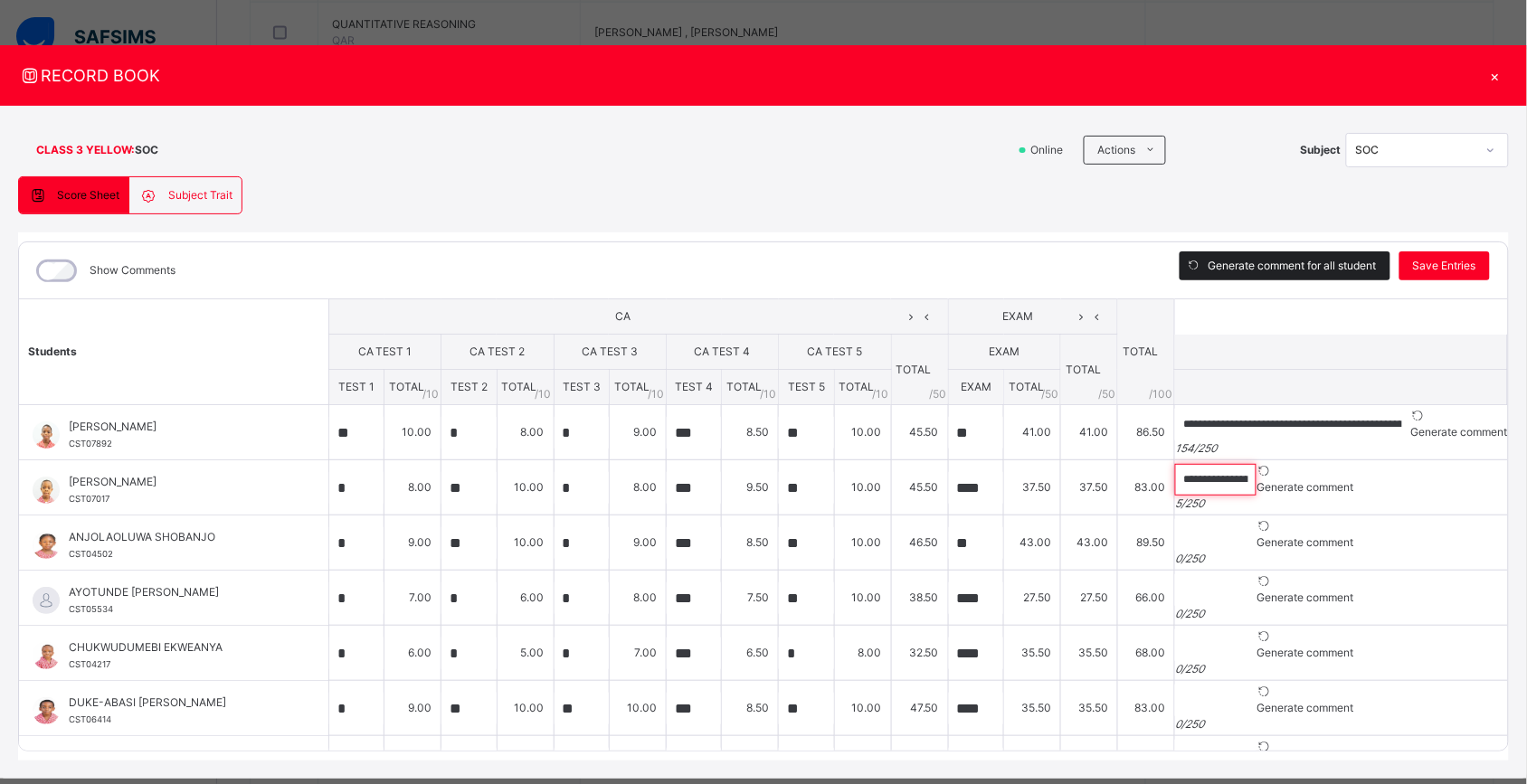 scroll, scrollTop: 0, scrollLeft: 369, axis: horizontal 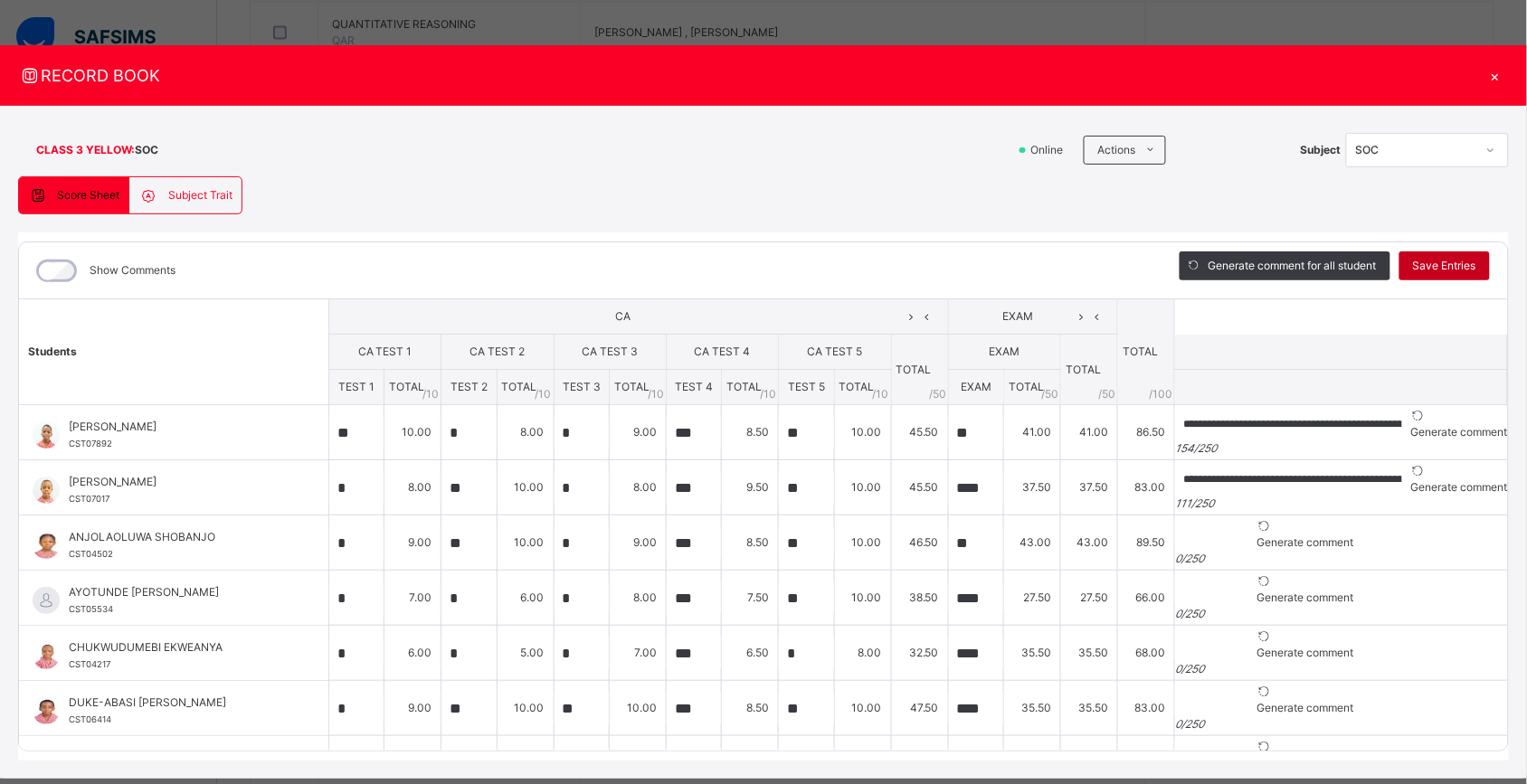click on "Save Entries" at bounding box center [1445, 266] 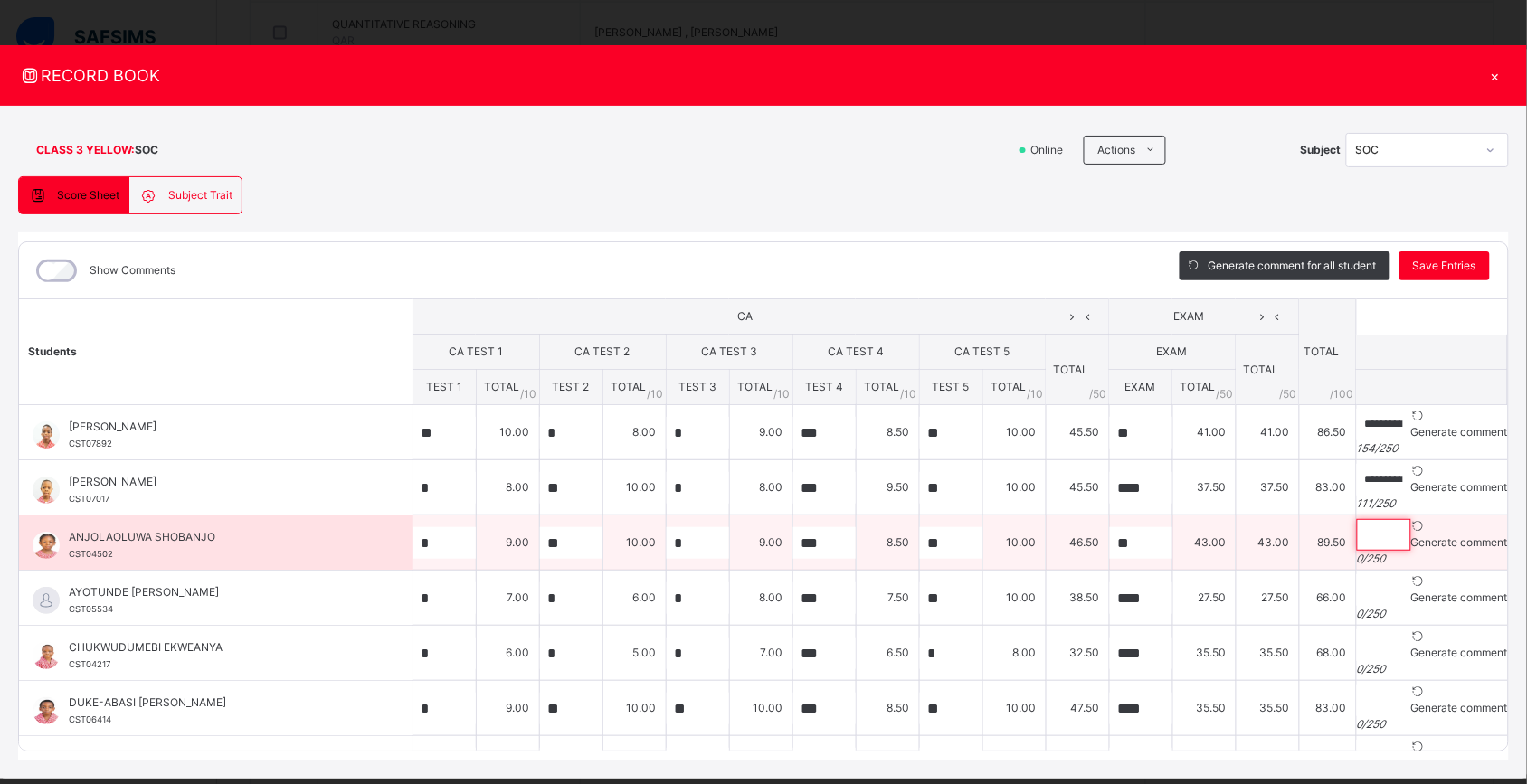 click at bounding box center (1384, 534) 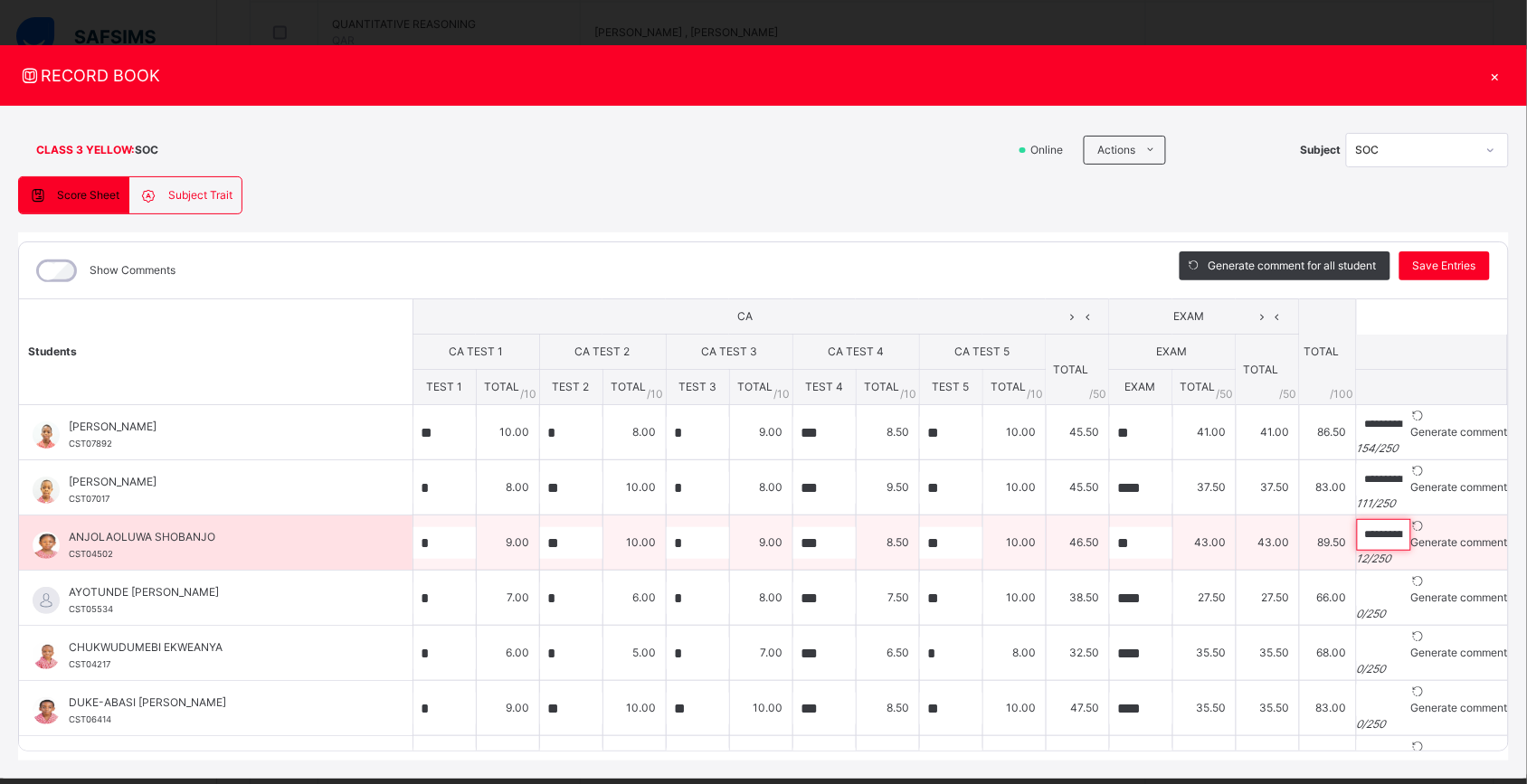 paste on "**********" 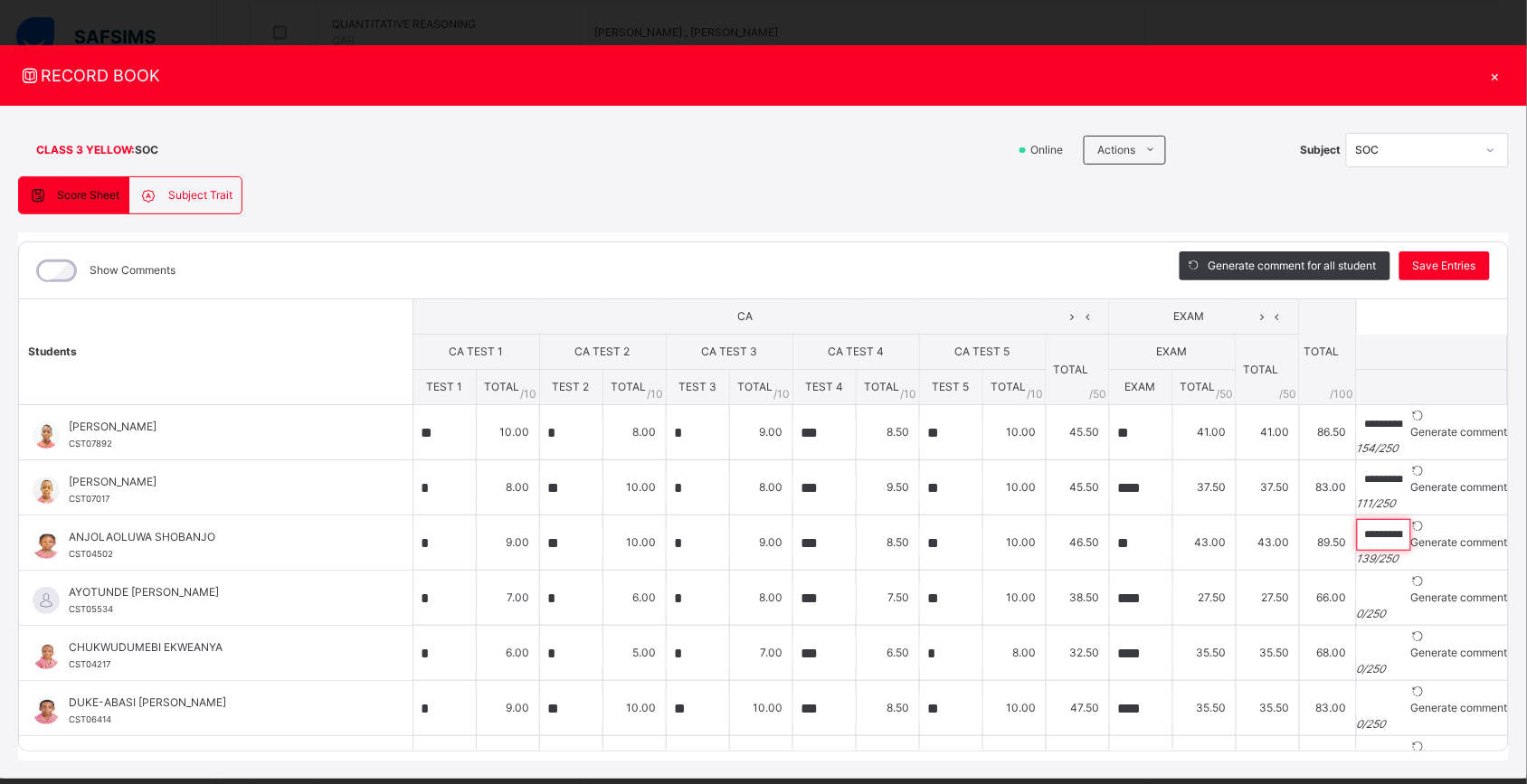 scroll, scrollTop: 0, scrollLeft: 503, axis: horizontal 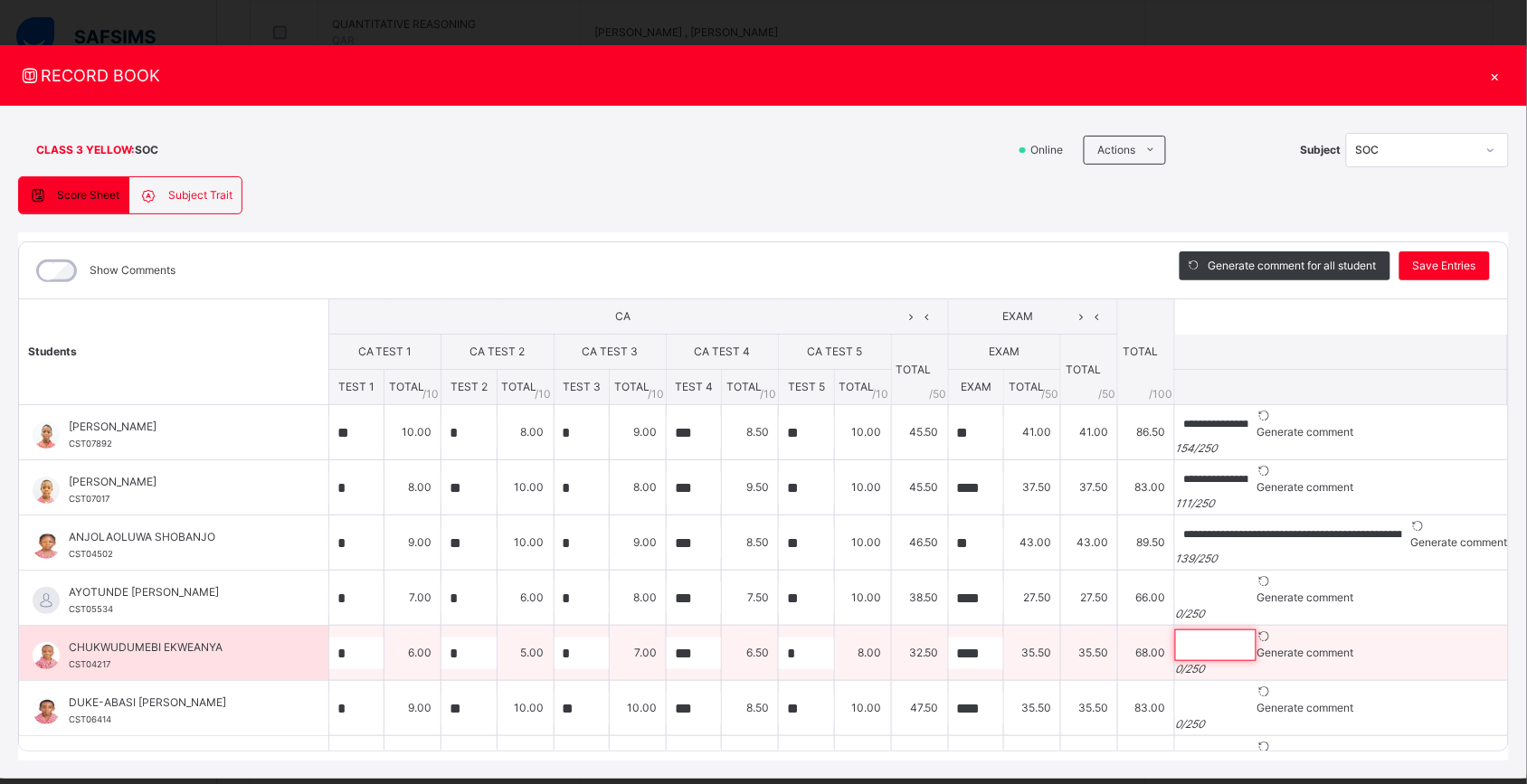 click at bounding box center (1216, 645) 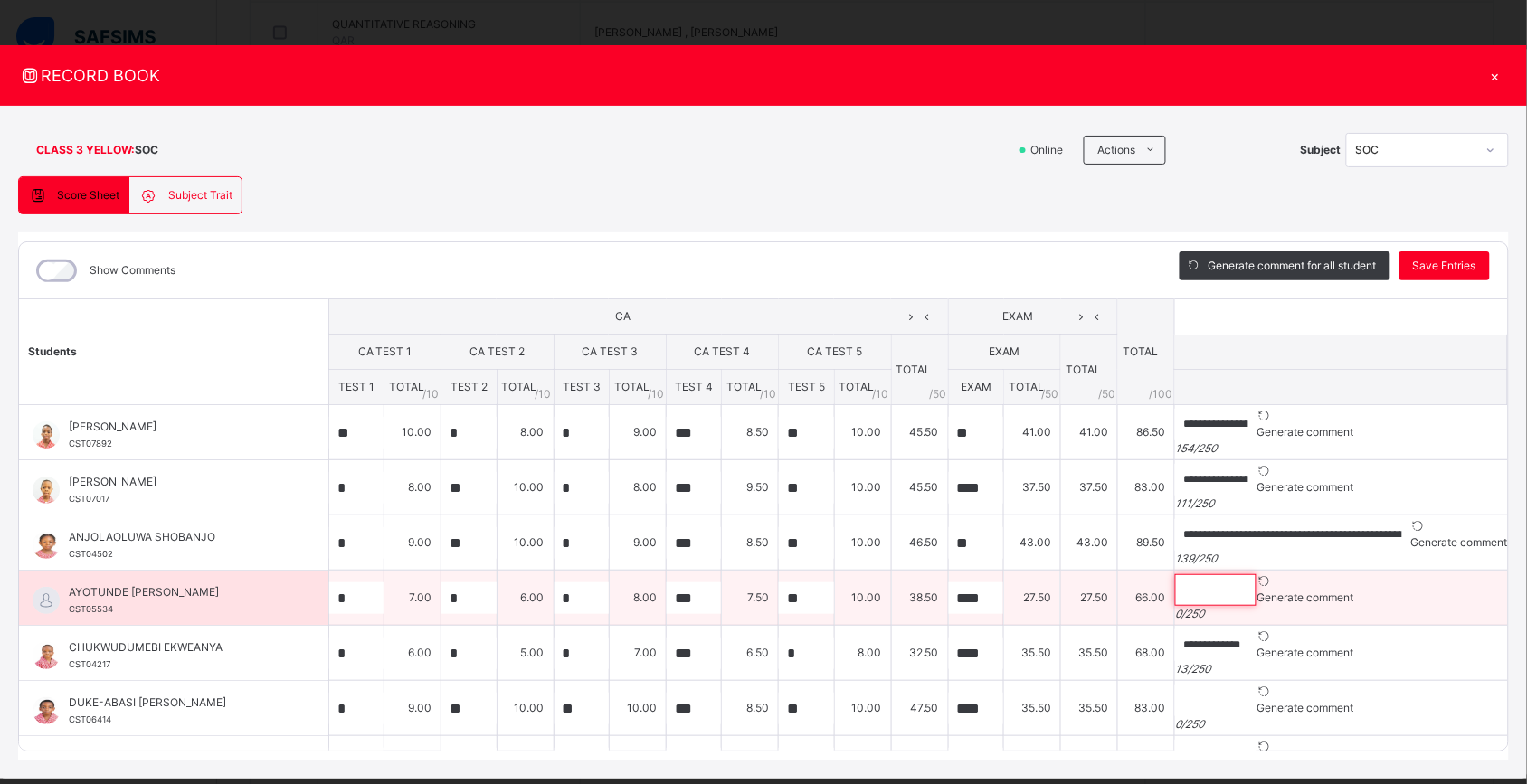 click at bounding box center [1216, 590] 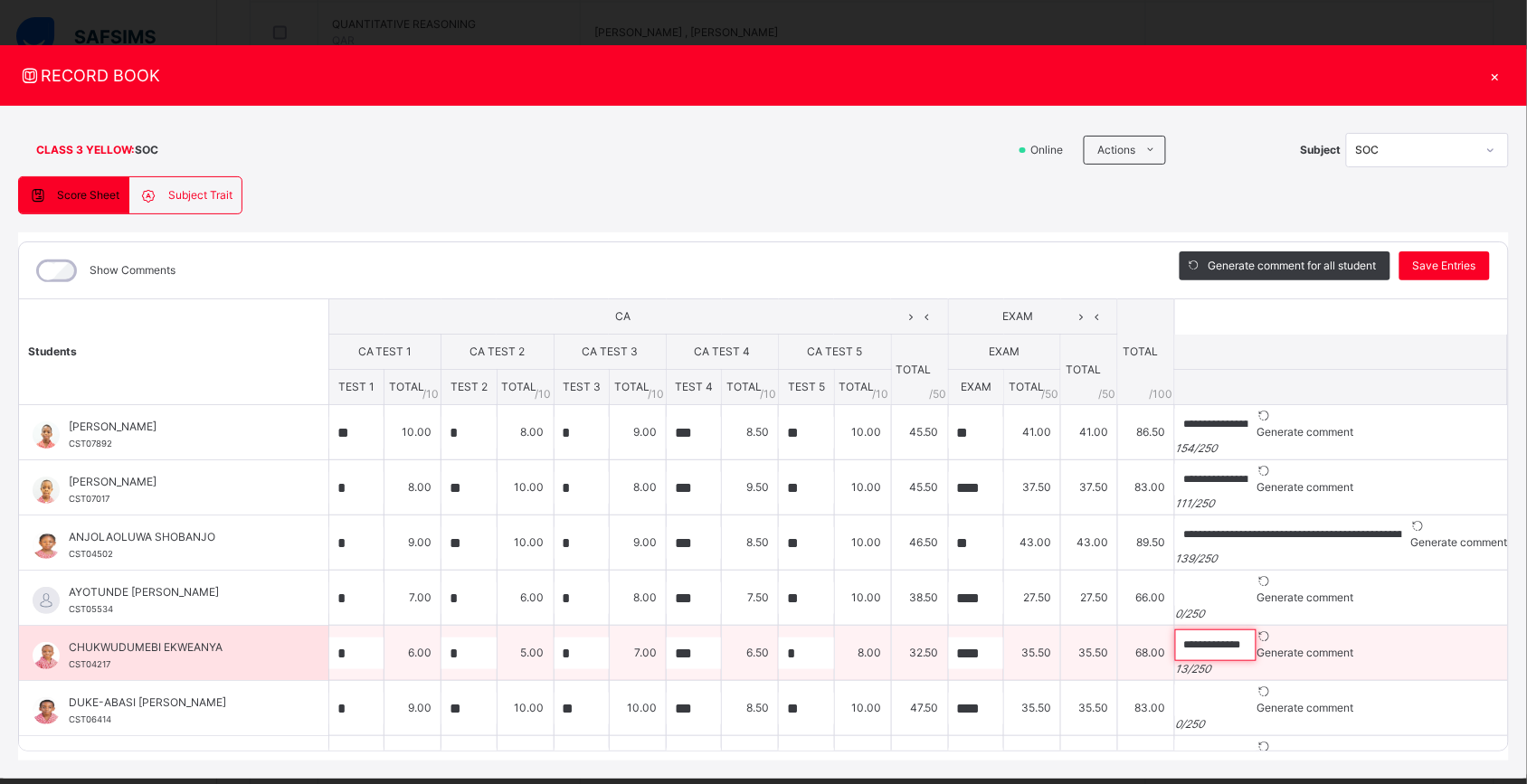click on "**********" at bounding box center (1216, 645) 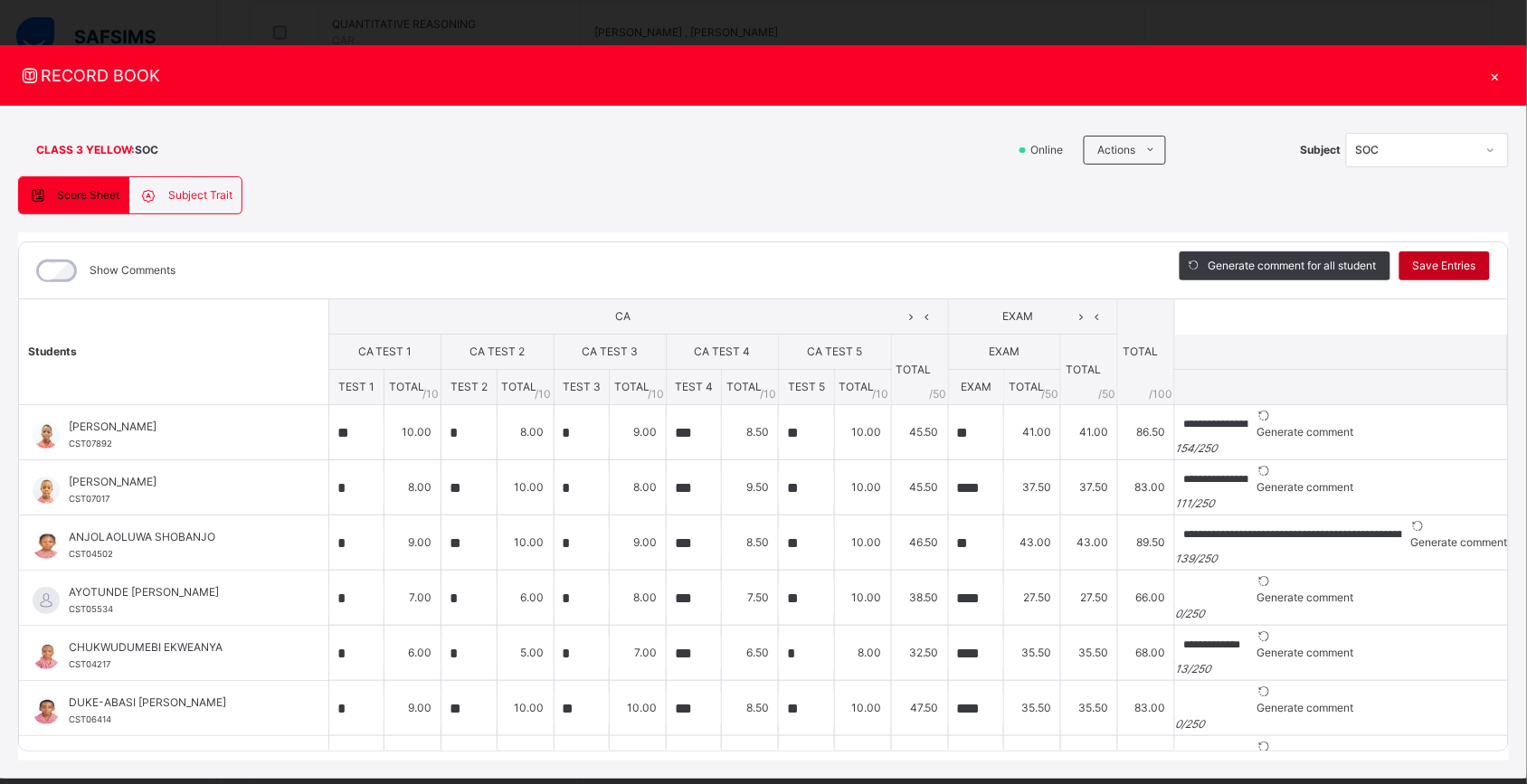 click on "Save Entries" at bounding box center [1445, 266] 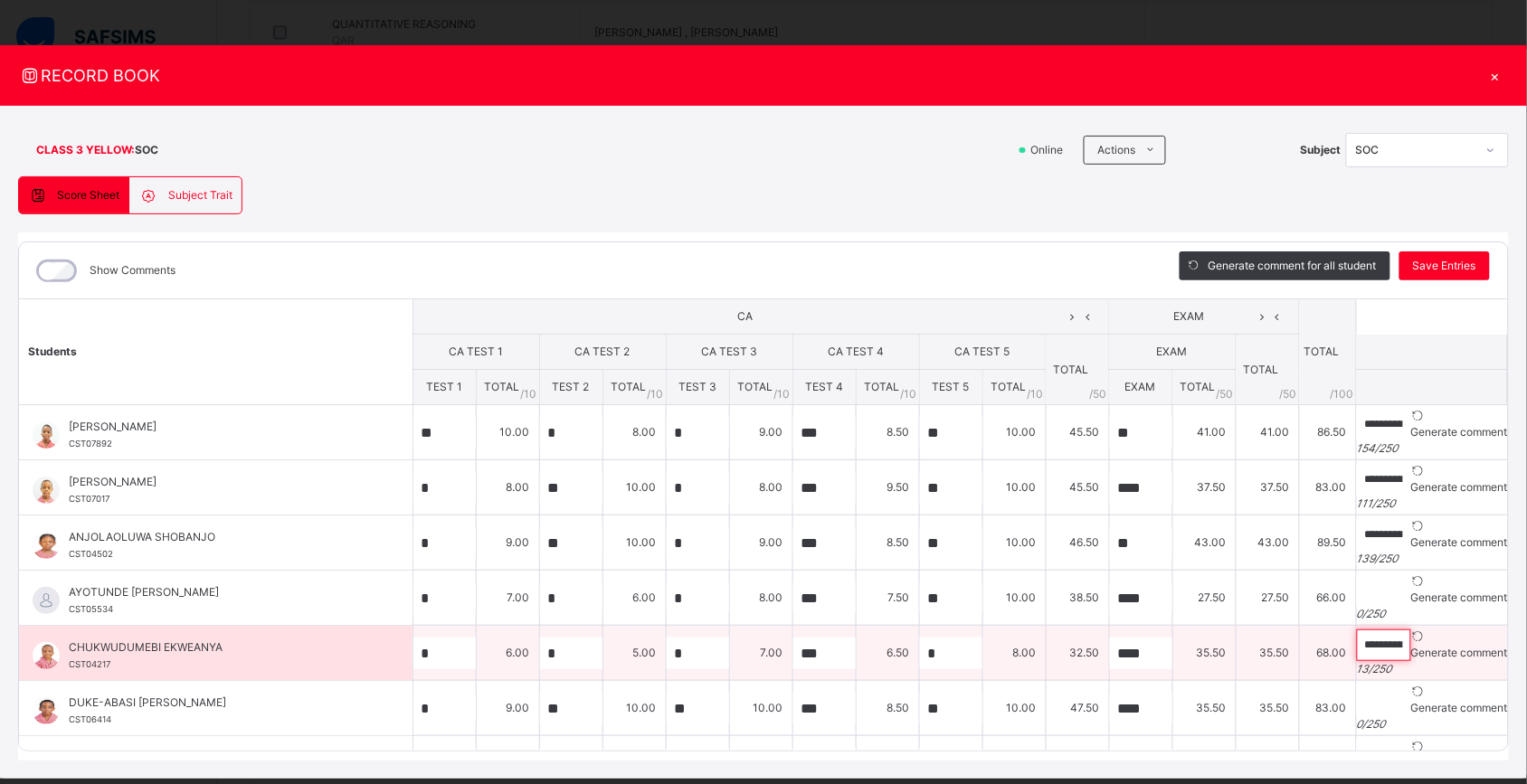 click on "**********" at bounding box center (1384, 645) 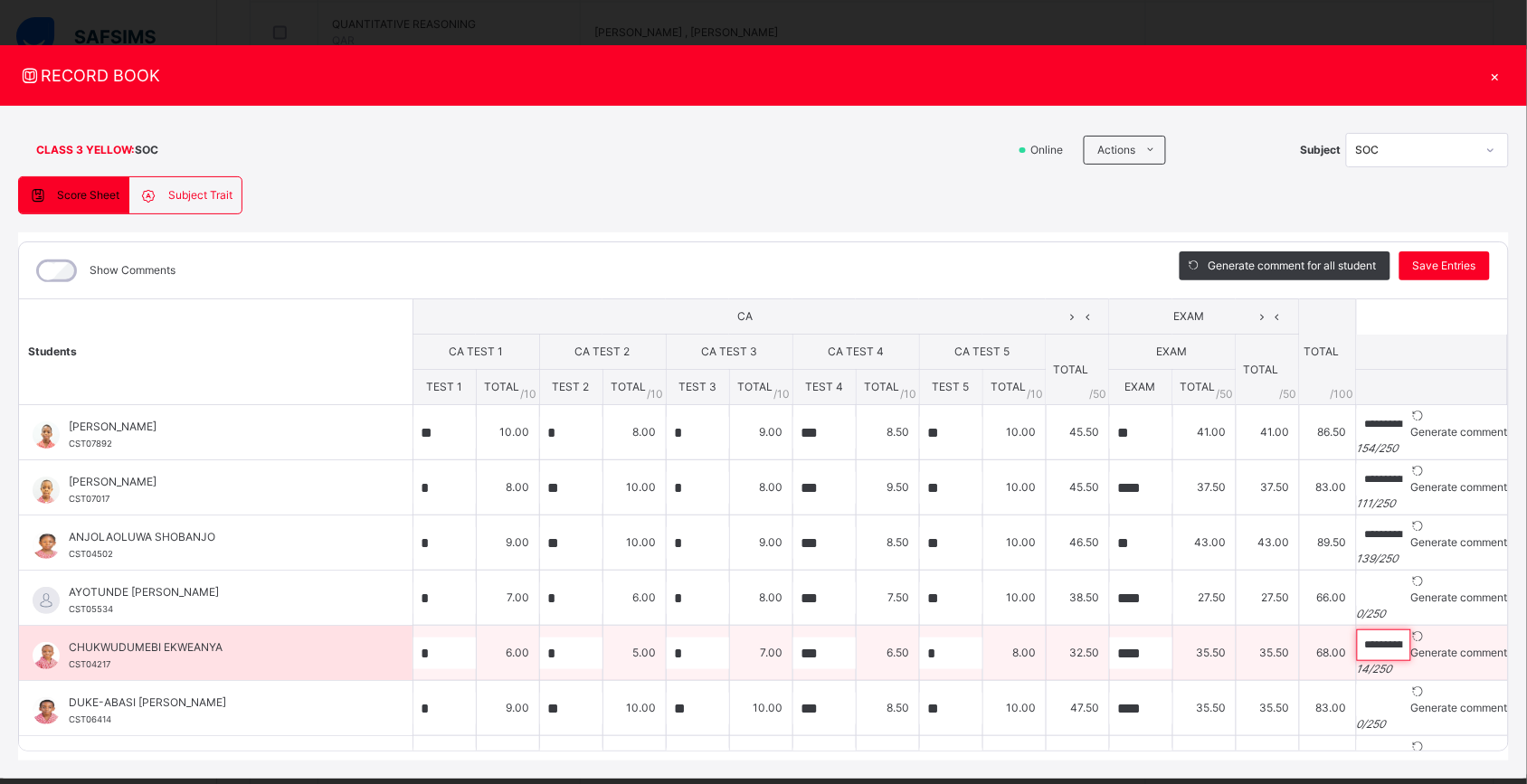 paste on "**********" 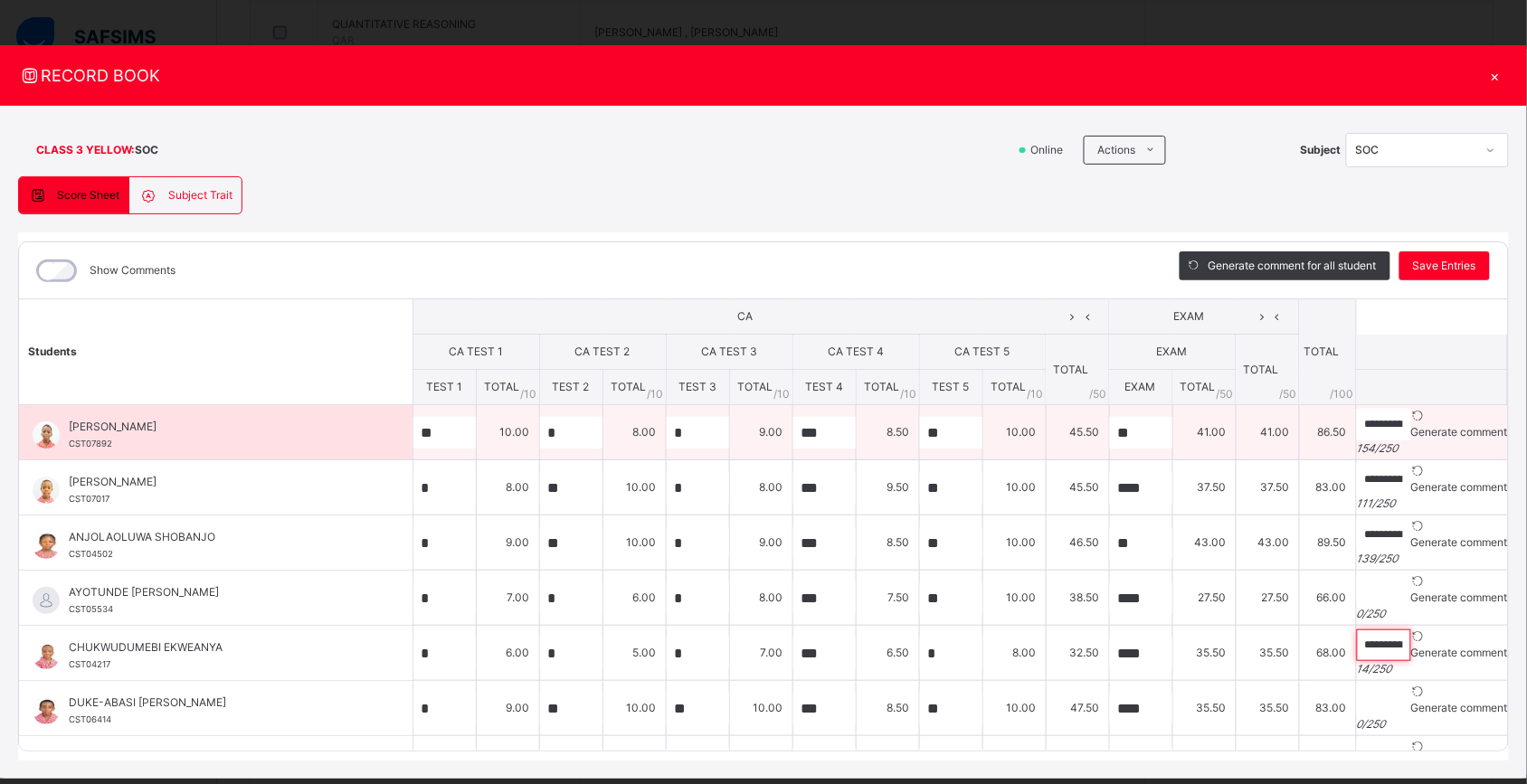 scroll, scrollTop: 0, scrollLeft: 536, axis: horizontal 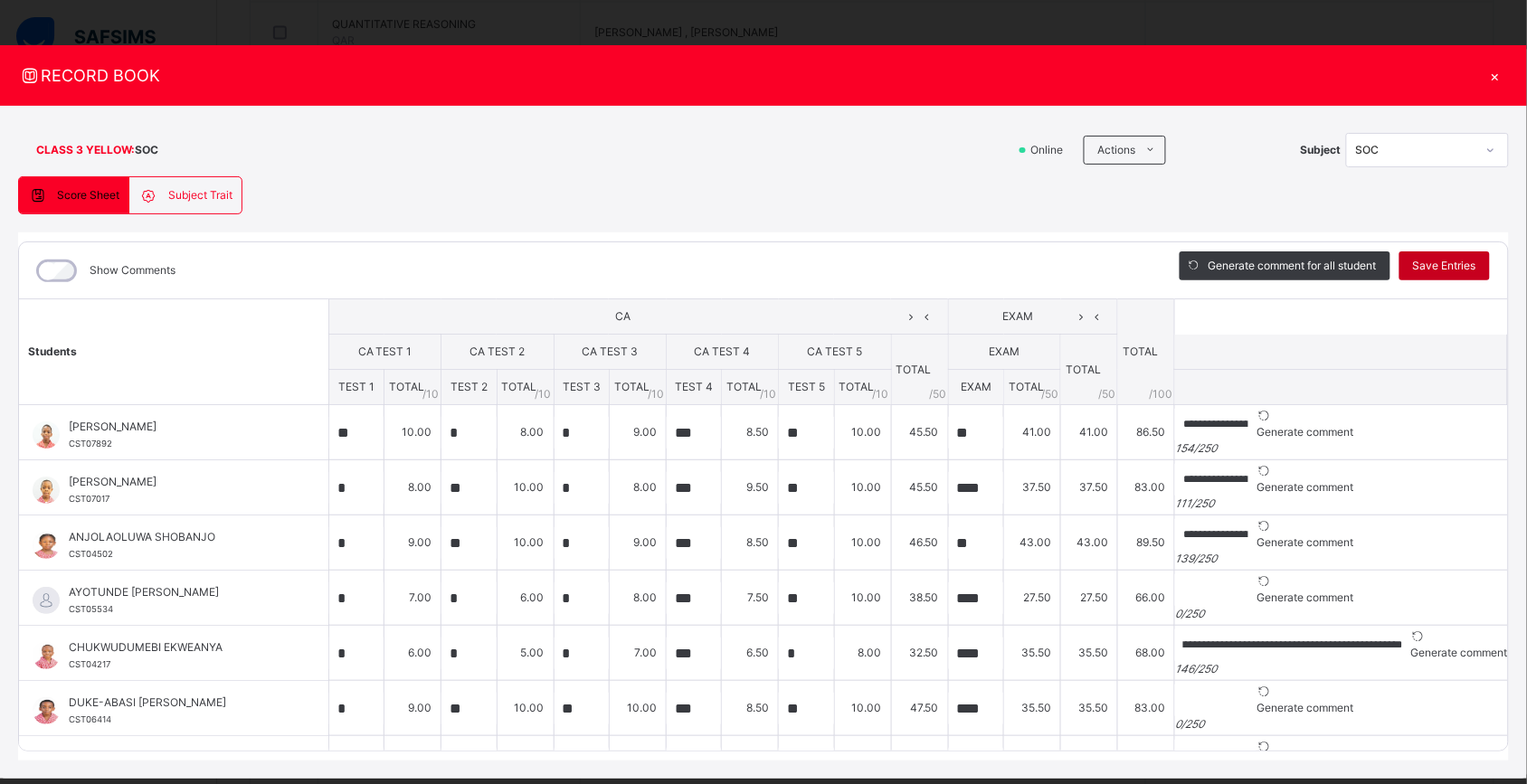 click on "Save Entries" at bounding box center (1445, 266) 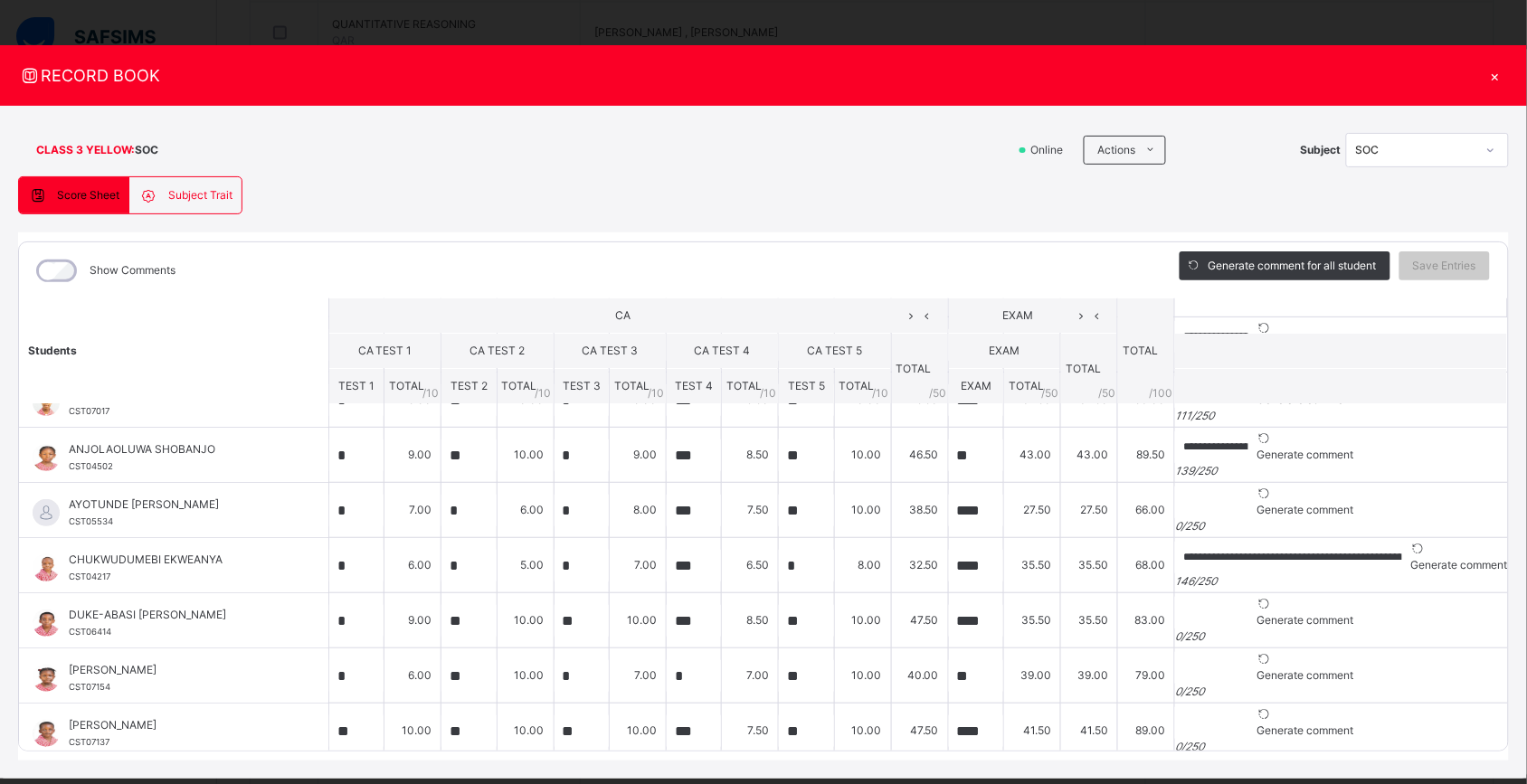 scroll, scrollTop: 0, scrollLeft: 0, axis: both 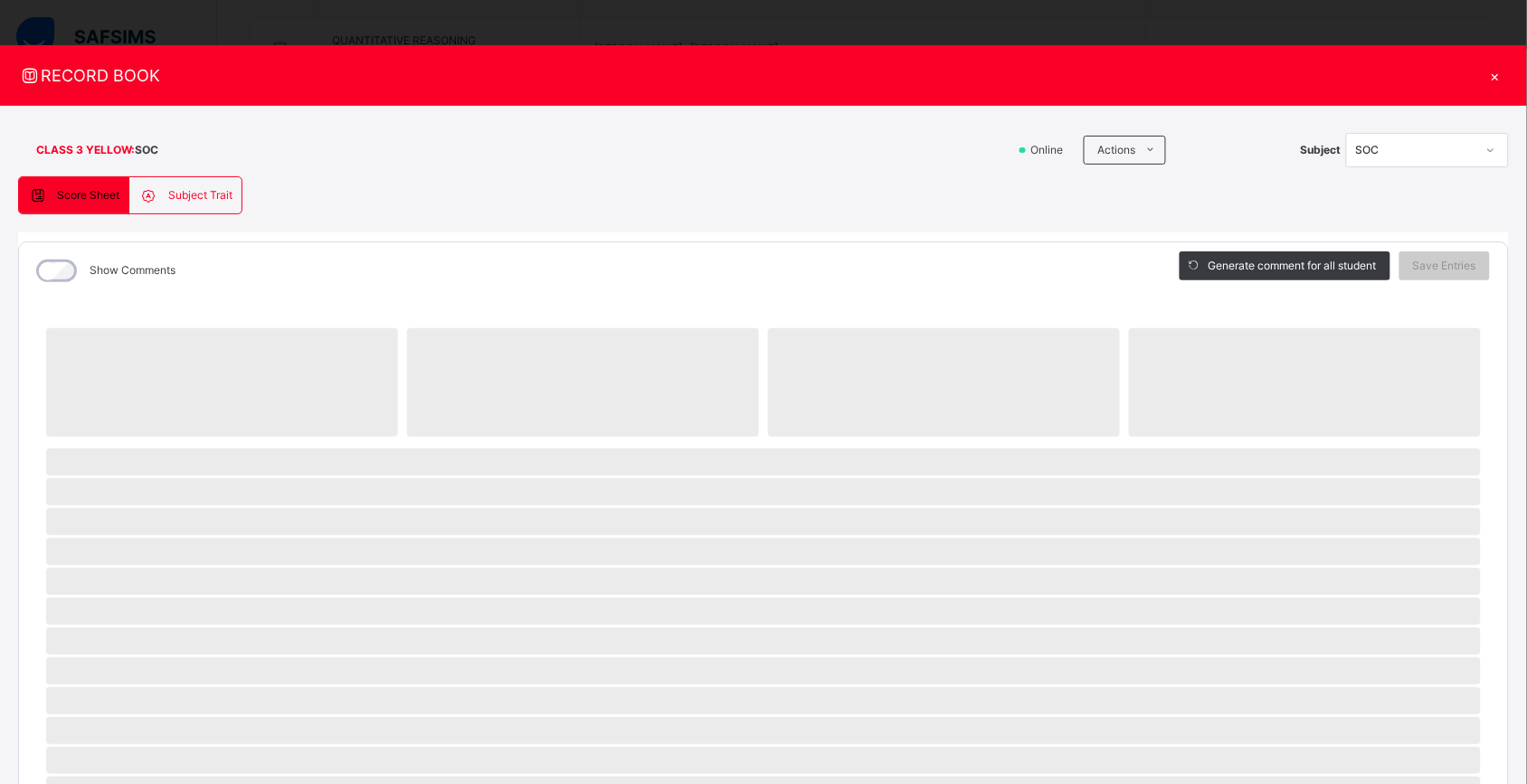 drag, startPoint x: 1488, startPoint y: 369, endPoint x: 1489, endPoint y: 455, distance: 86.005814 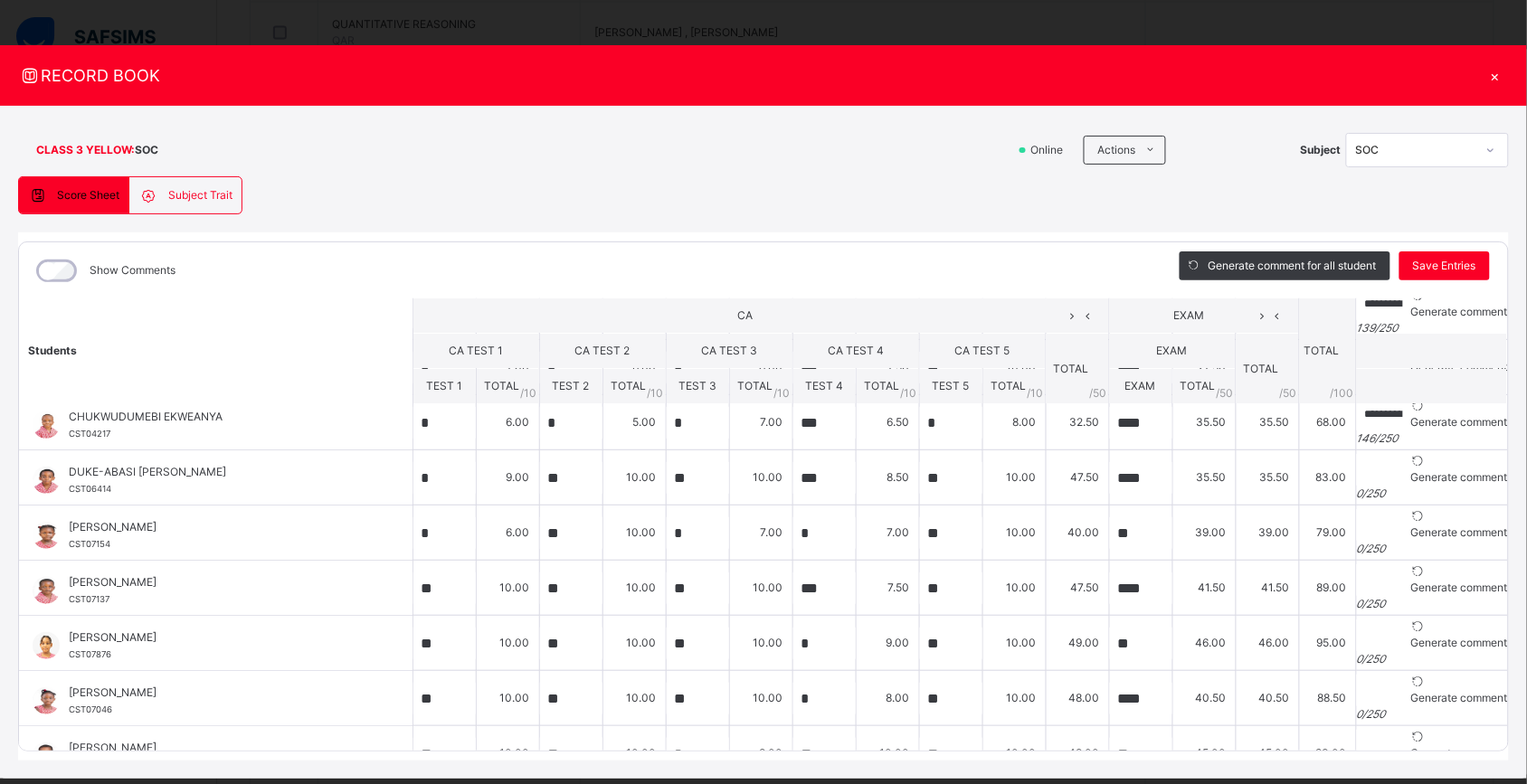 scroll, scrollTop: 223, scrollLeft: 0, axis: vertical 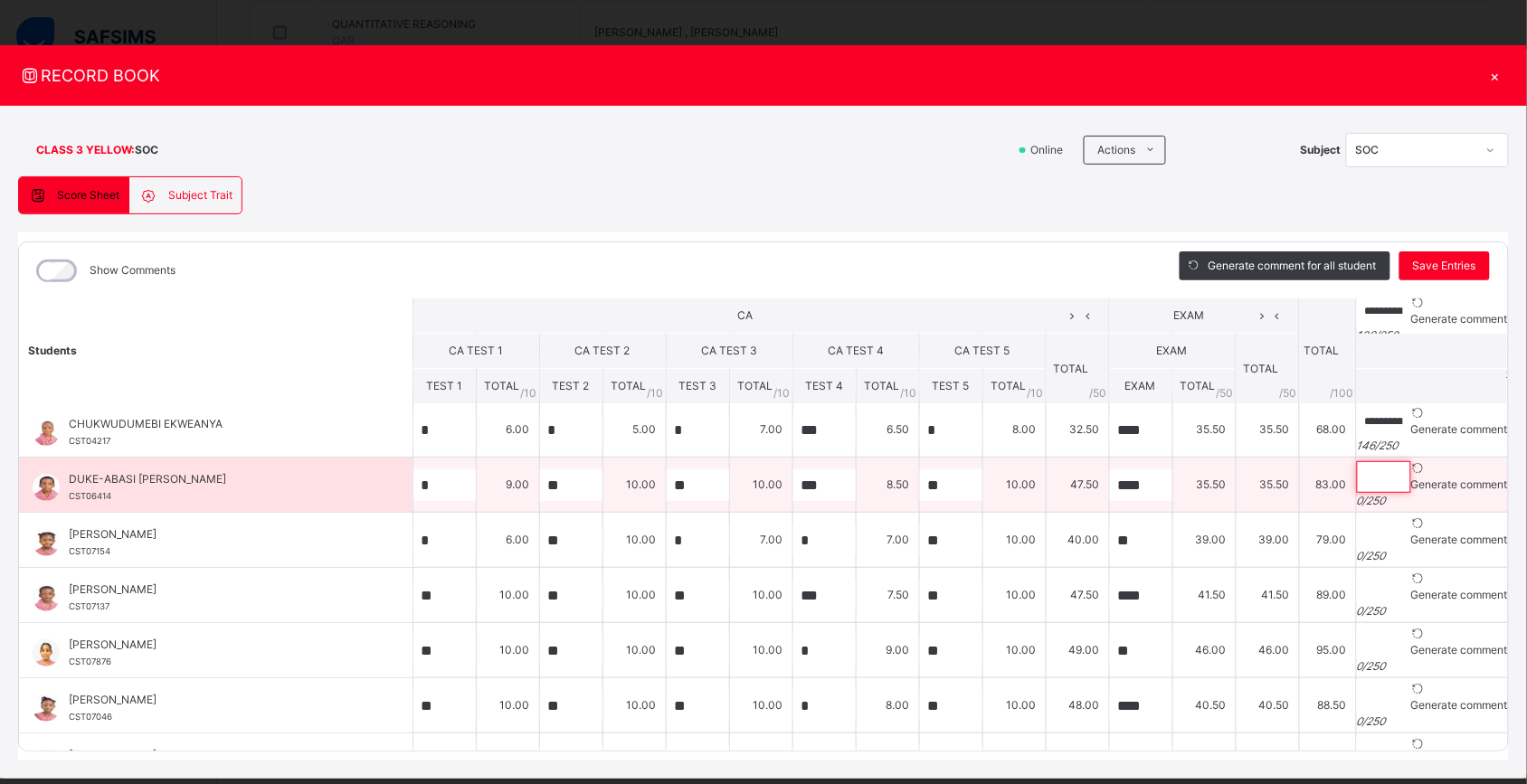 click at bounding box center (1384, 477) 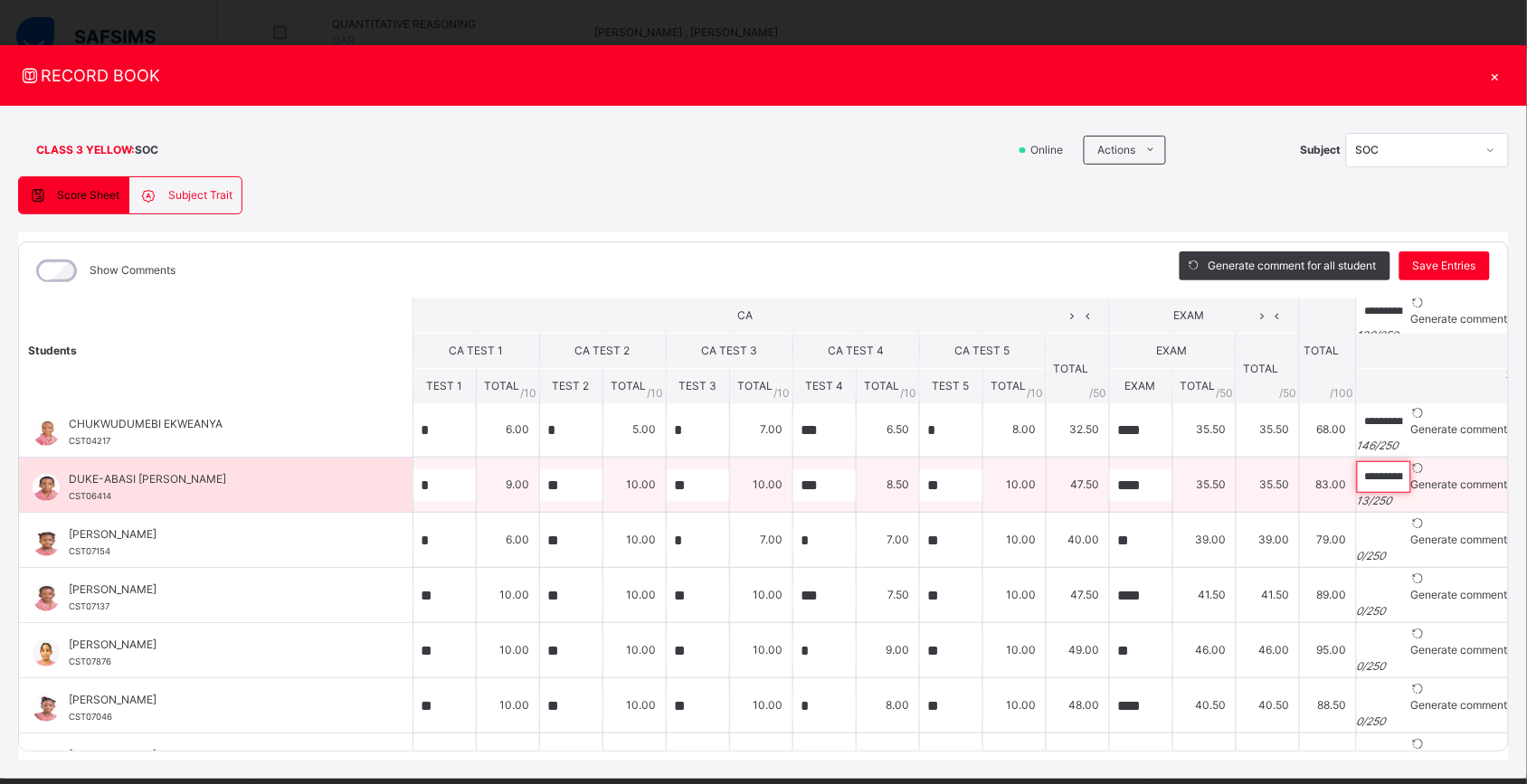 paste on "**********" 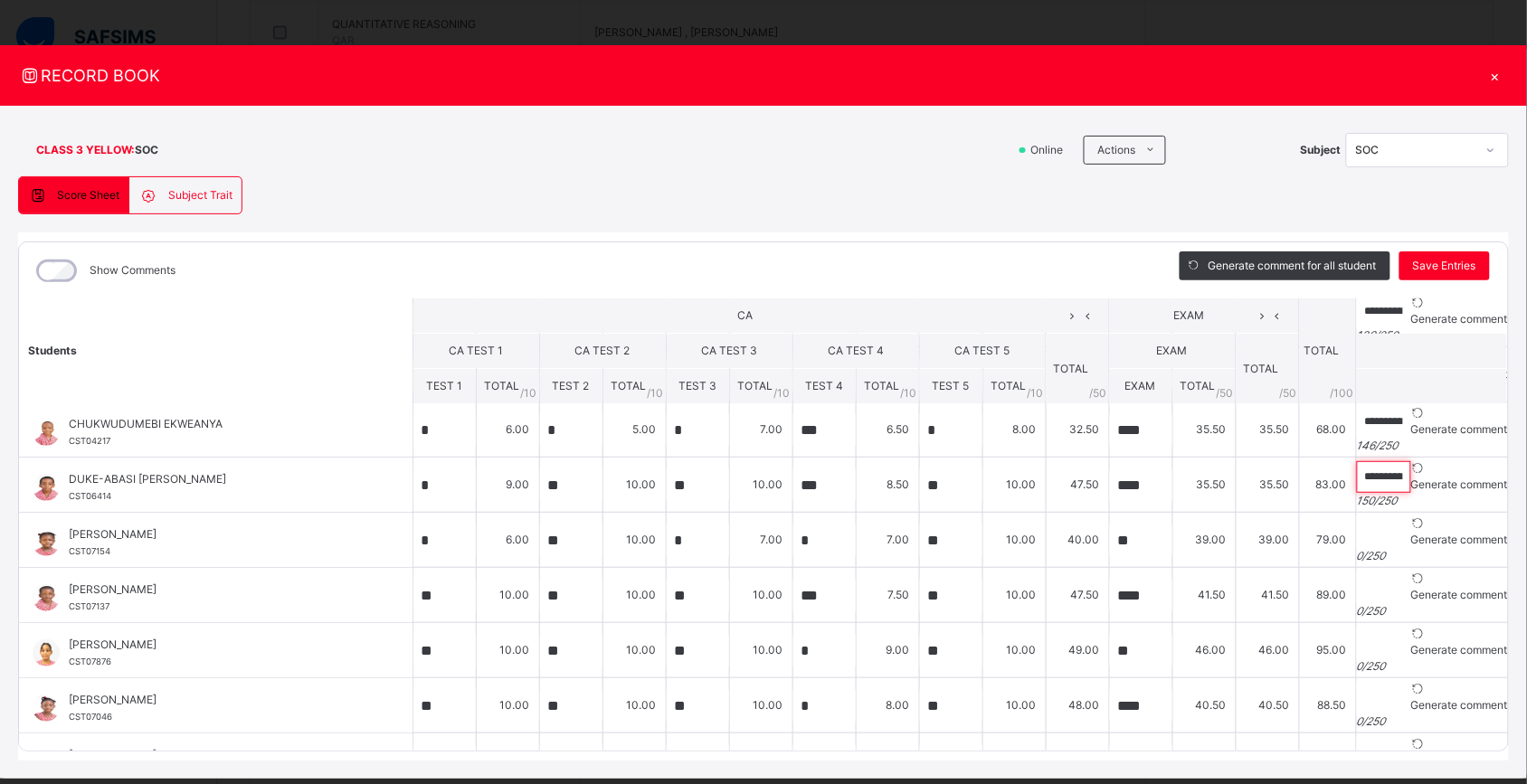 scroll, scrollTop: 0, scrollLeft: 565, axis: horizontal 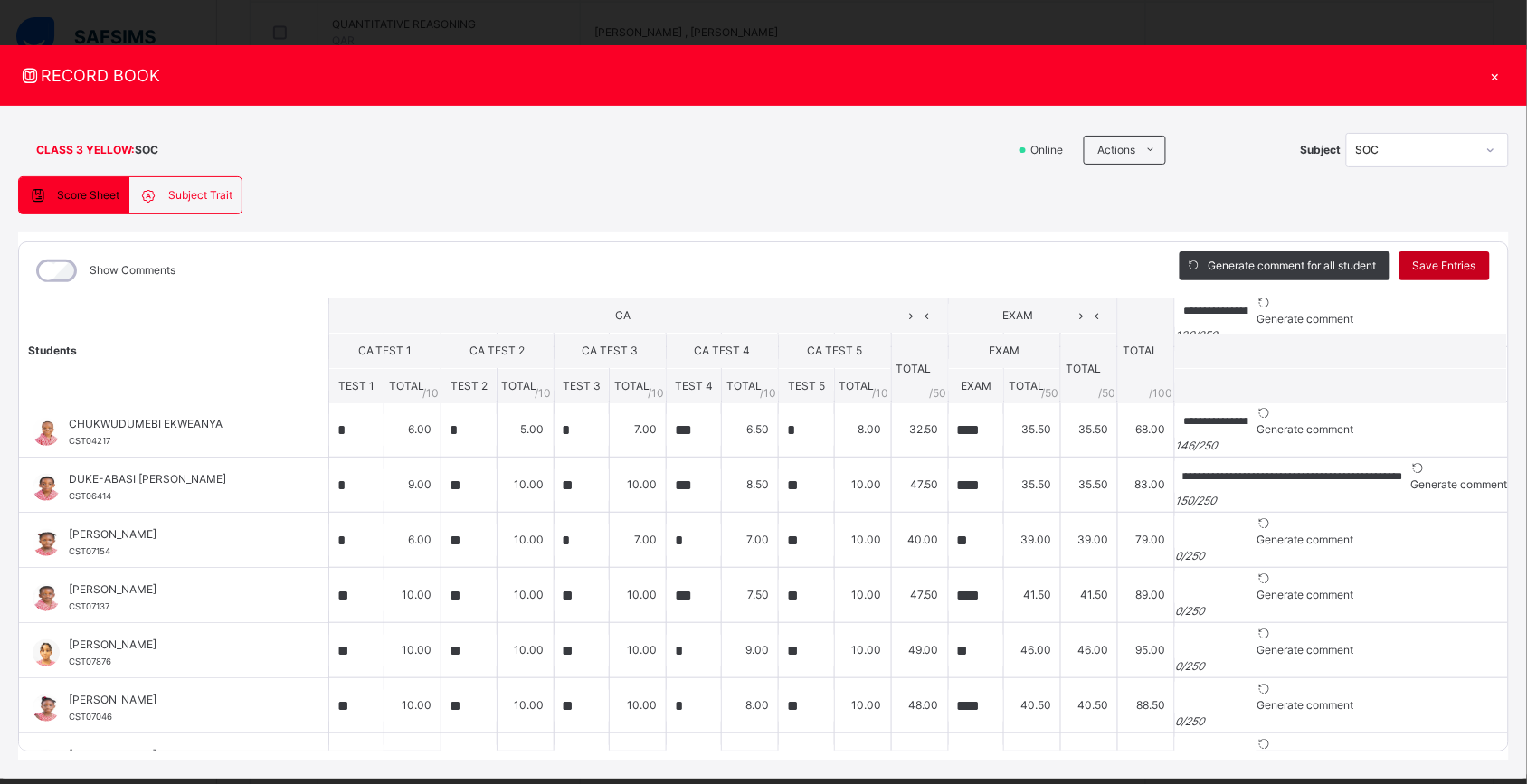 click on "Save Entries" at bounding box center (1445, 266) 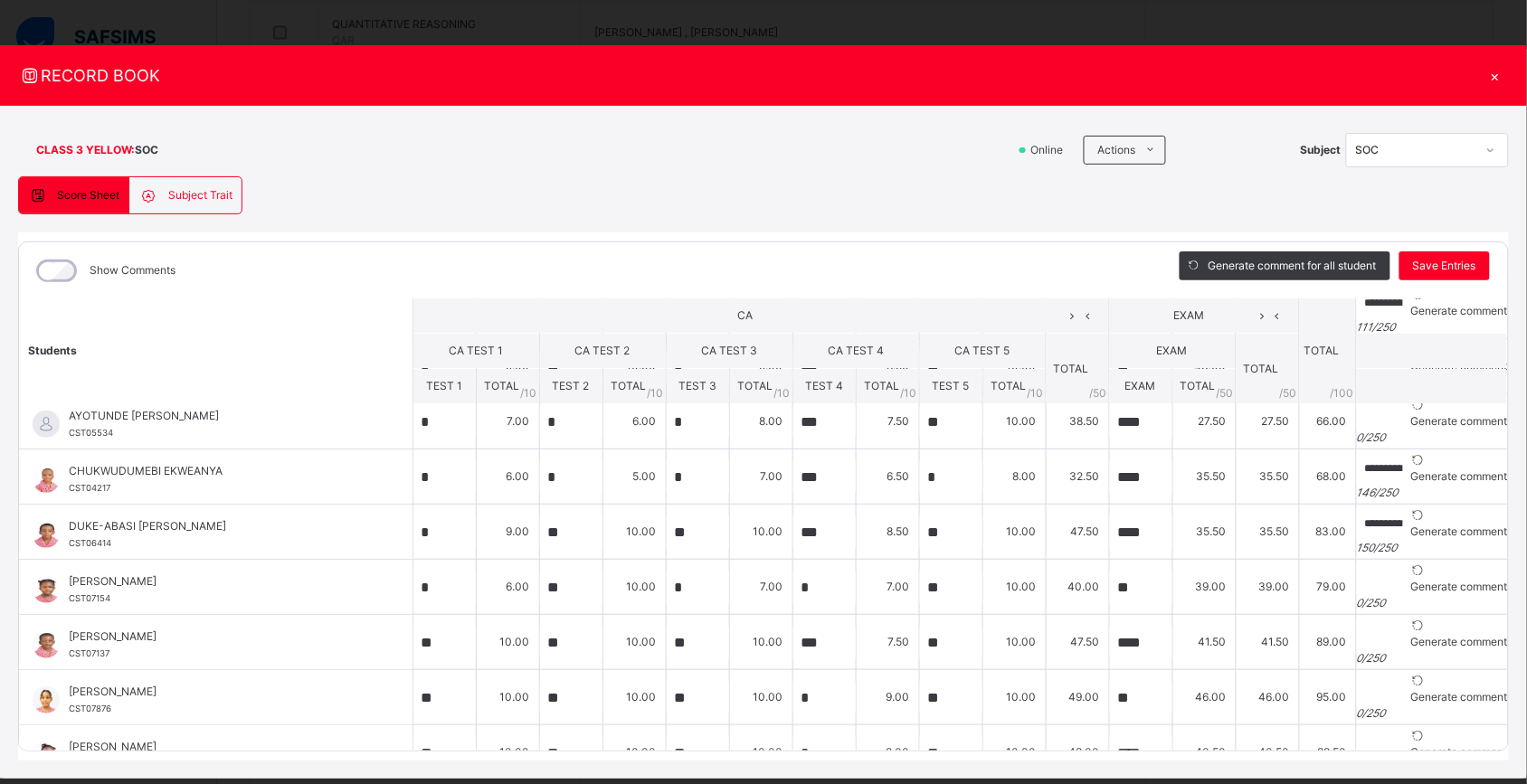 scroll, scrollTop: 197, scrollLeft: 0, axis: vertical 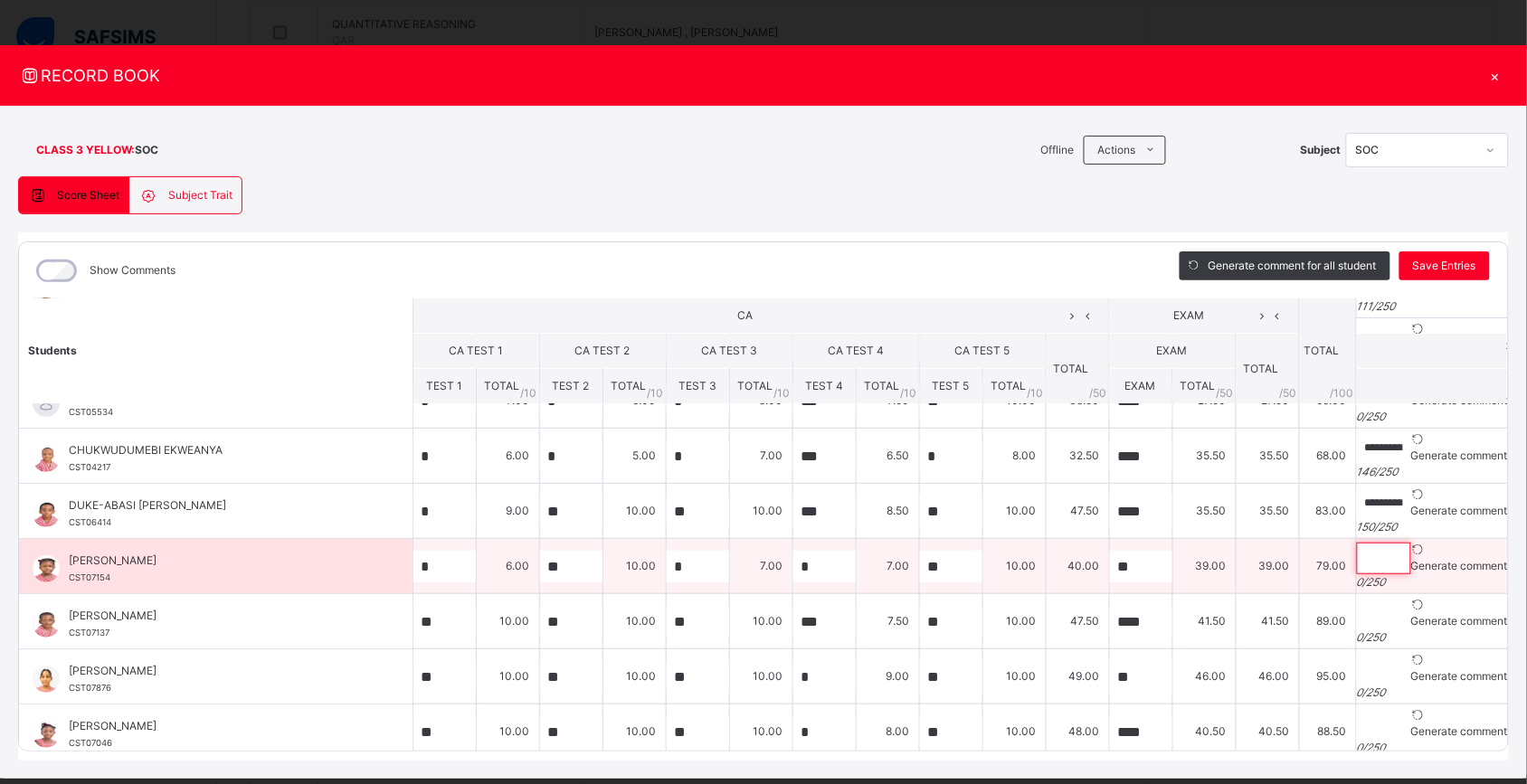 click at bounding box center (1384, 558) 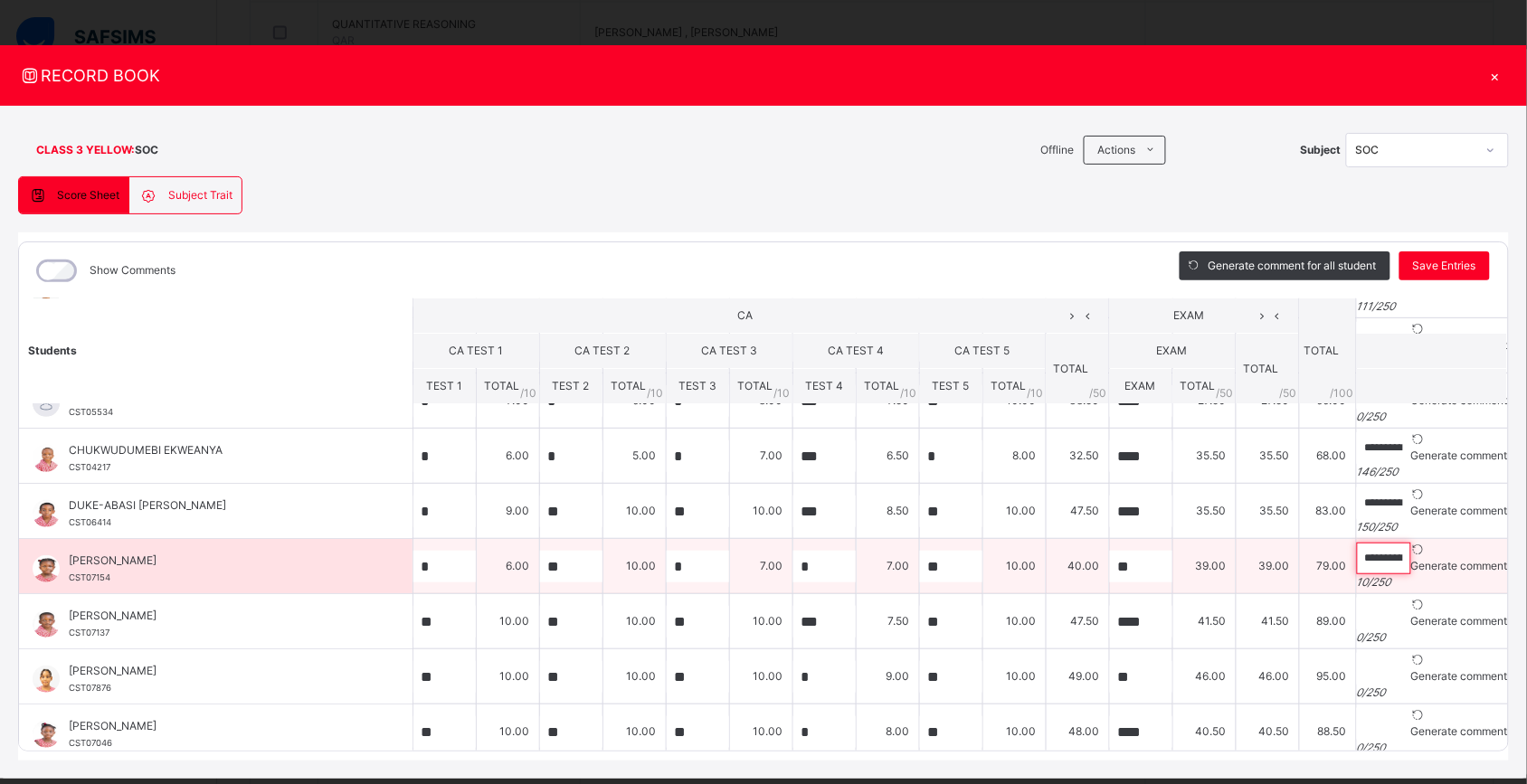 paste on "**********" 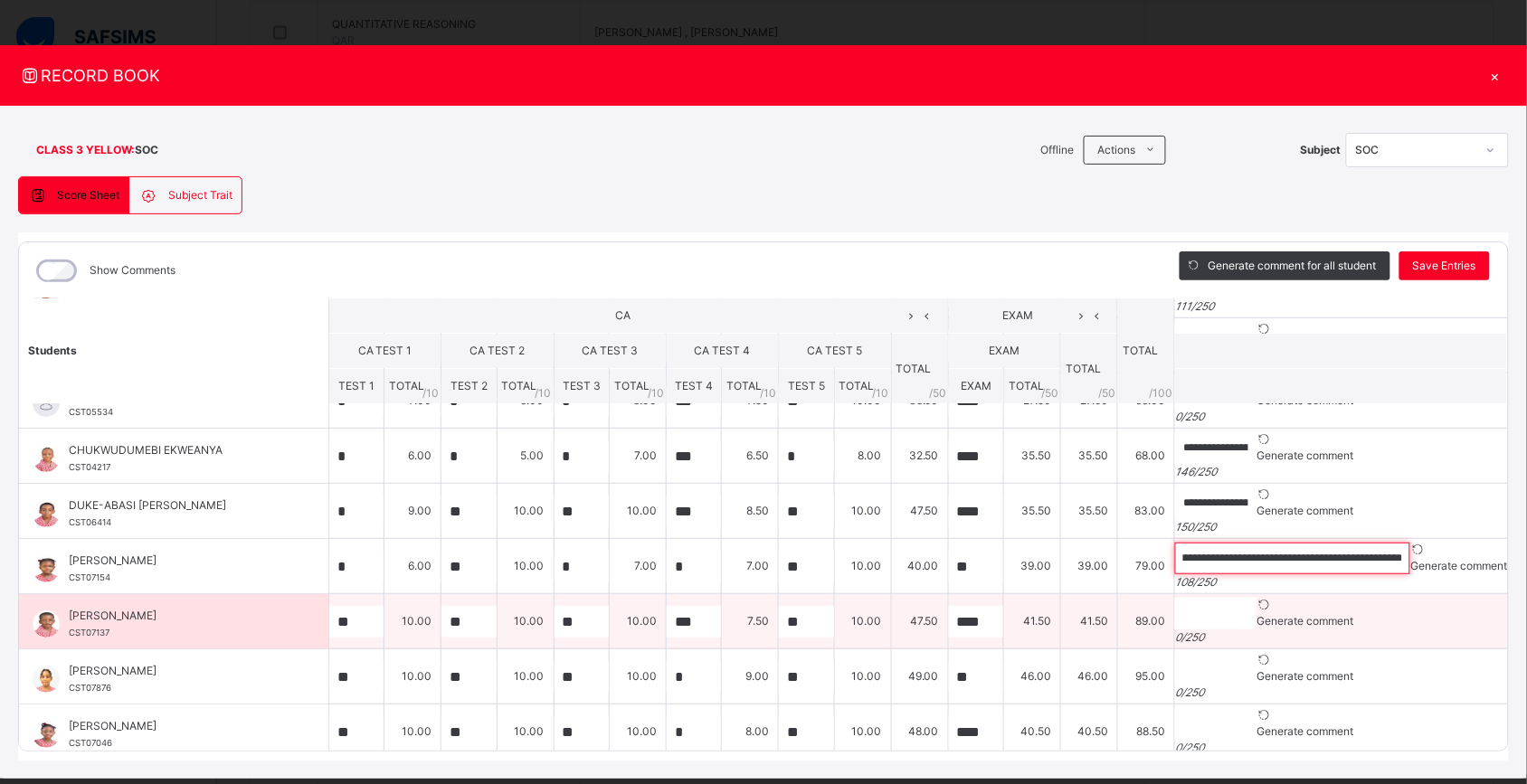 scroll, scrollTop: 0, scrollLeft: 331, axis: horizontal 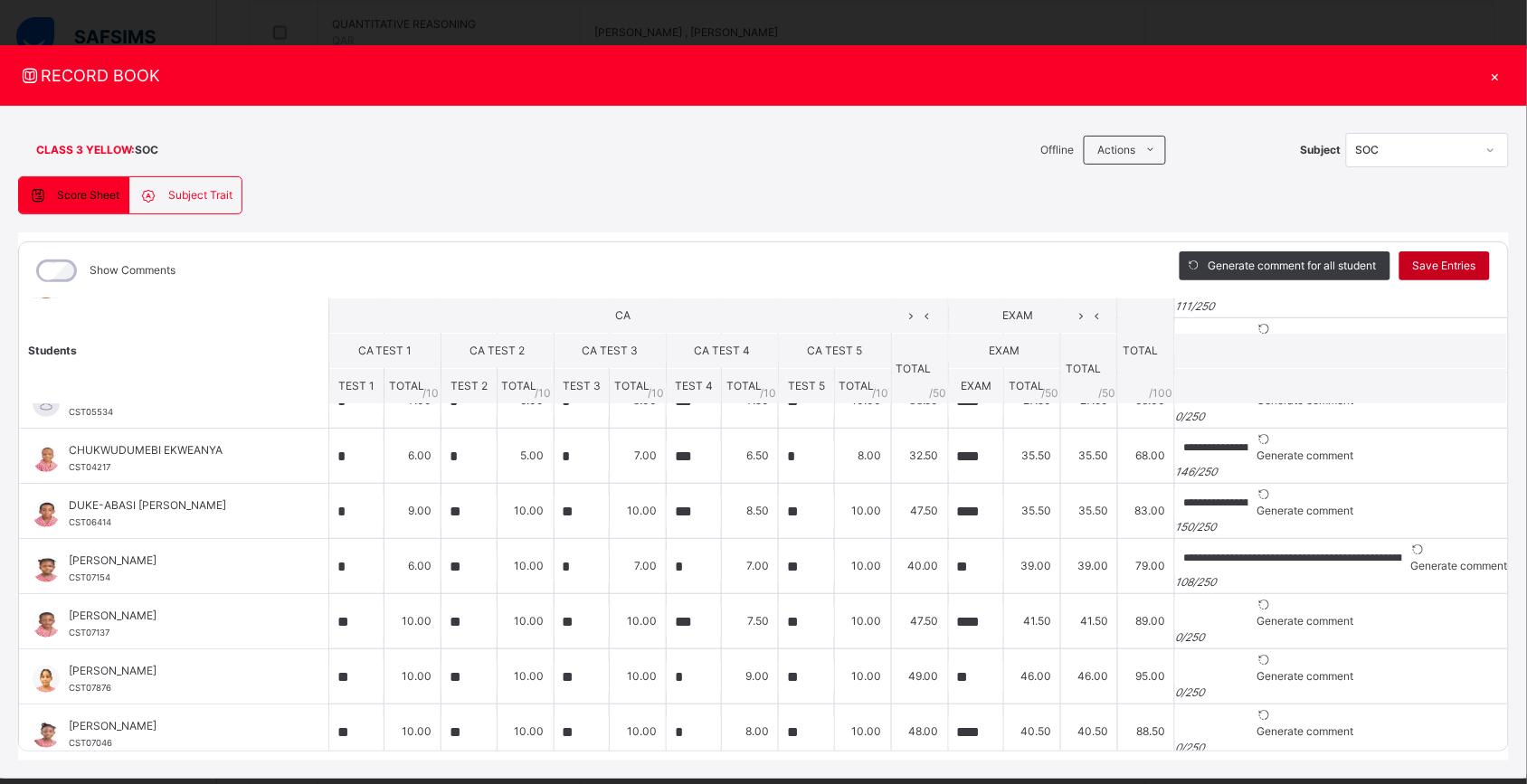 click on "Save Entries" at bounding box center (1445, 266) 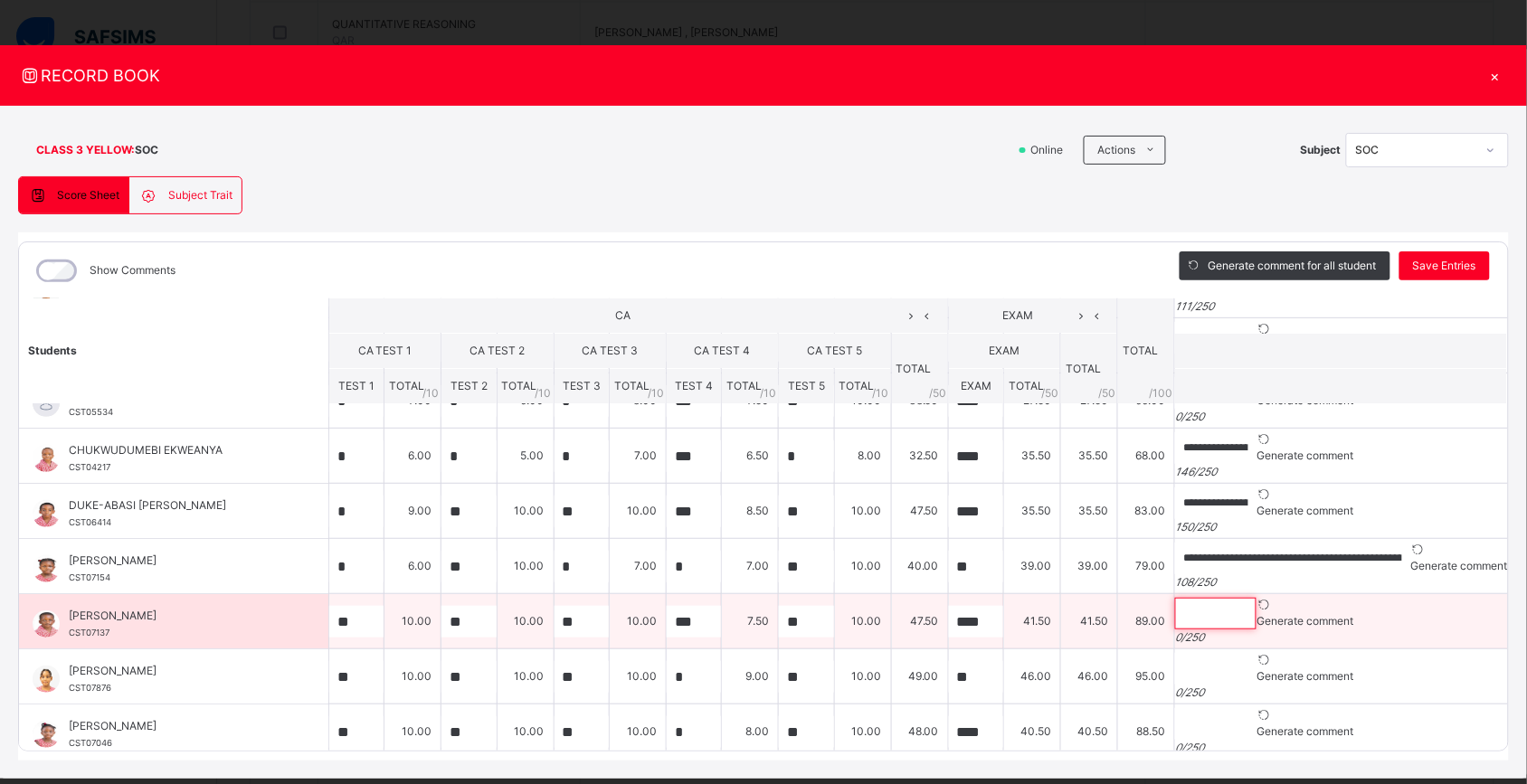 click at bounding box center (1216, 613) 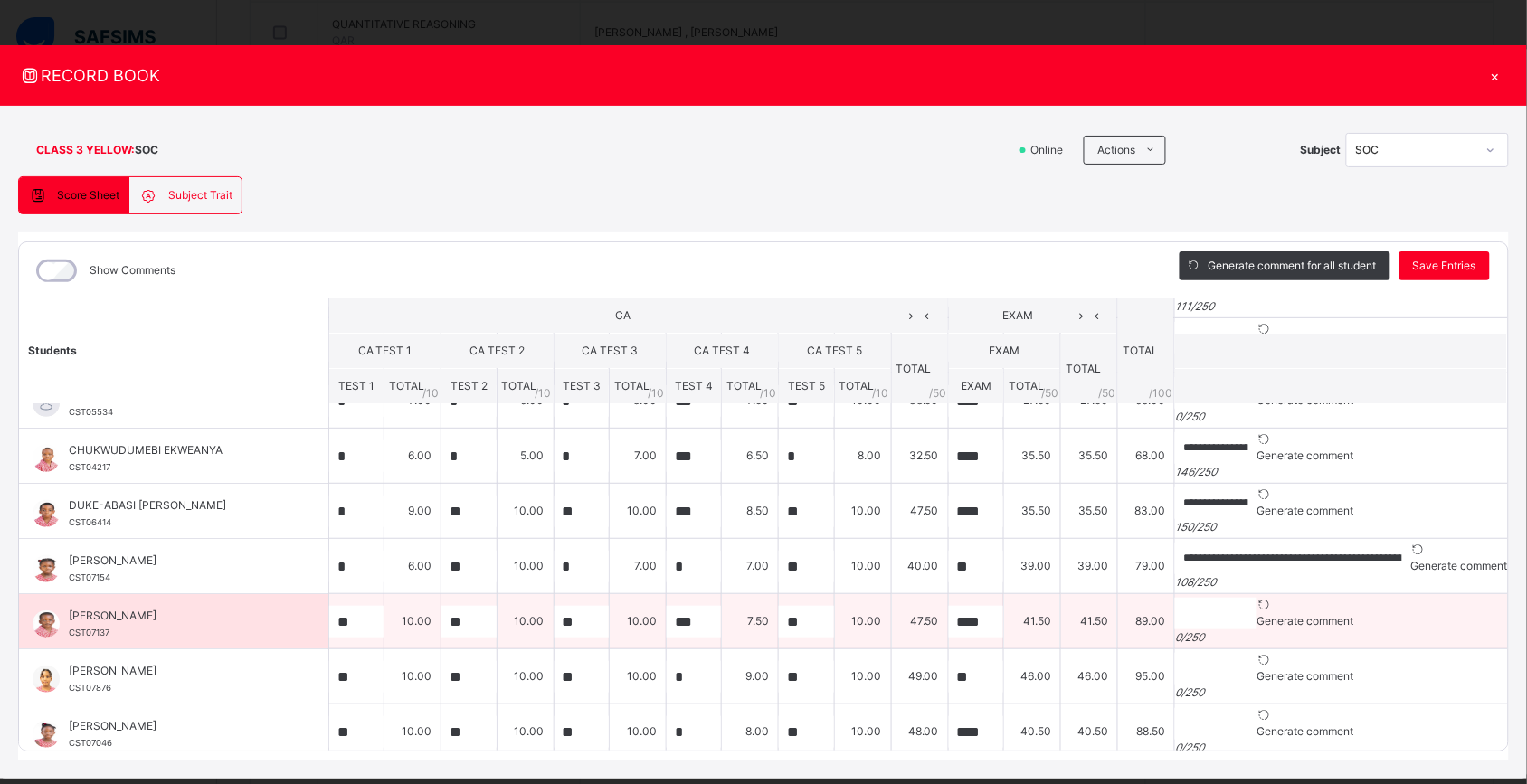 scroll, scrollTop: 0, scrollLeft: 0, axis: both 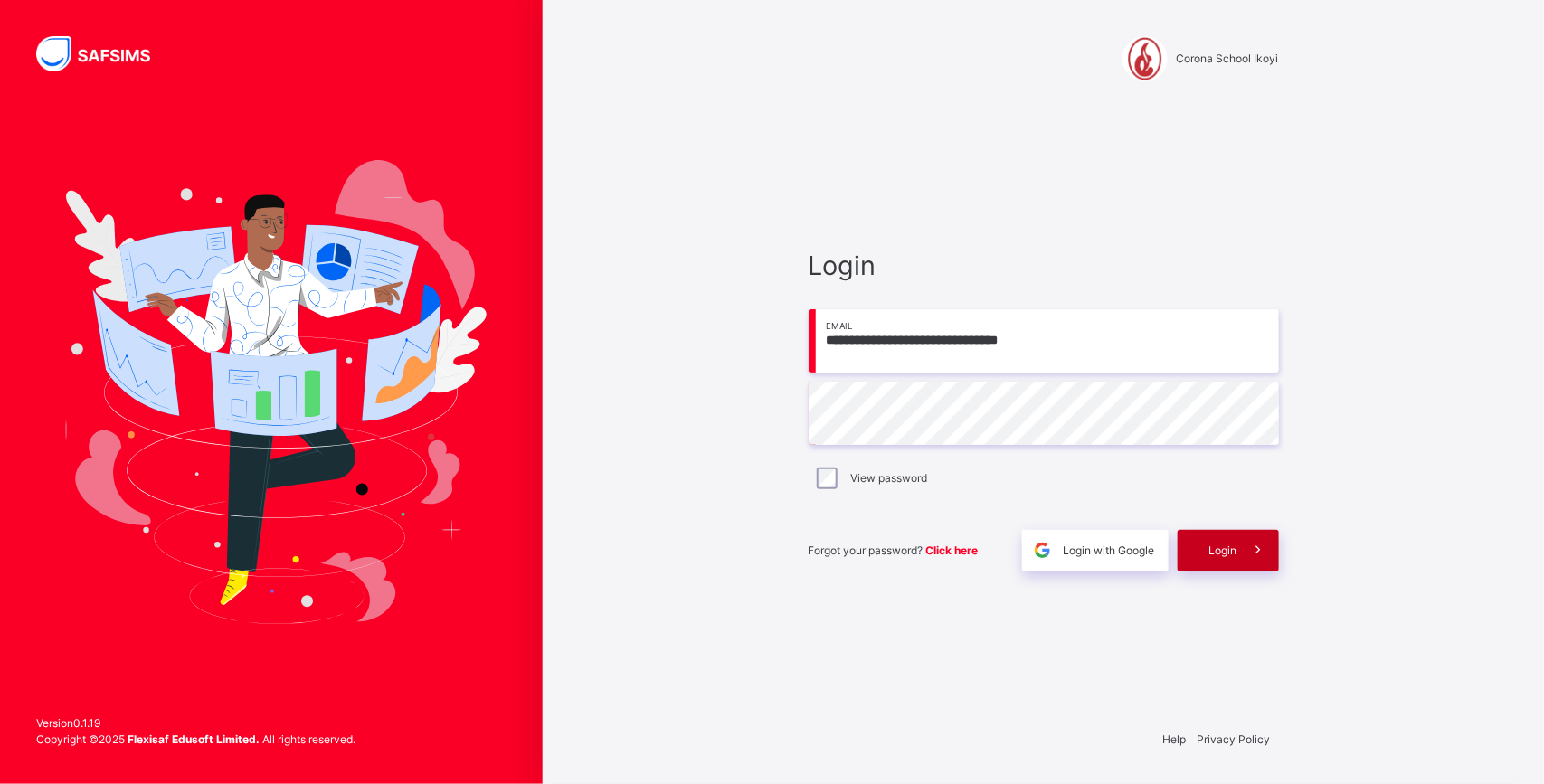 click on "Login" at bounding box center [1228, 551] 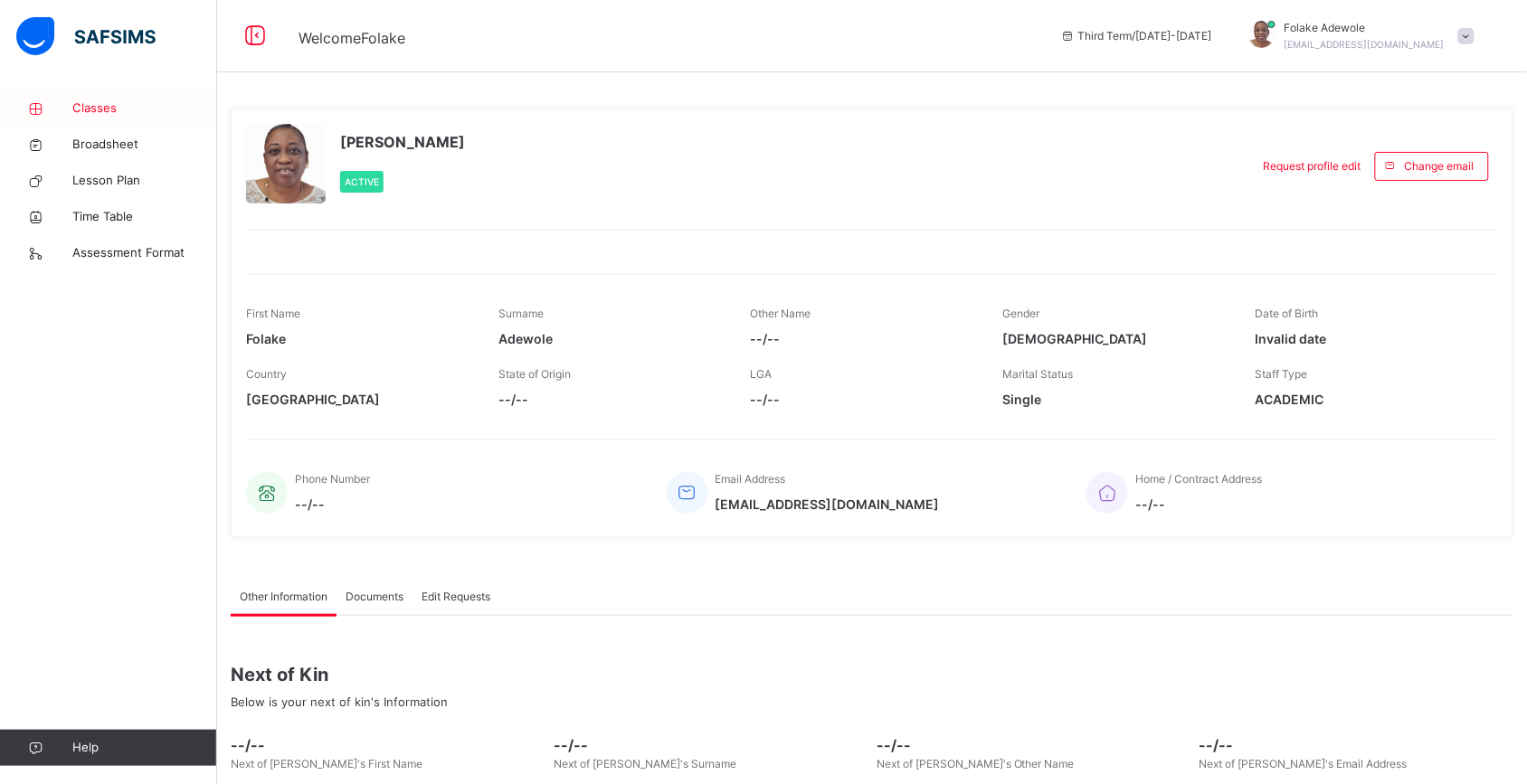 click on "Classes" at bounding box center [145, 109] 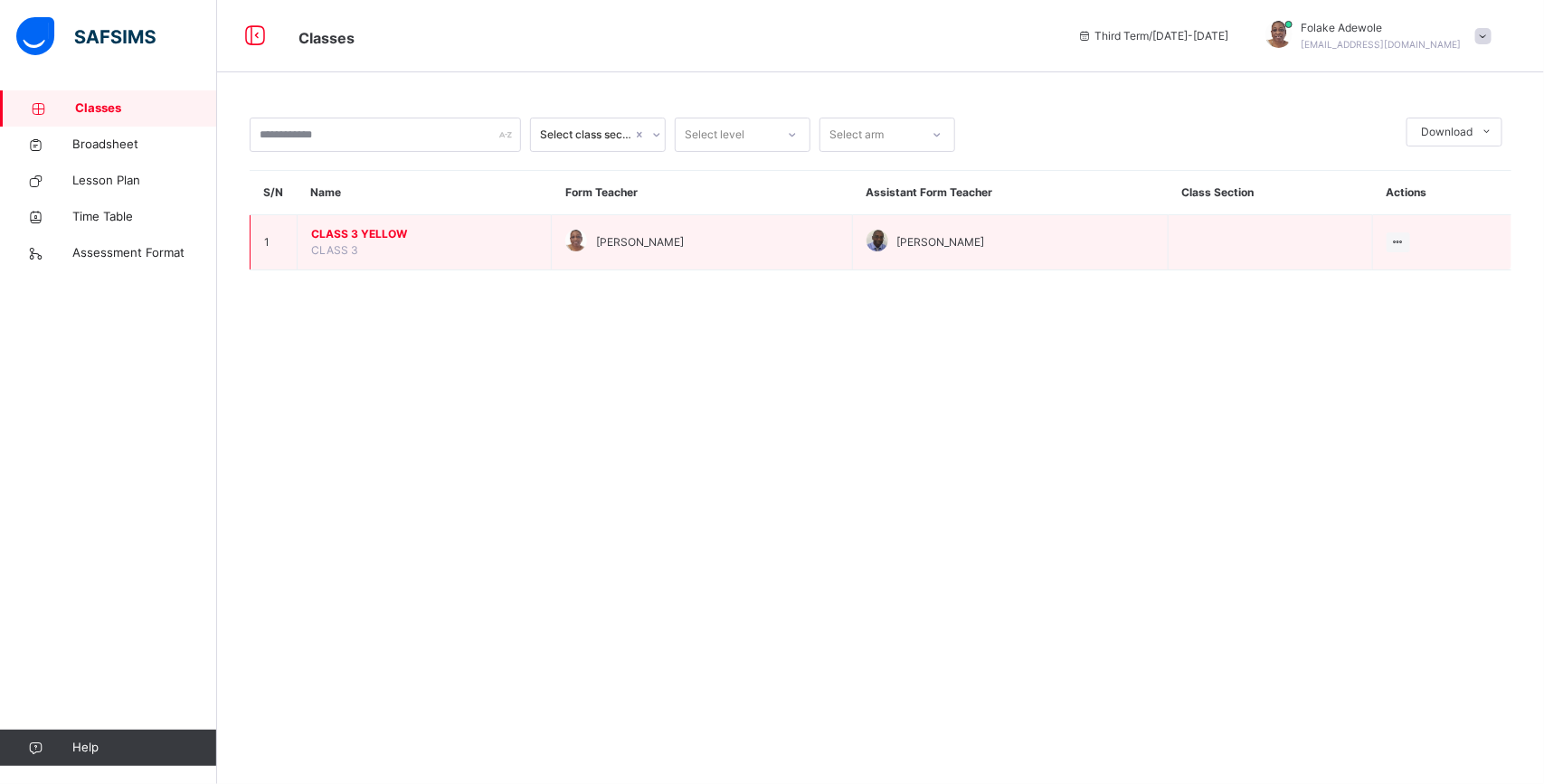 click on "CLASS 3   YELLOW" at bounding box center (424, 234) 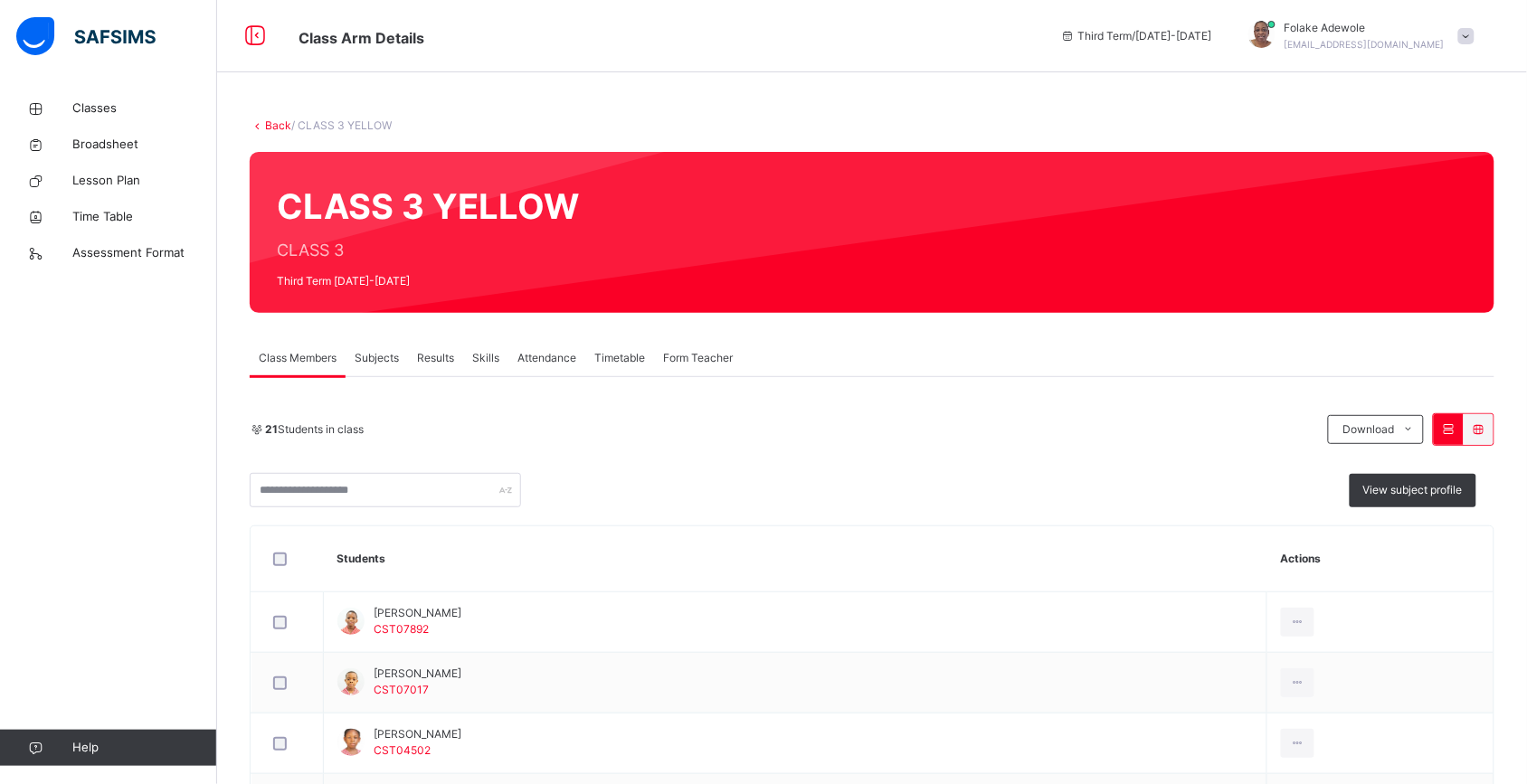 click on "Subjects" at bounding box center [376, 358] 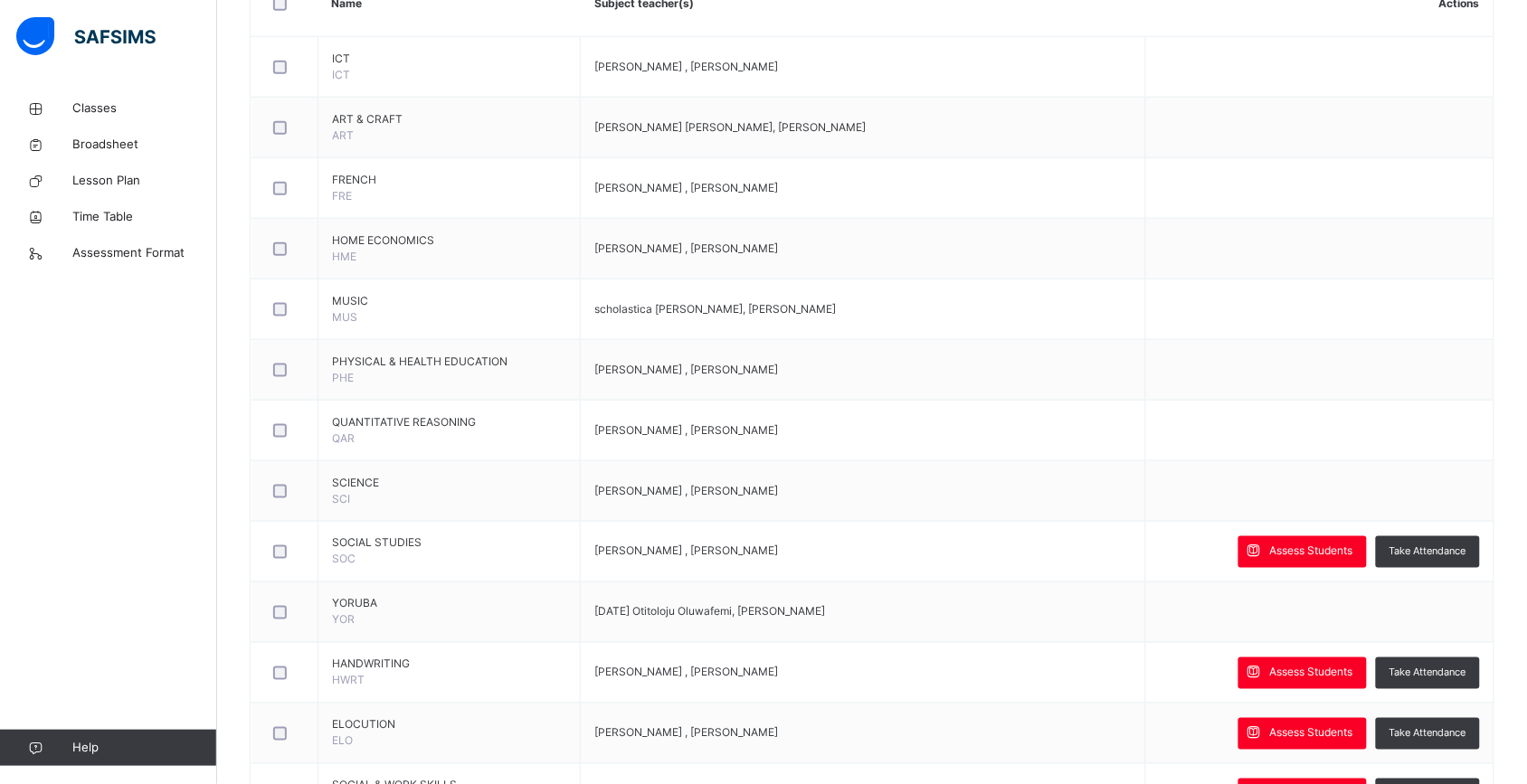 scroll, scrollTop: 489, scrollLeft: 0, axis: vertical 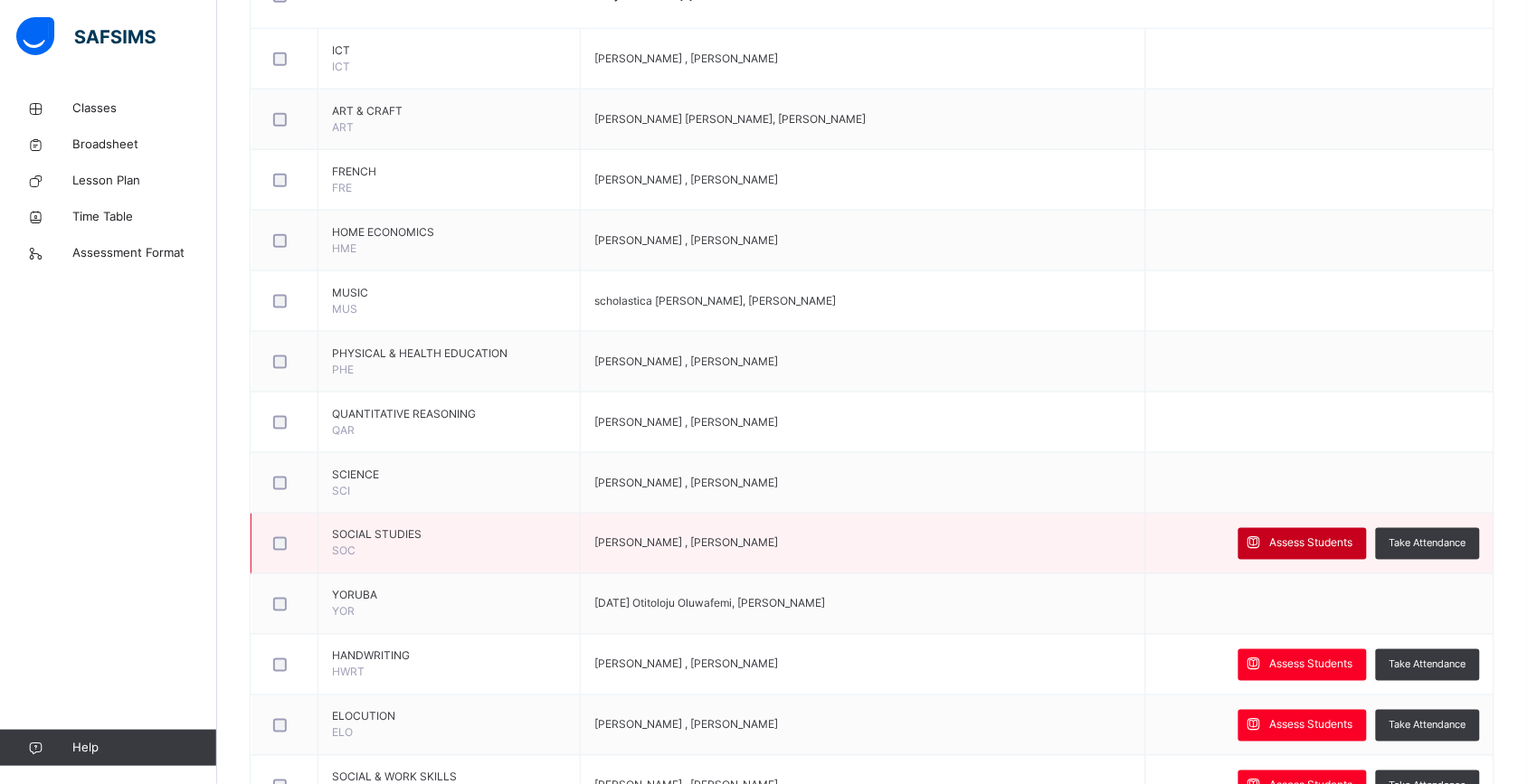 click on "Assess Students" at bounding box center (1303, 543) 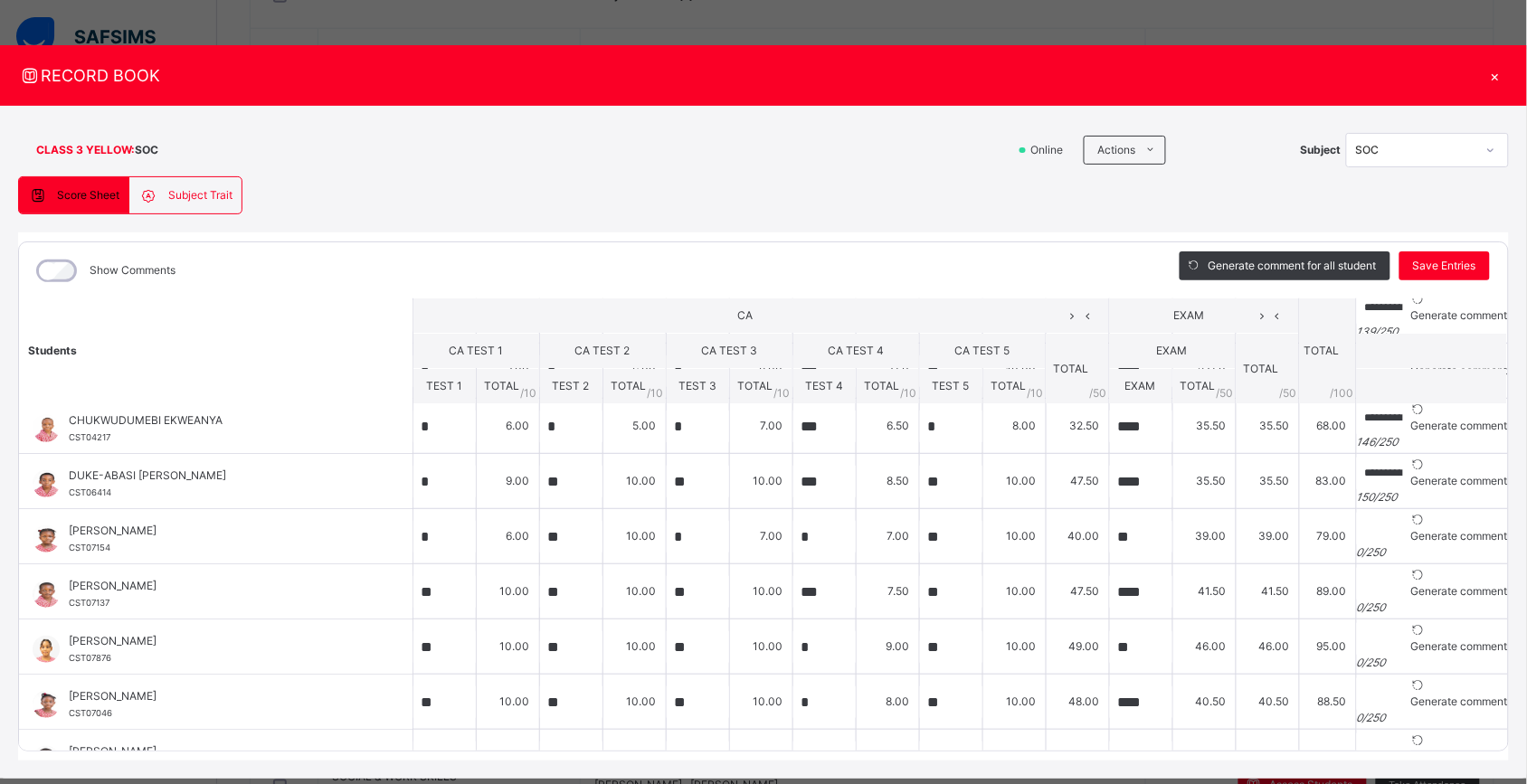 scroll, scrollTop: 241, scrollLeft: 0, axis: vertical 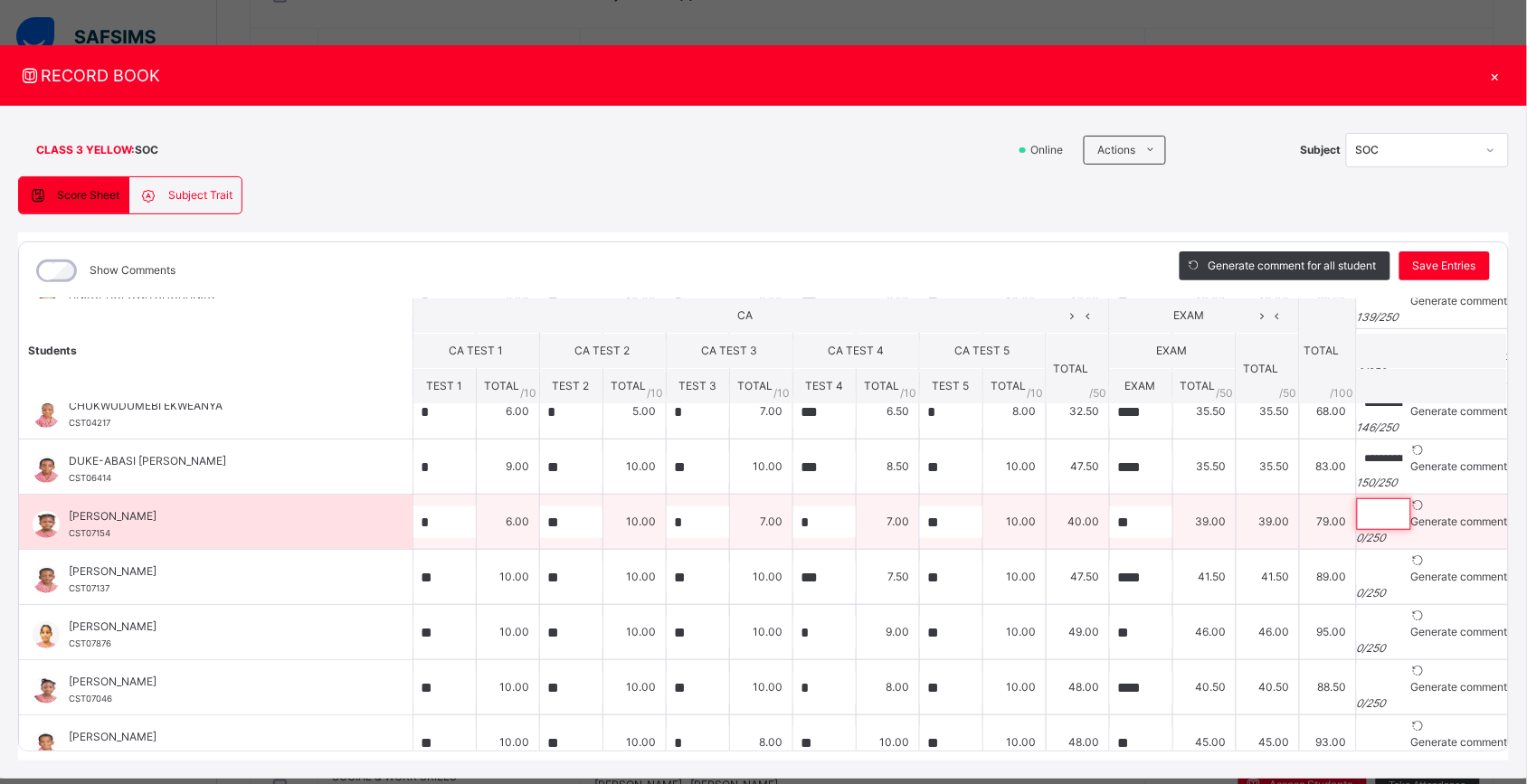 click at bounding box center (1384, 514) 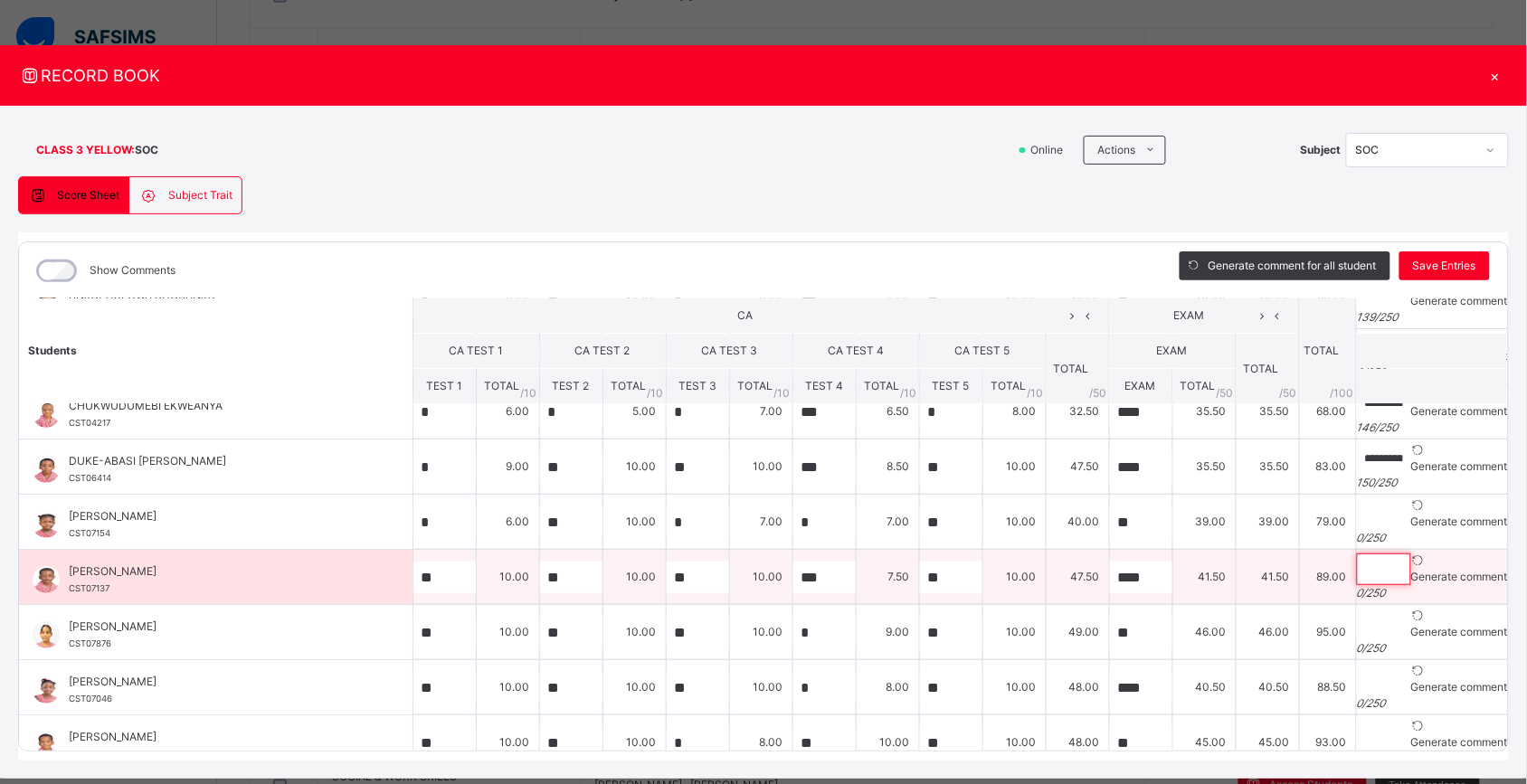 paste on "**********" 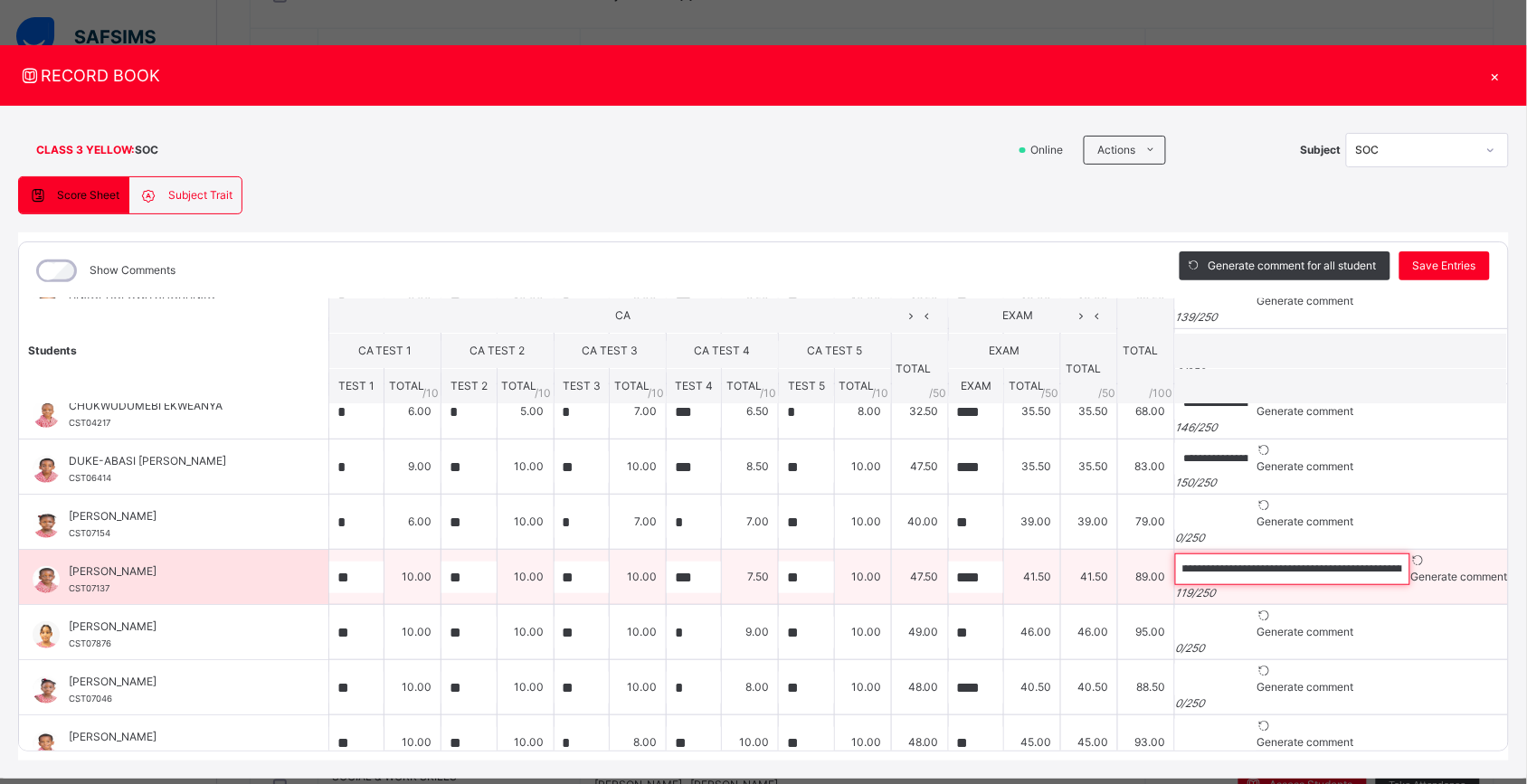 scroll, scrollTop: 0, scrollLeft: 0, axis: both 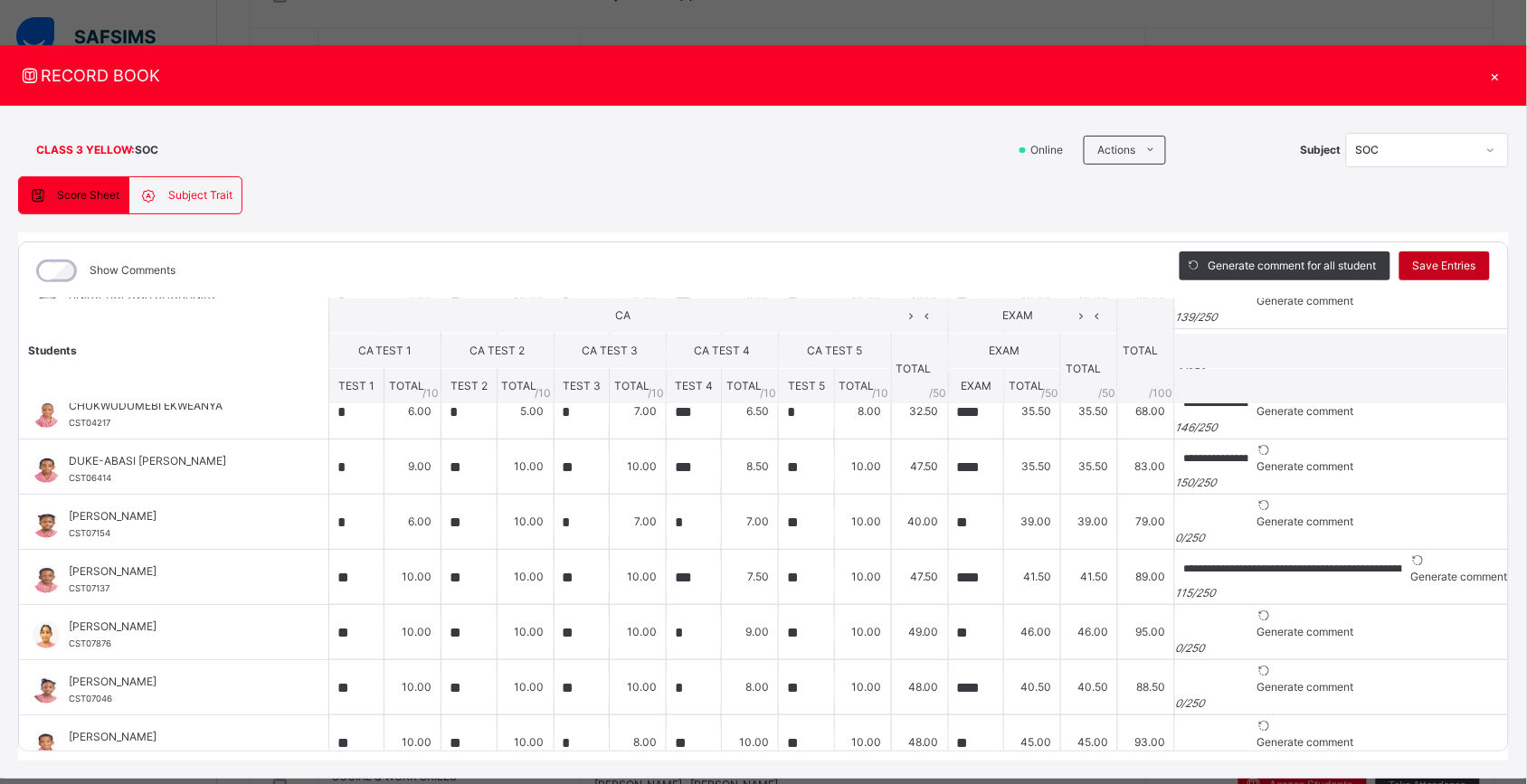 click on "Save Entries" at bounding box center (1445, 266) 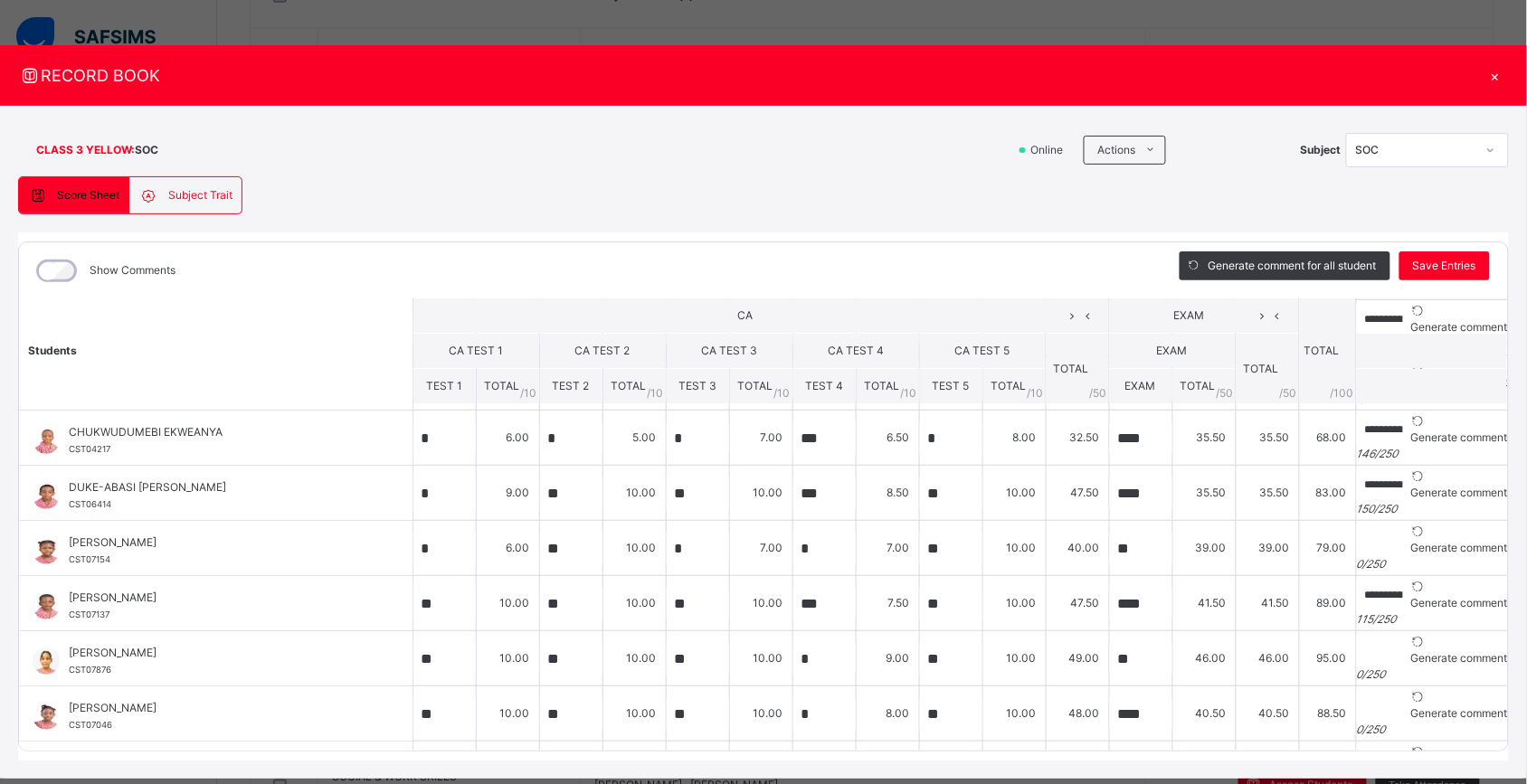 scroll, scrollTop: 228, scrollLeft: 0, axis: vertical 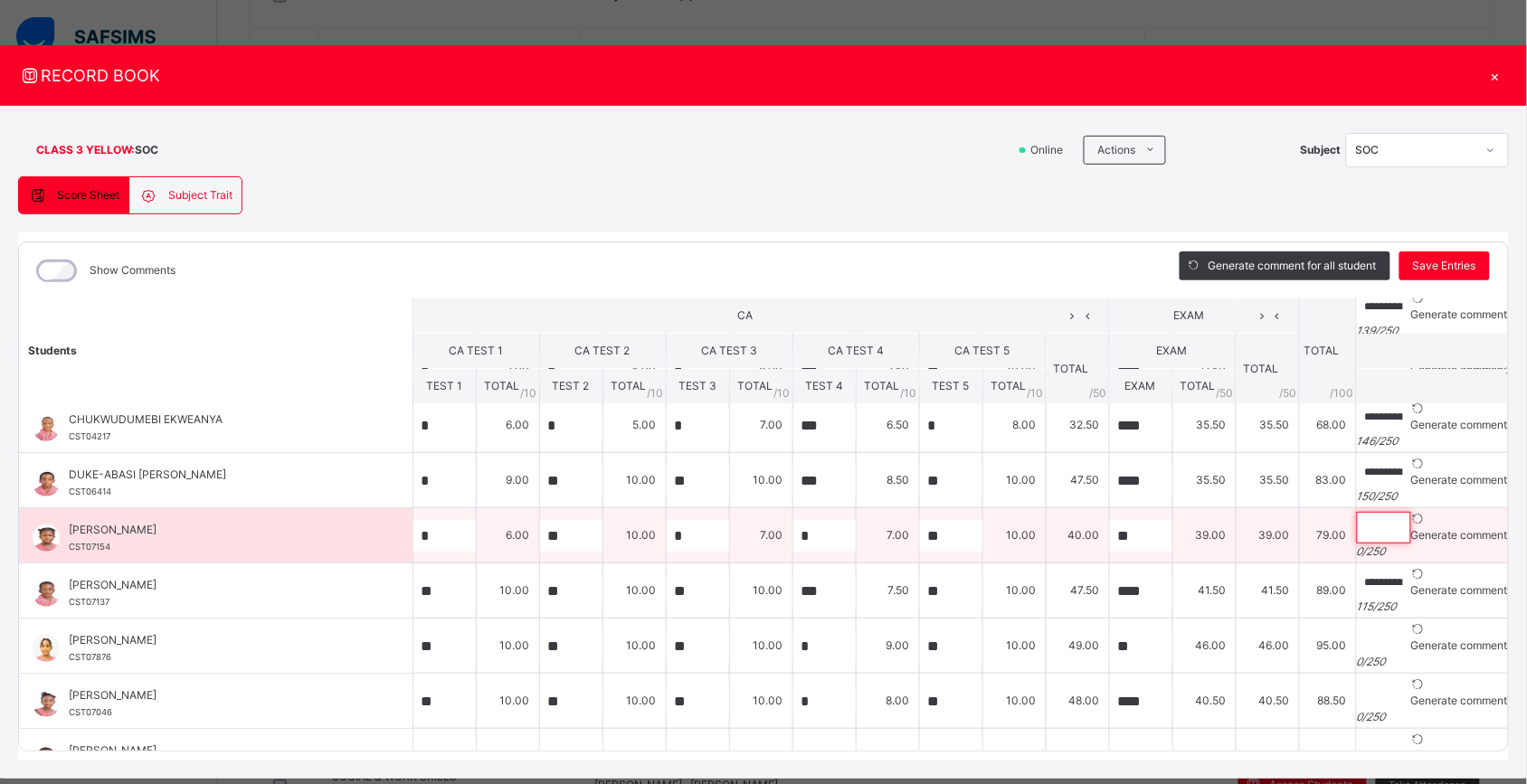 click at bounding box center (1384, 527) 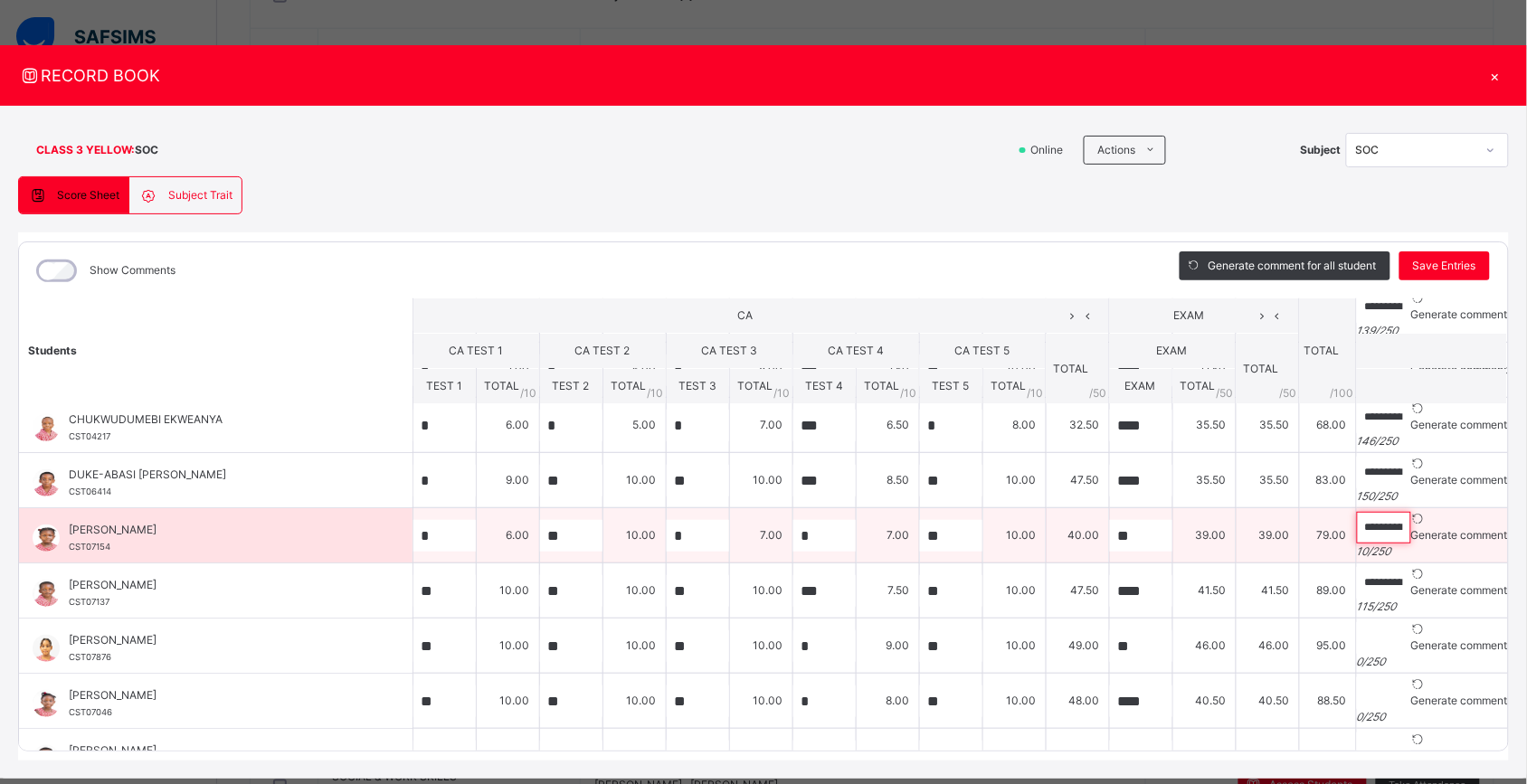 paste on "**********" 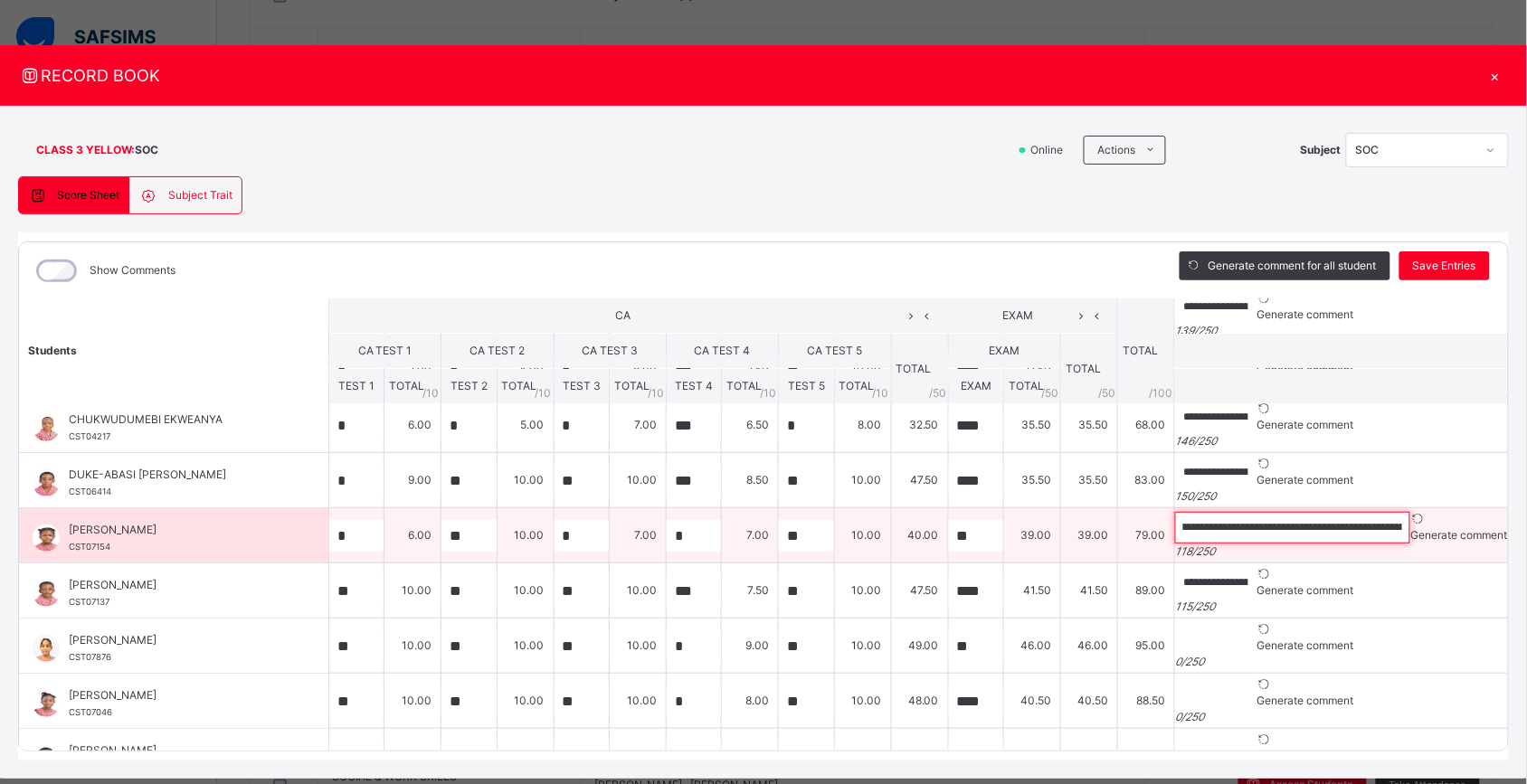 scroll, scrollTop: 0, scrollLeft: 0, axis: both 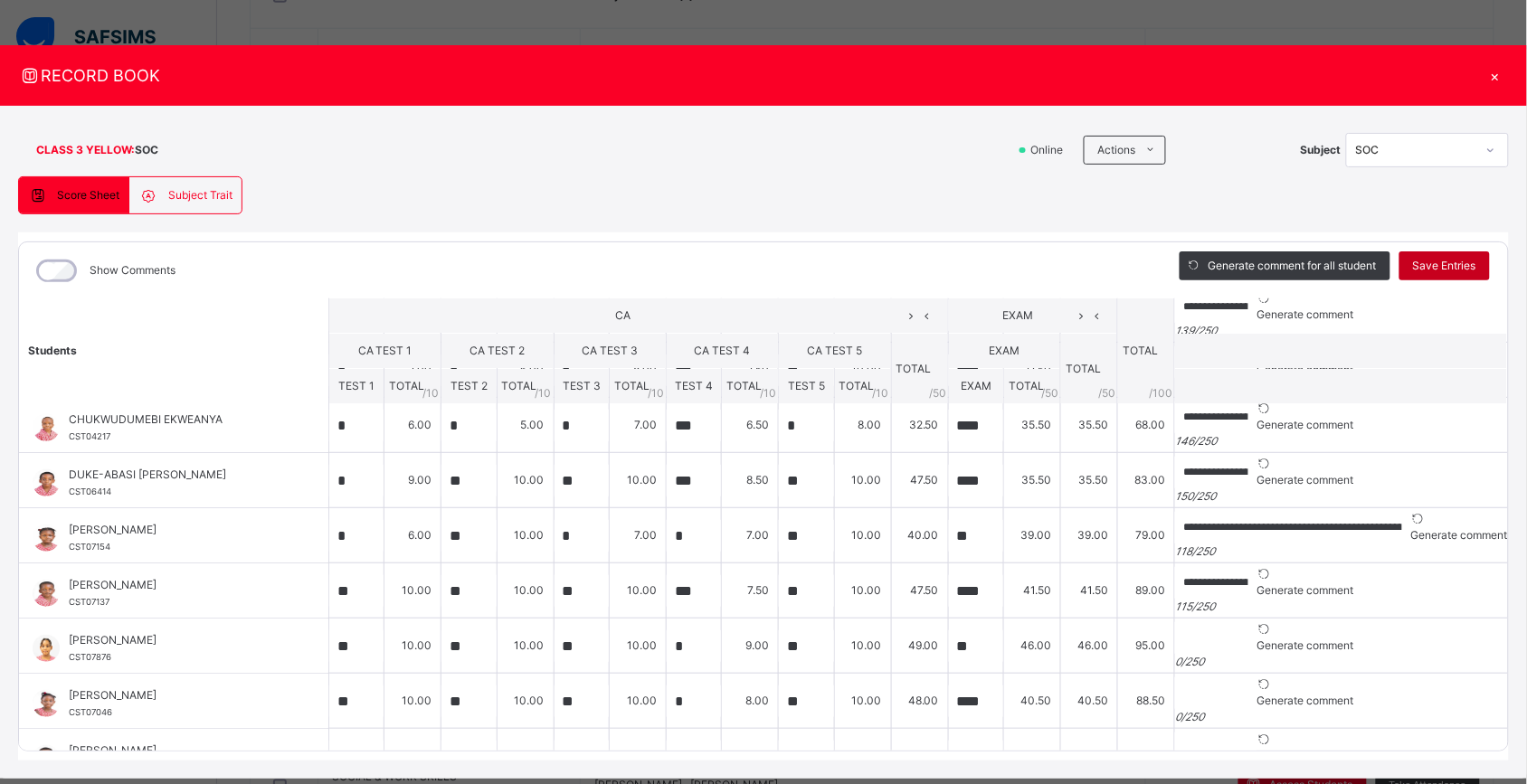 click on "Save Entries" at bounding box center [1445, 266] 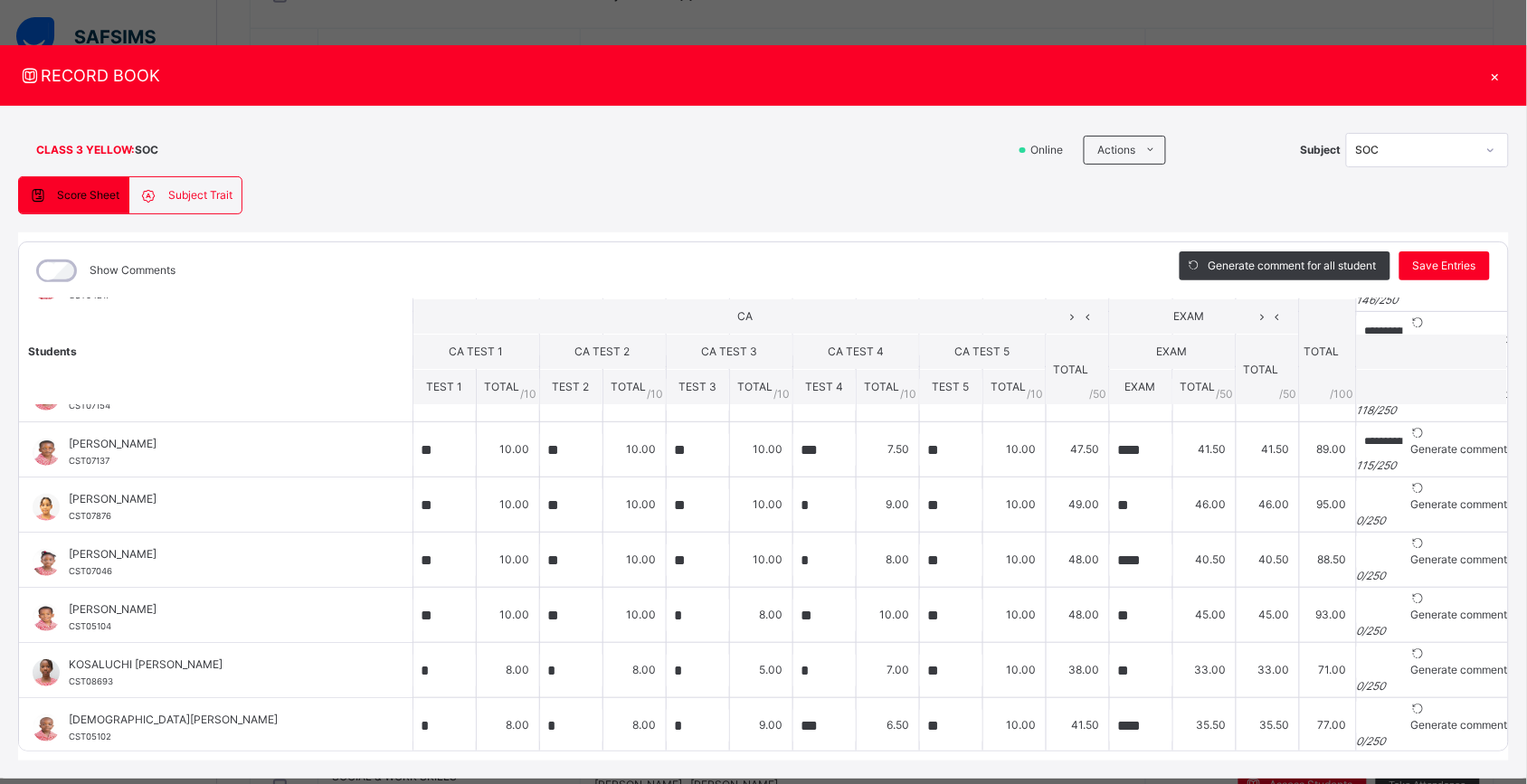 scroll, scrollTop: 377, scrollLeft: 0, axis: vertical 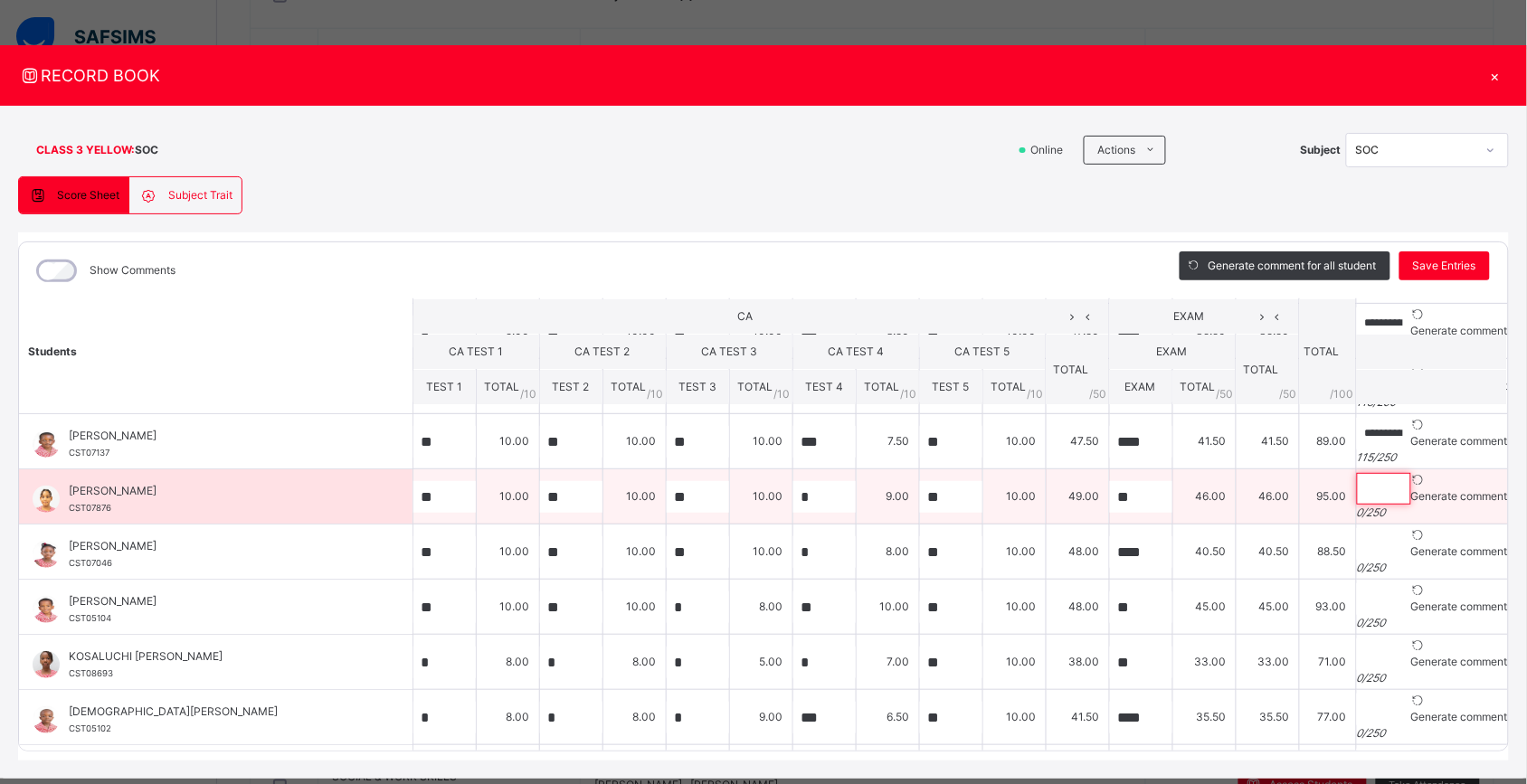 click at bounding box center (1384, 488) 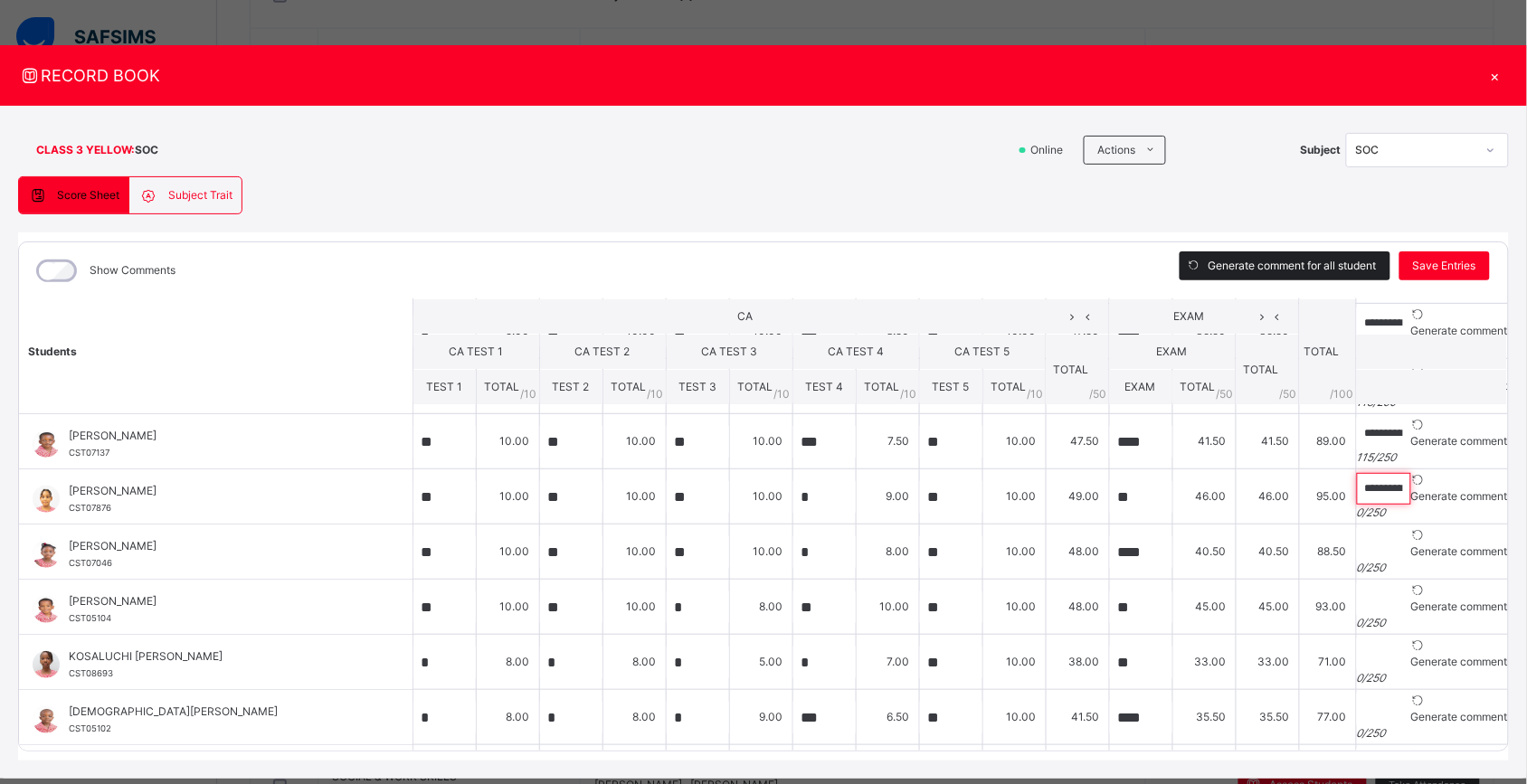 scroll, scrollTop: 0, scrollLeft: 392, axis: horizontal 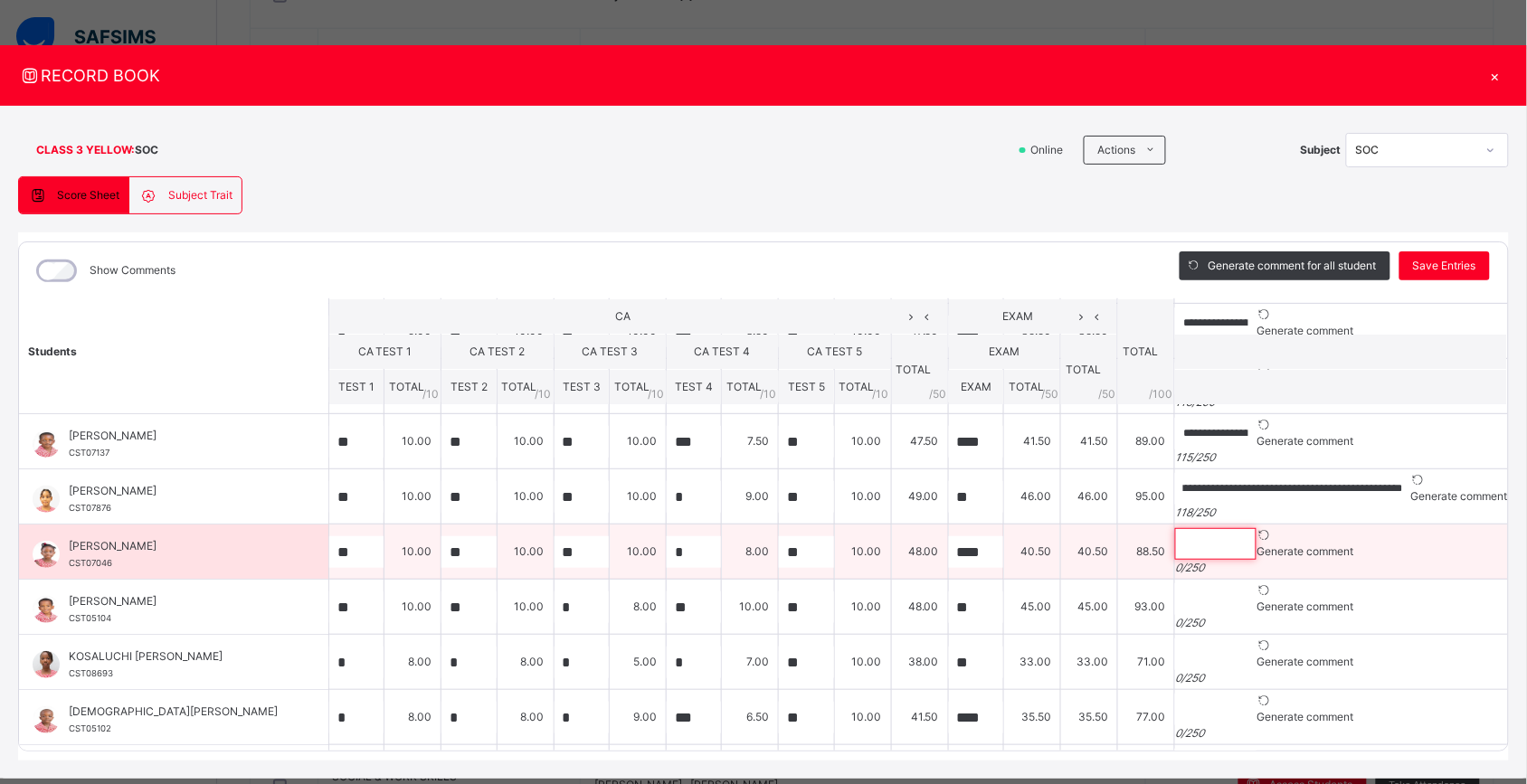 click at bounding box center [1216, 543] 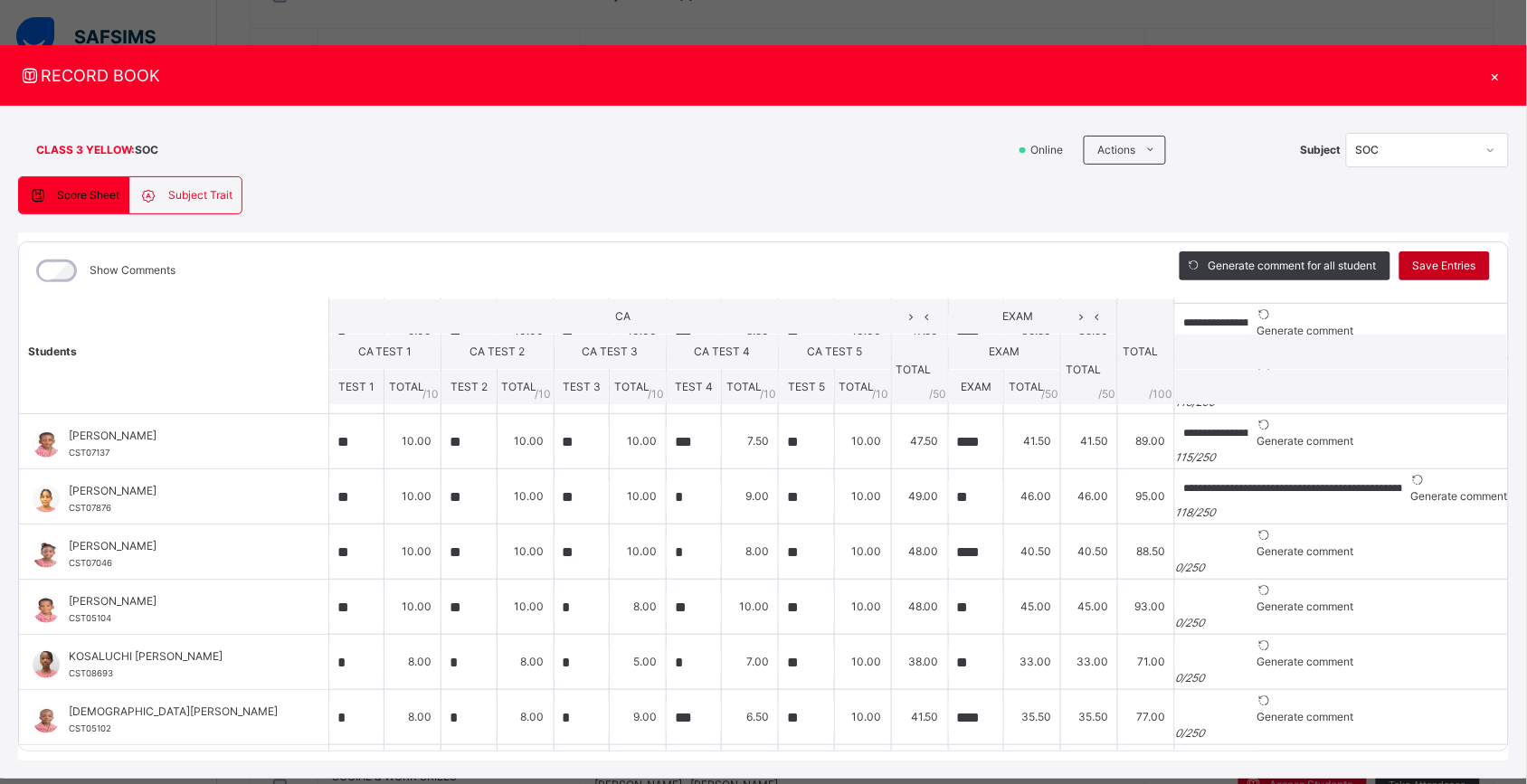 click on "Save Entries" at bounding box center (1445, 266) 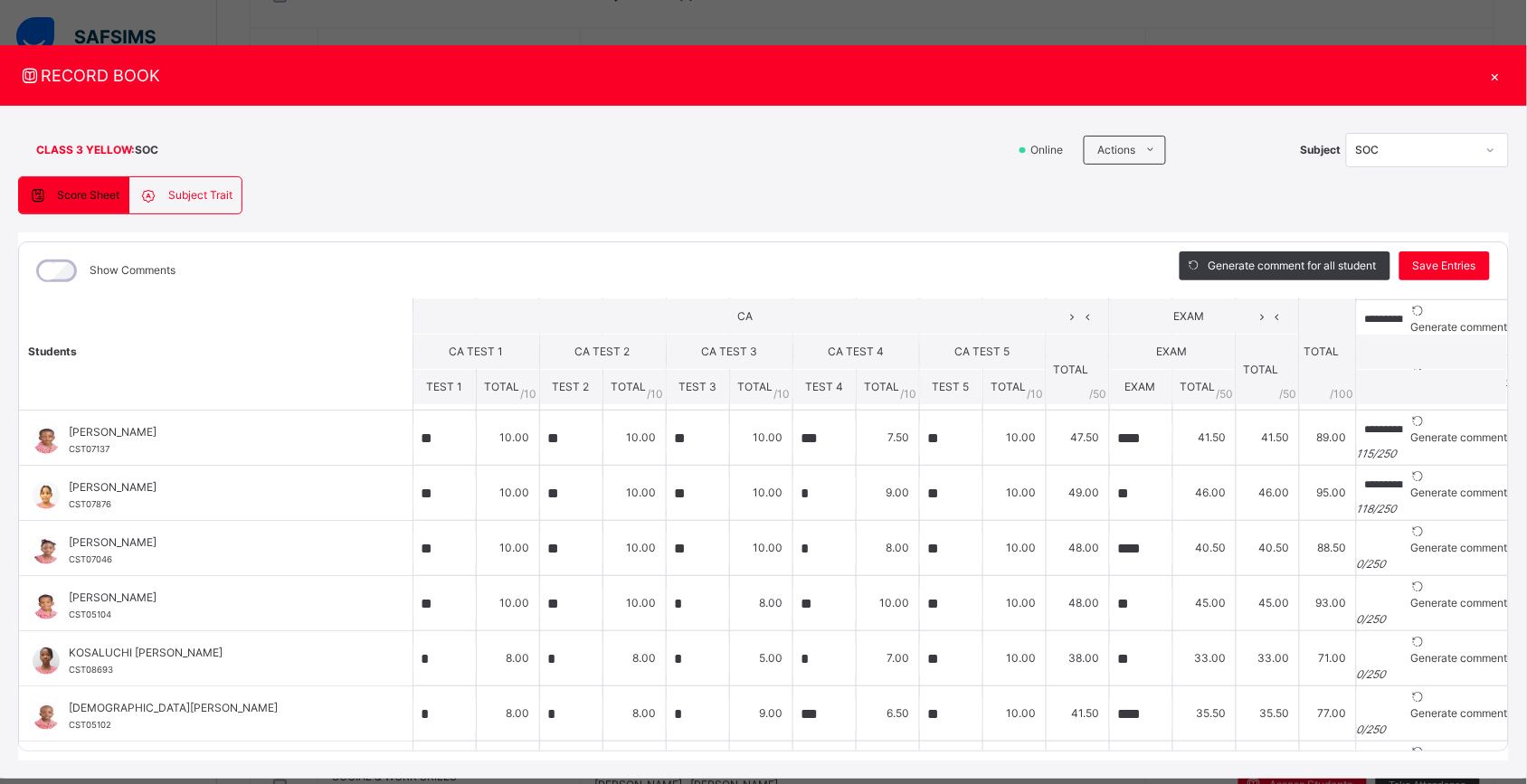 scroll, scrollTop: 384, scrollLeft: 0, axis: vertical 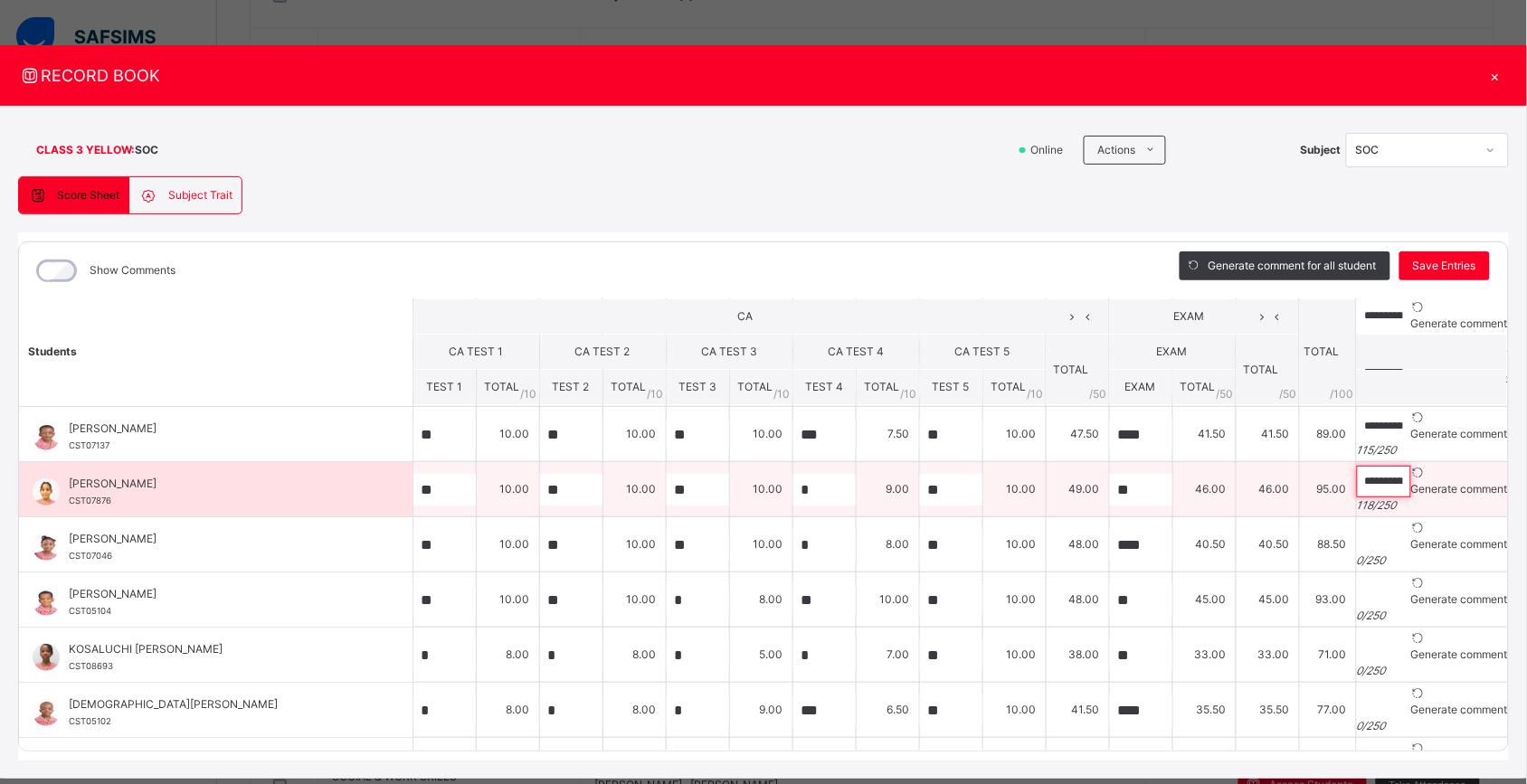 click on "**********" at bounding box center (1384, 481) 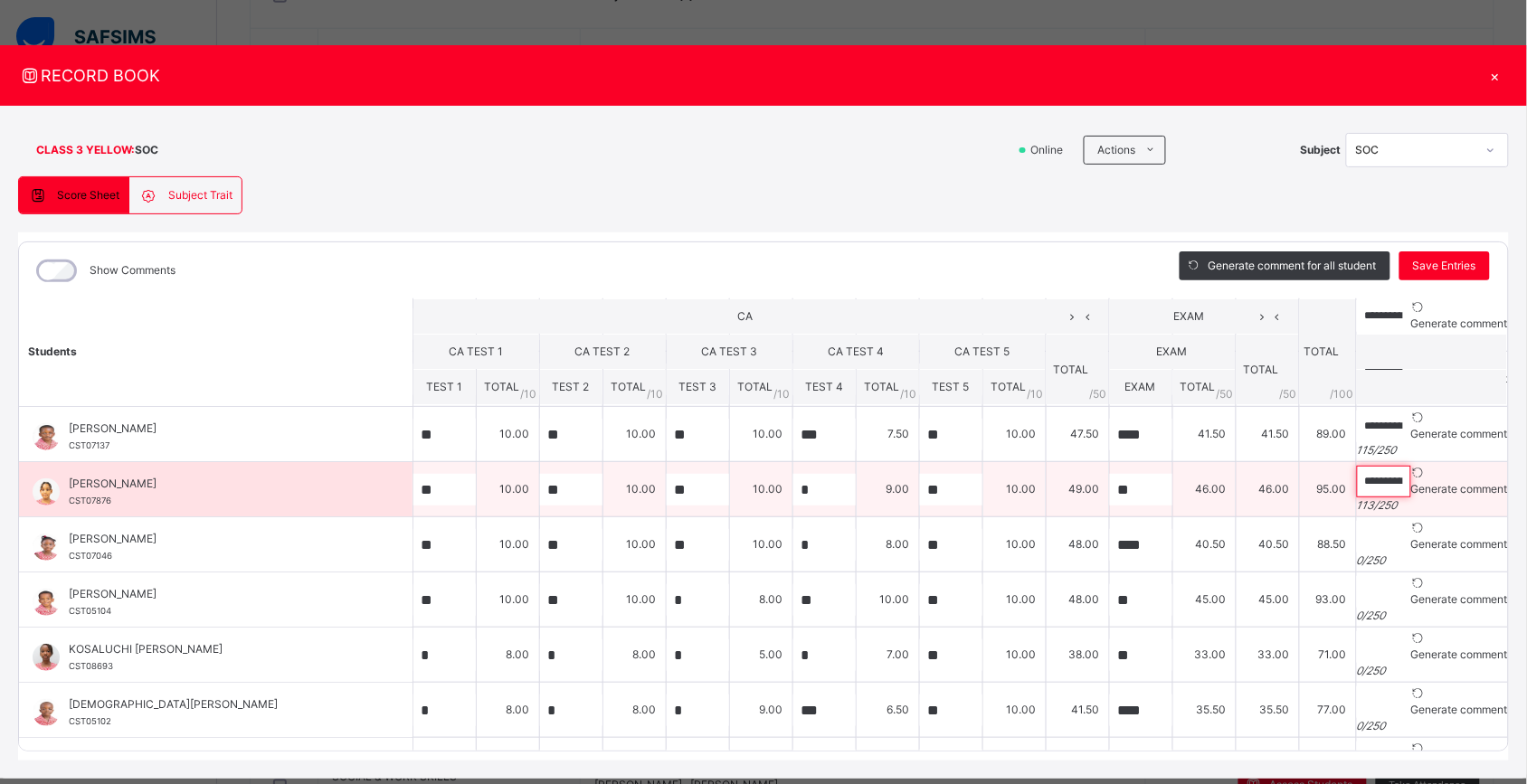 click on "**********" at bounding box center (1384, 481) 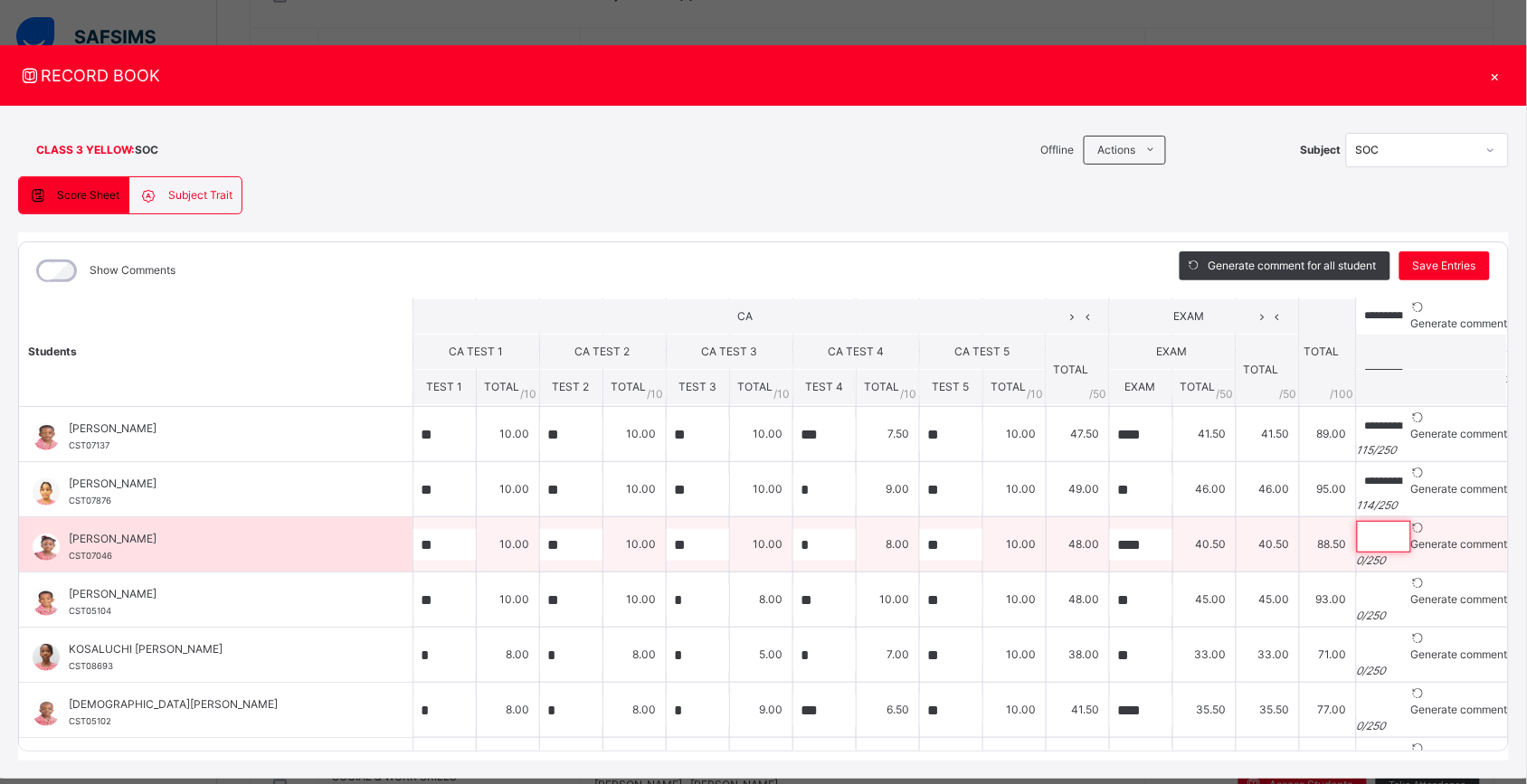 click at bounding box center (1384, 536) 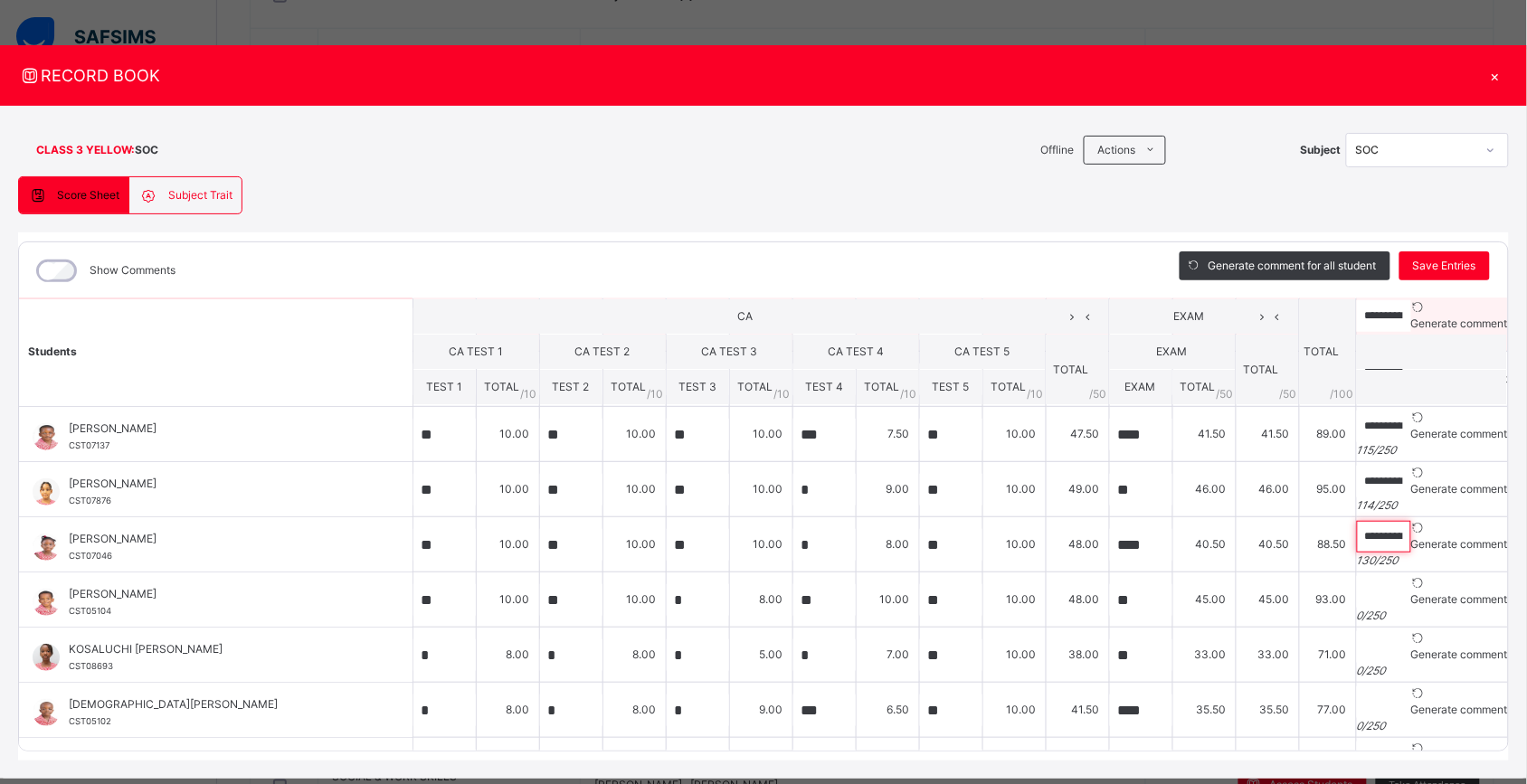 scroll, scrollTop: 0, scrollLeft: 459, axis: horizontal 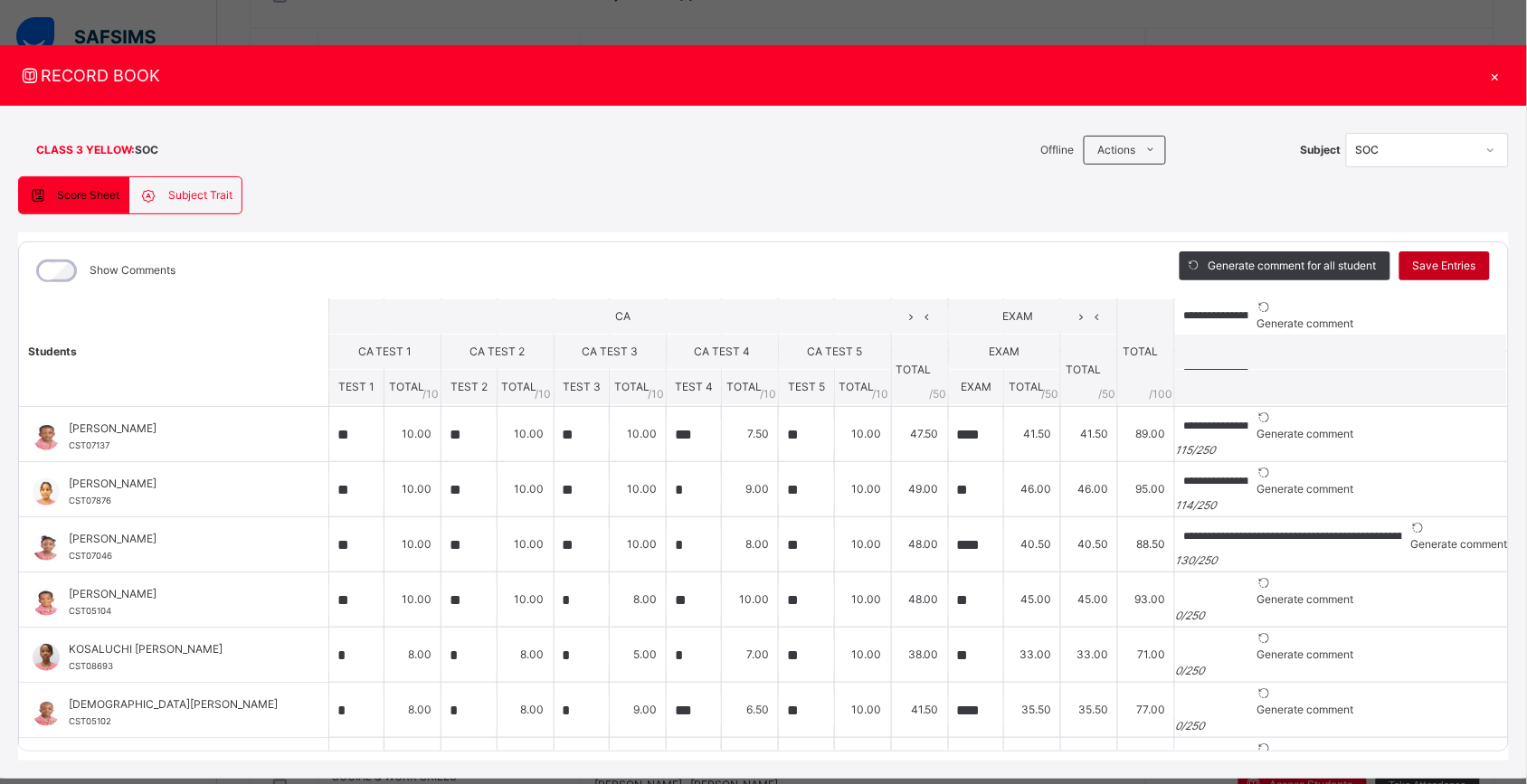 click on "Save Entries" at bounding box center [1445, 266] 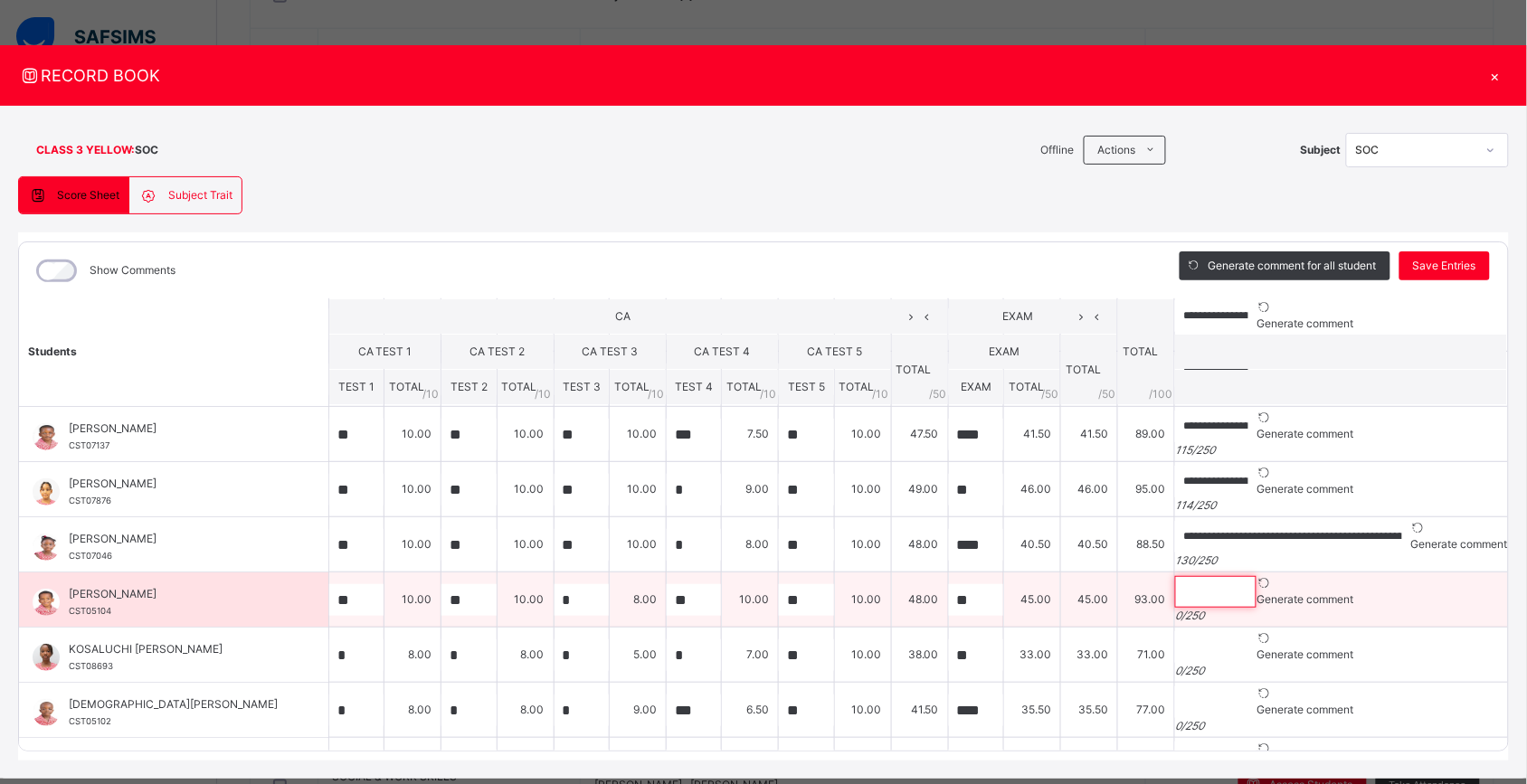click at bounding box center (1216, 591) 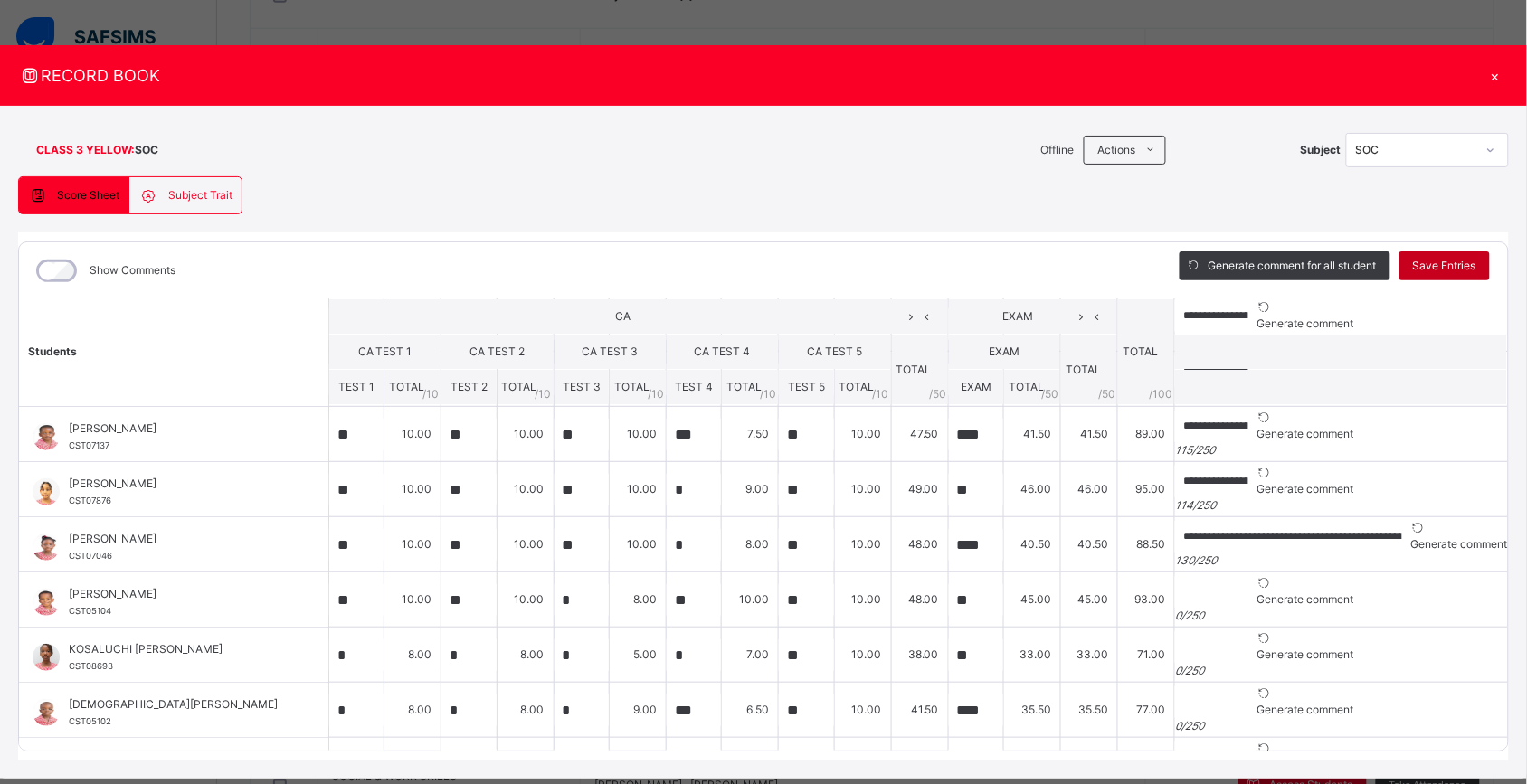 click on "Save Entries" at bounding box center (1445, 266) 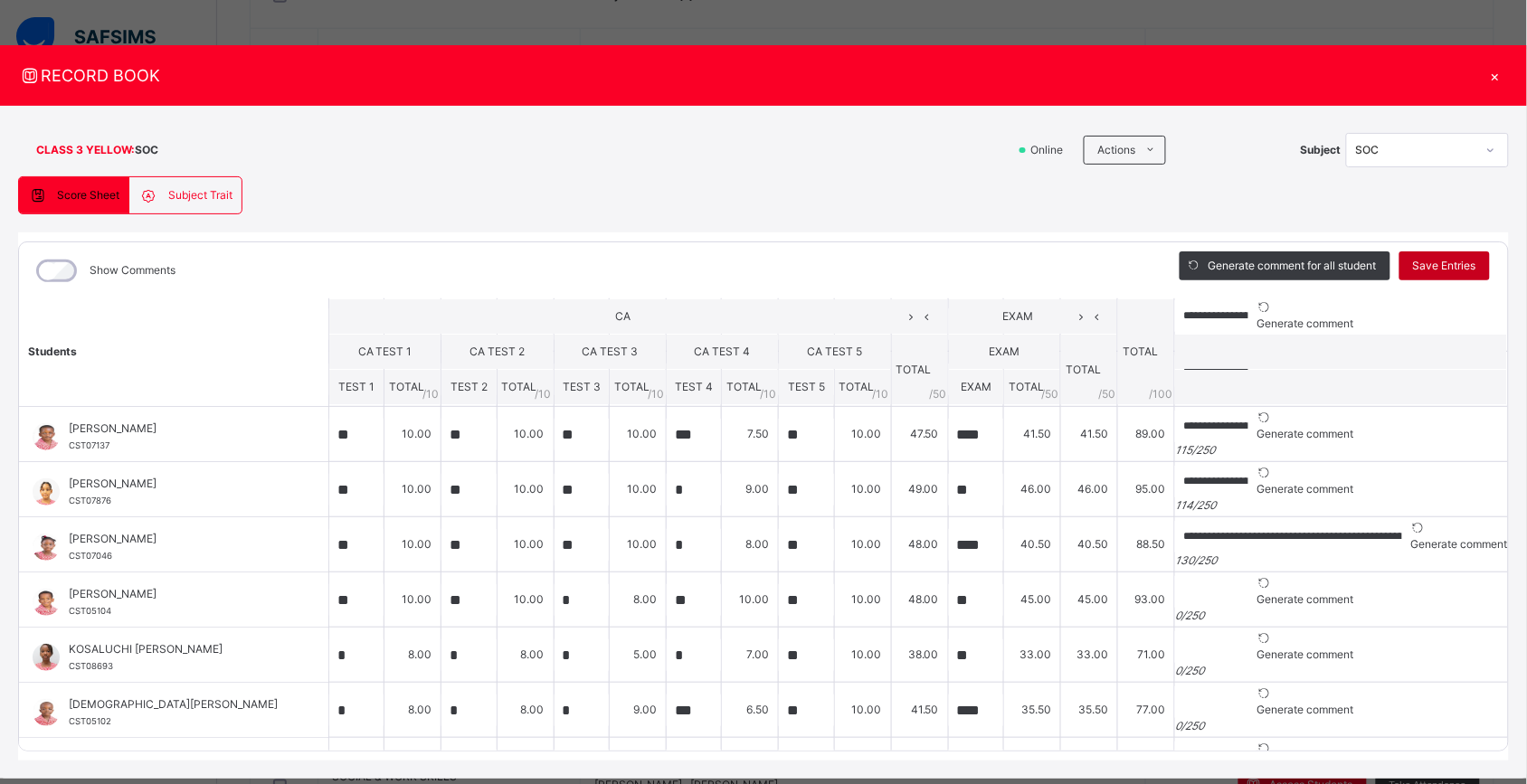 click on "Save Entries" at bounding box center (1445, 266) 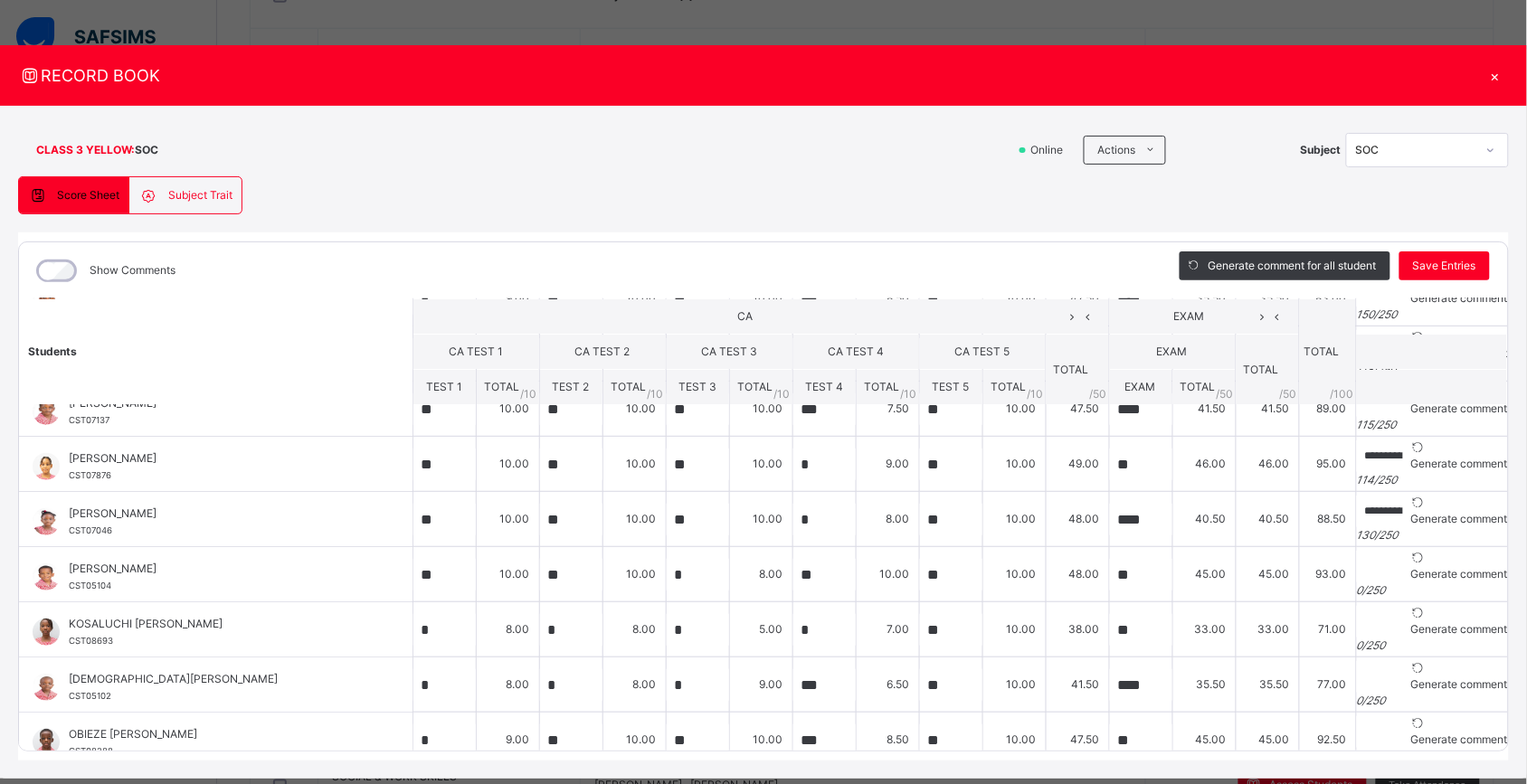 scroll, scrollTop: 411, scrollLeft: 0, axis: vertical 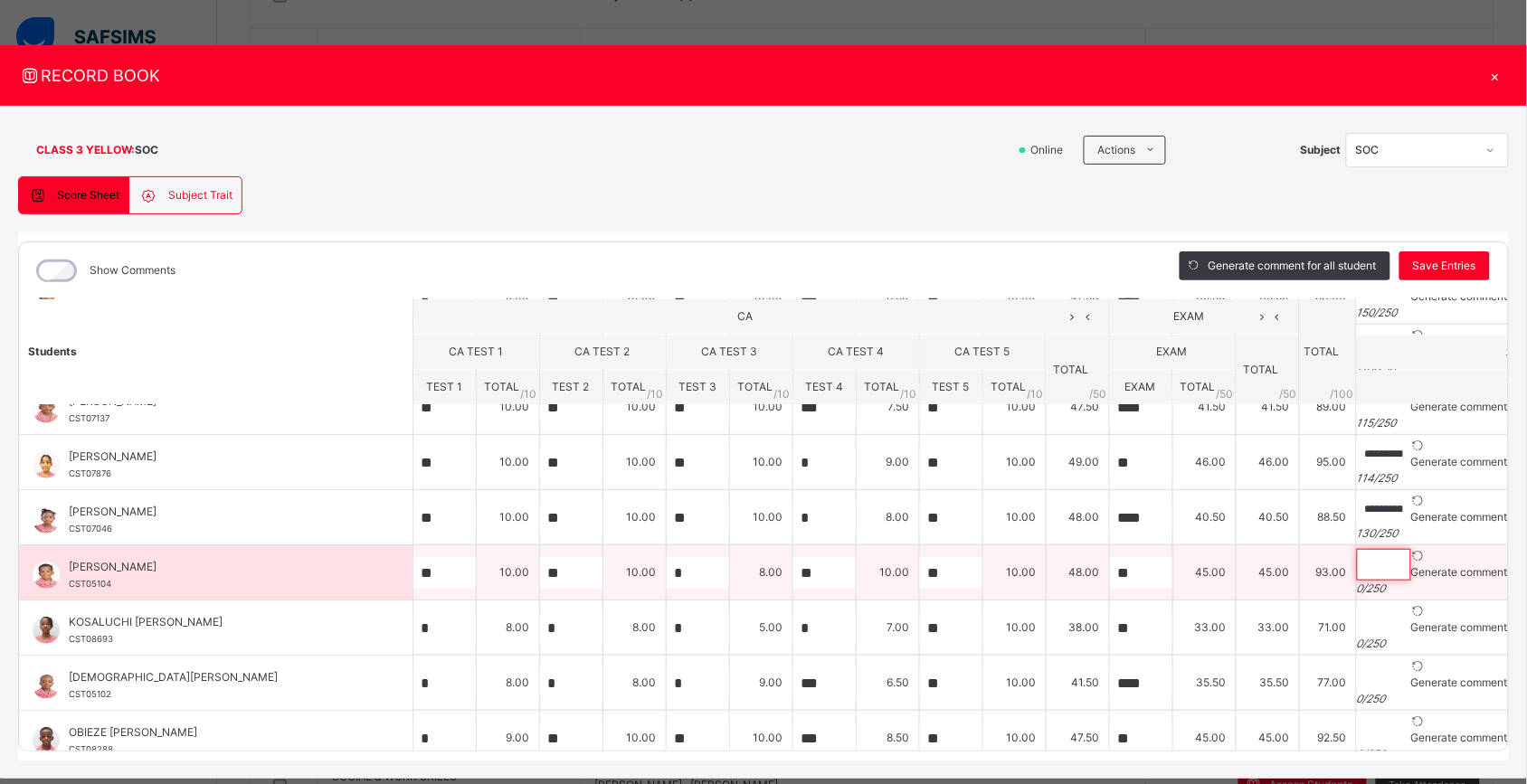 click at bounding box center [1384, 564] 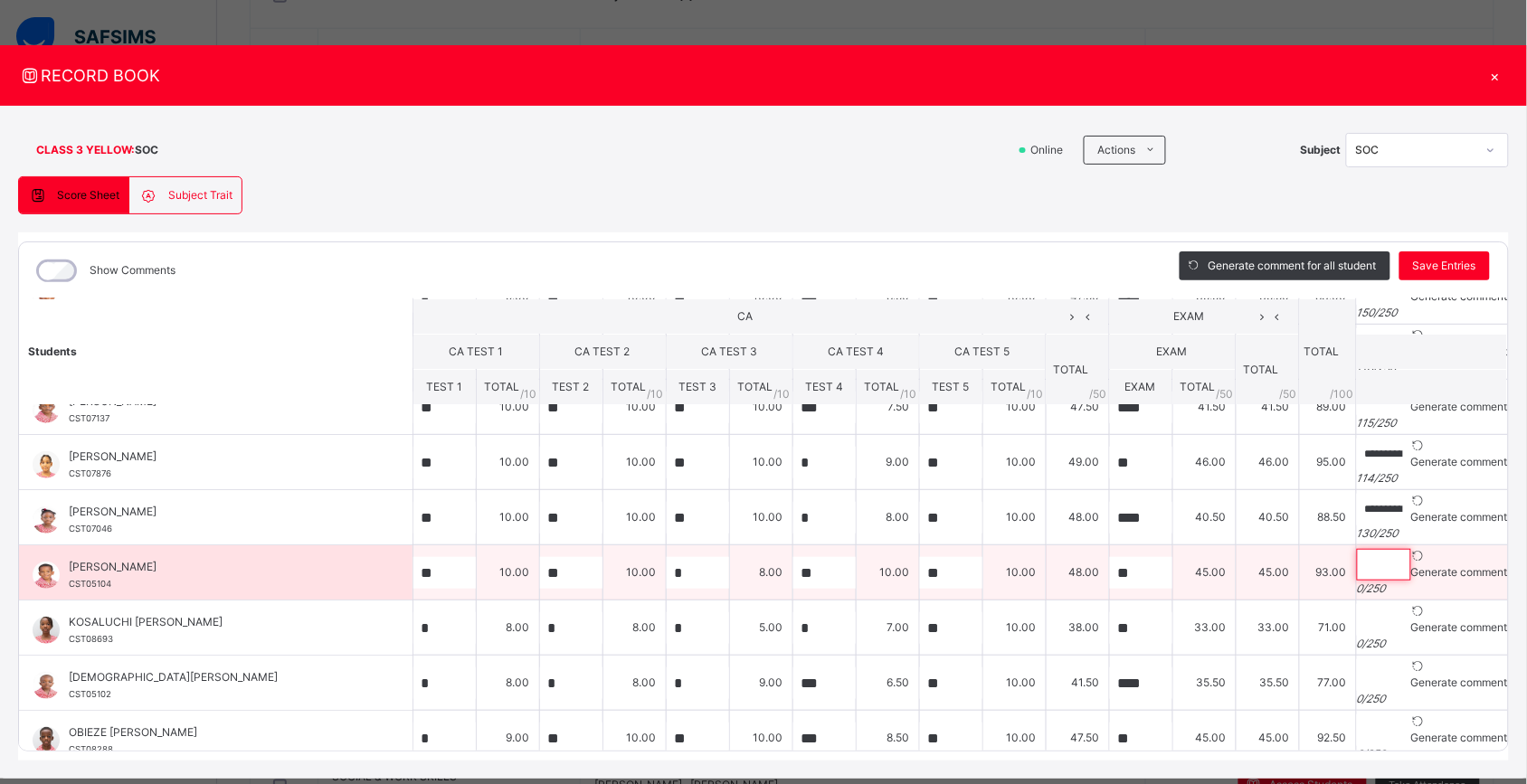 click at bounding box center (1384, 564) 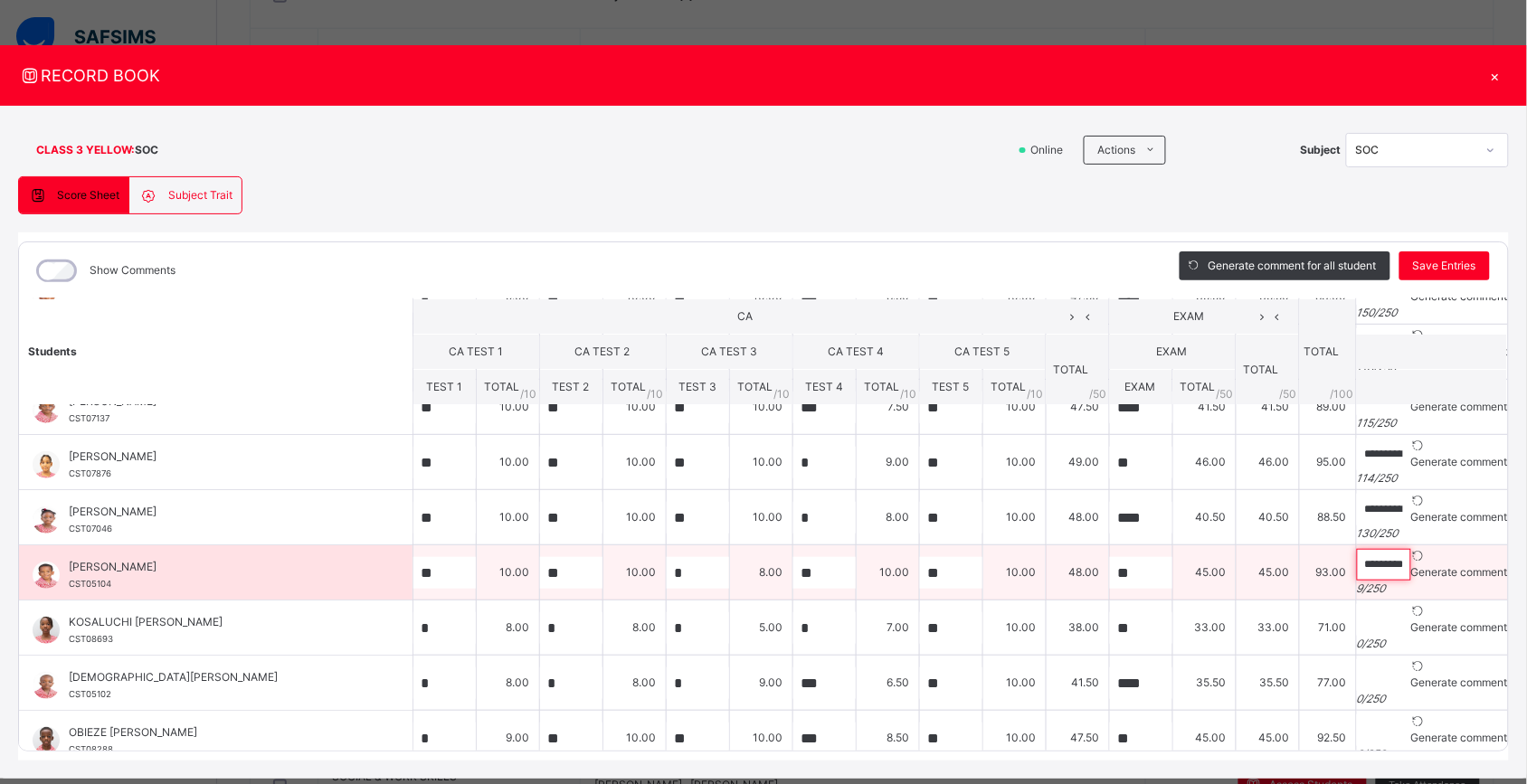 paste on "**********" 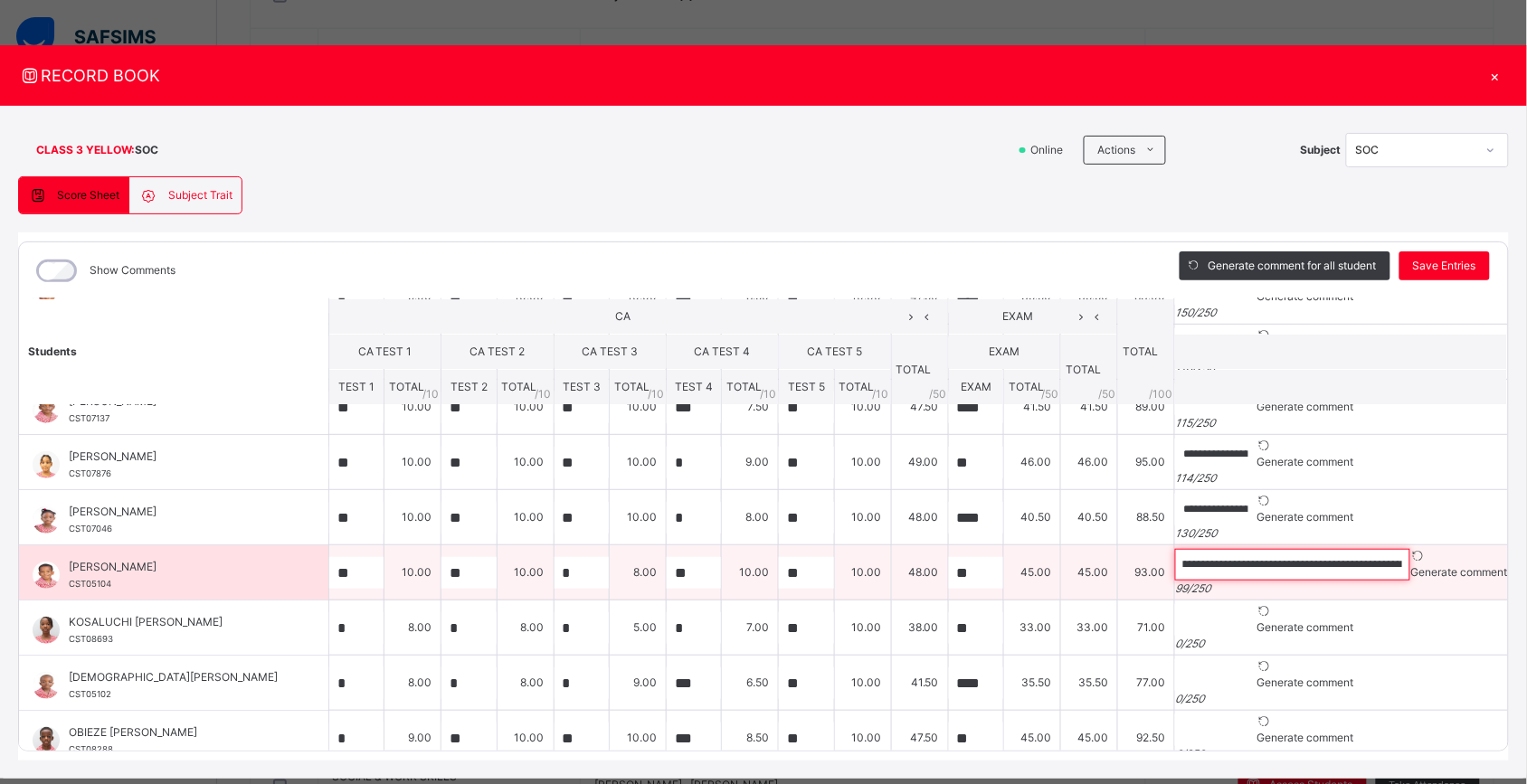 scroll, scrollTop: 0, scrollLeft: 0, axis: both 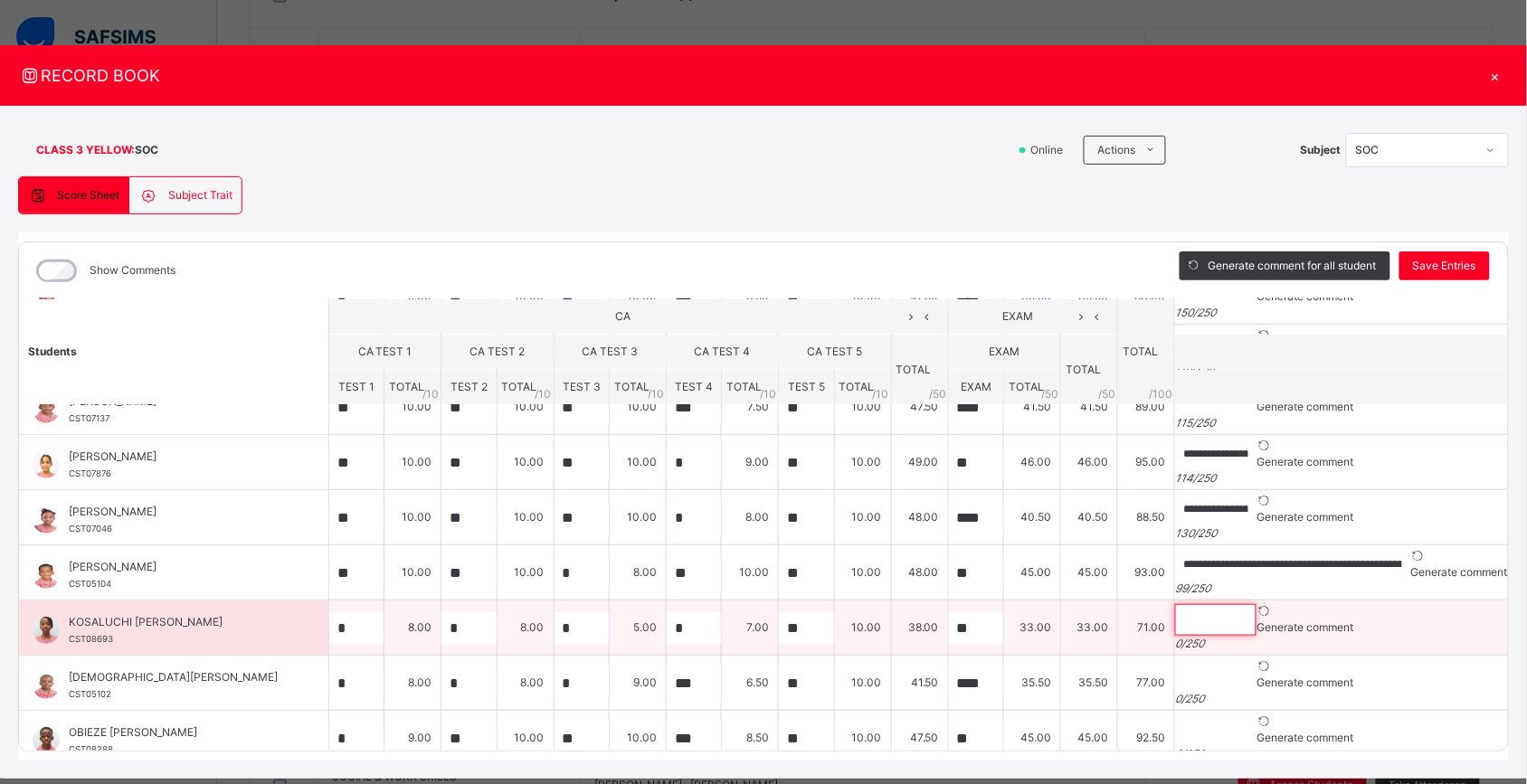 click at bounding box center (1216, 619) 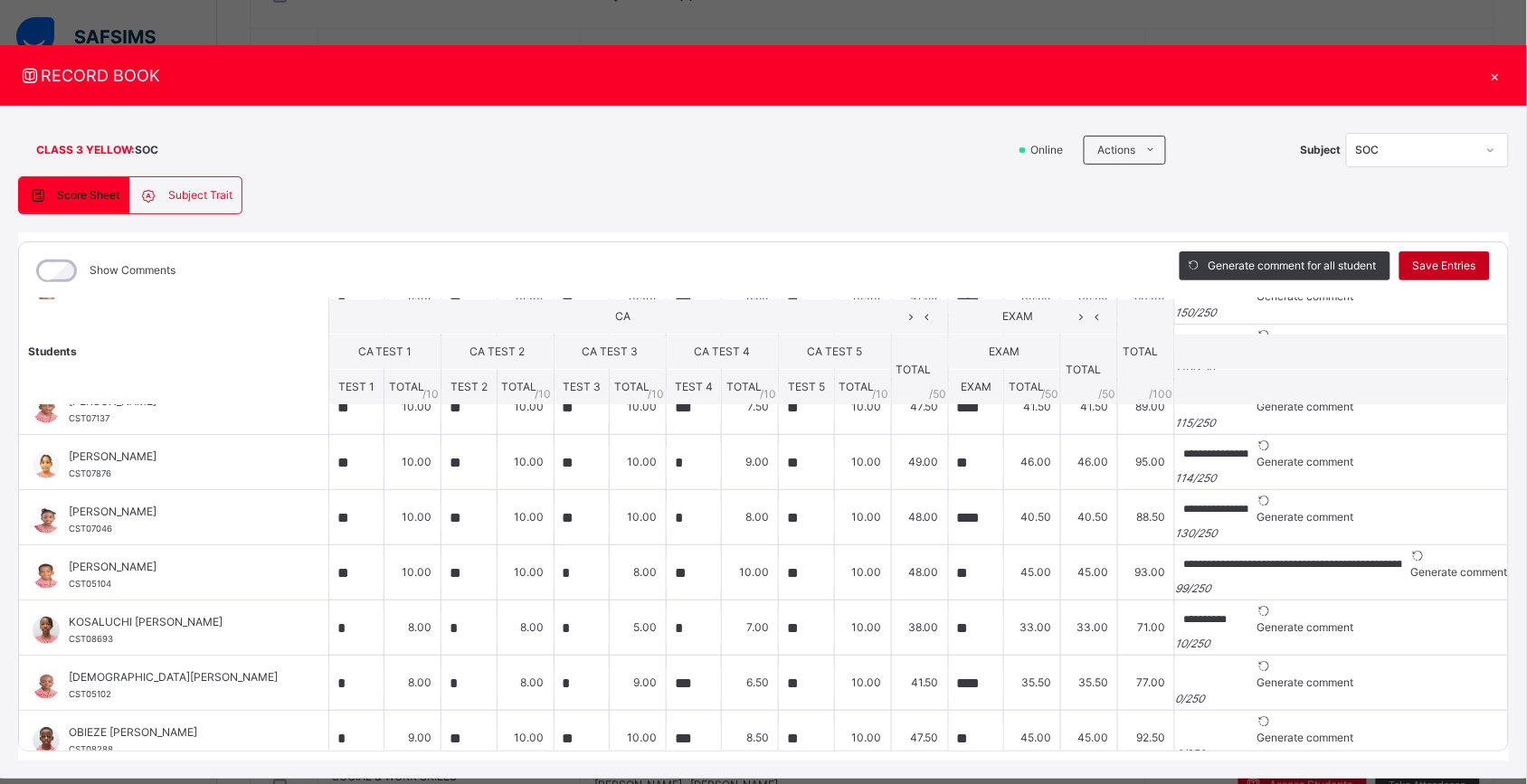 click on "Save Entries" at bounding box center [1445, 266] 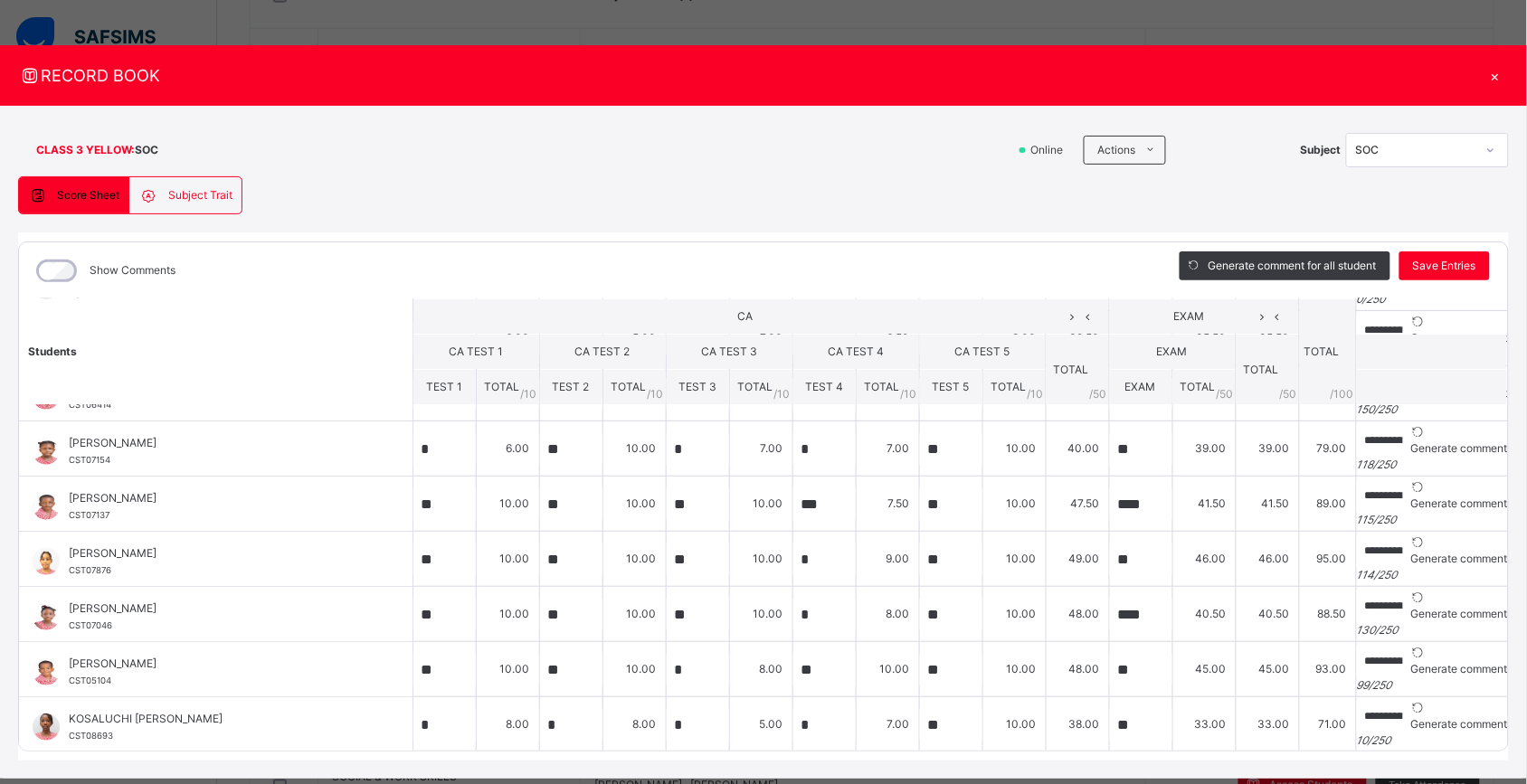 scroll, scrollTop: 330, scrollLeft: 0, axis: vertical 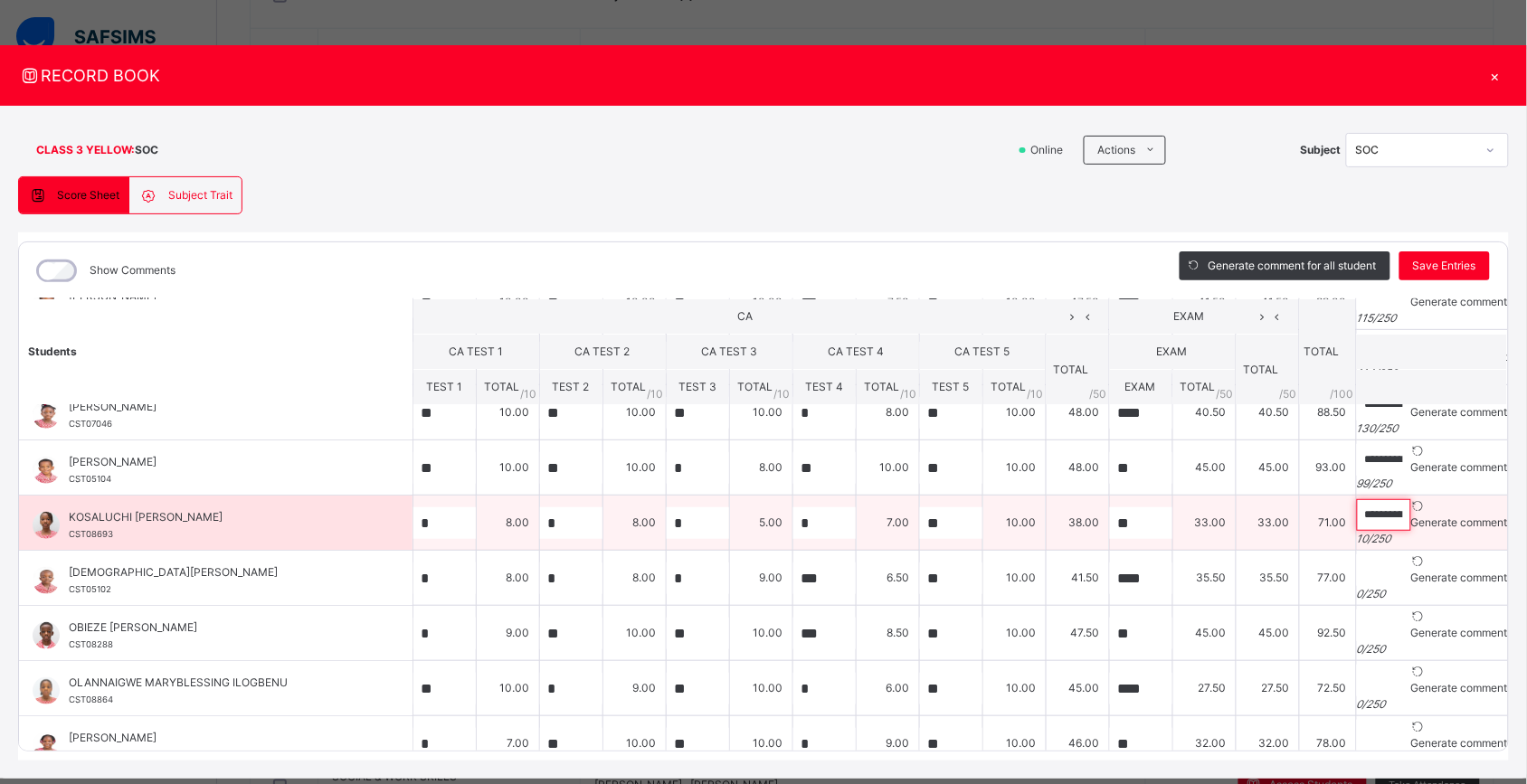 click on "*********" at bounding box center [1384, 515] 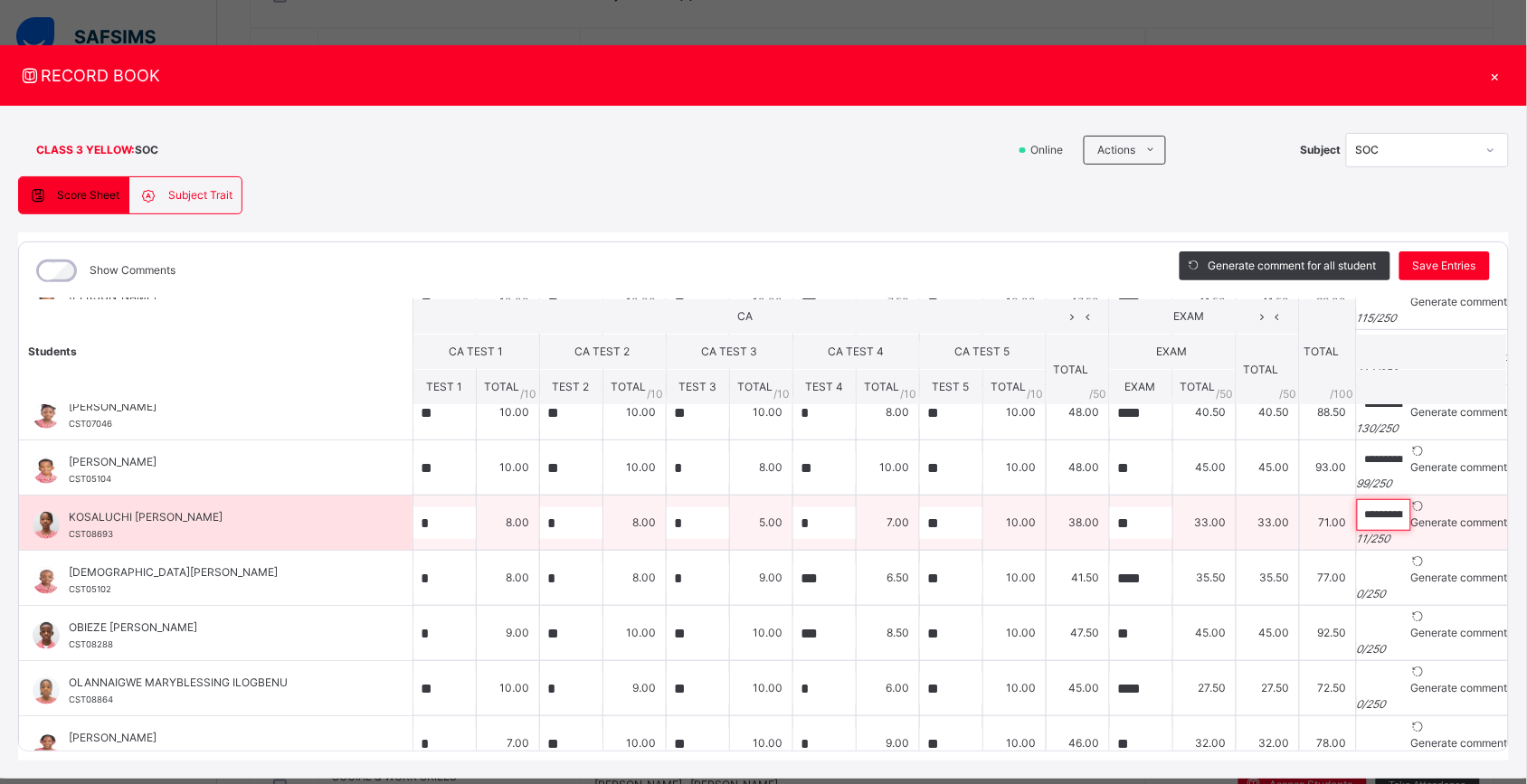 paste on "**********" 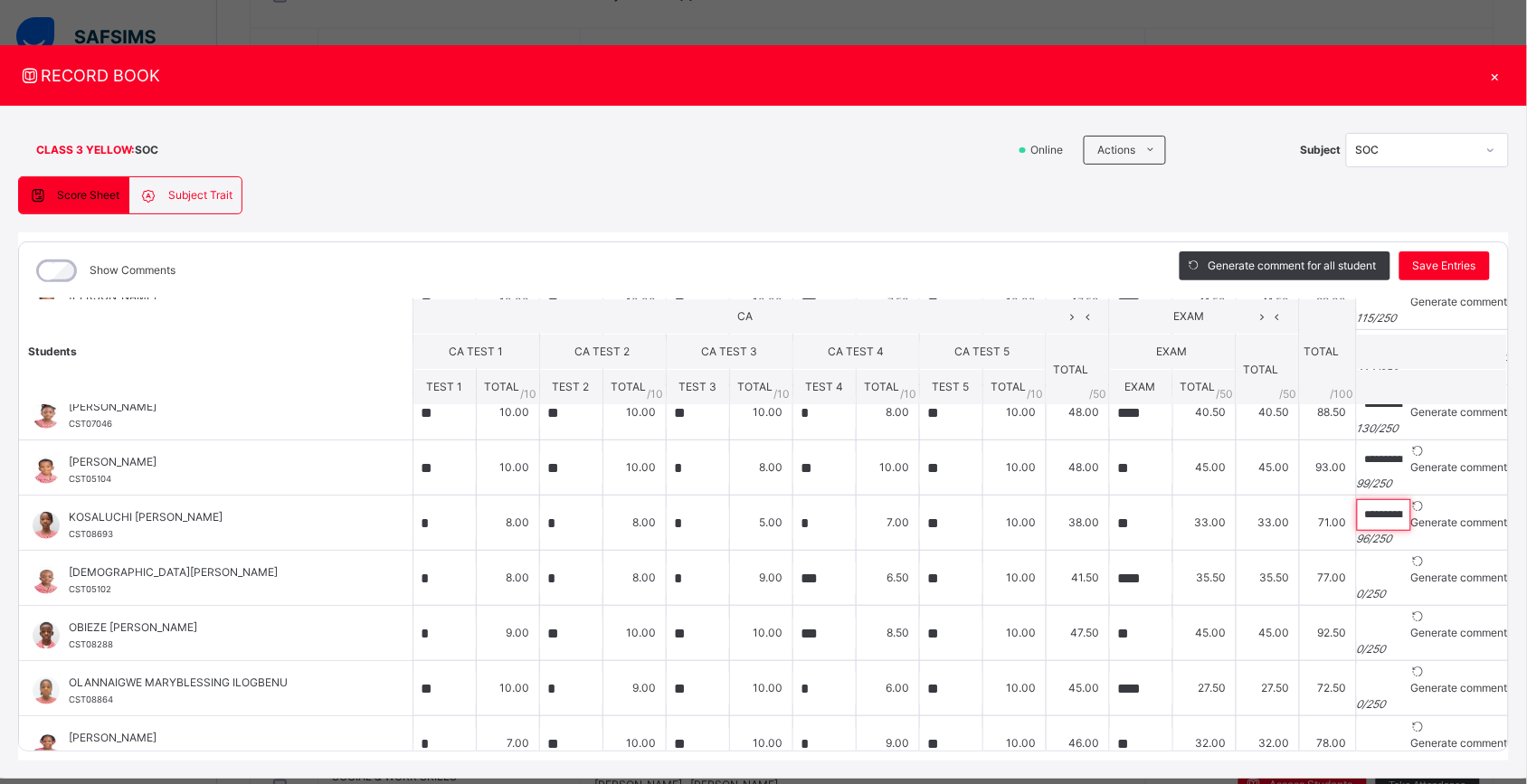 scroll, scrollTop: 0, scrollLeft: 273, axis: horizontal 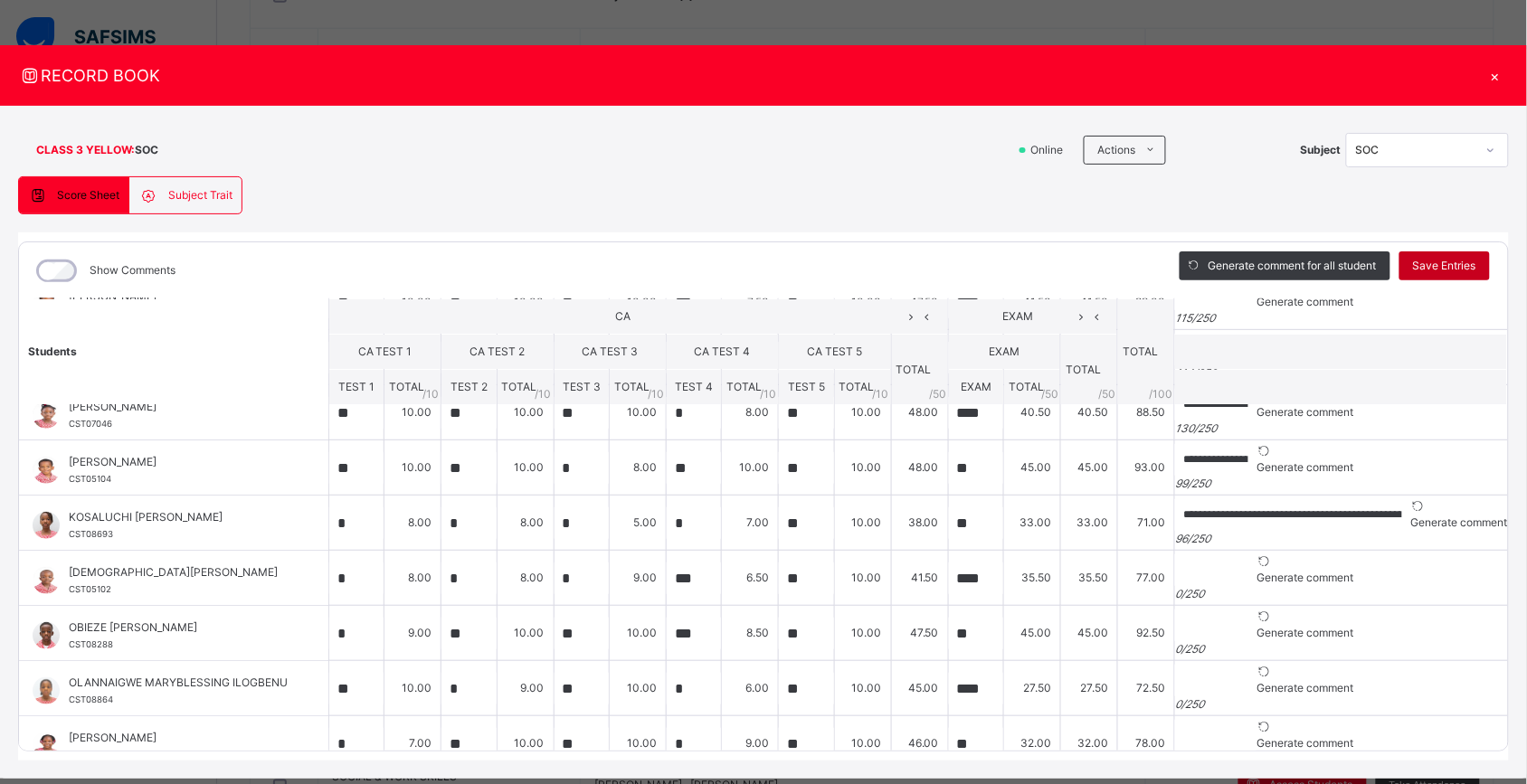 click on "Save Entries" at bounding box center (1445, 266) 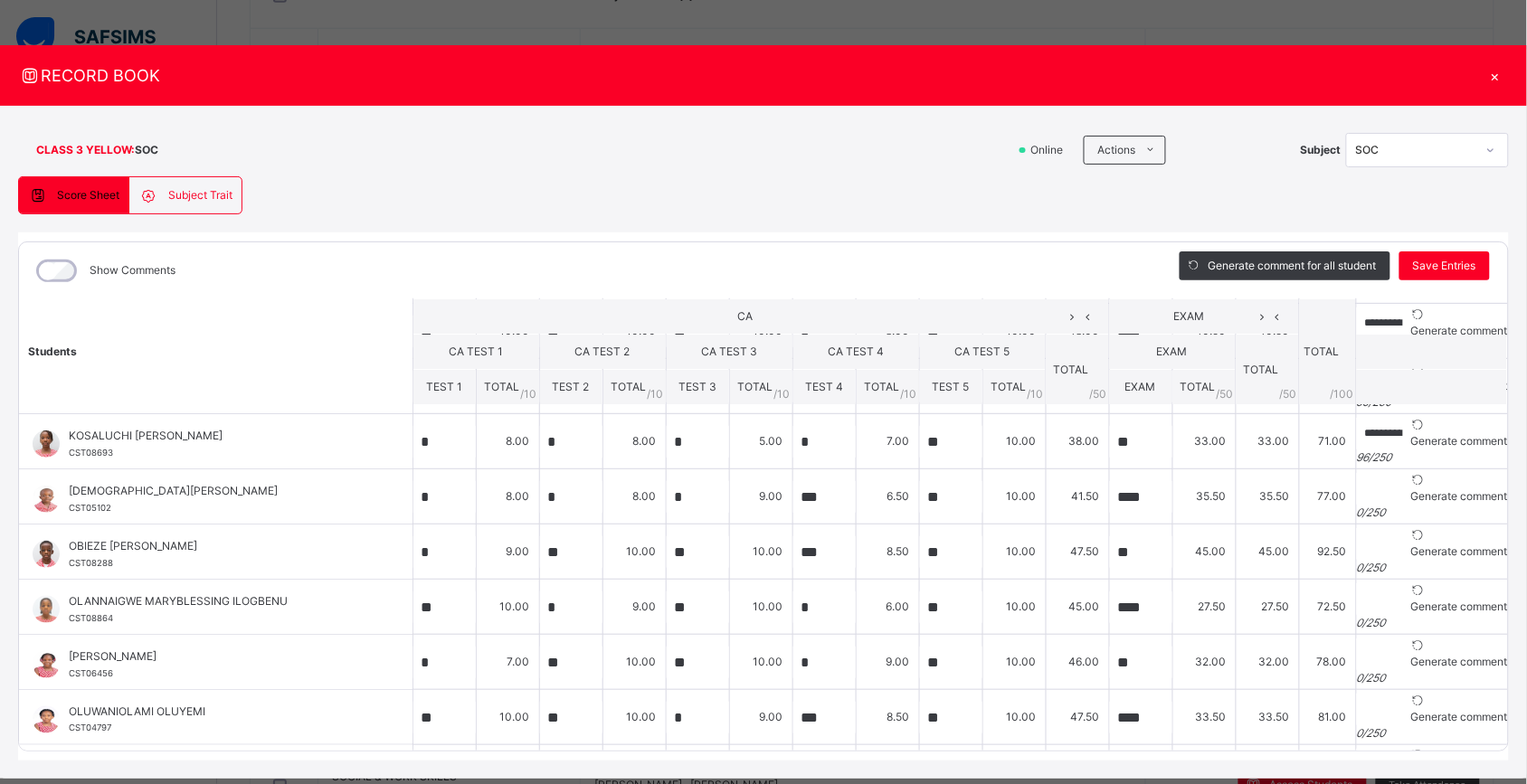 scroll, scrollTop: 611, scrollLeft: 0, axis: vertical 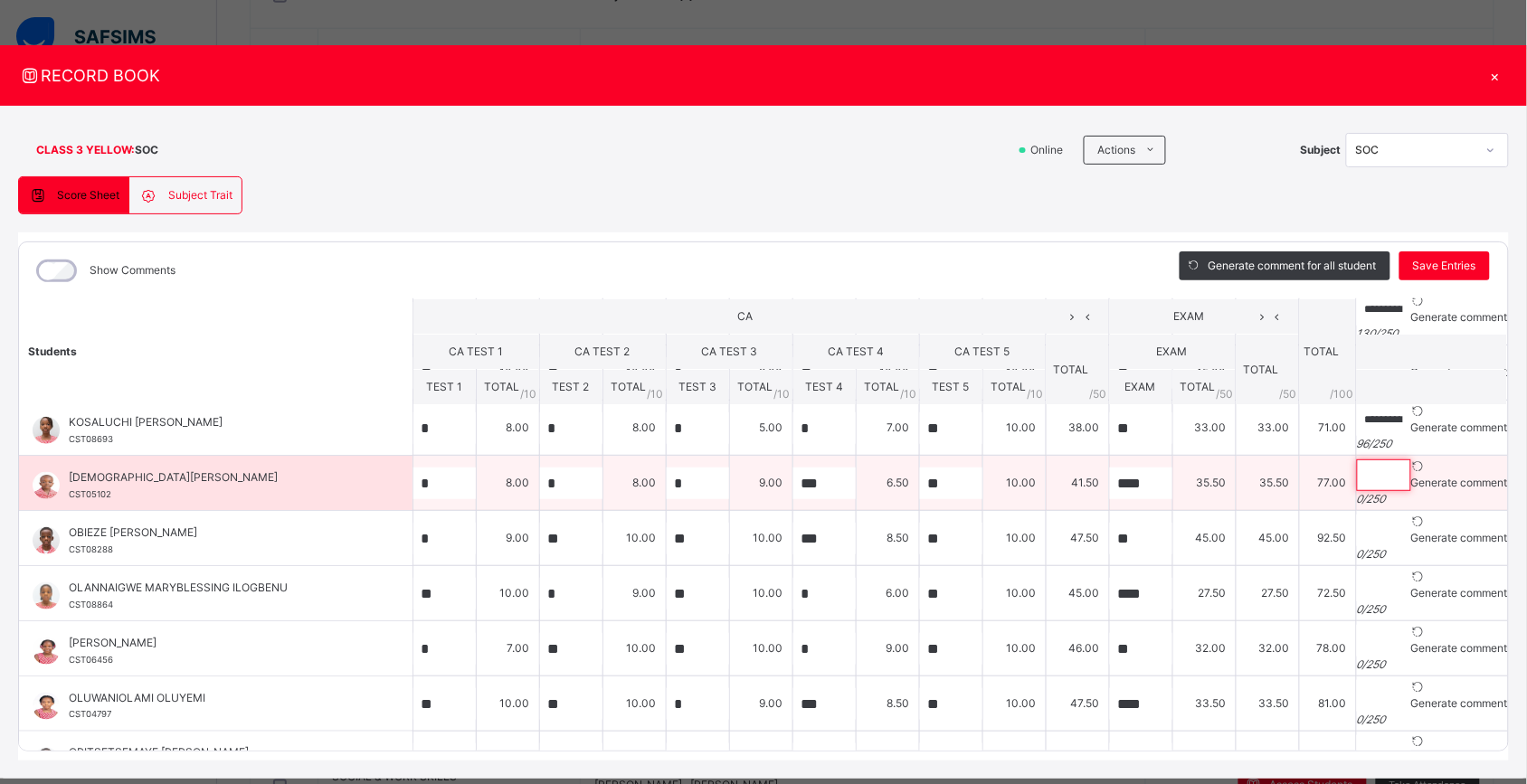 click at bounding box center [1384, 475] 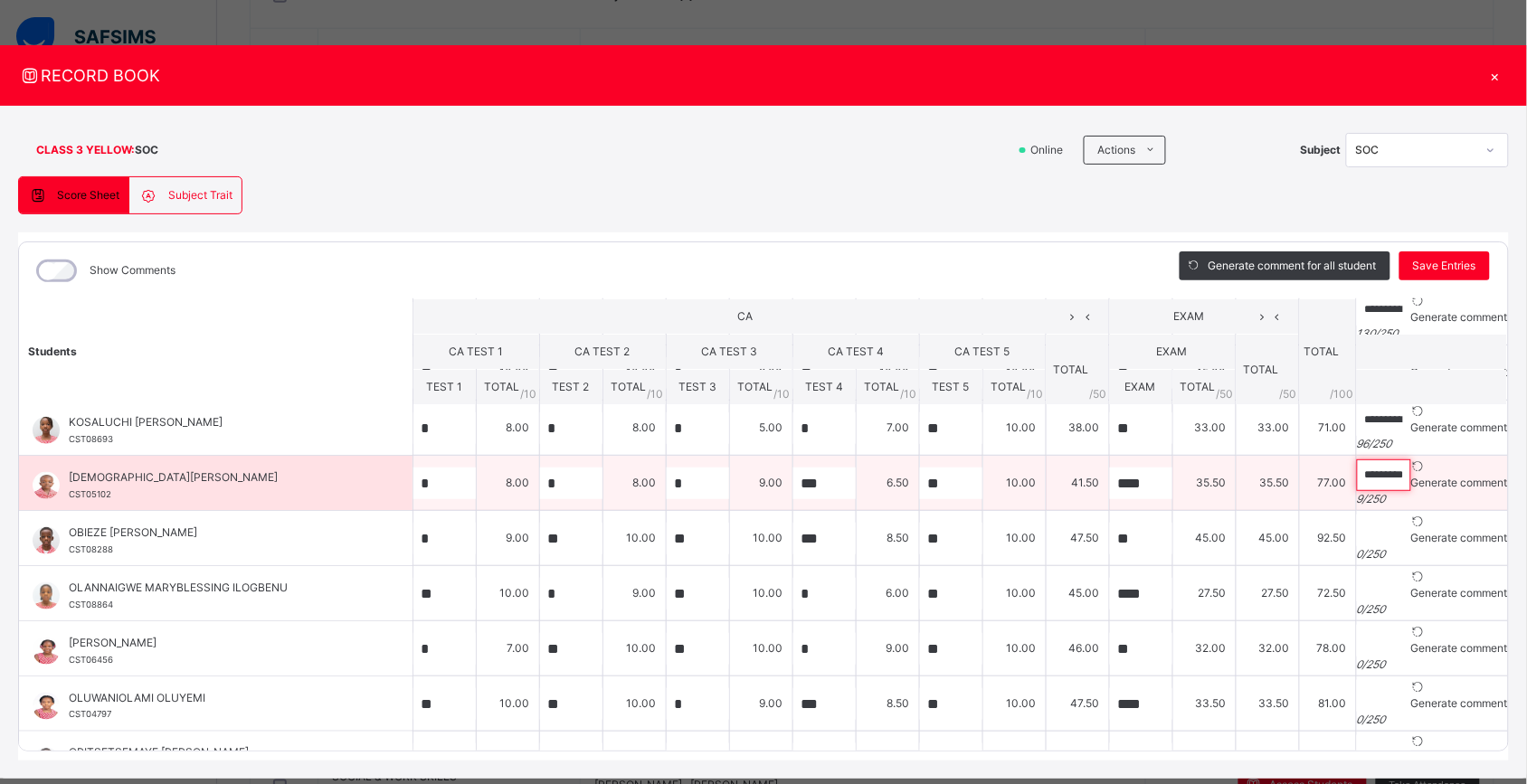 paste on "**********" 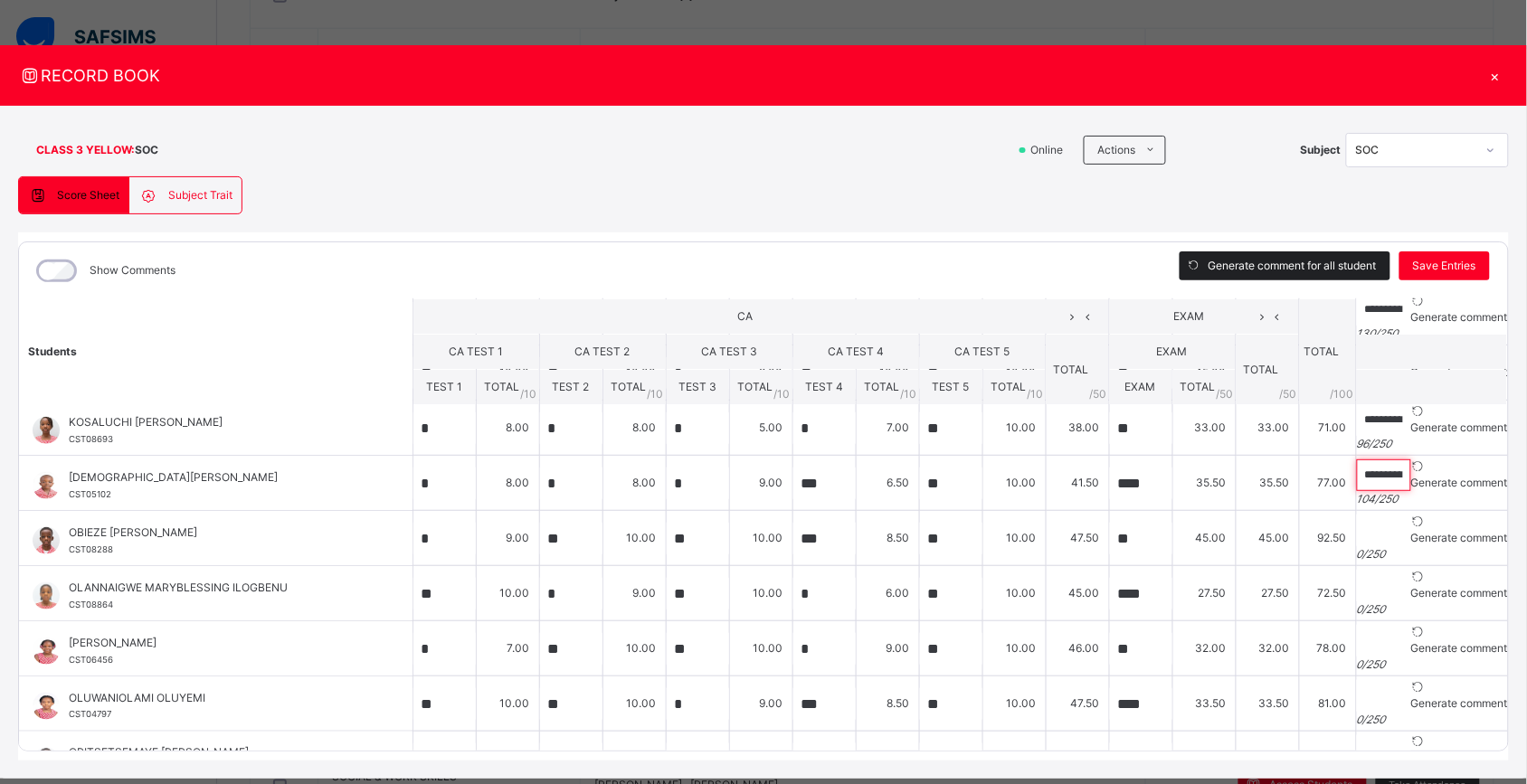 scroll, scrollTop: 0, scrollLeft: 328, axis: horizontal 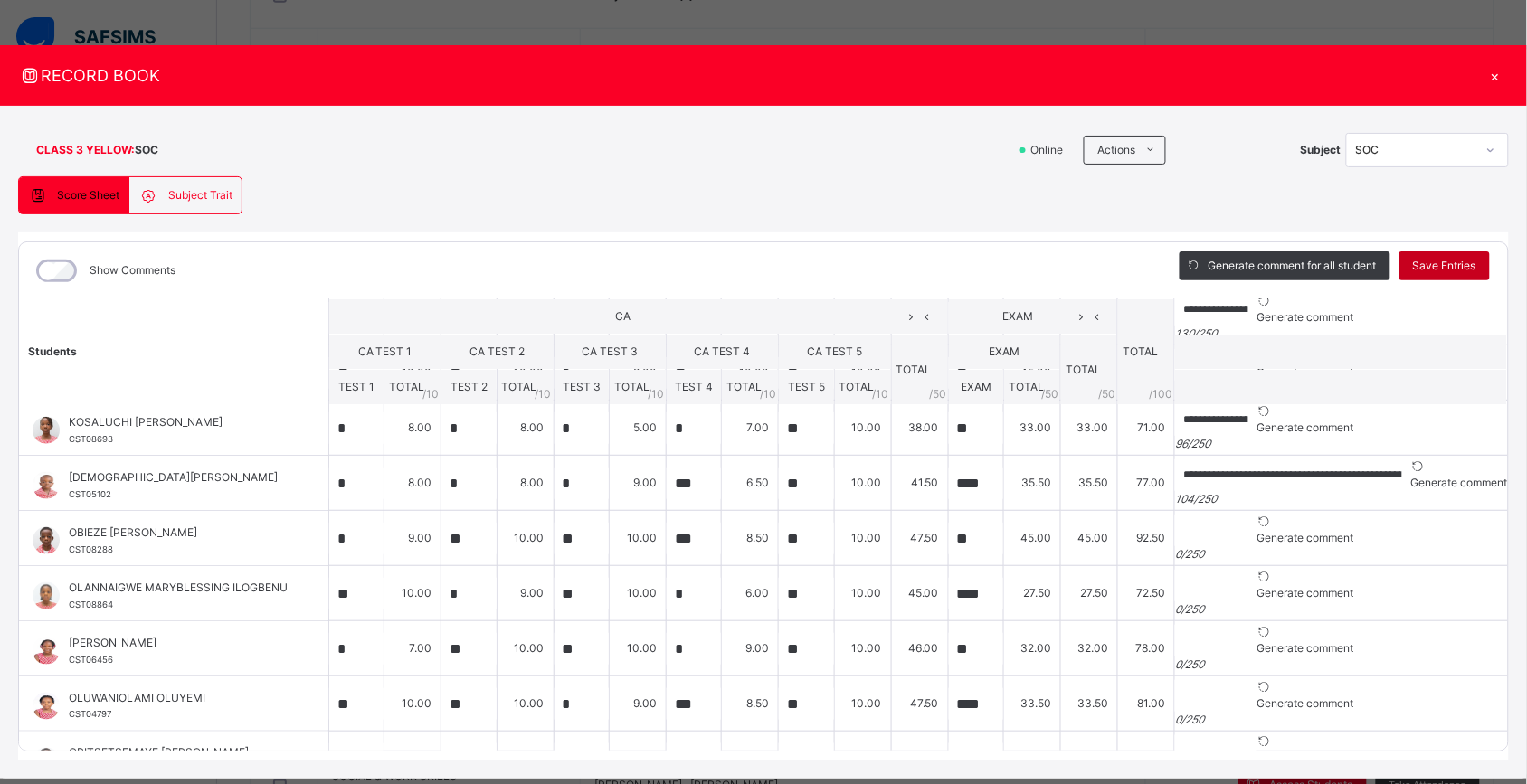 click on "Save Entries" at bounding box center (1445, 266) 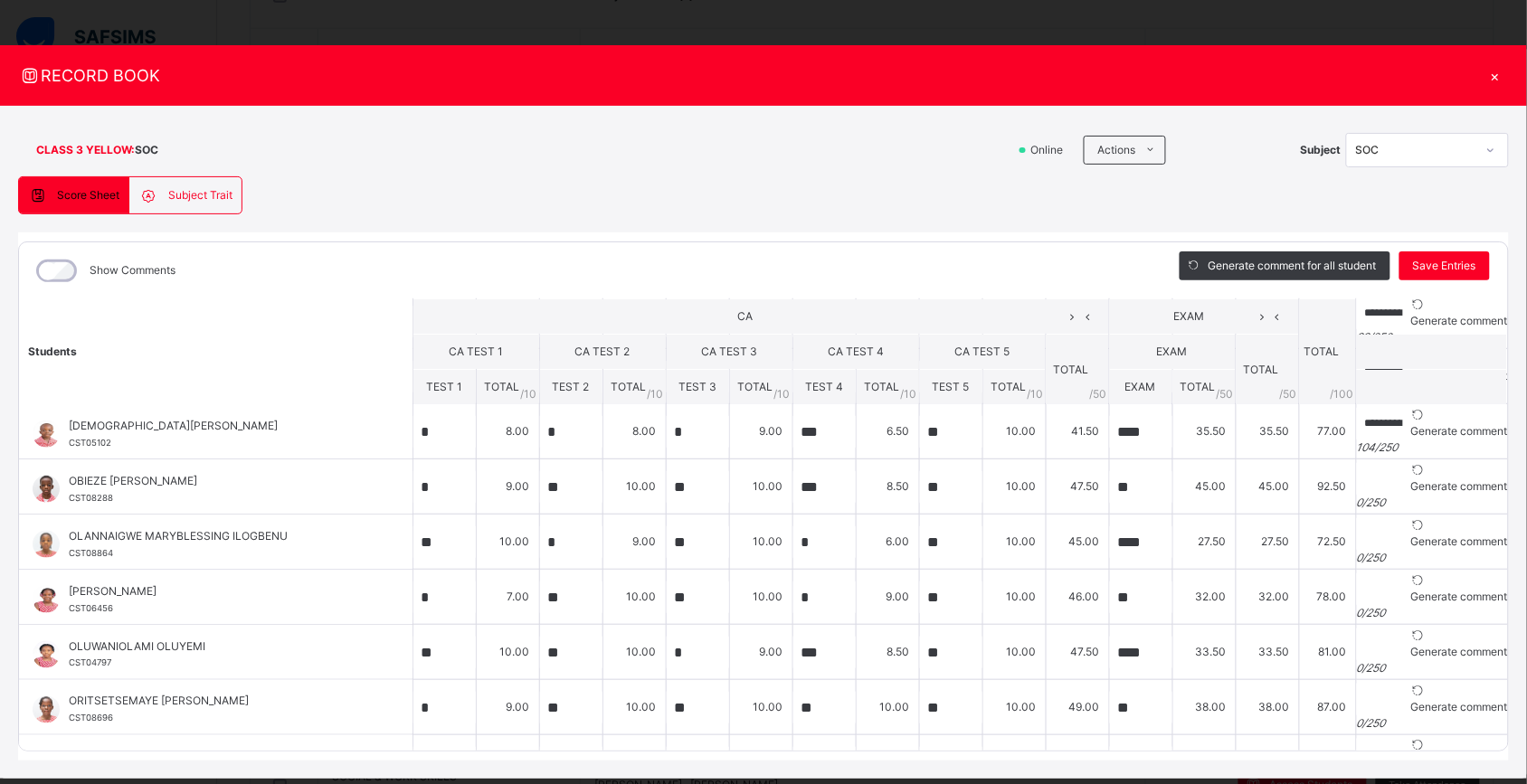 scroll, scrollTop: 670, scrollLeft: 0, axis: vertical 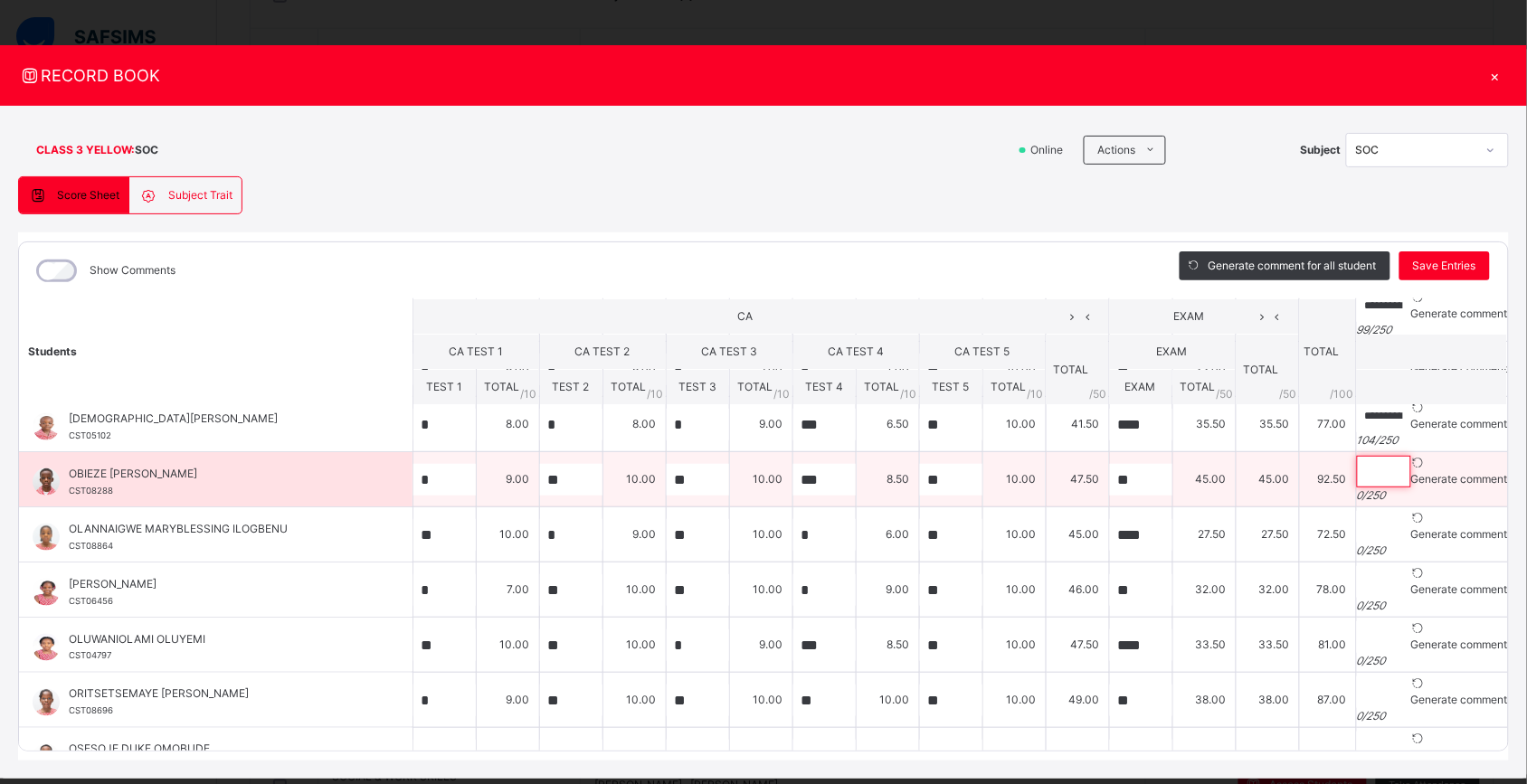 click at bounding box center (1384, 471) 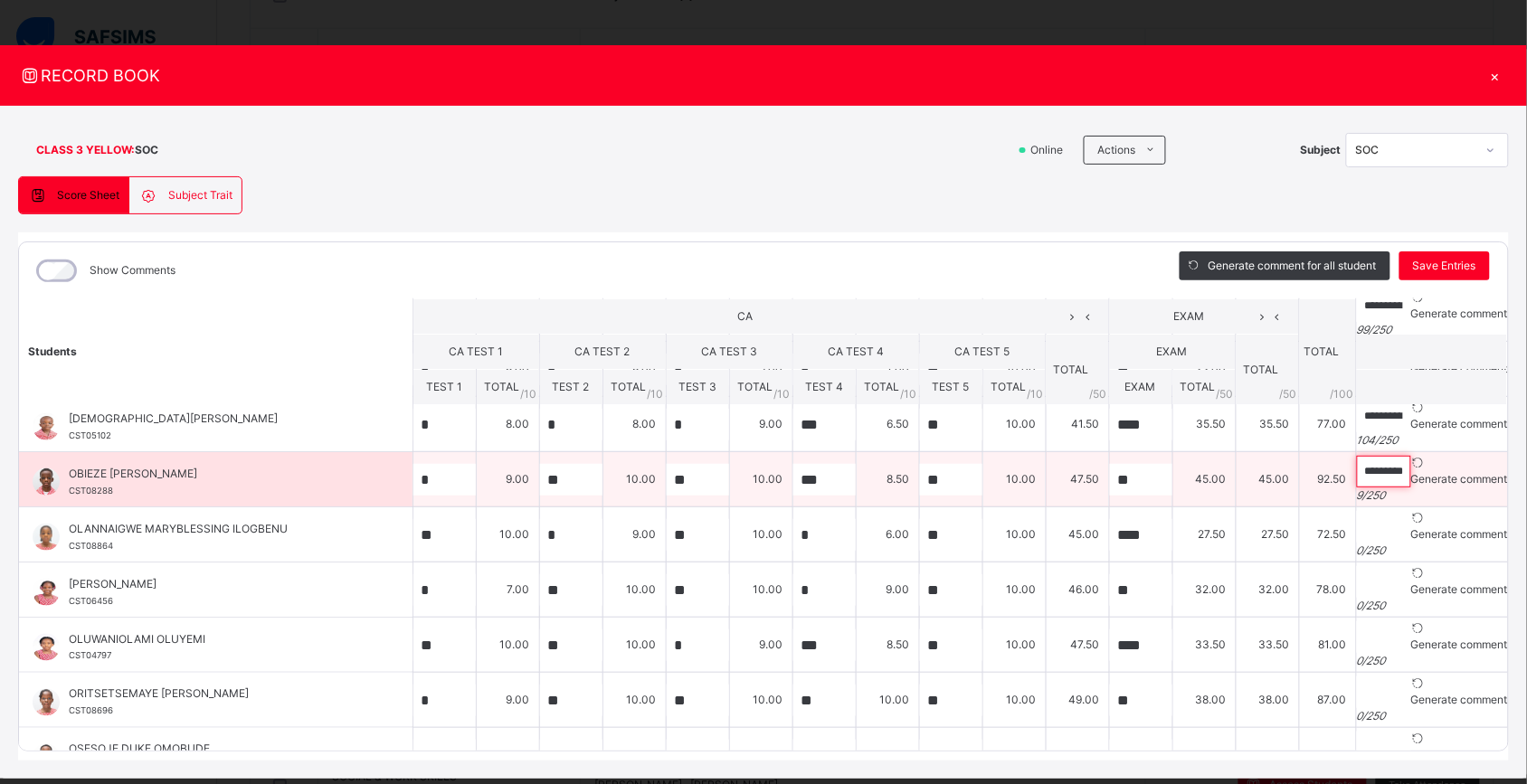 paste on "**********" 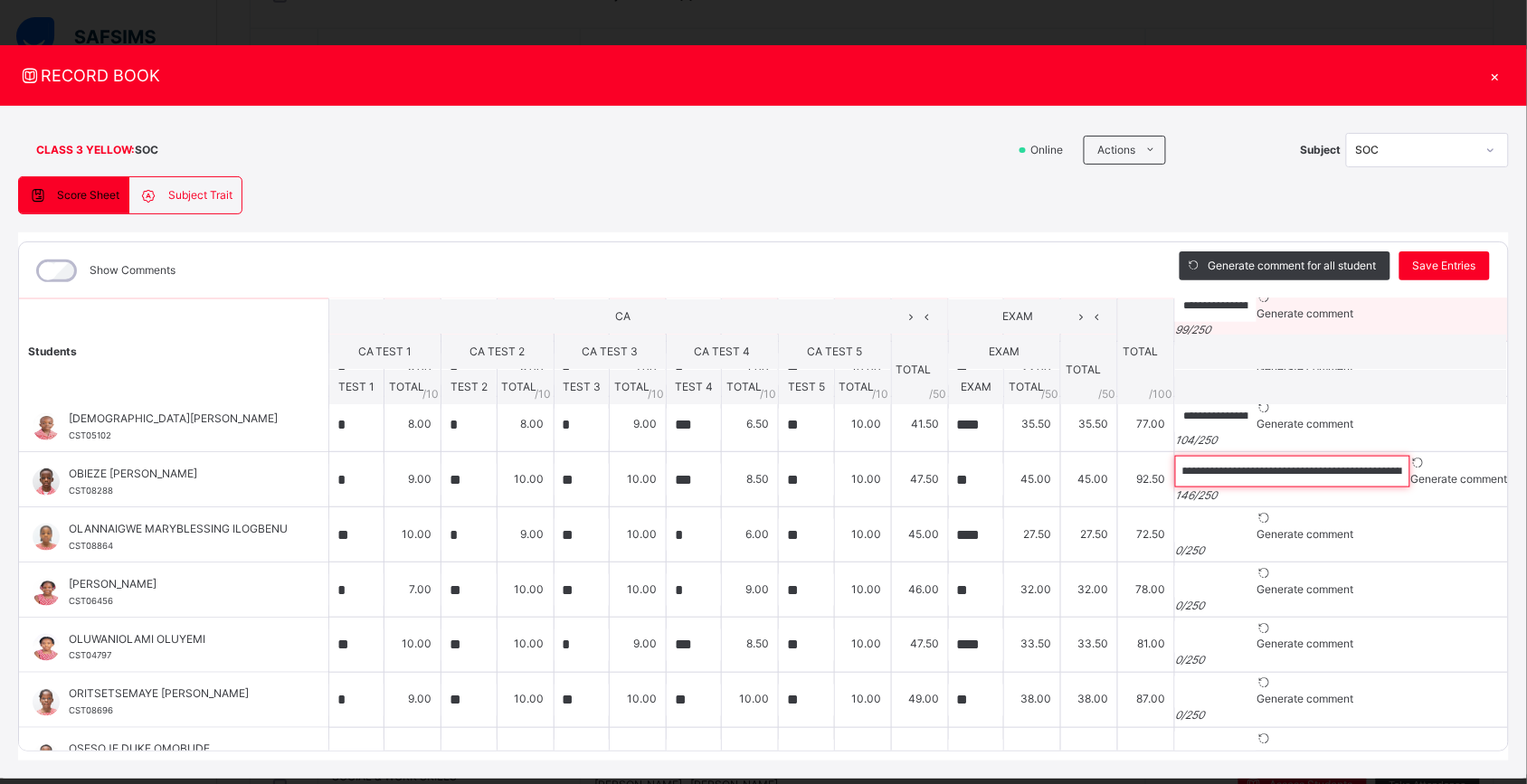 scroll, scrollTop: 0, scrollLeft: 0, axis: both 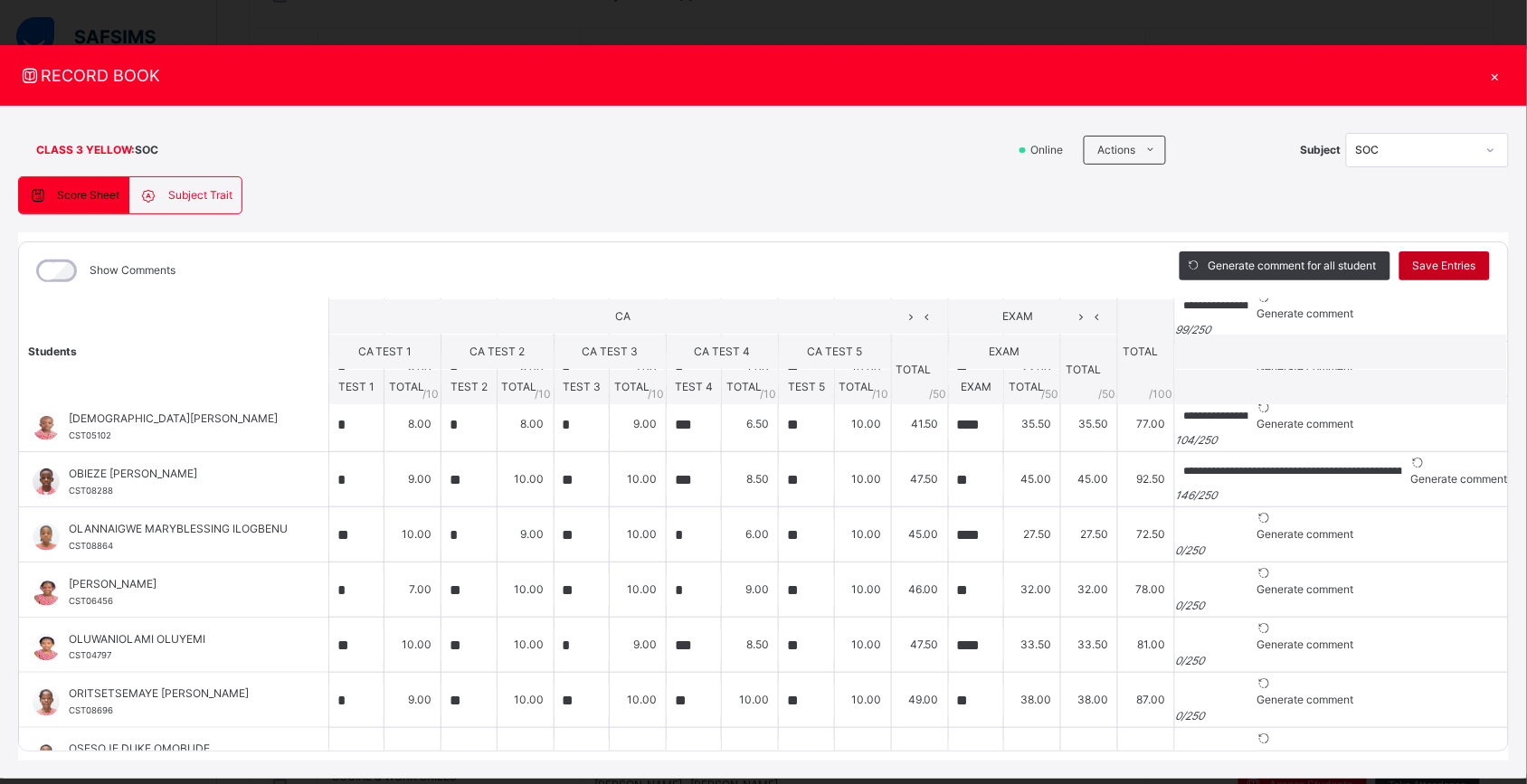 click on "Save Entries" at bounding box center (1445, 266) 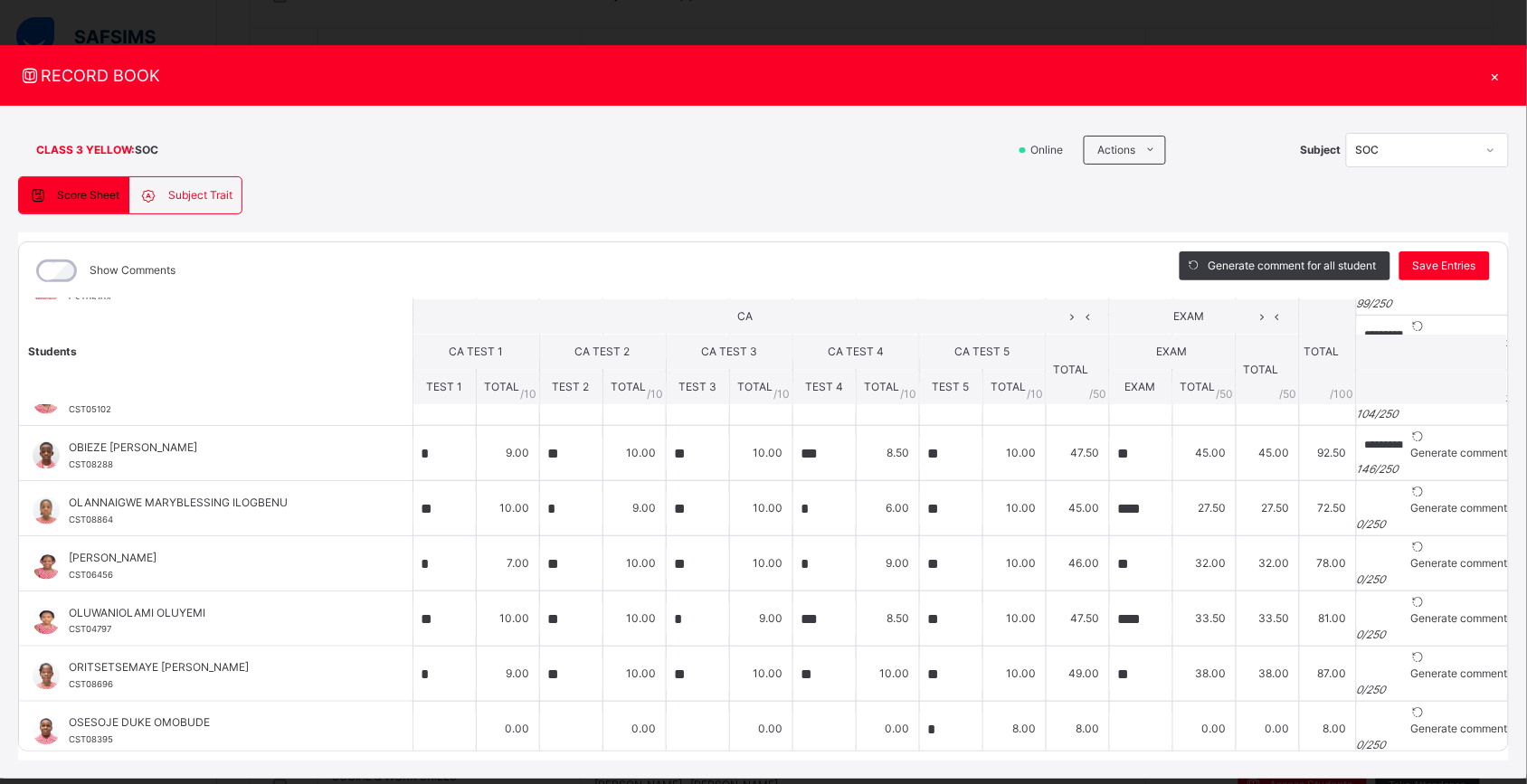 scroll, scrollTop: 703, scrollLeft: 0, axis: vertical 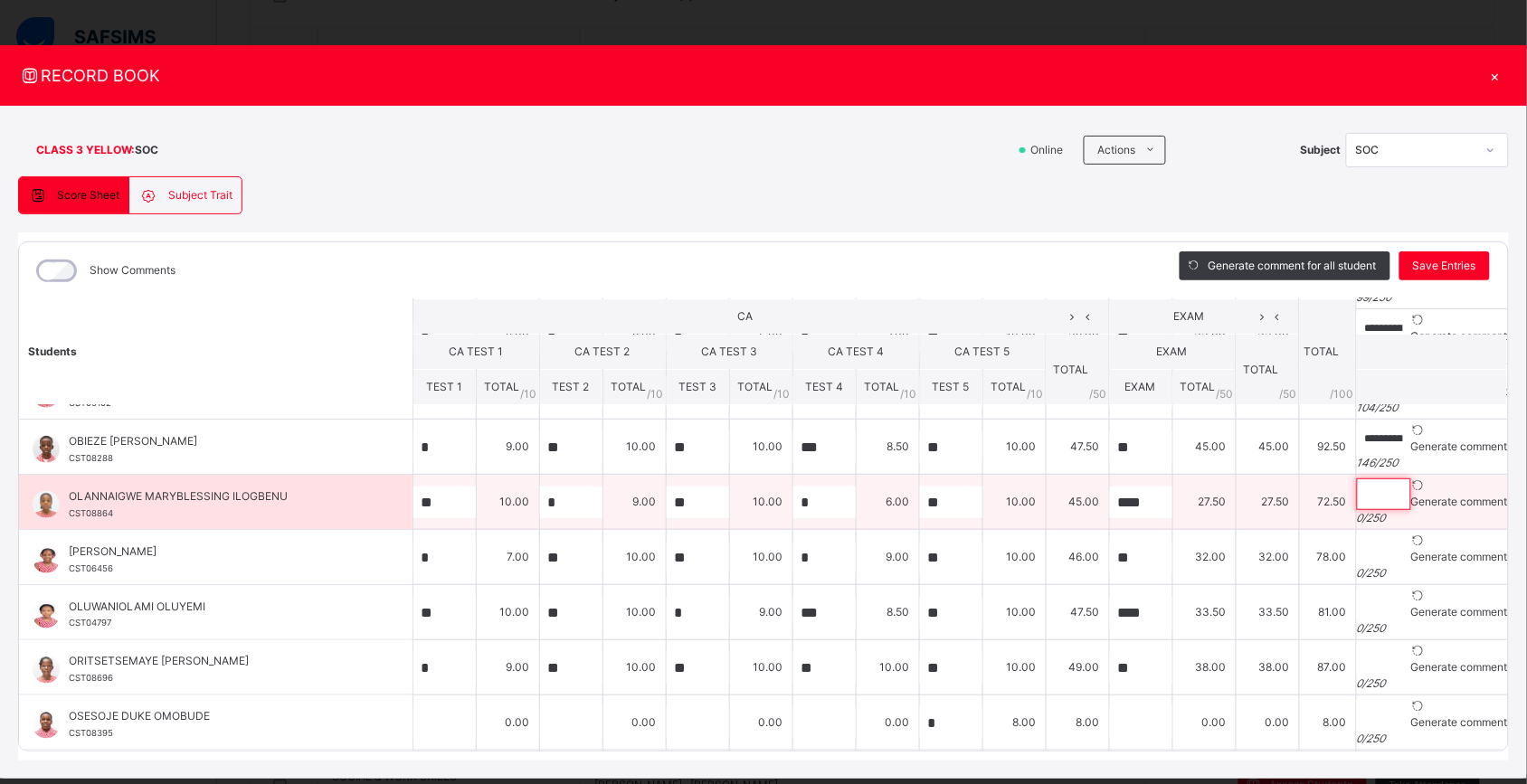click at bounding box center (1384, 494) 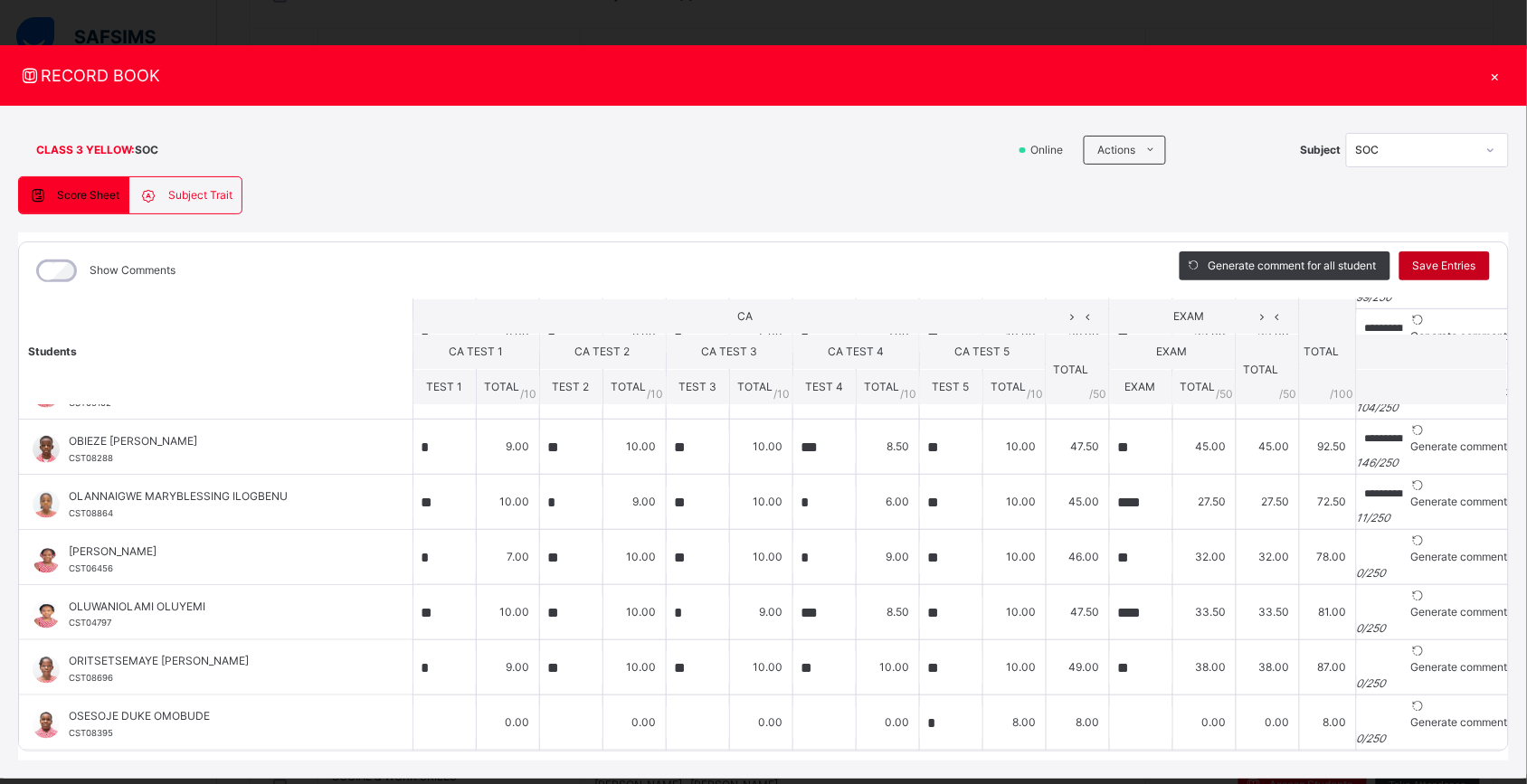 click on "Save Entries" at bounding box center [1445, 266] 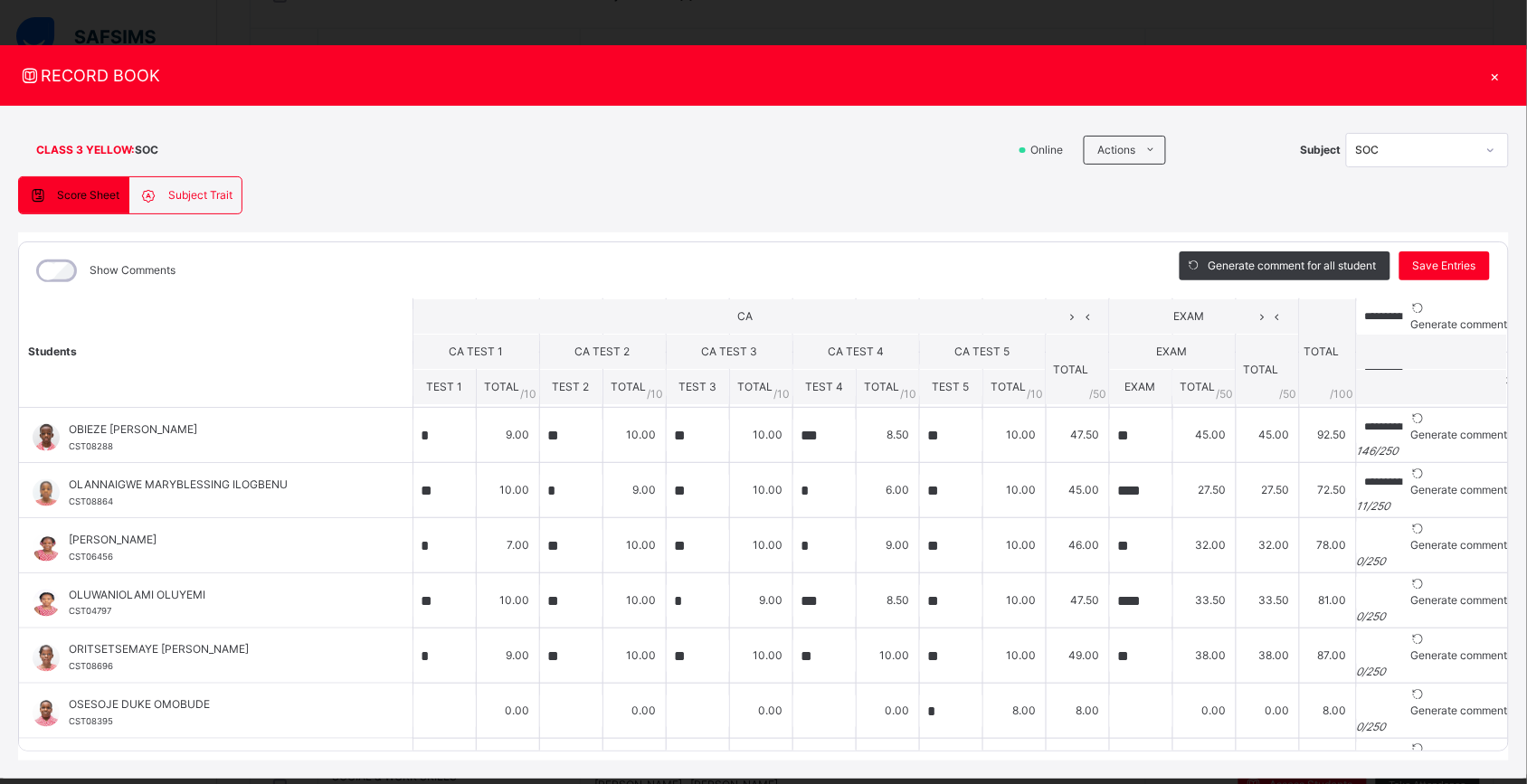 scroll, scrollTop: 722, scrollLeft: 0, axis: vertical 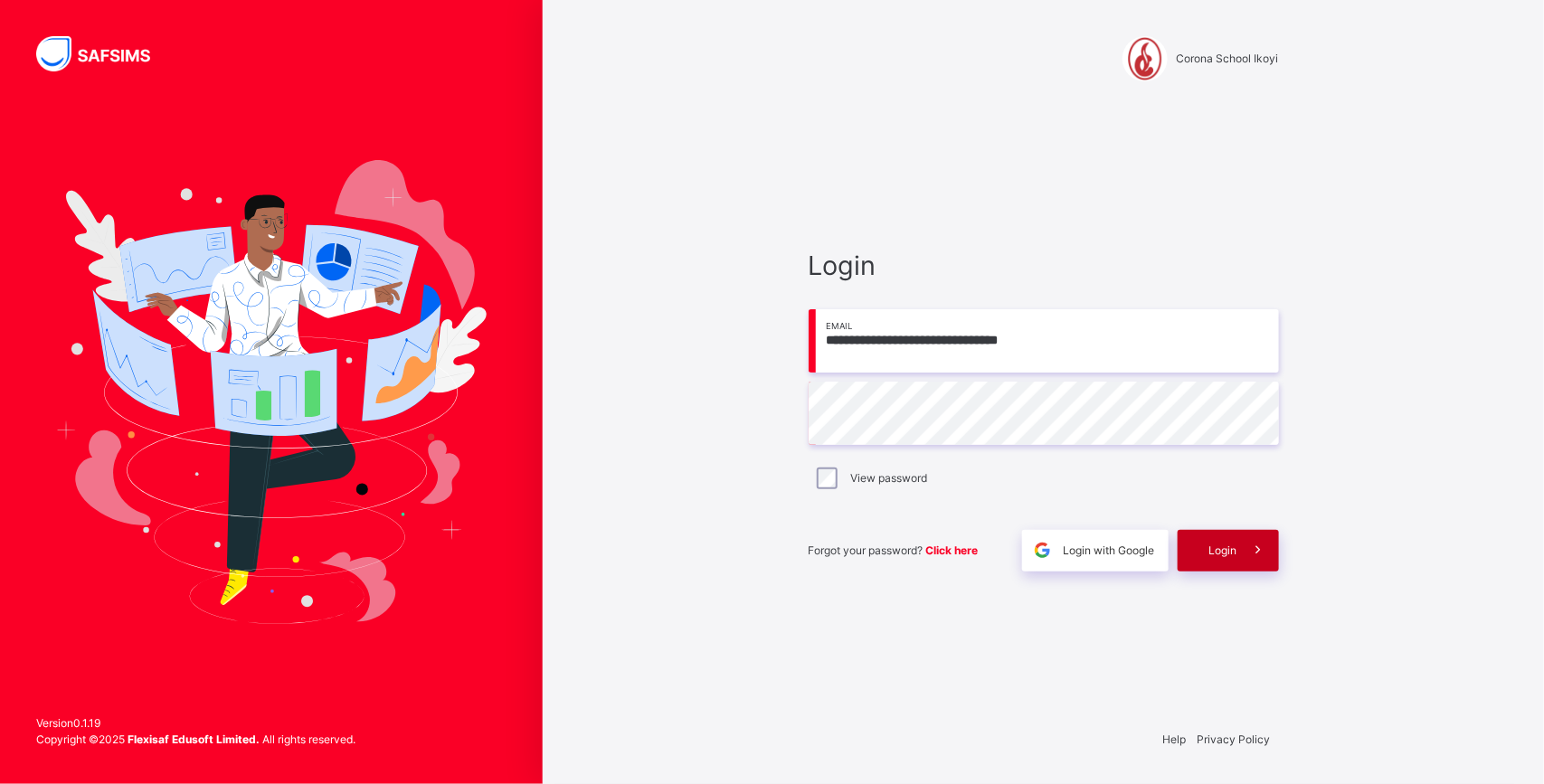 click at bounding box center (1258, 551) 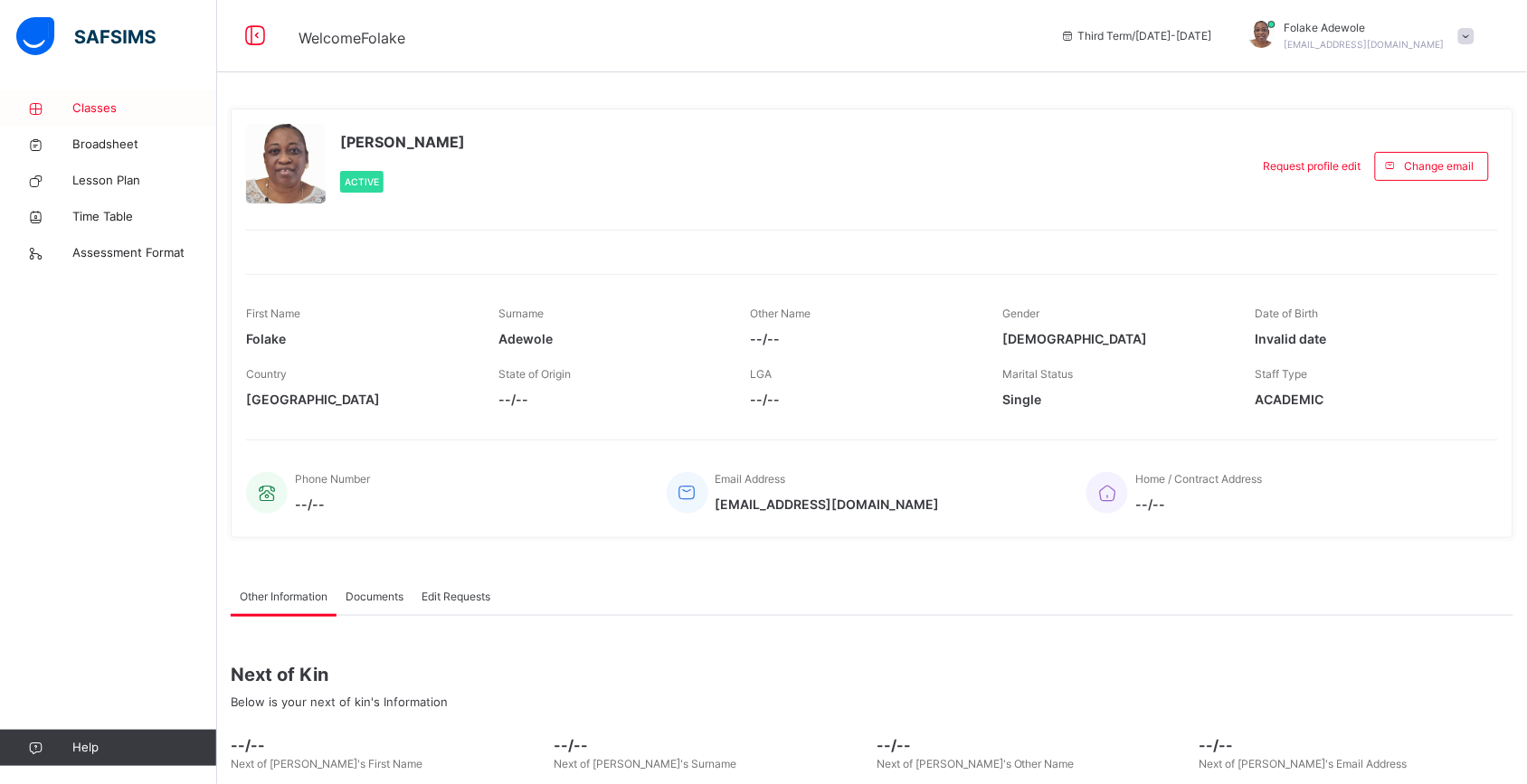click on "Classes" at bounding box center [145, 109] 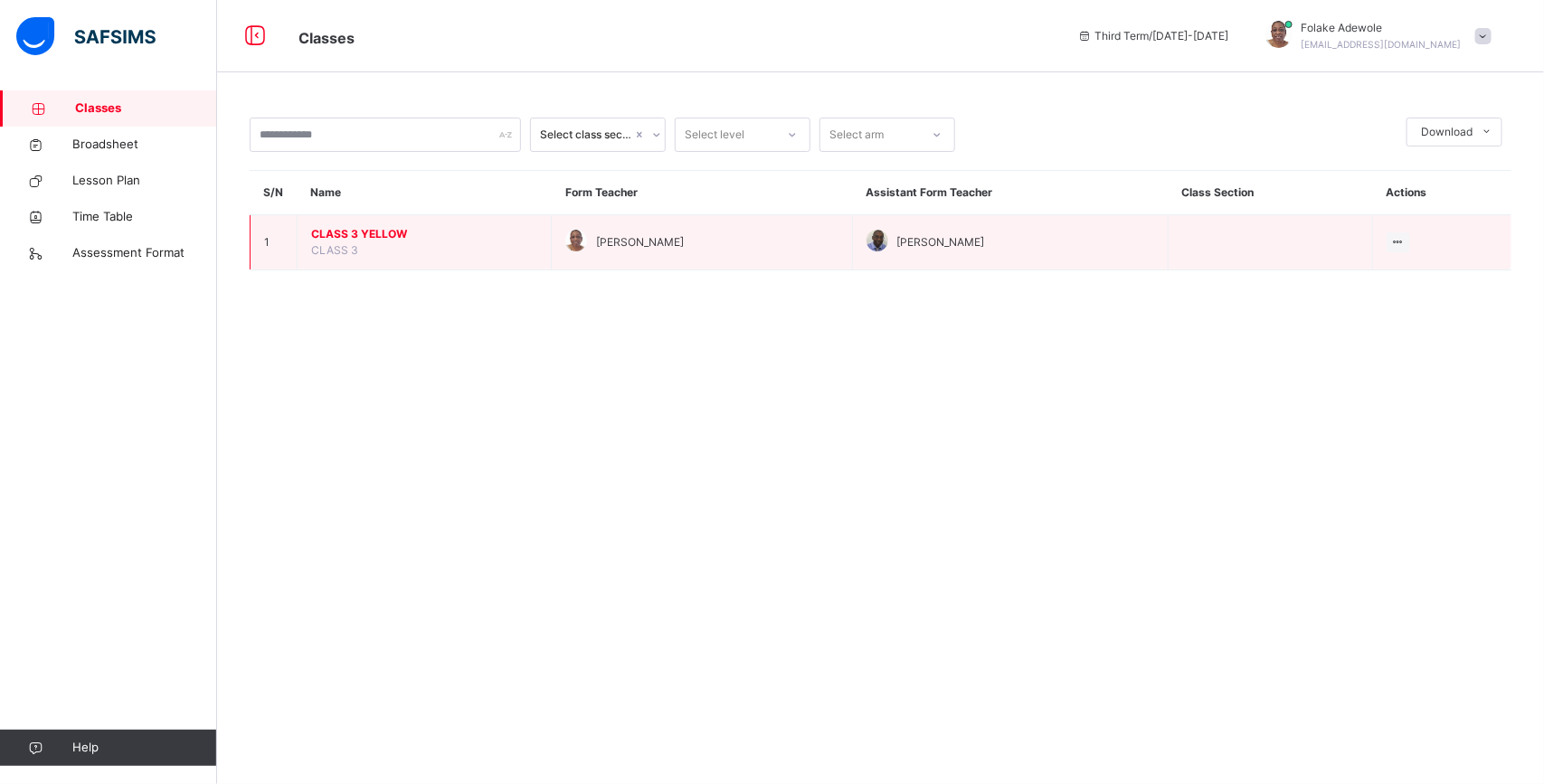 click on "CLASS 3   YELLOW" at bounding box center [424, 234] 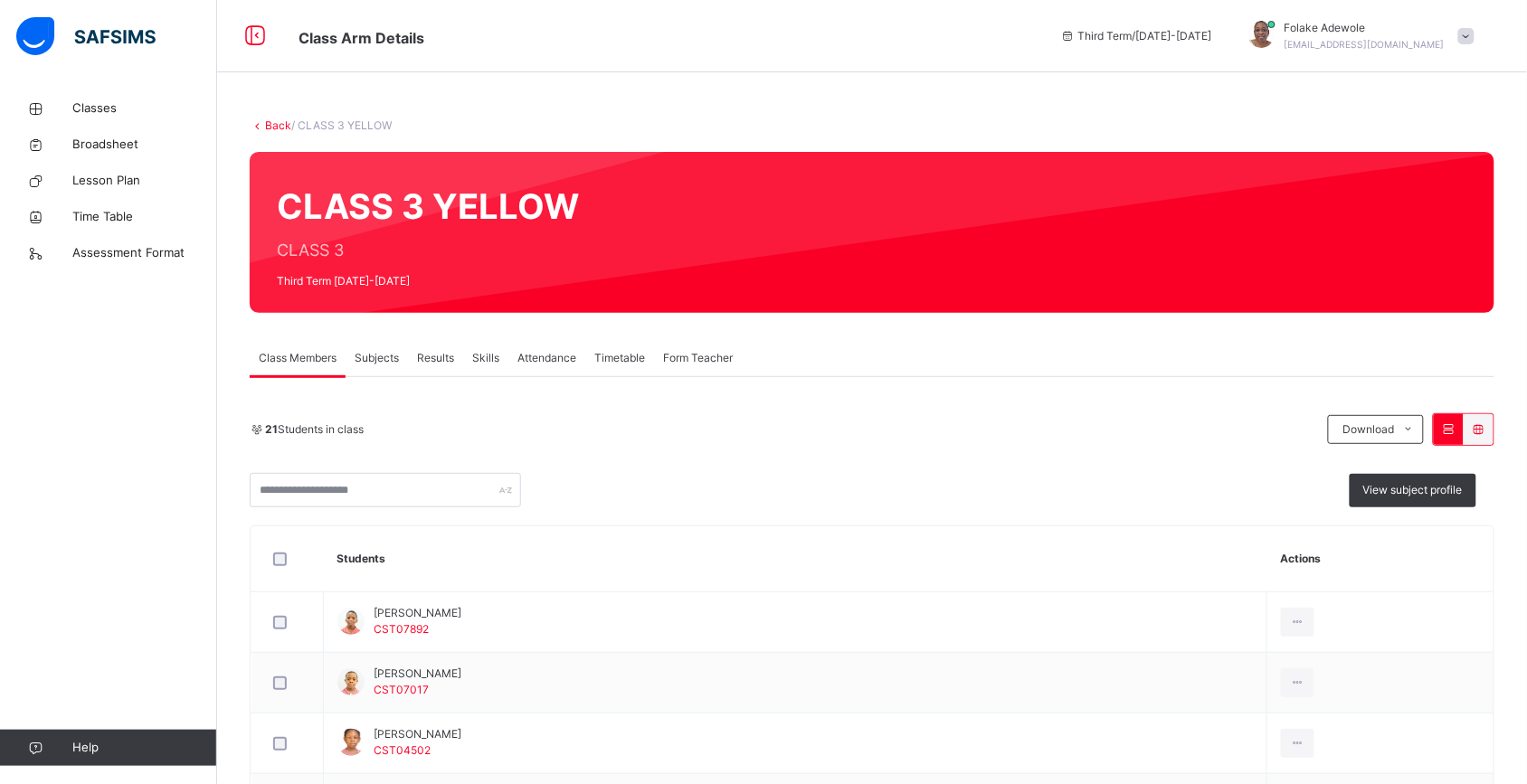 click on "Subjects" at bounding box center (376, 358) 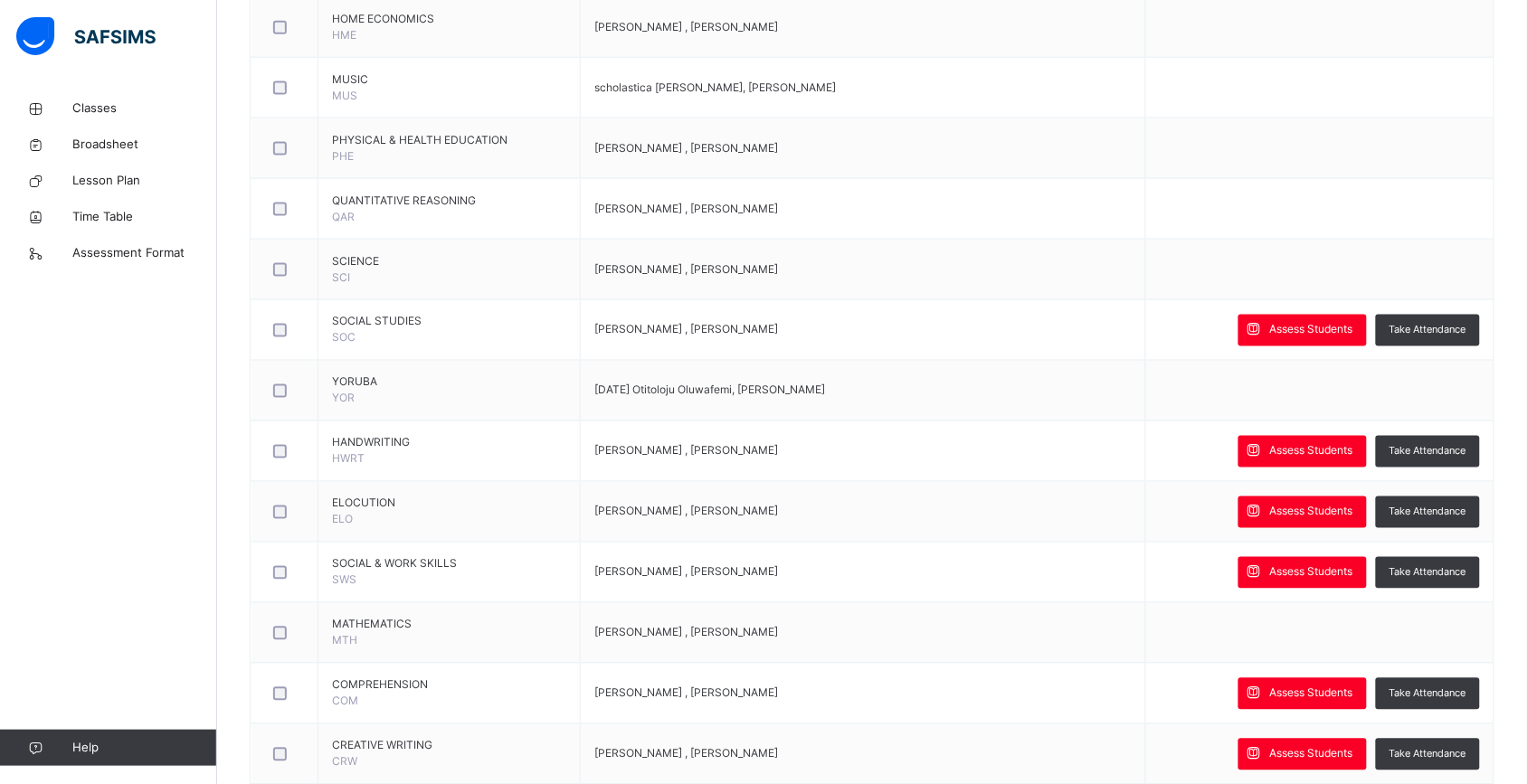 scroll, scrollTop: 712, scrollLeft: 0, axis: vertical 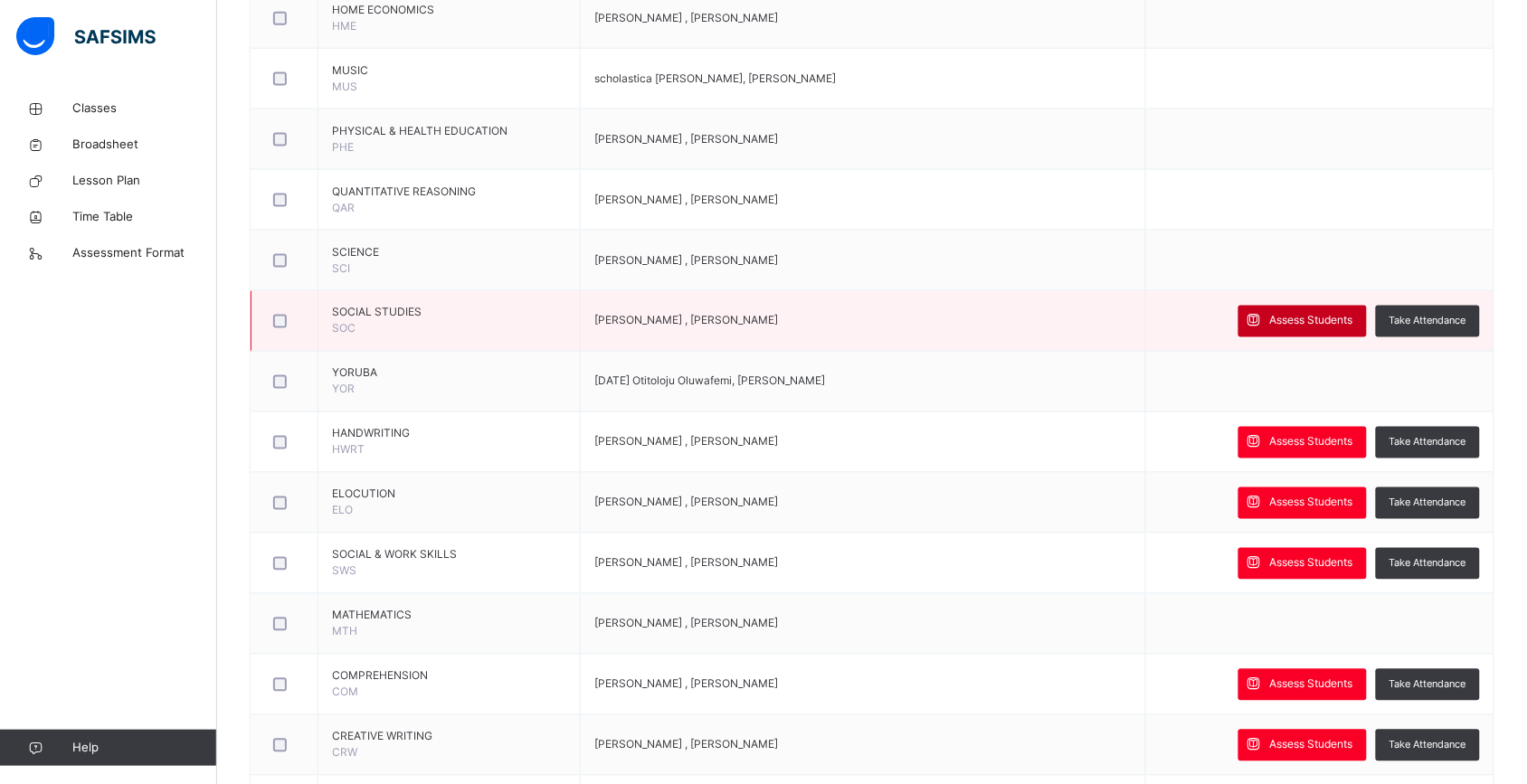 click on "Assess Students" at bounding box center [1312, 321] 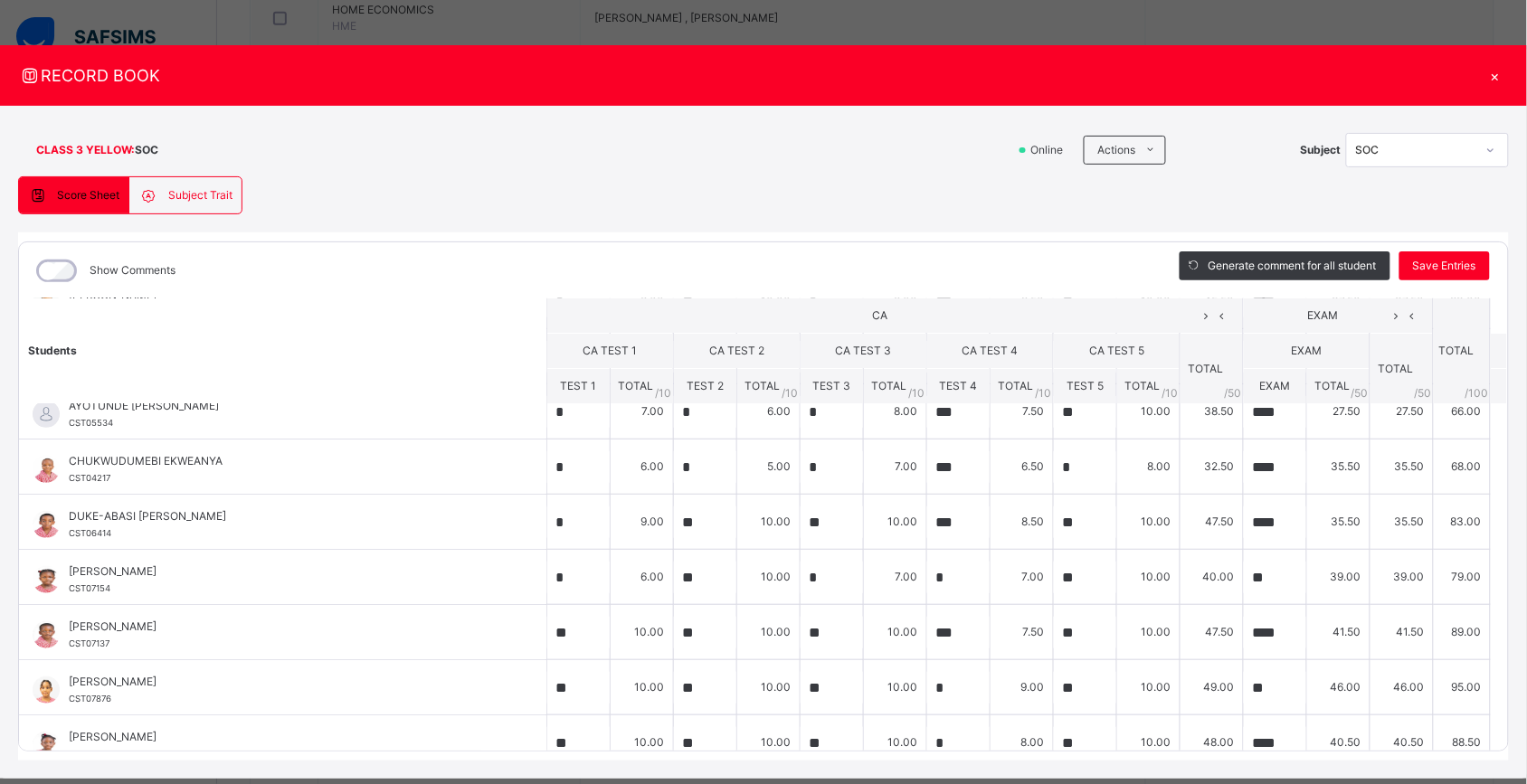 scroll, scrollTop: 190, scrollLeft: 0, axis: vertical 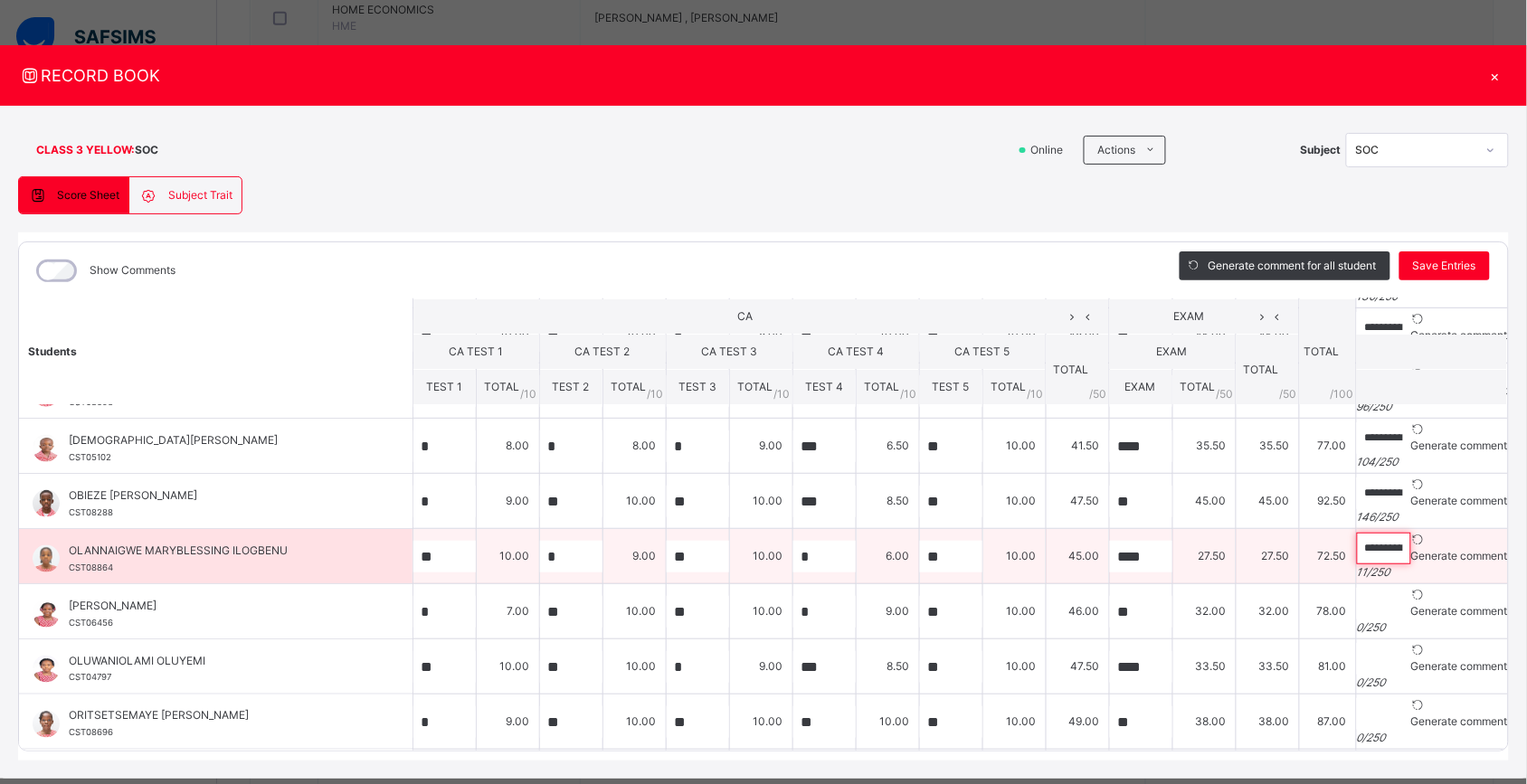 click on "**********" at bounding box center [1384, 548] 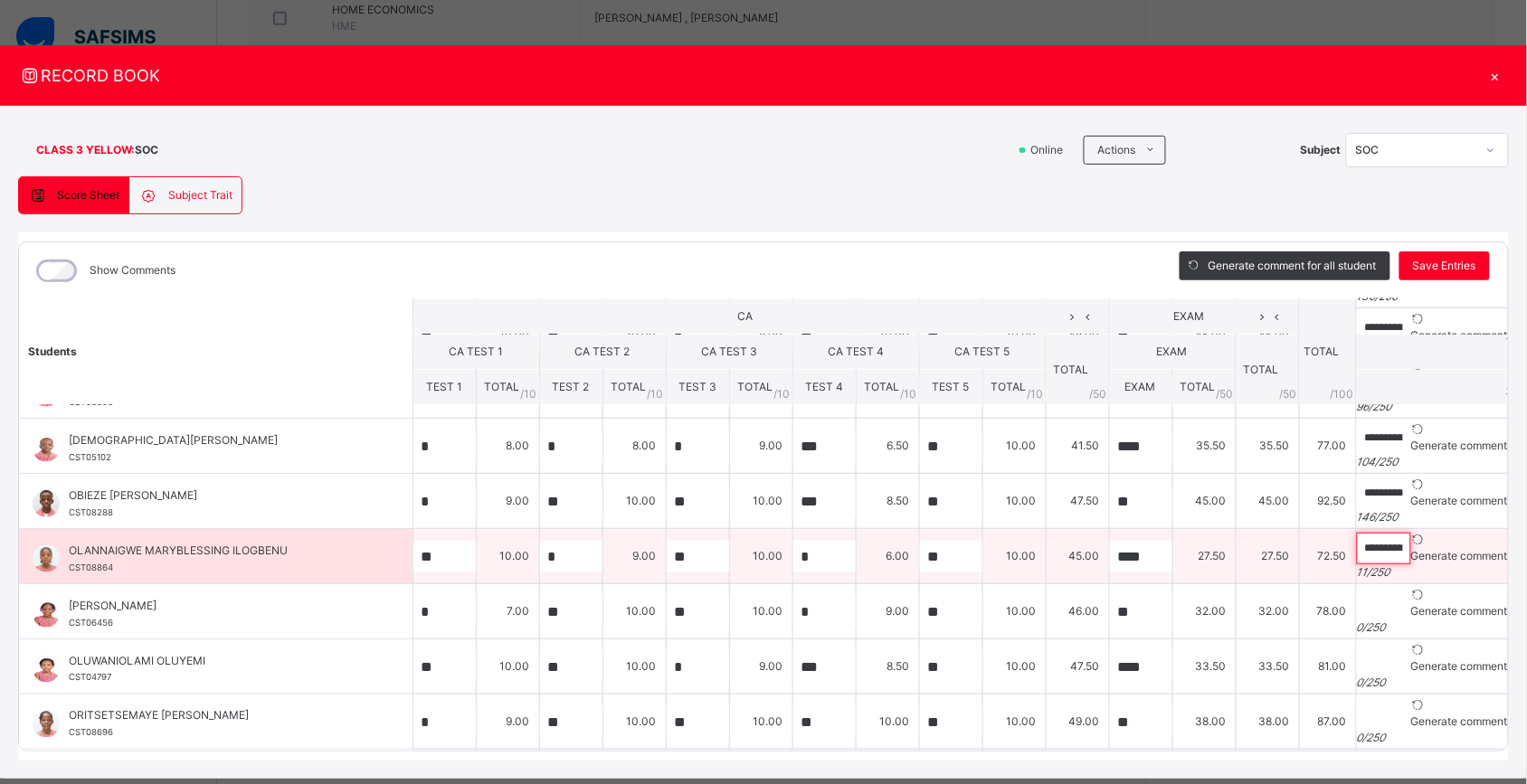 click on "**********" at bounding box center [1384, 548] 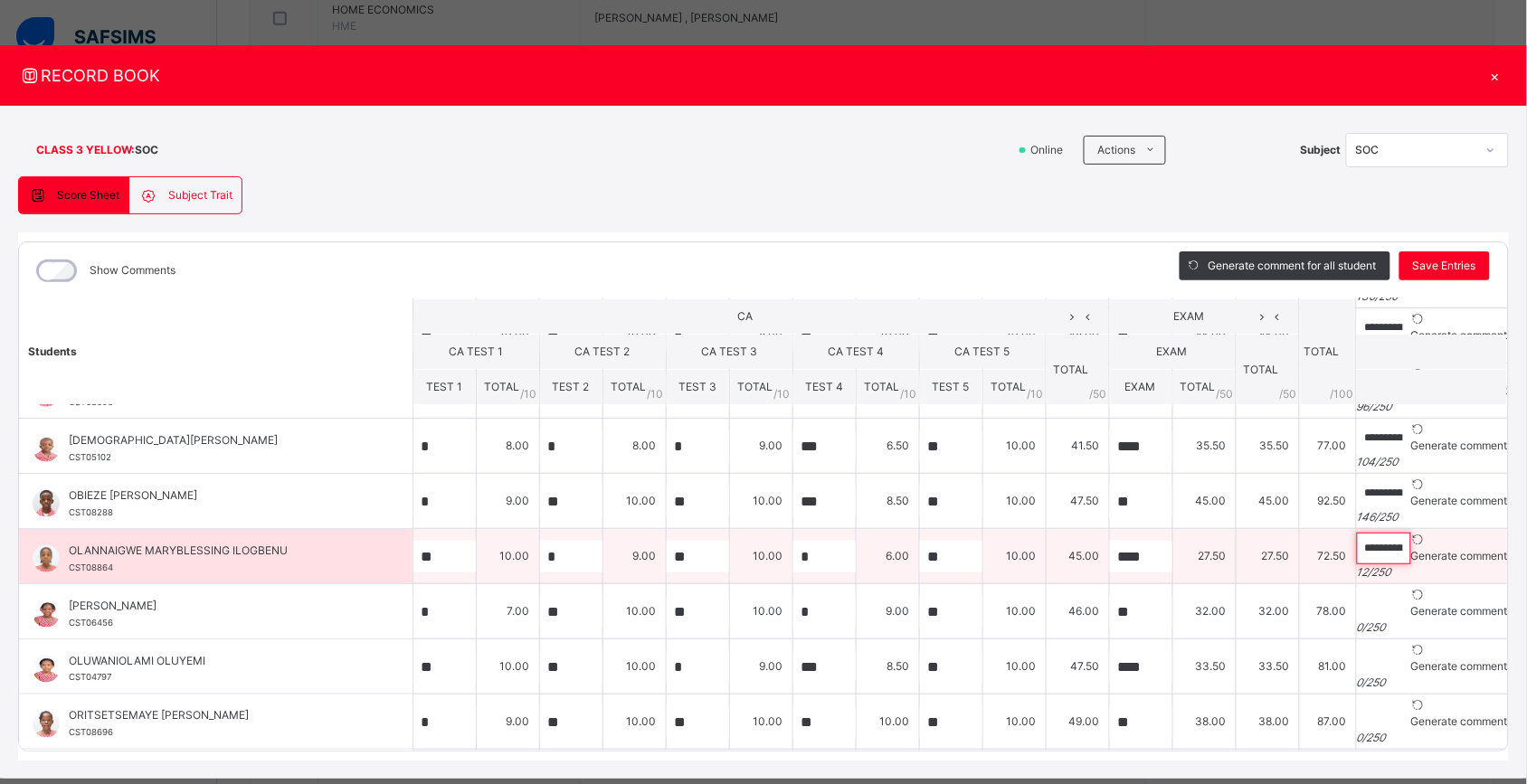 paste on "**********" 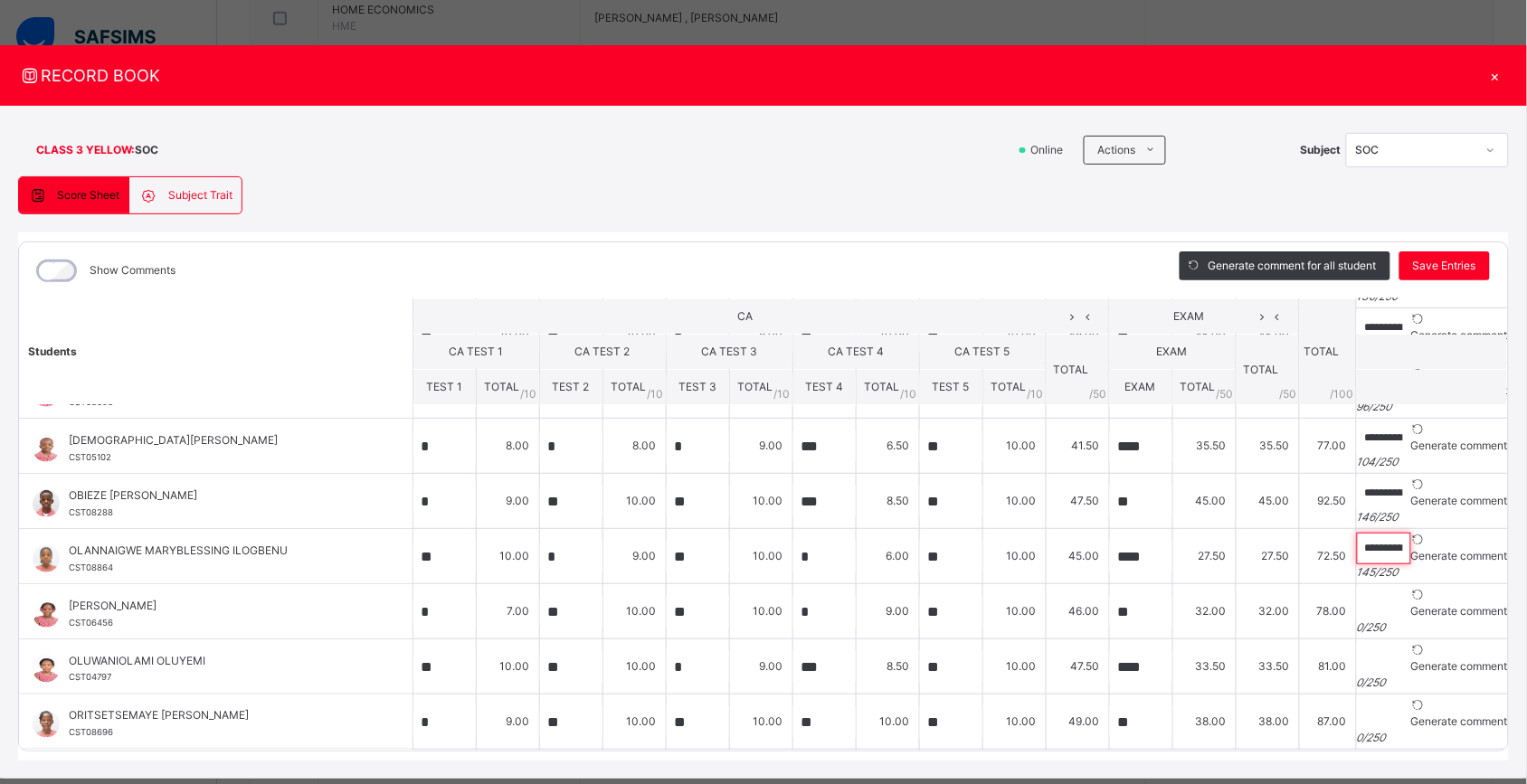 scroll, scrollTop: 0, scrollLeft: 527, axis: horizontal 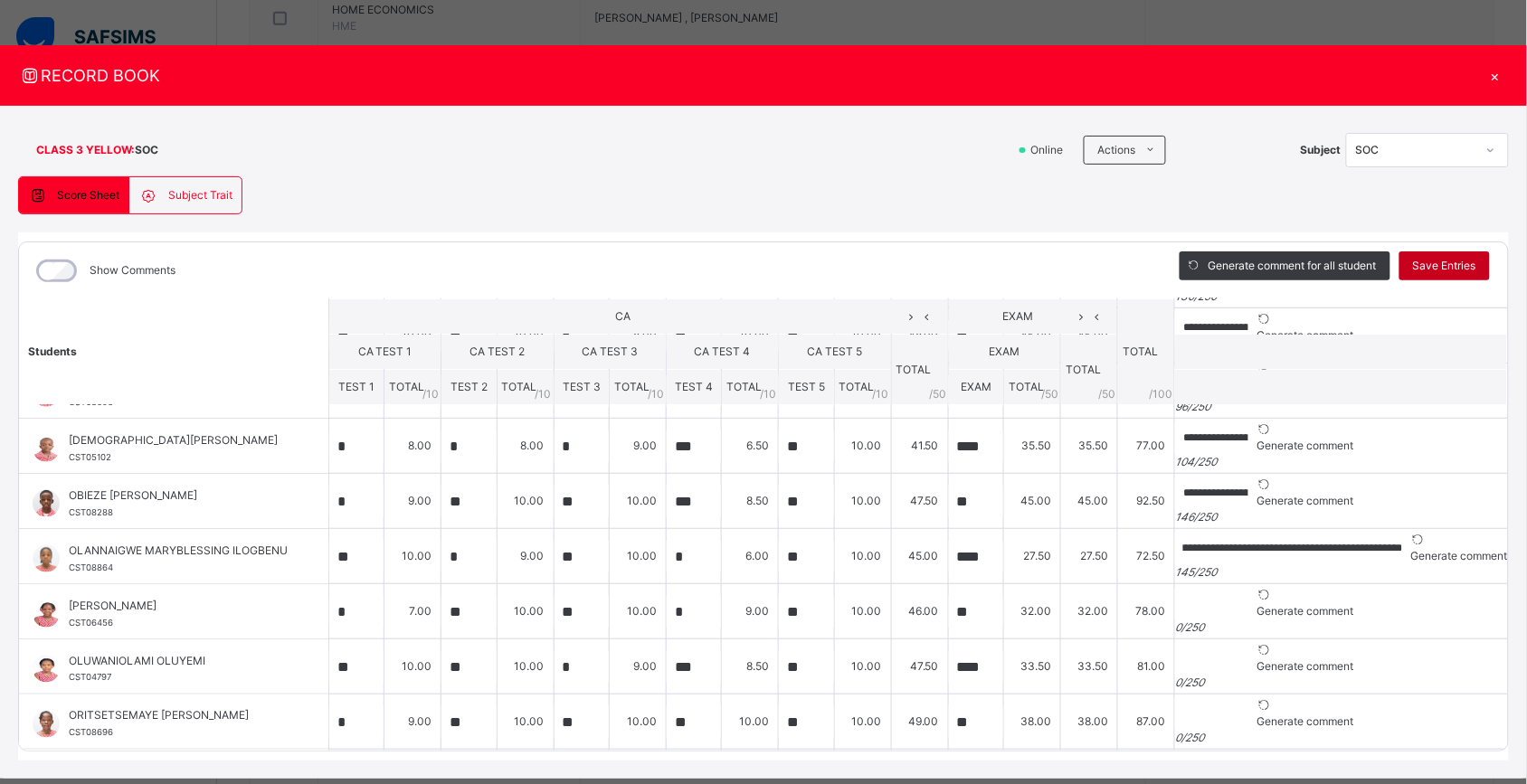 click on "Save Entries" at bounding box center (1445, 266) 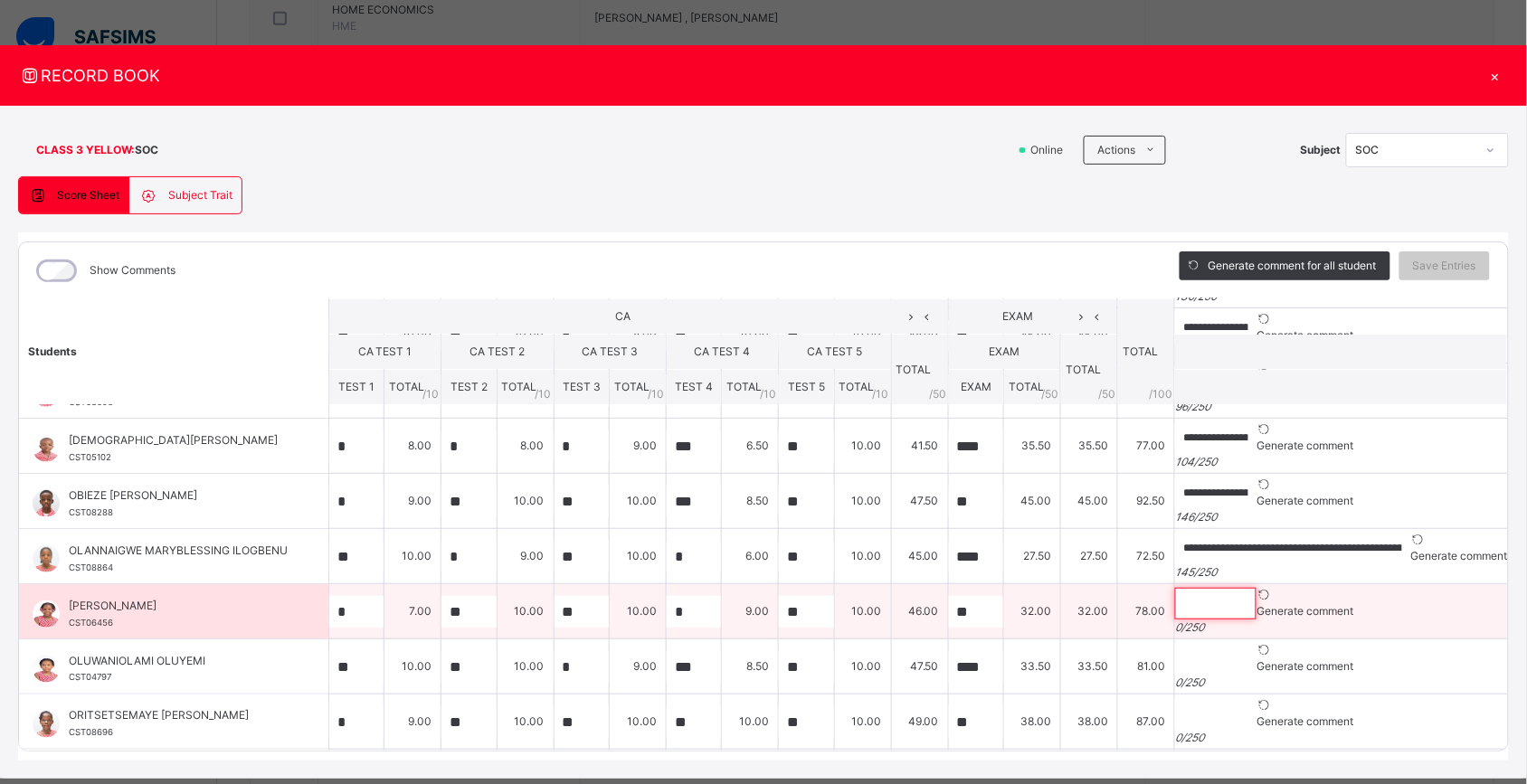click at bounding box center (1216, 603) 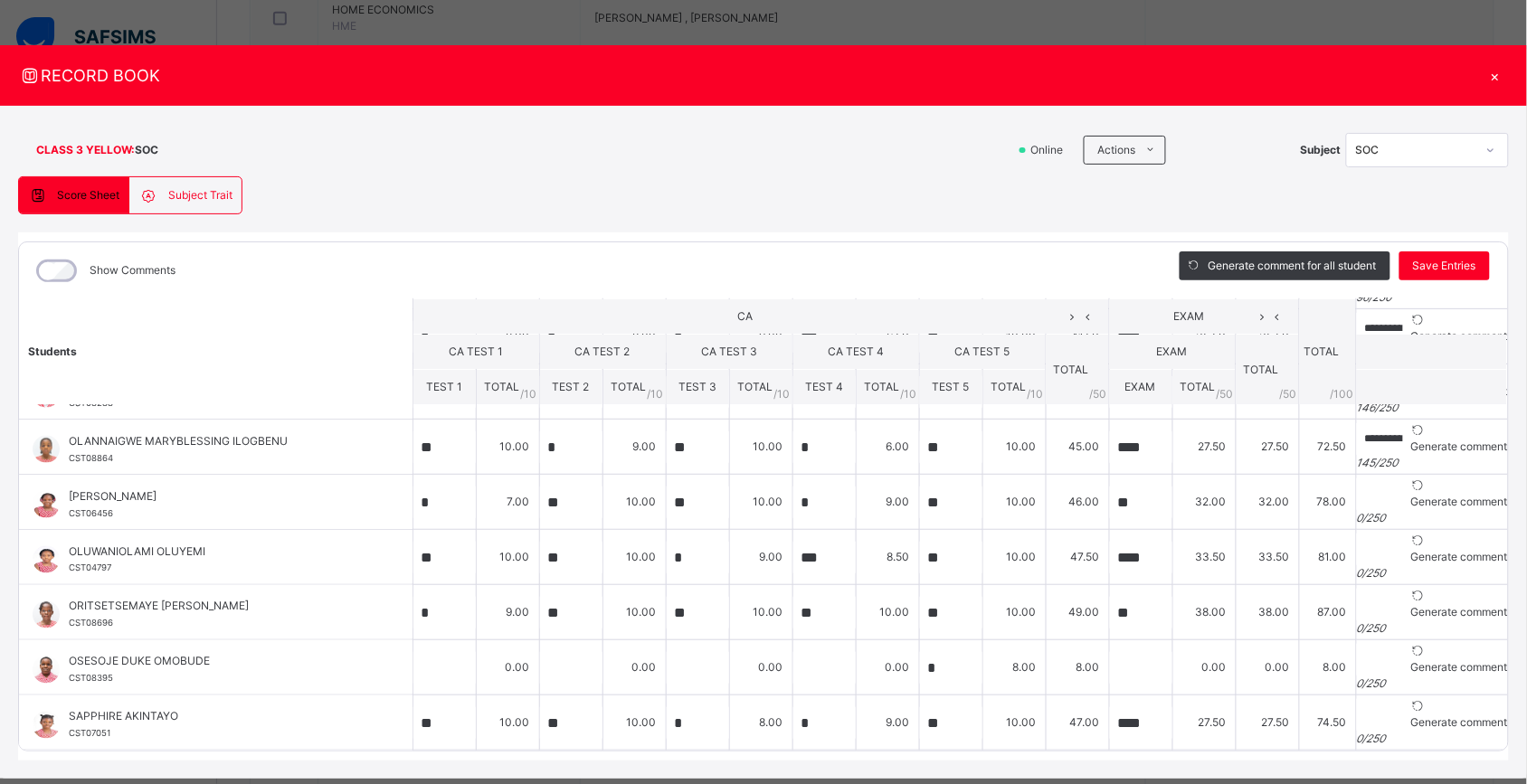scroll, scrollTop: 761, scrollLeft: 0, axis: vertical 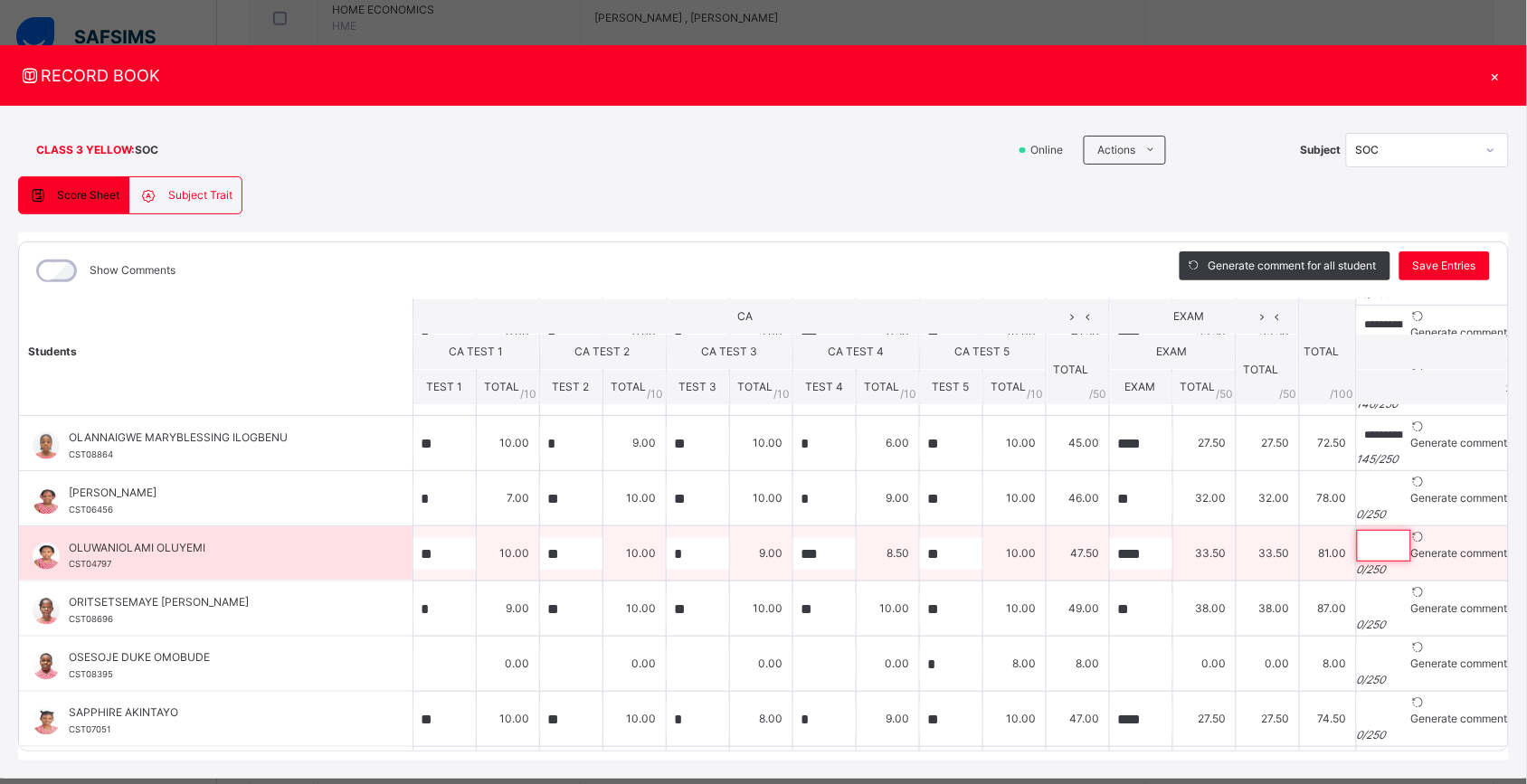 click at bounding box center (1384, 545) 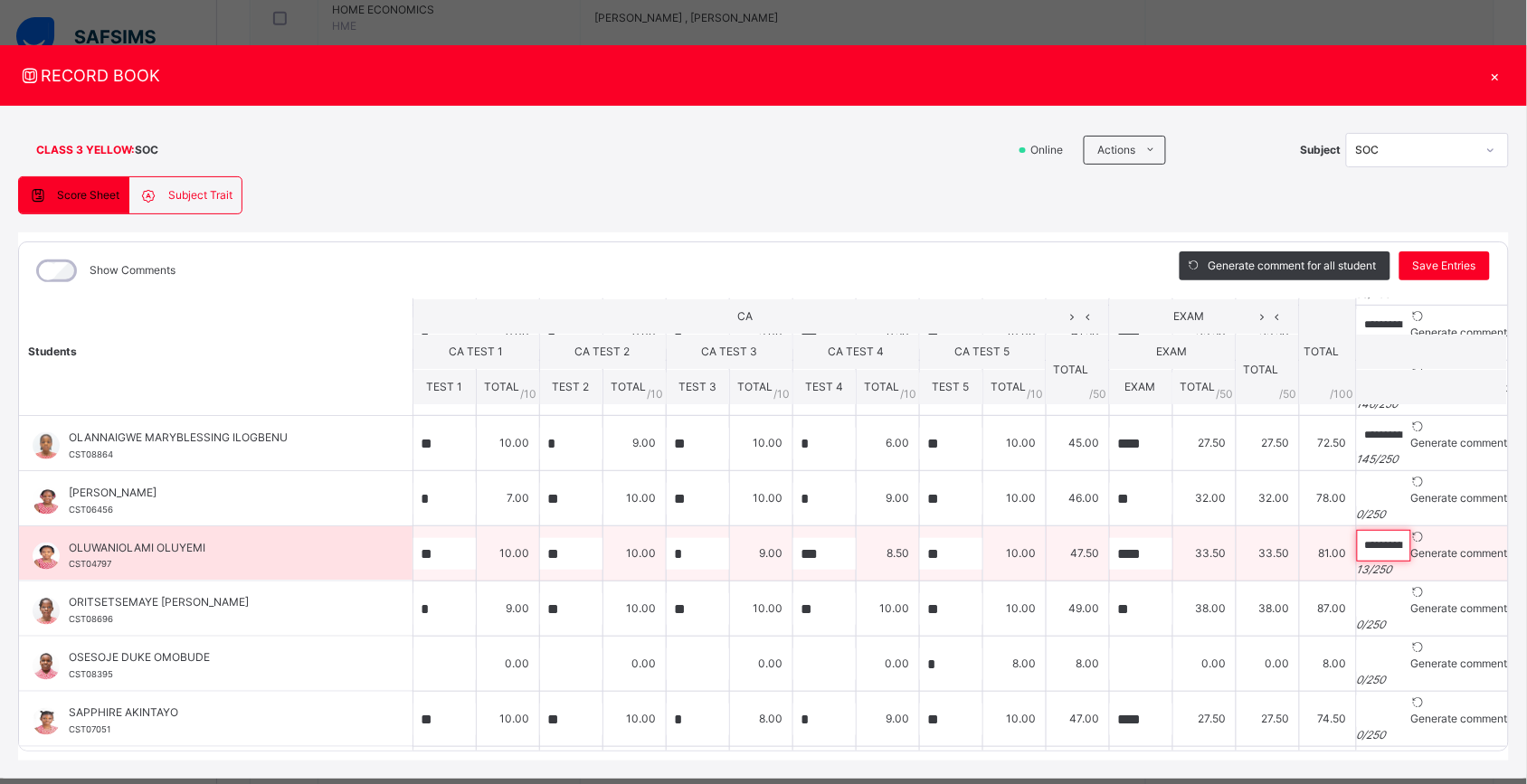 paste on "**********" 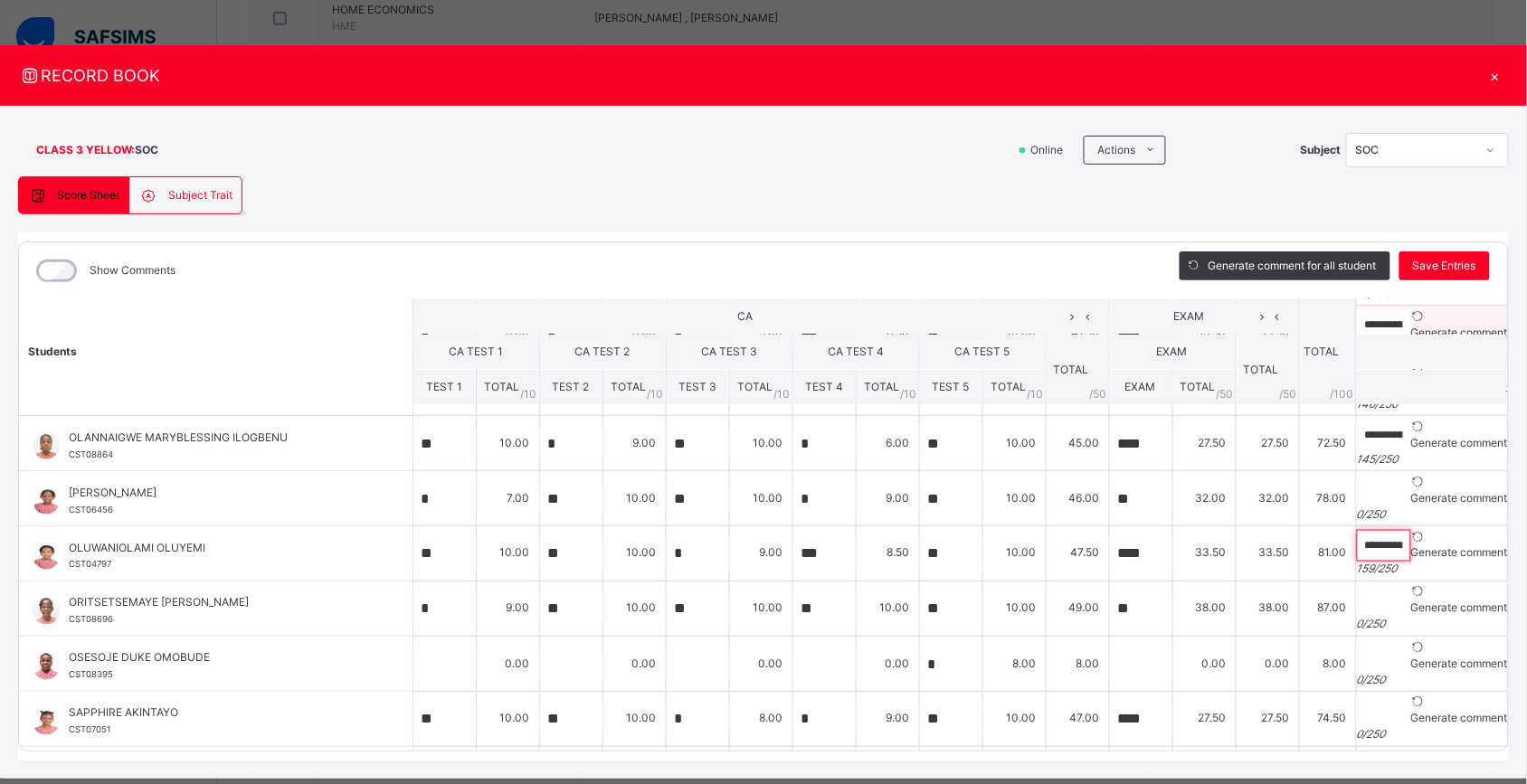 scroll, scrollTop: 0, scrollLeft: 600, axis: horizontal 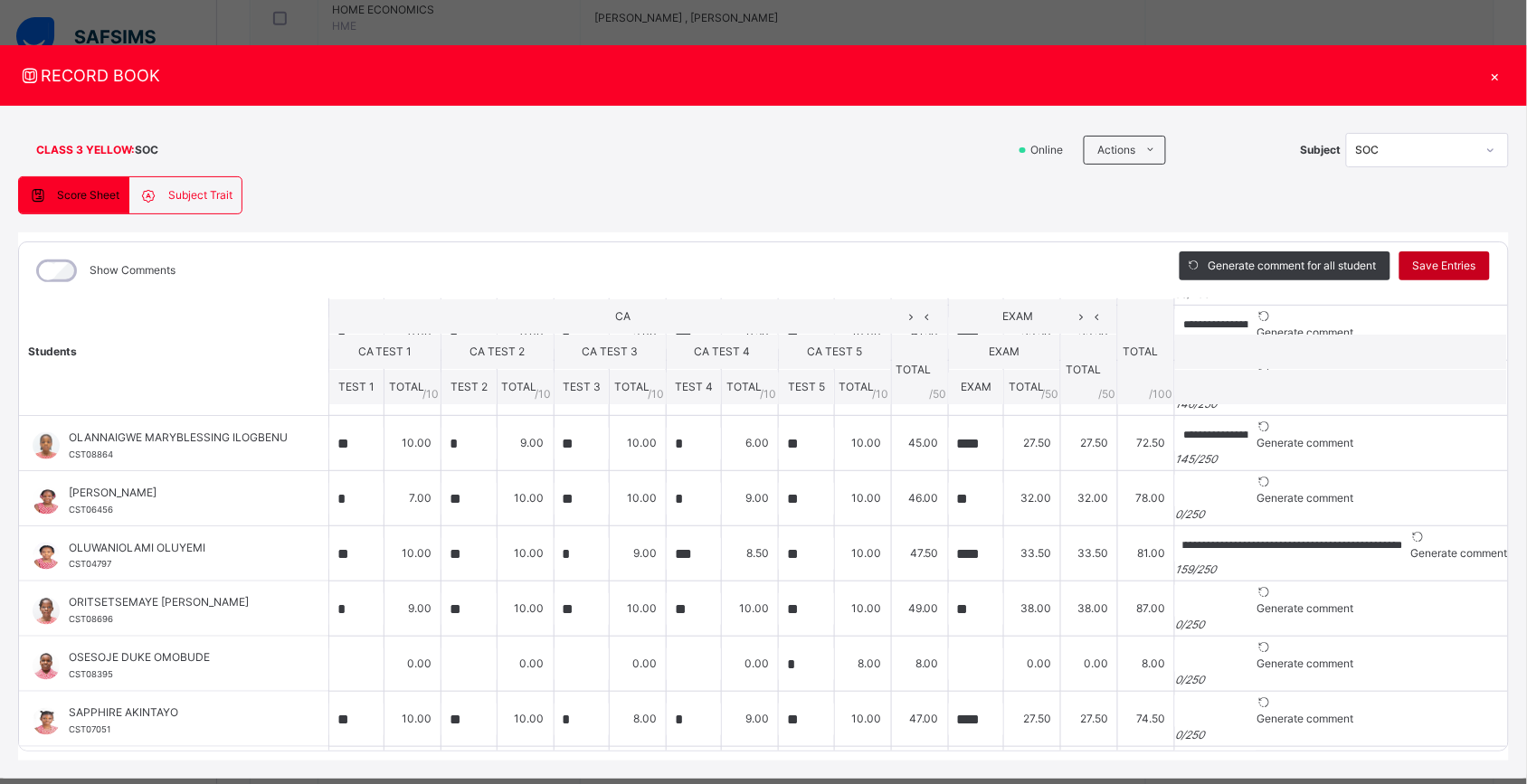 click on "Save Entries" at bounding box center [1445, 266] 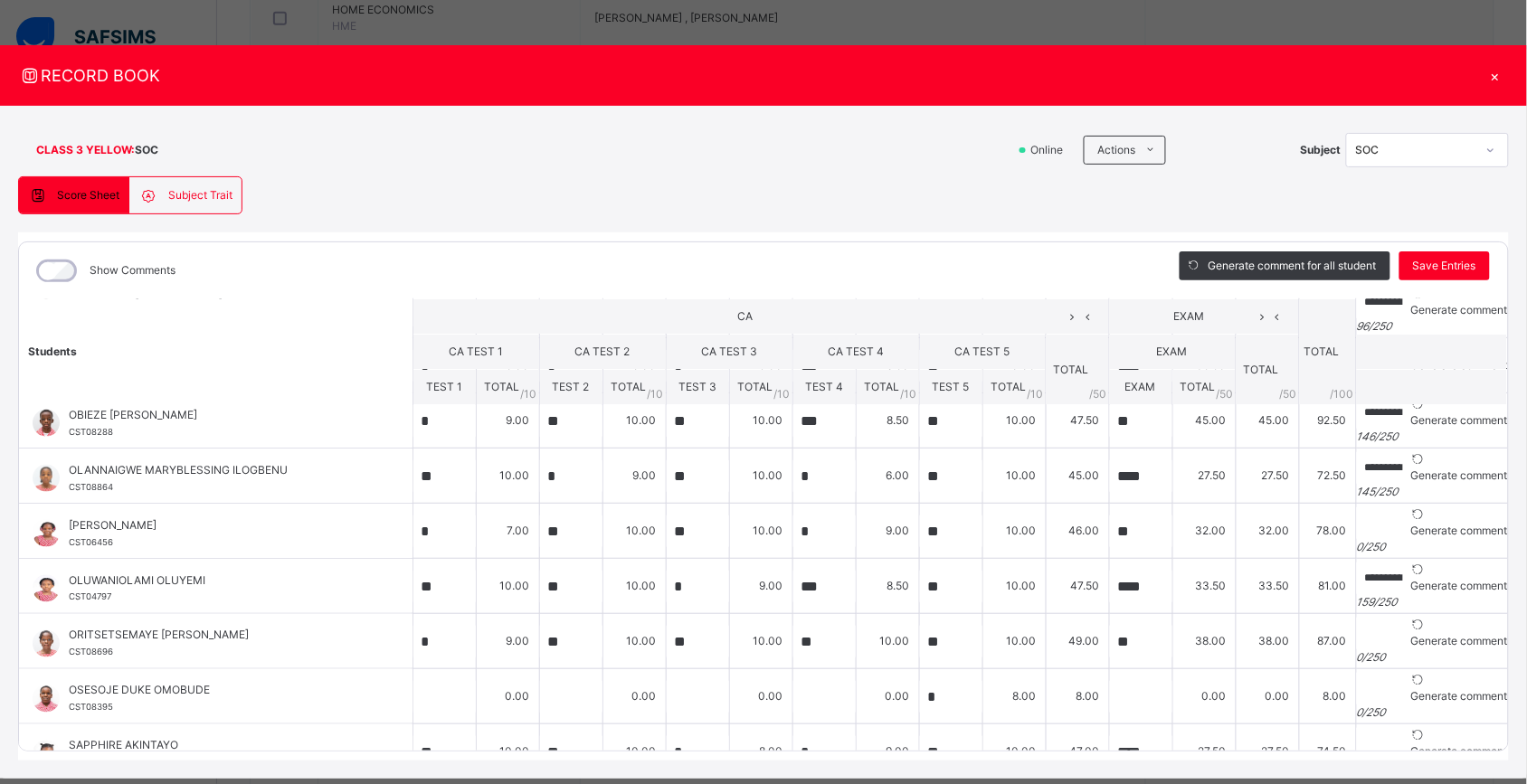 scroll, scrollTop: 730, scrollLeft: 0, axis: vertical 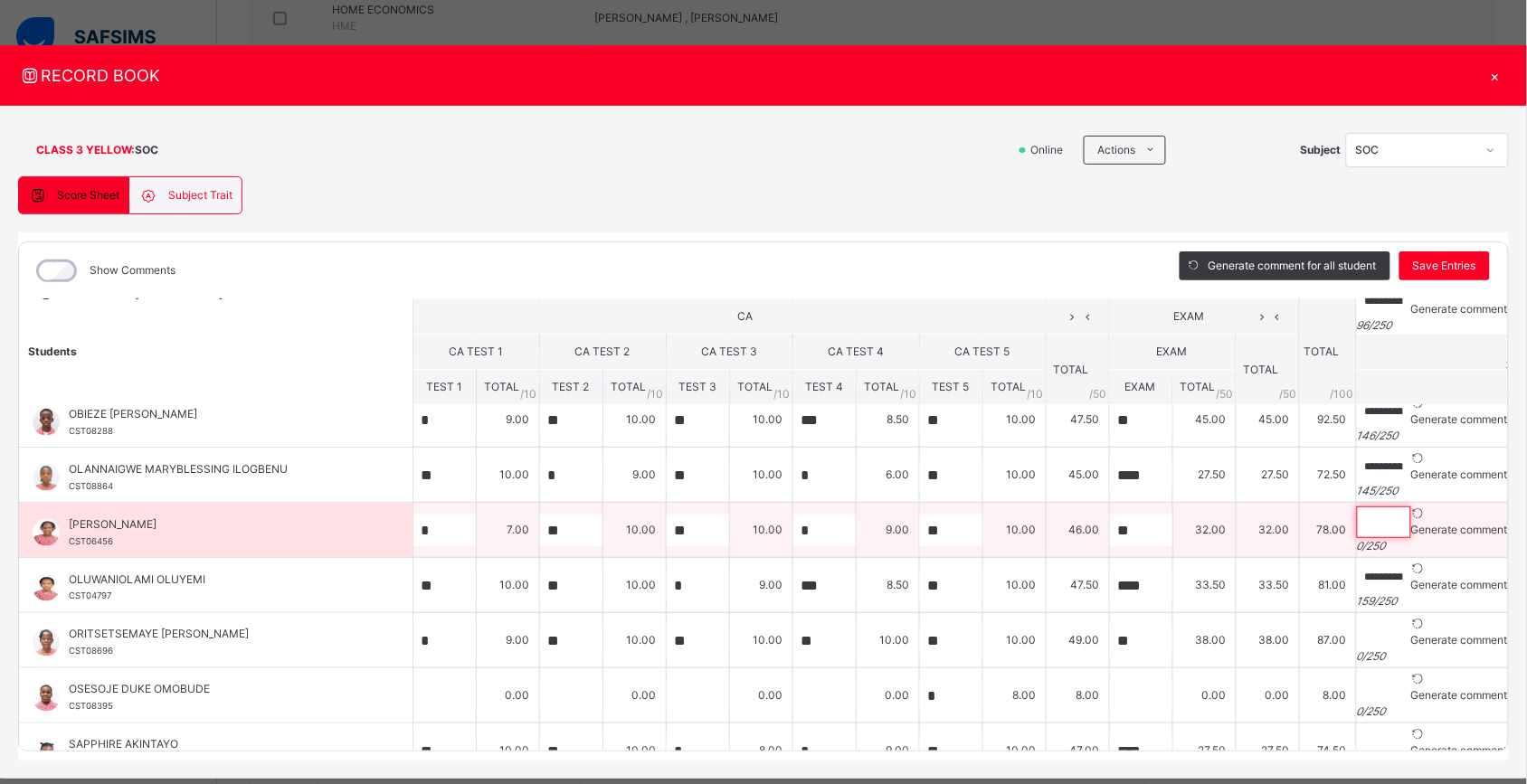 click at bounding box center [1384, 522] 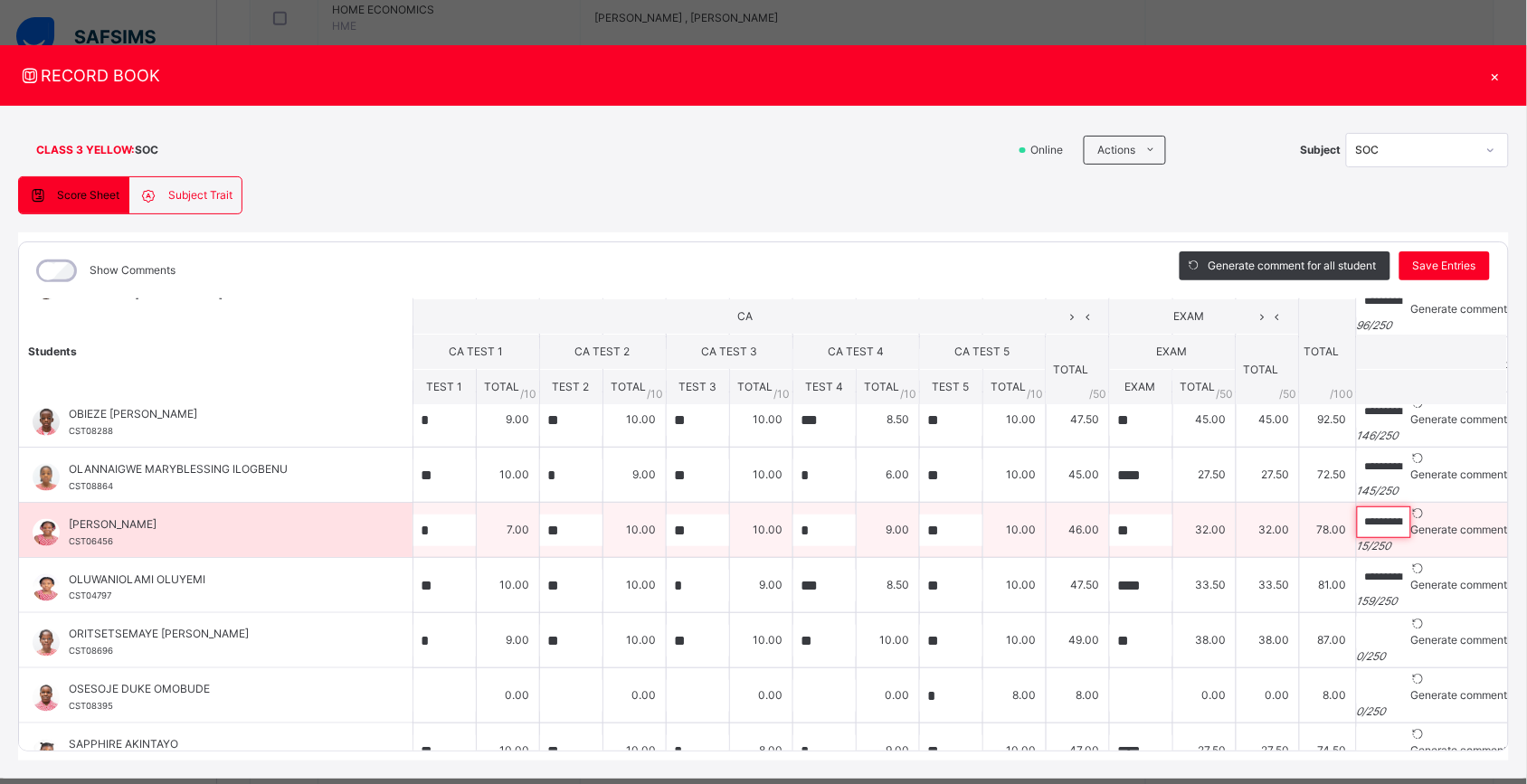 paste on "**********" 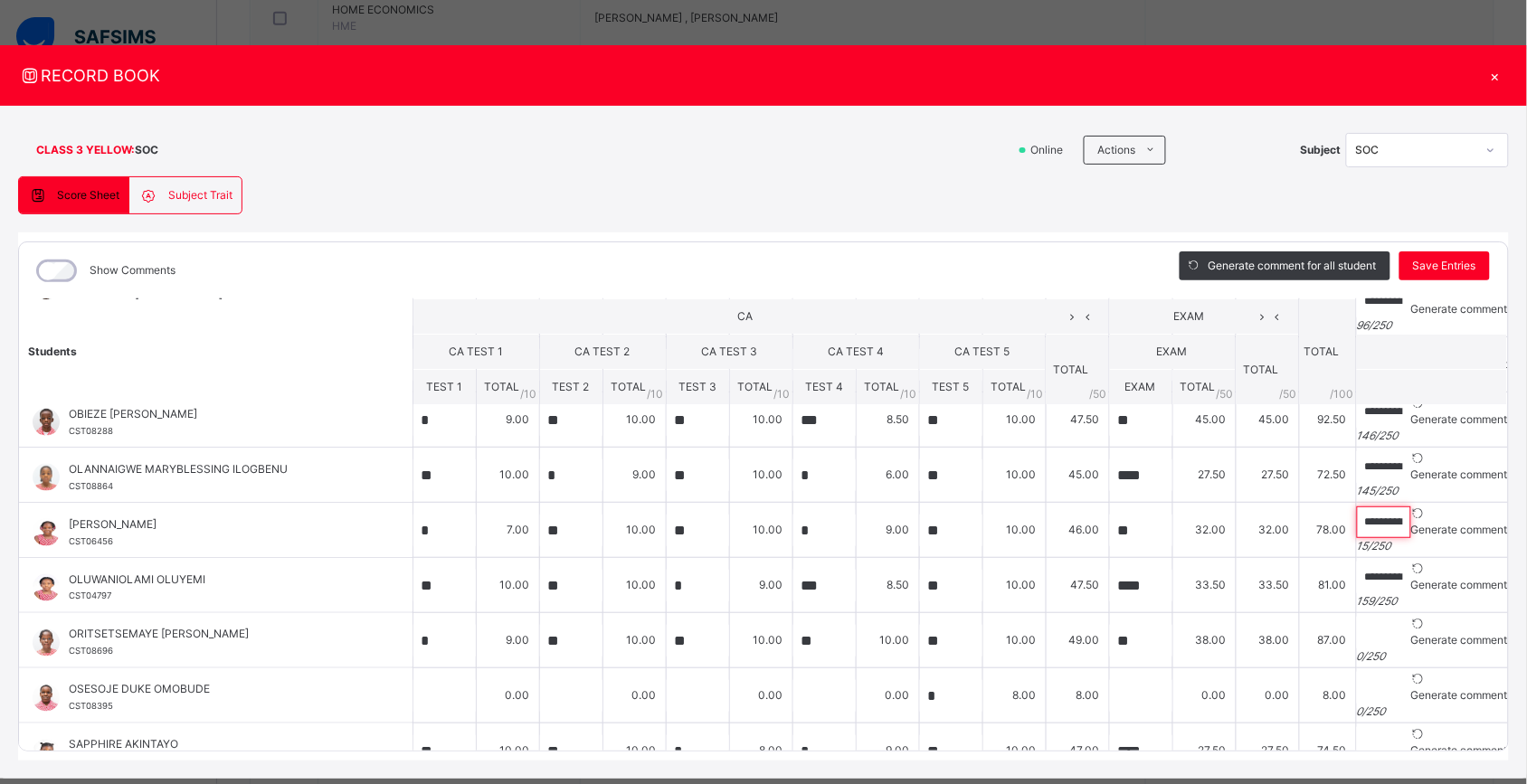 scroll, scrollTop: 0, scrollLeft: 299, axis: horizontal 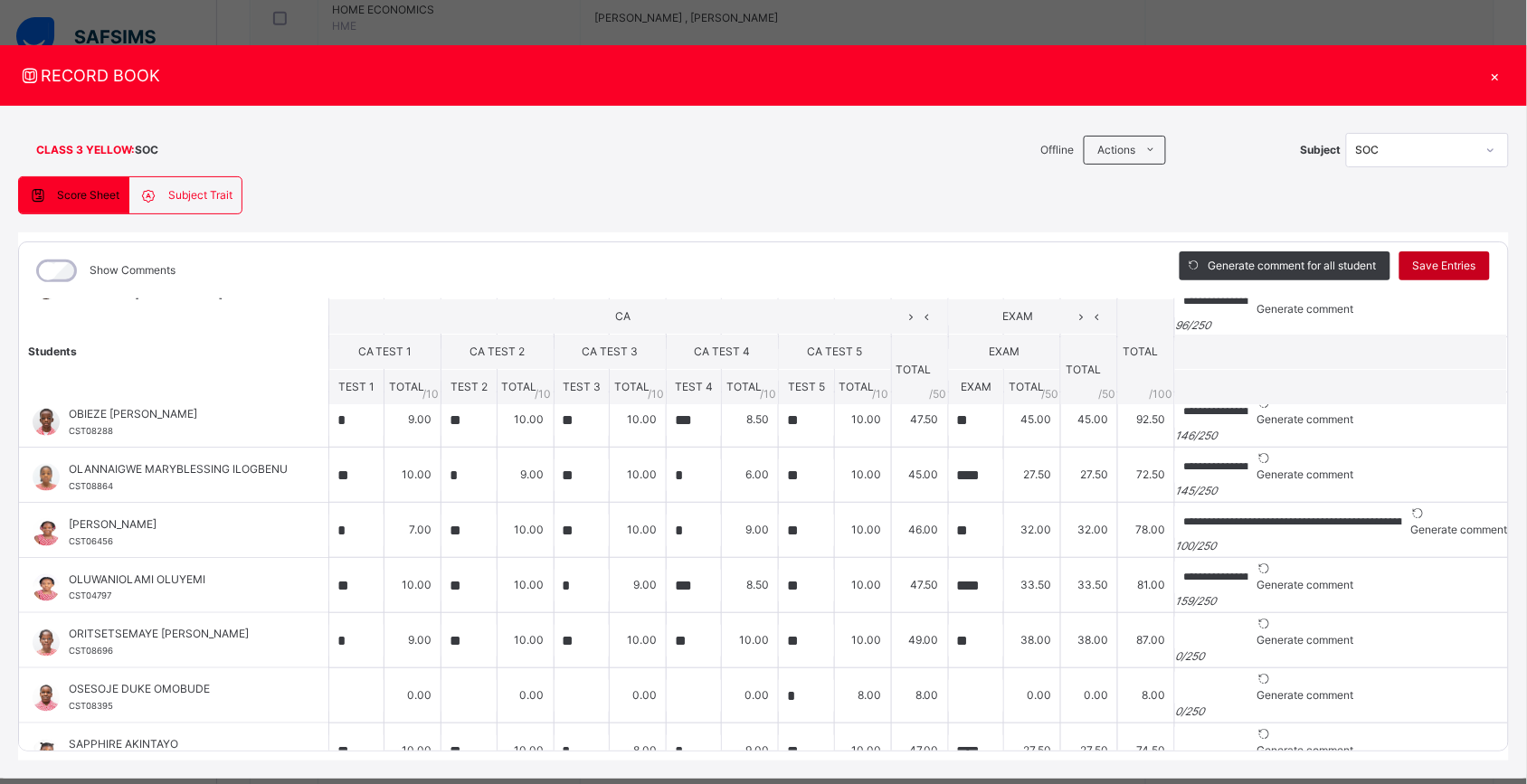 click on "Save Entries" at bounding box center [1445, 266] 